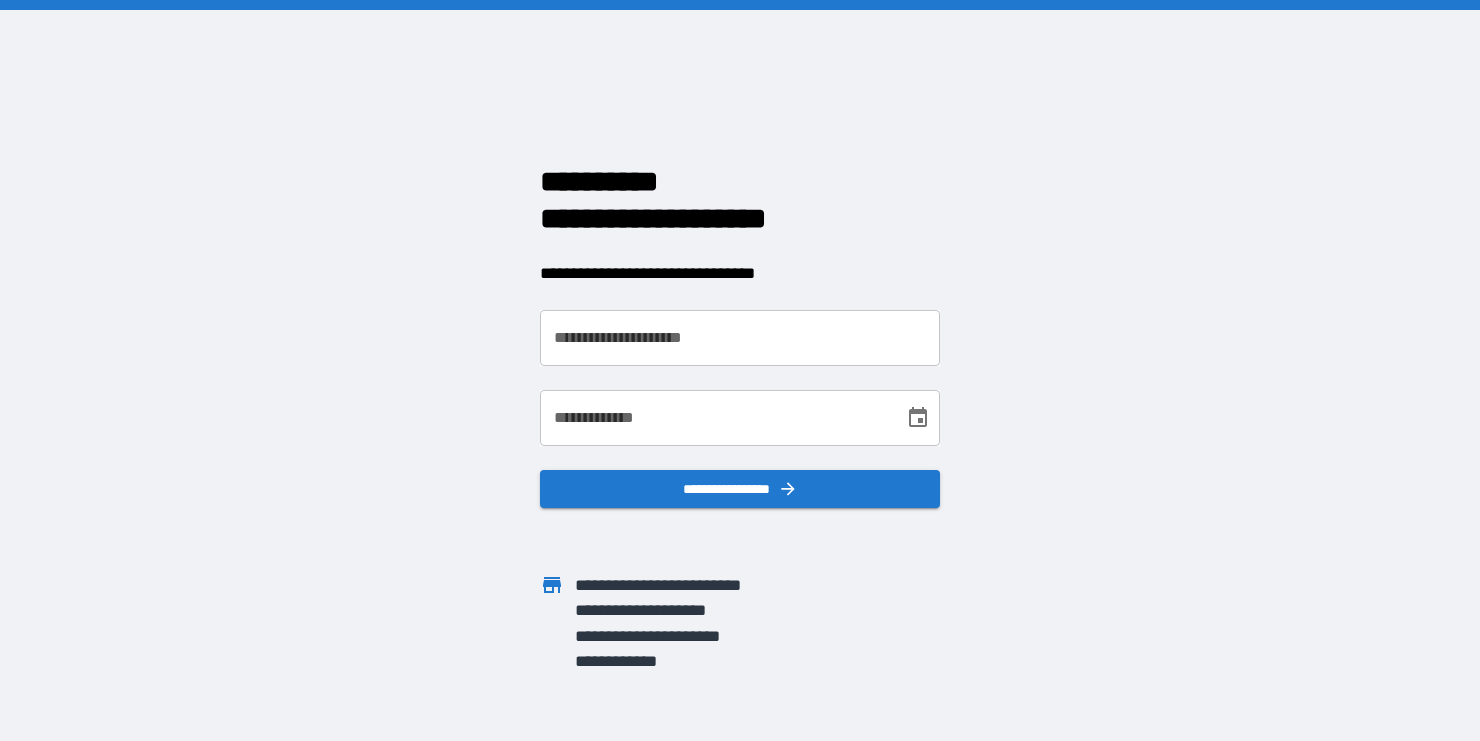 scroll, scrollTop: 0, scrollLeft: 0, axis: both 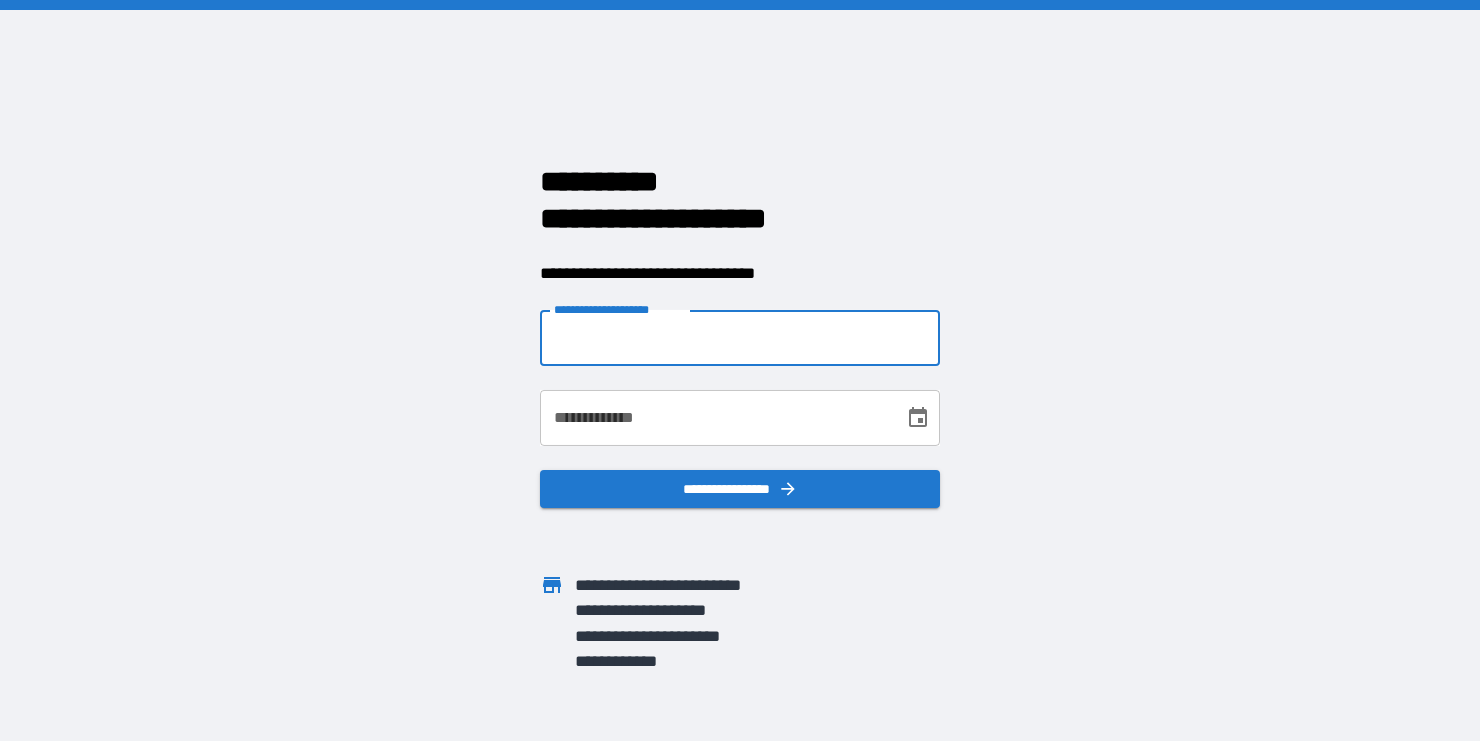 type on "**********" 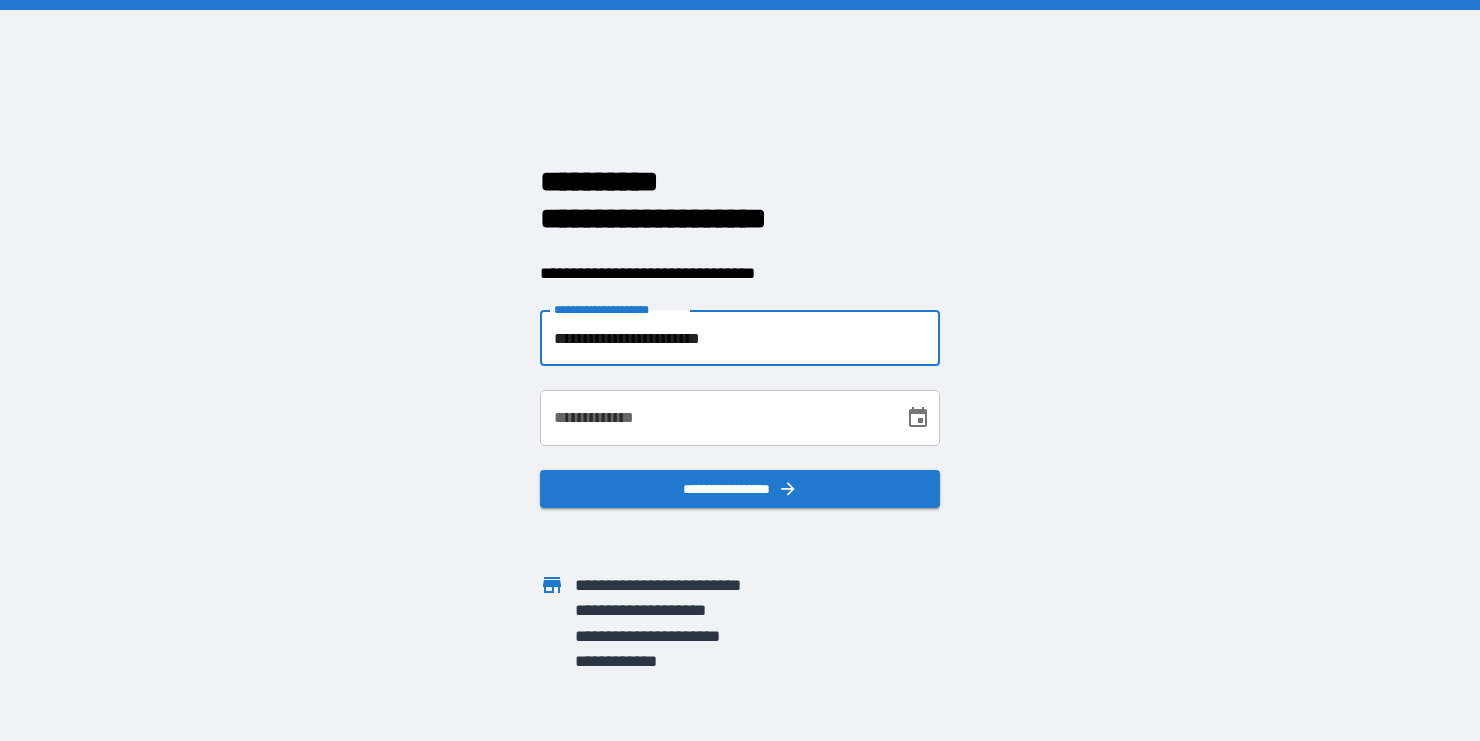 click on "**********" at bounding box center (715, 418) 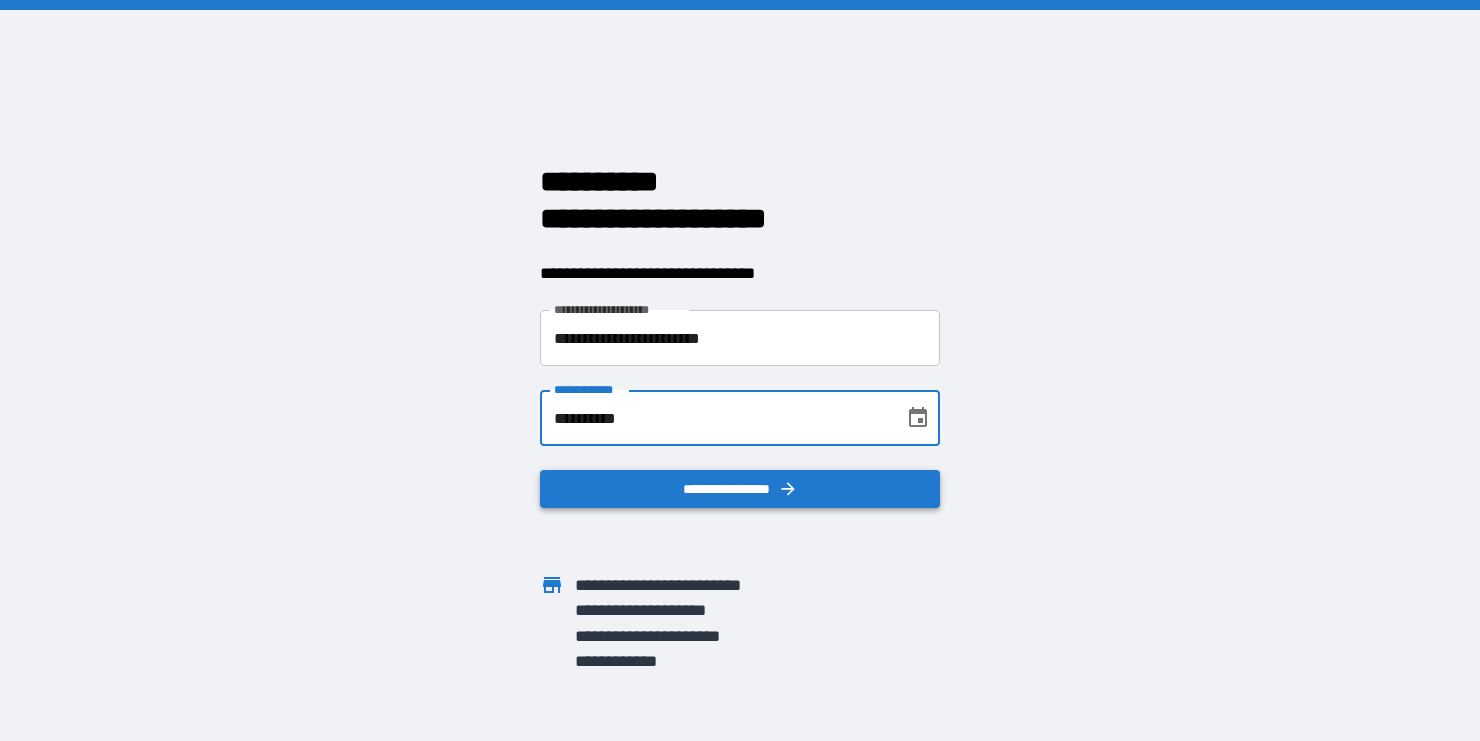 type on "**********" 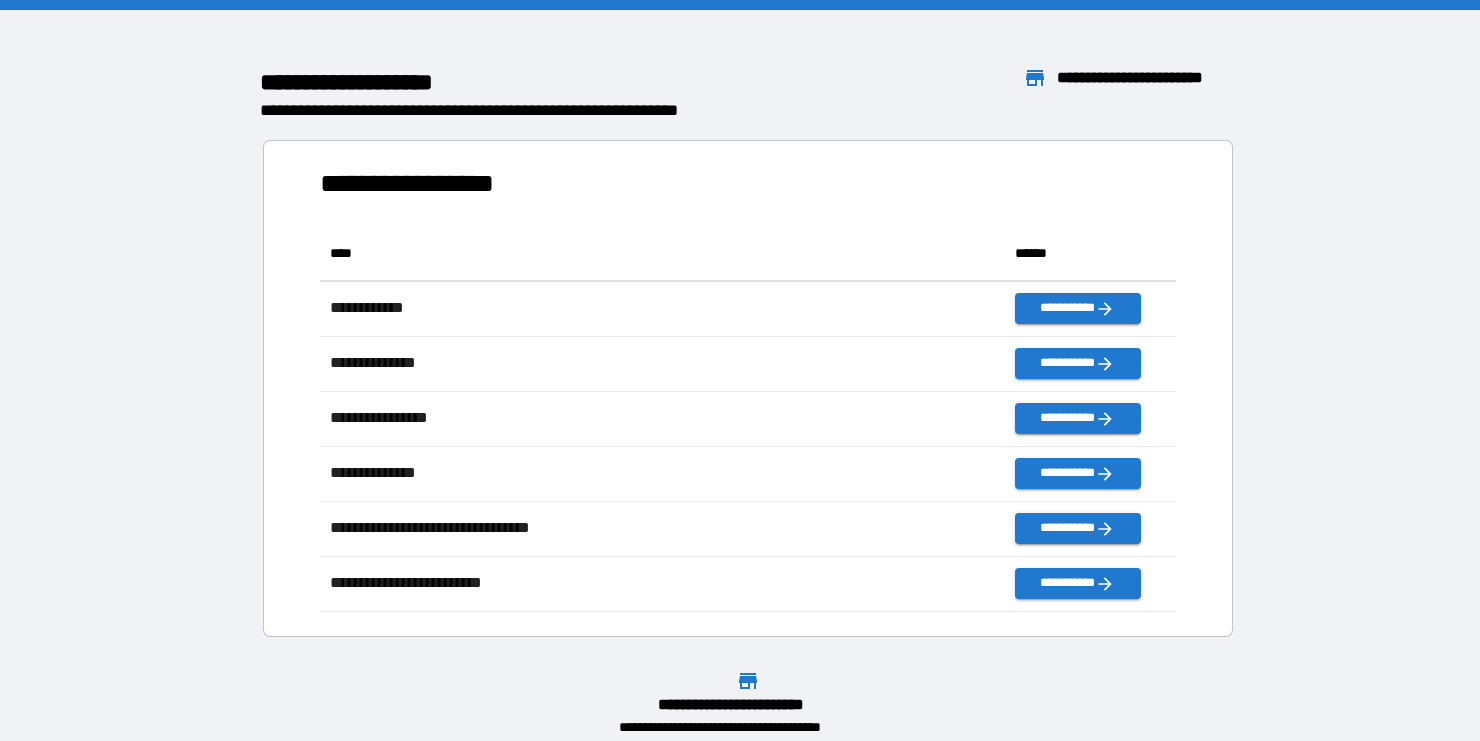 scroll, scrollTop: 1, scrollLeft: 1, axis: both 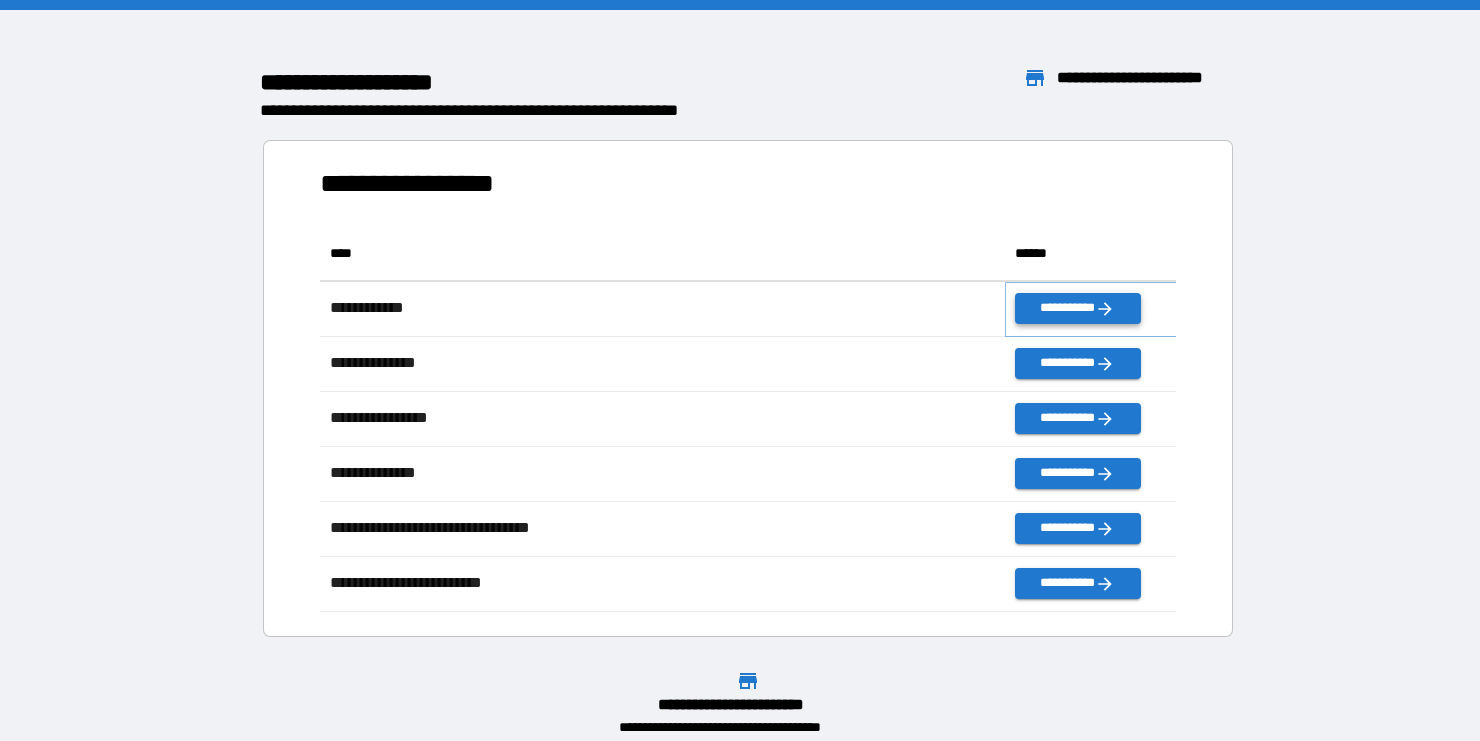 click on "**********" at bounding box center [1077, 308] 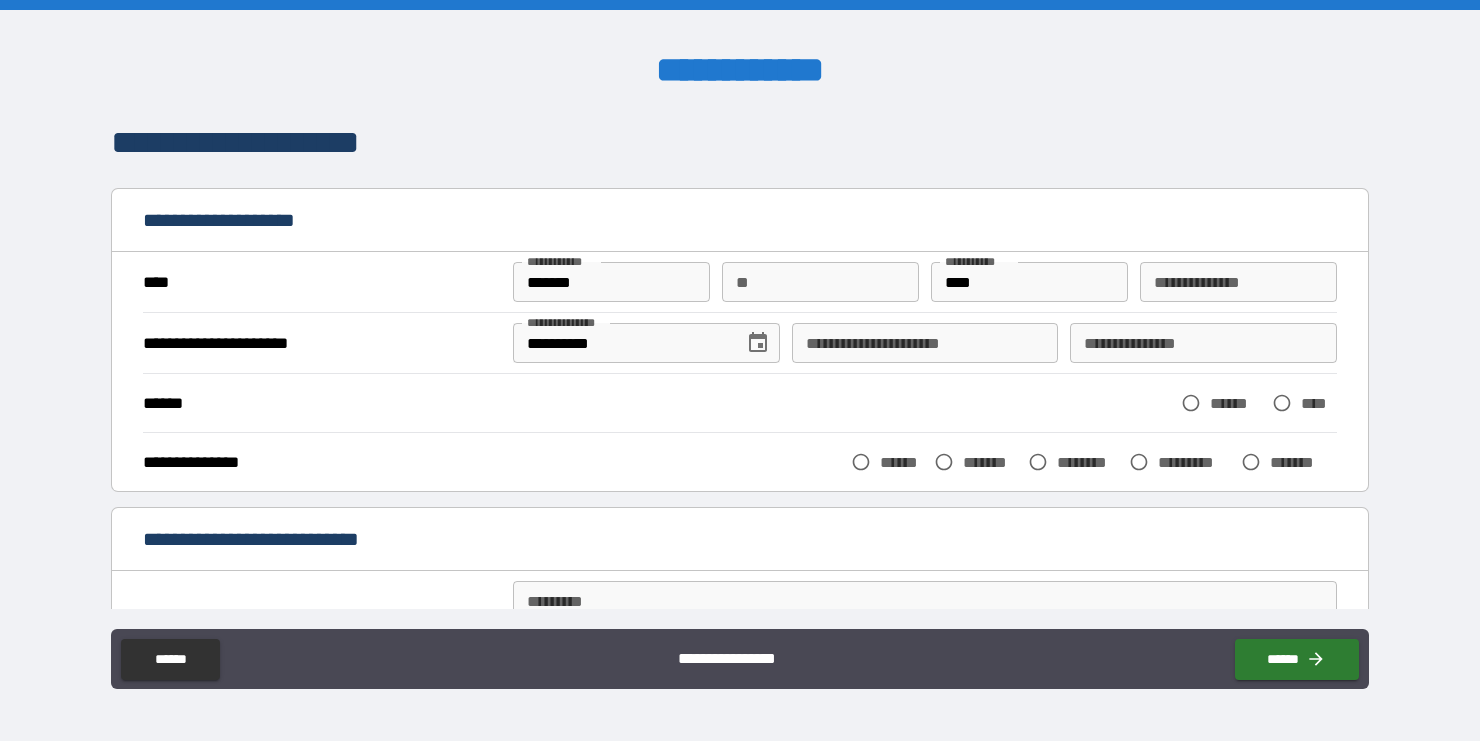 click on "****" at bounding box center (320, 283) 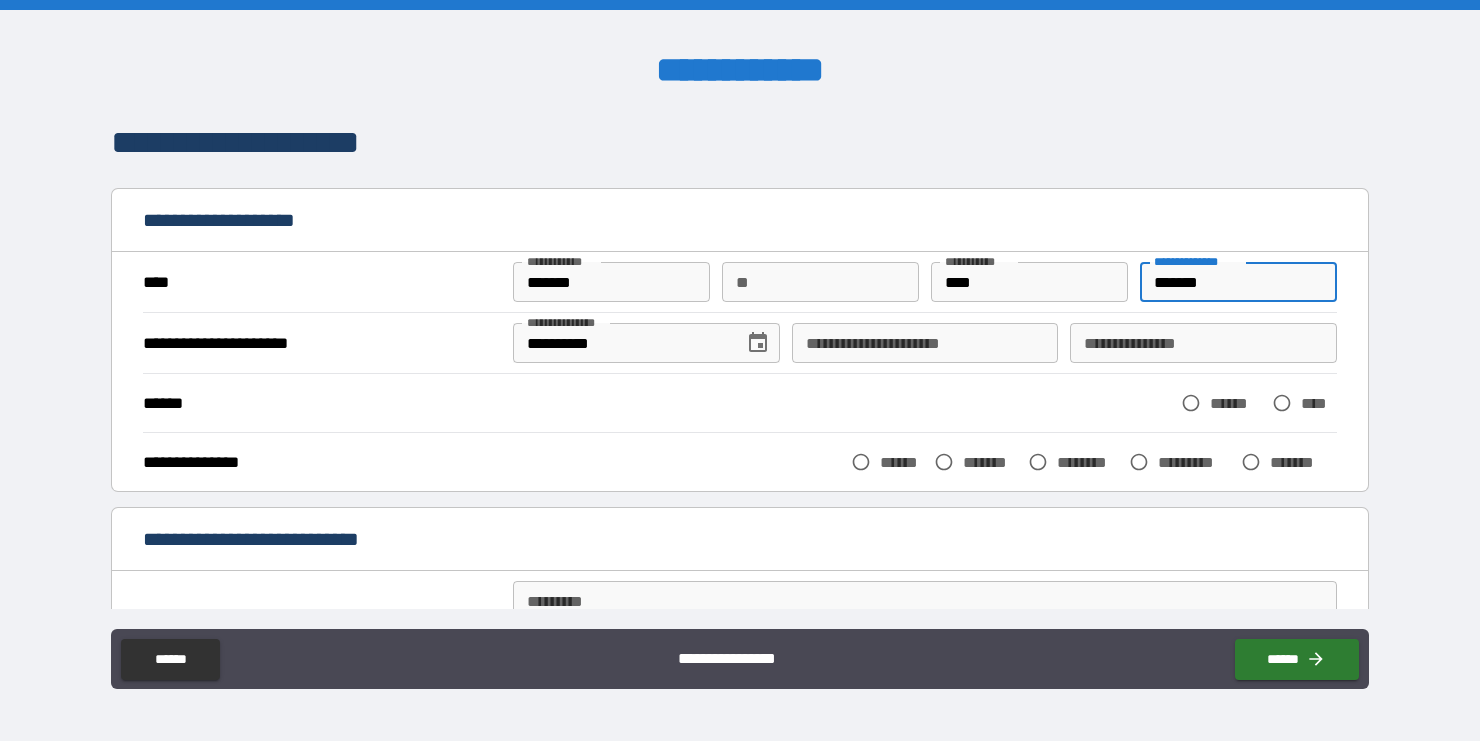type on "*******" 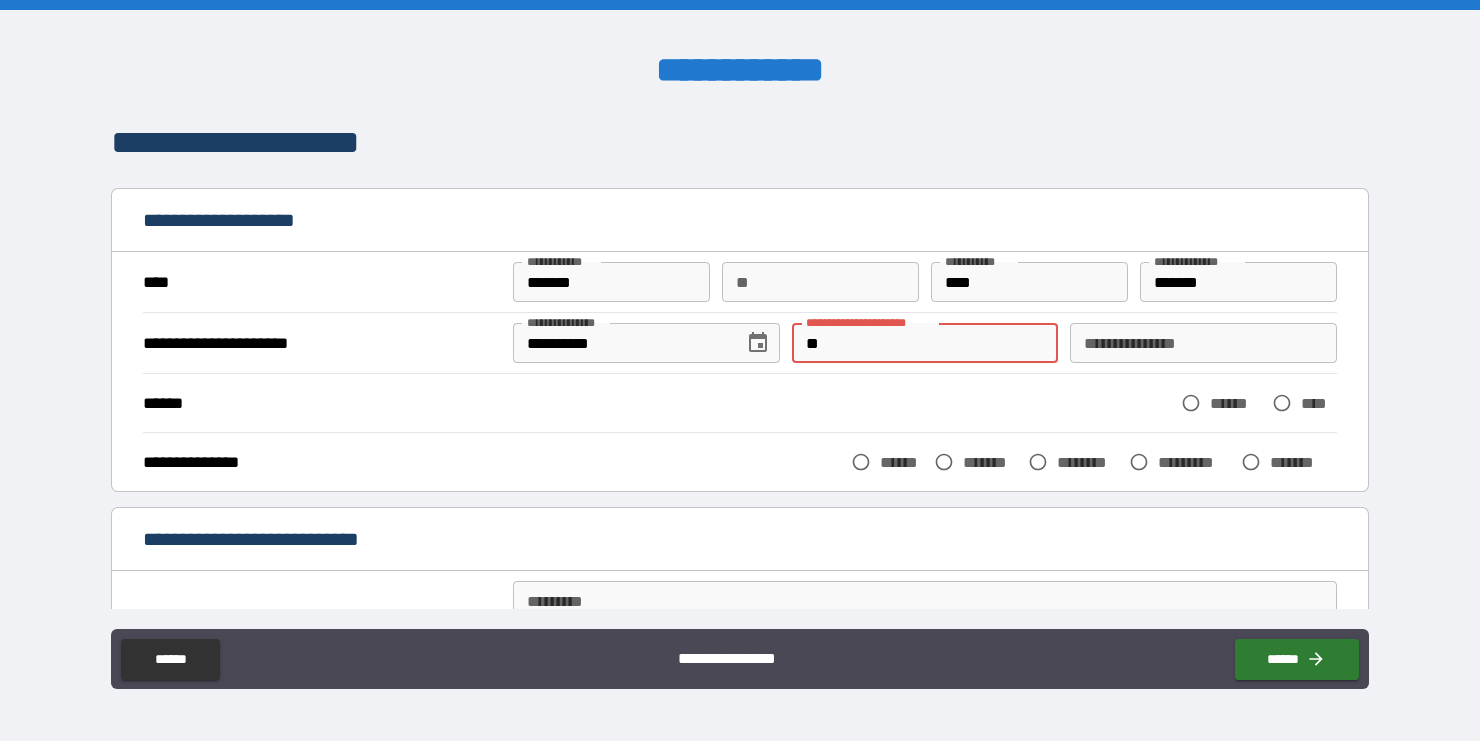 type on "*" 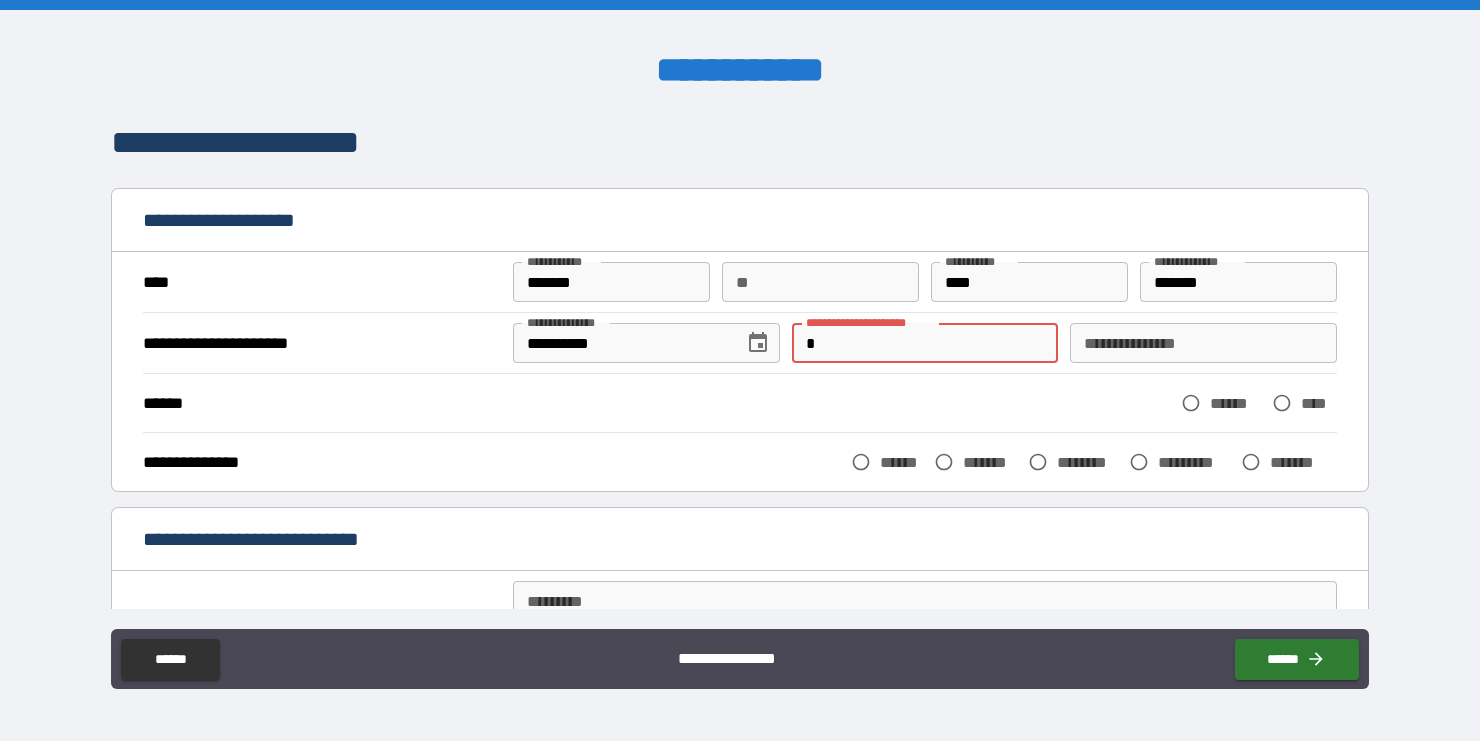 type 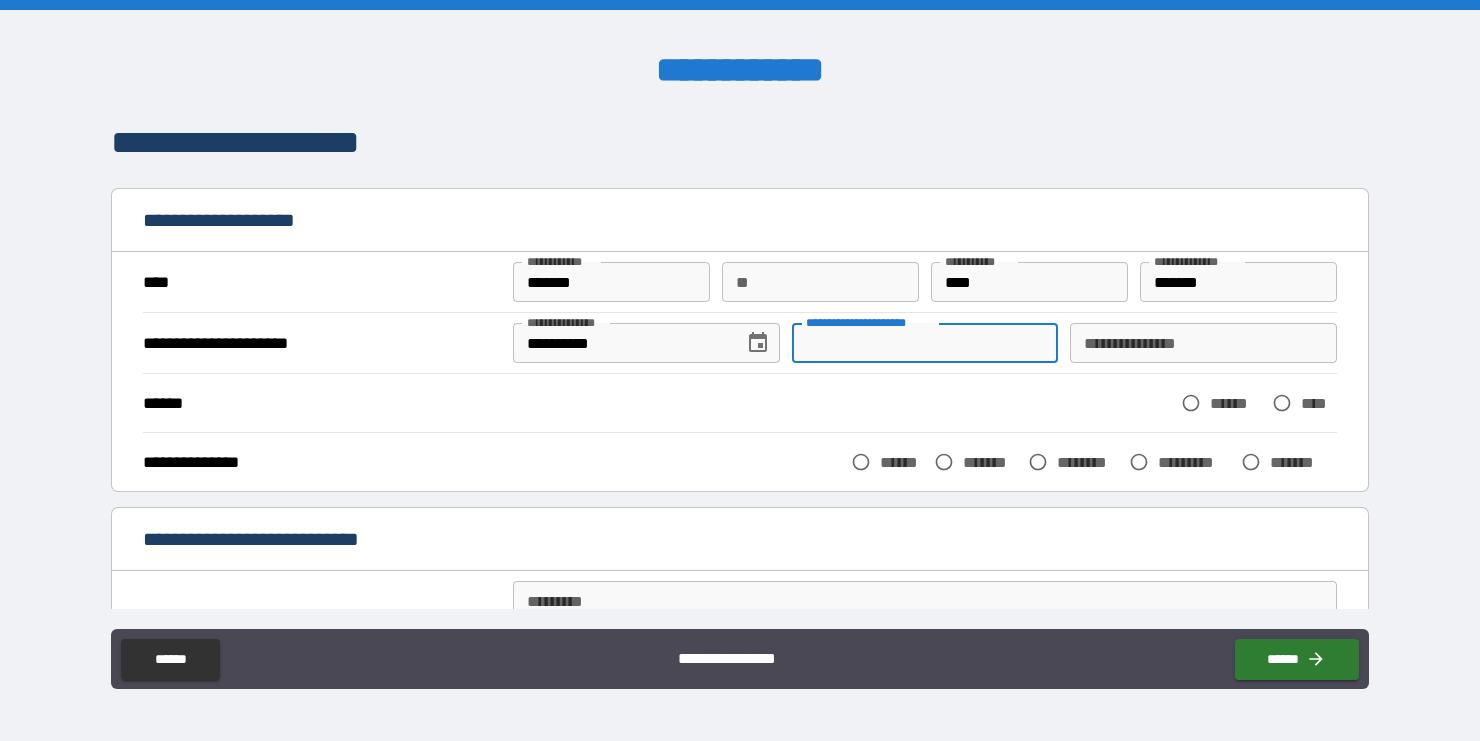 click on "**********" at bounding box center (1203, 343) 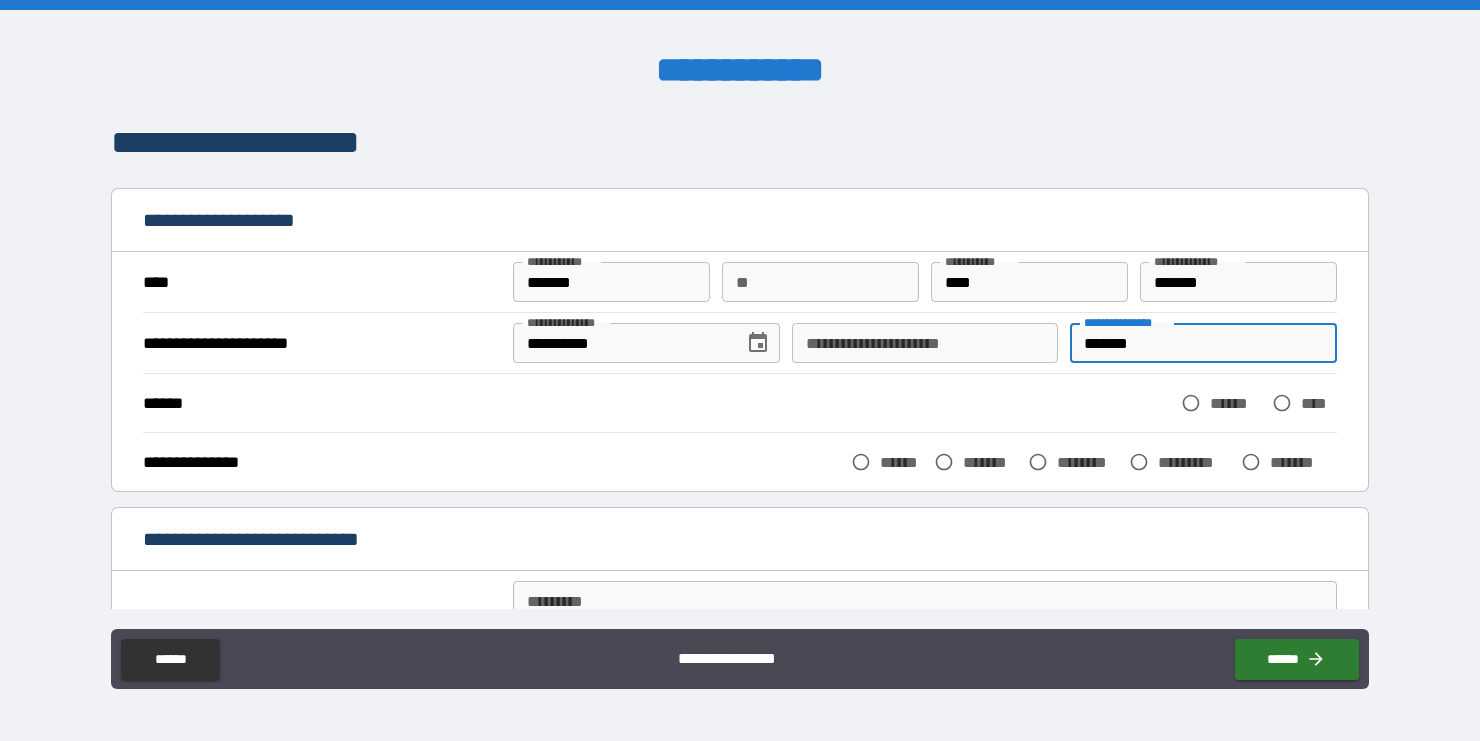 type on "*******" 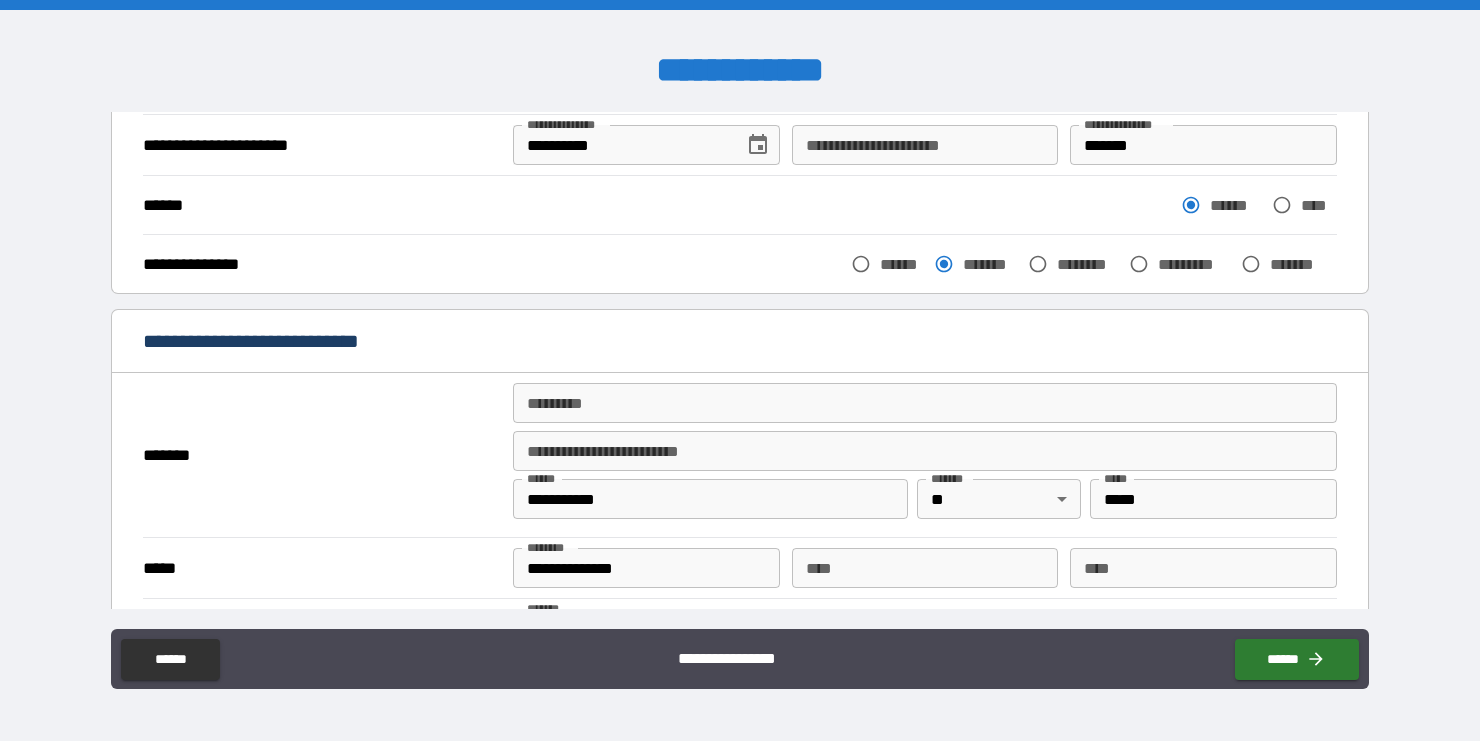 scroll, scrollTop: 212, scrollLeft: 0, axis: vertical 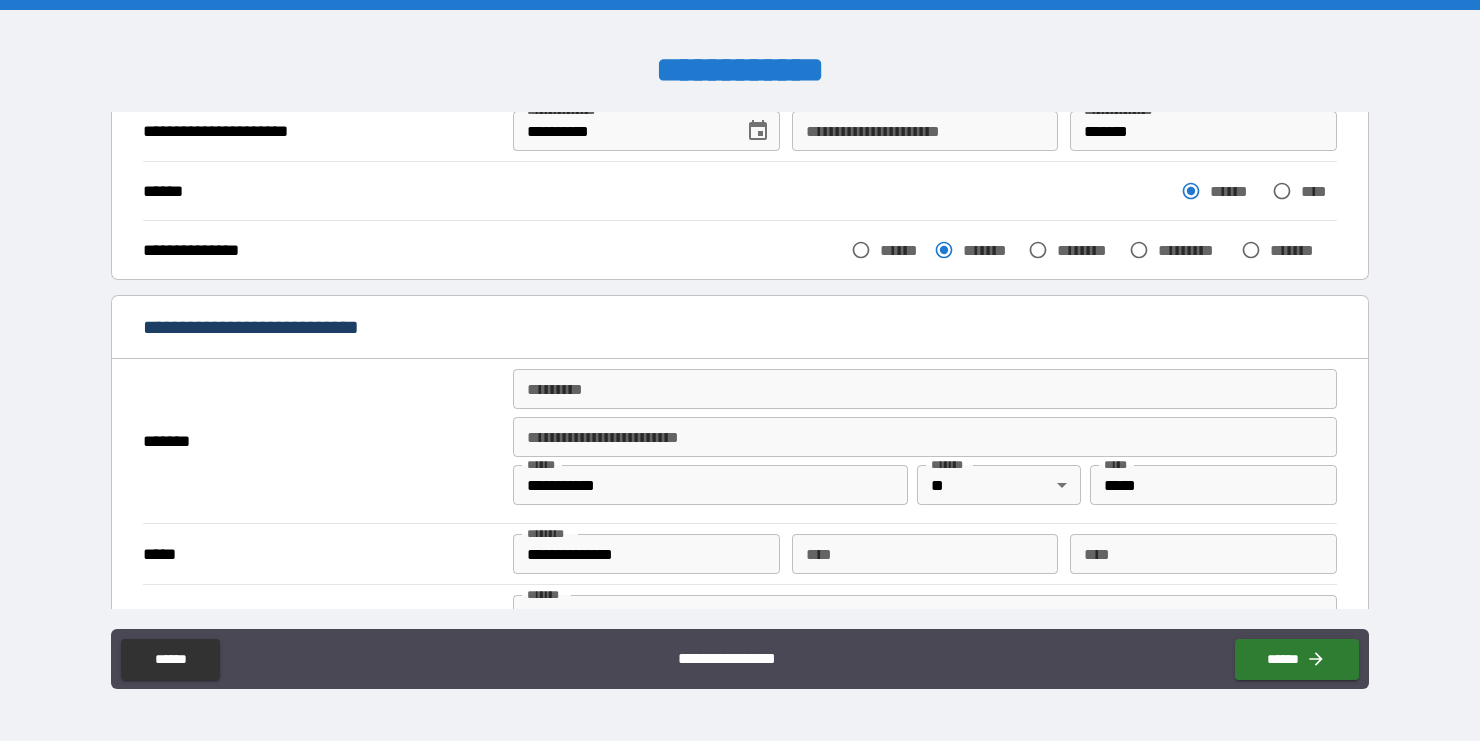 click on "*******   *" at bounding box center (924, 389) 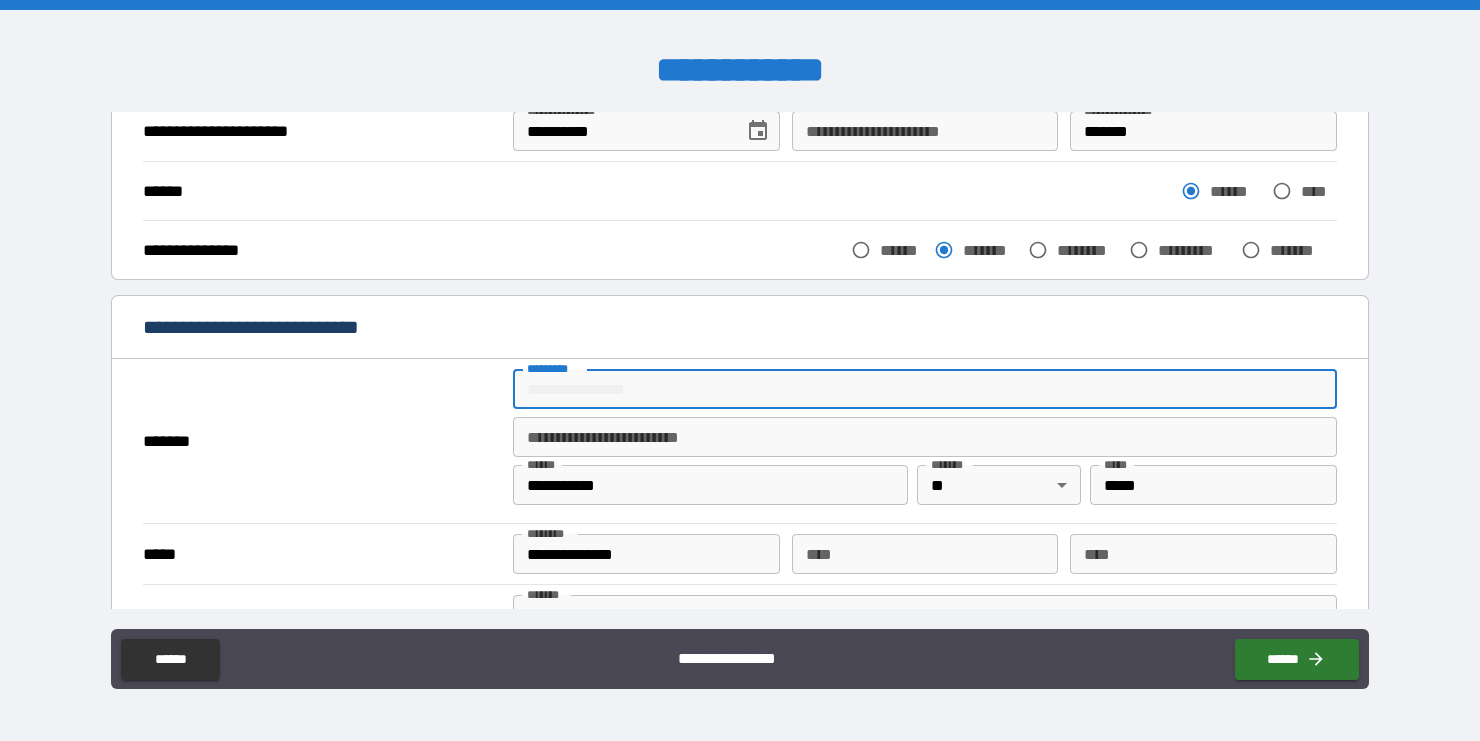 type on "**********" 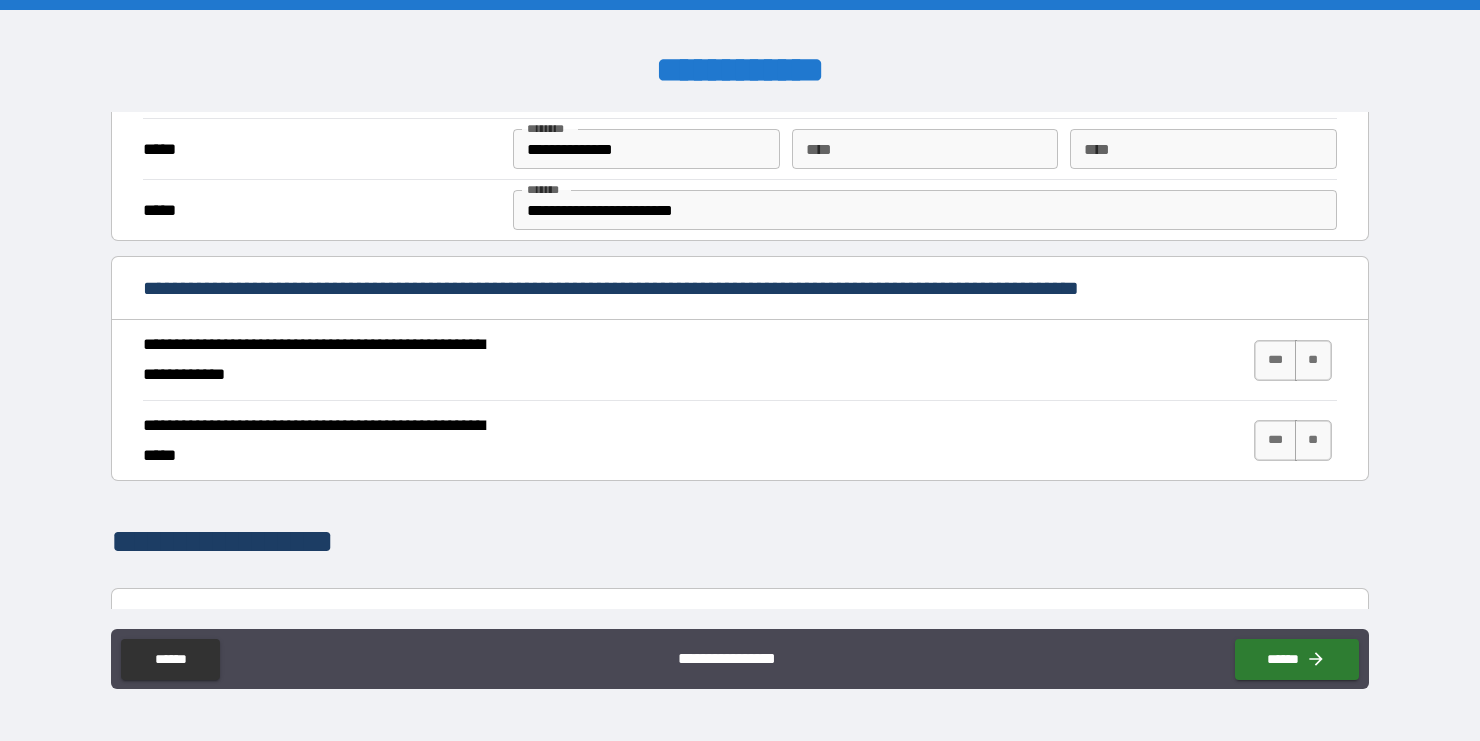 scroll, scrollTop: 640, scrollLeft: 0, axis: vertical 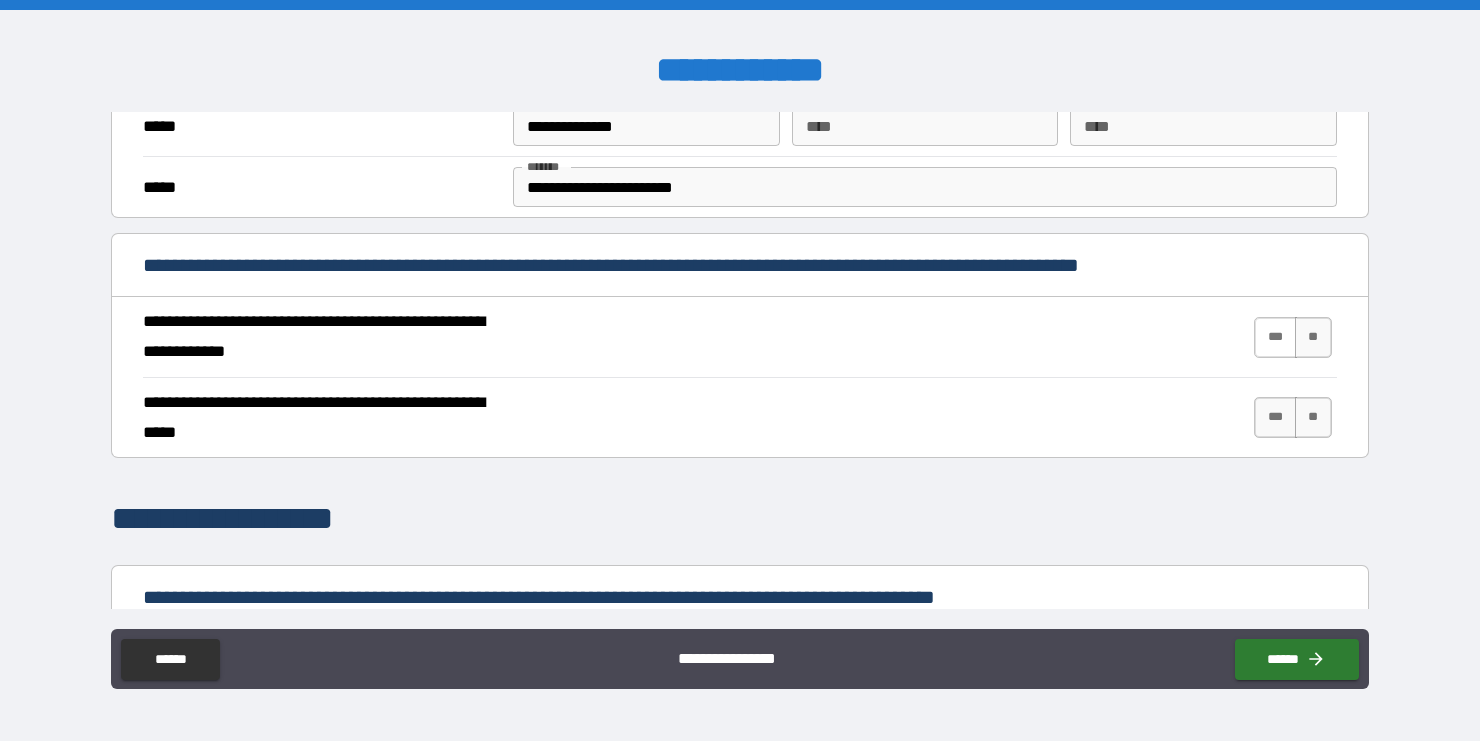 click on "***" at bounding box center [1275, 337] 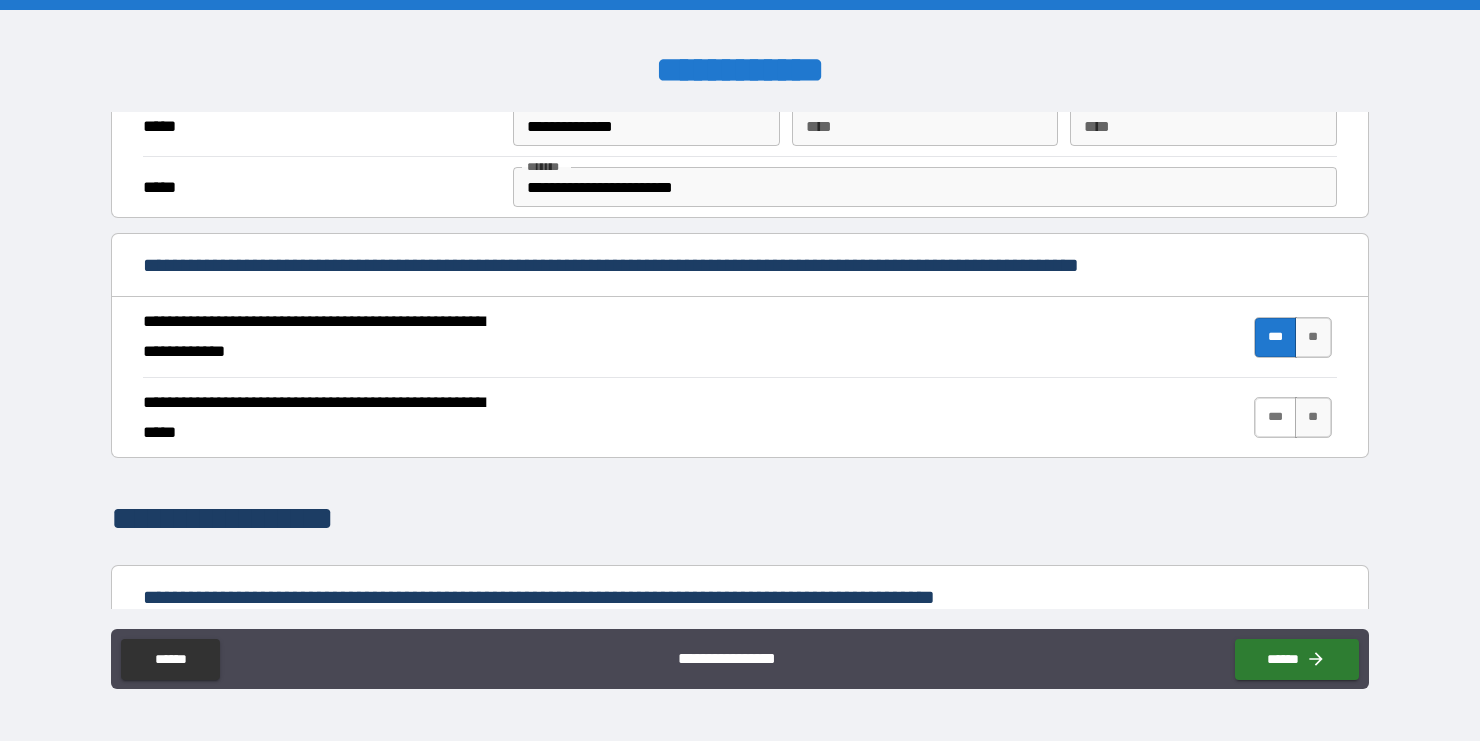 click on "***" at bounding box center (1275, 417) 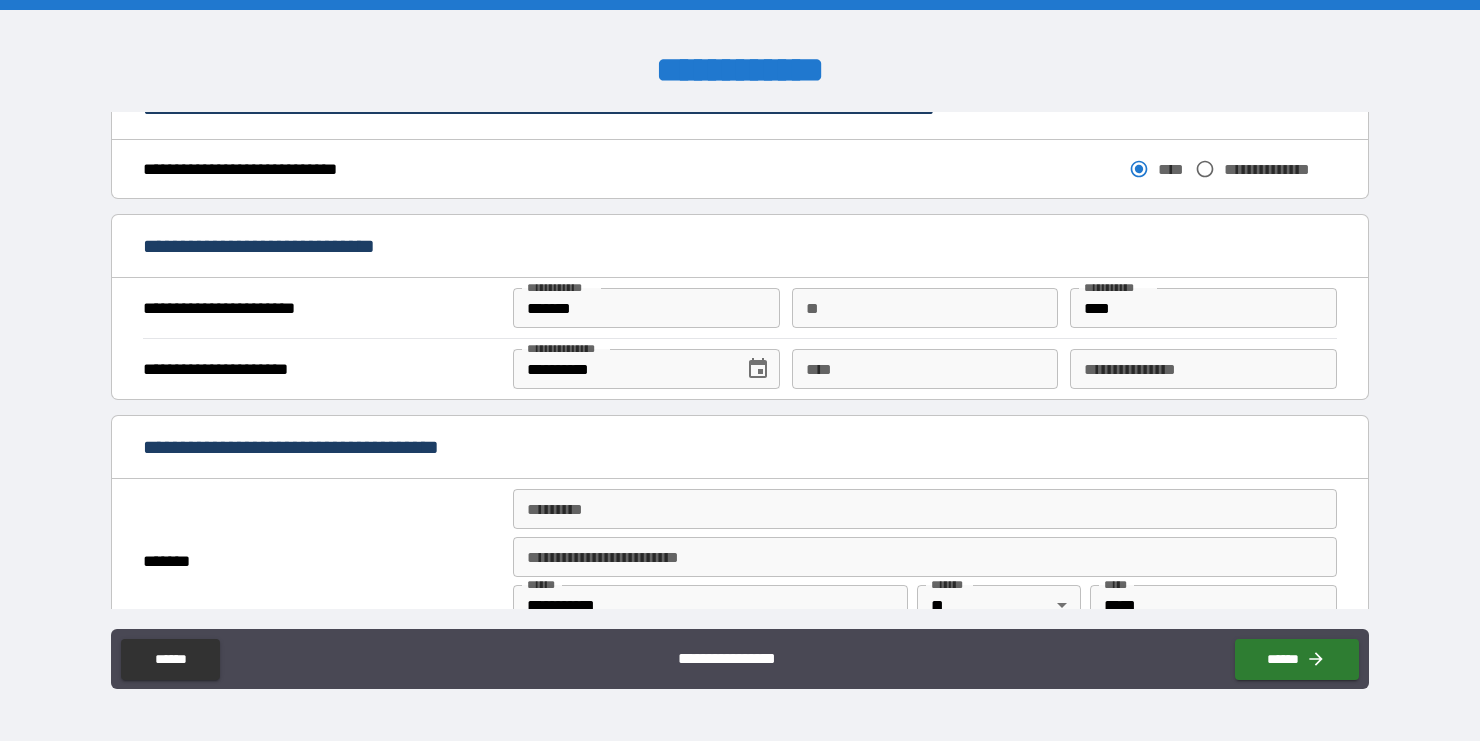 scroll, scrollTop: 1137, scrollLeft: 0, axis: vertical 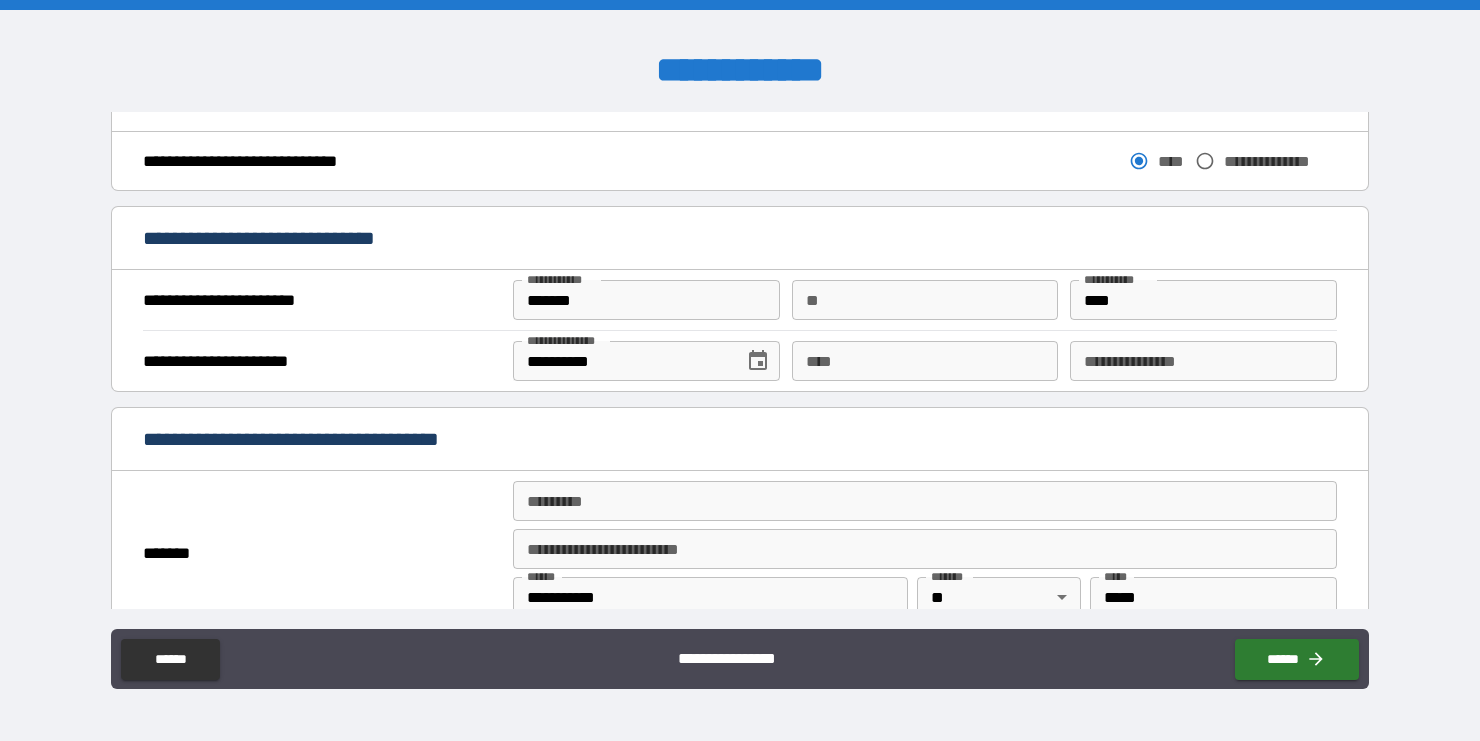 click on "**********" at bounding box center (1203, 361) 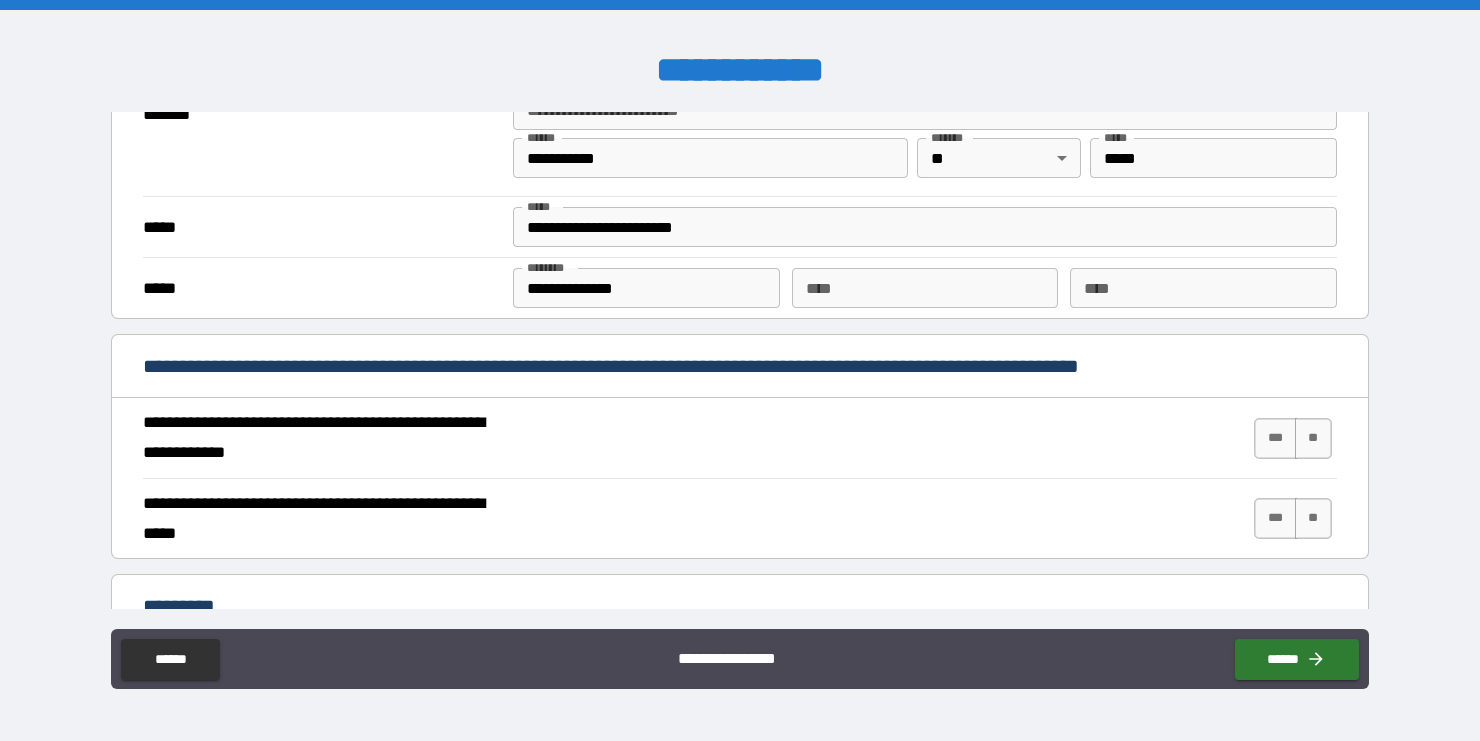 scroll, scrollTop: 1582, scrollLeft: 0, axis: vertical 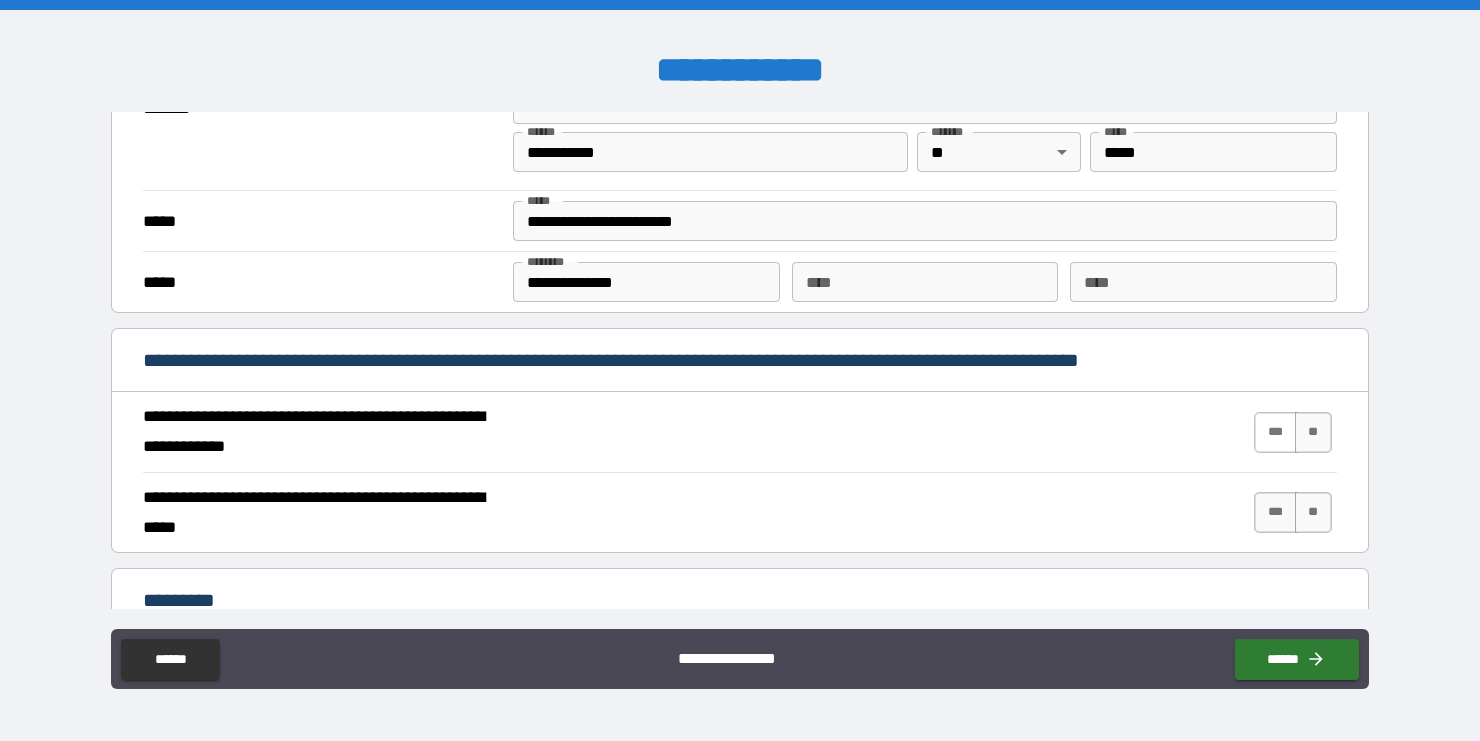 type on "*******" 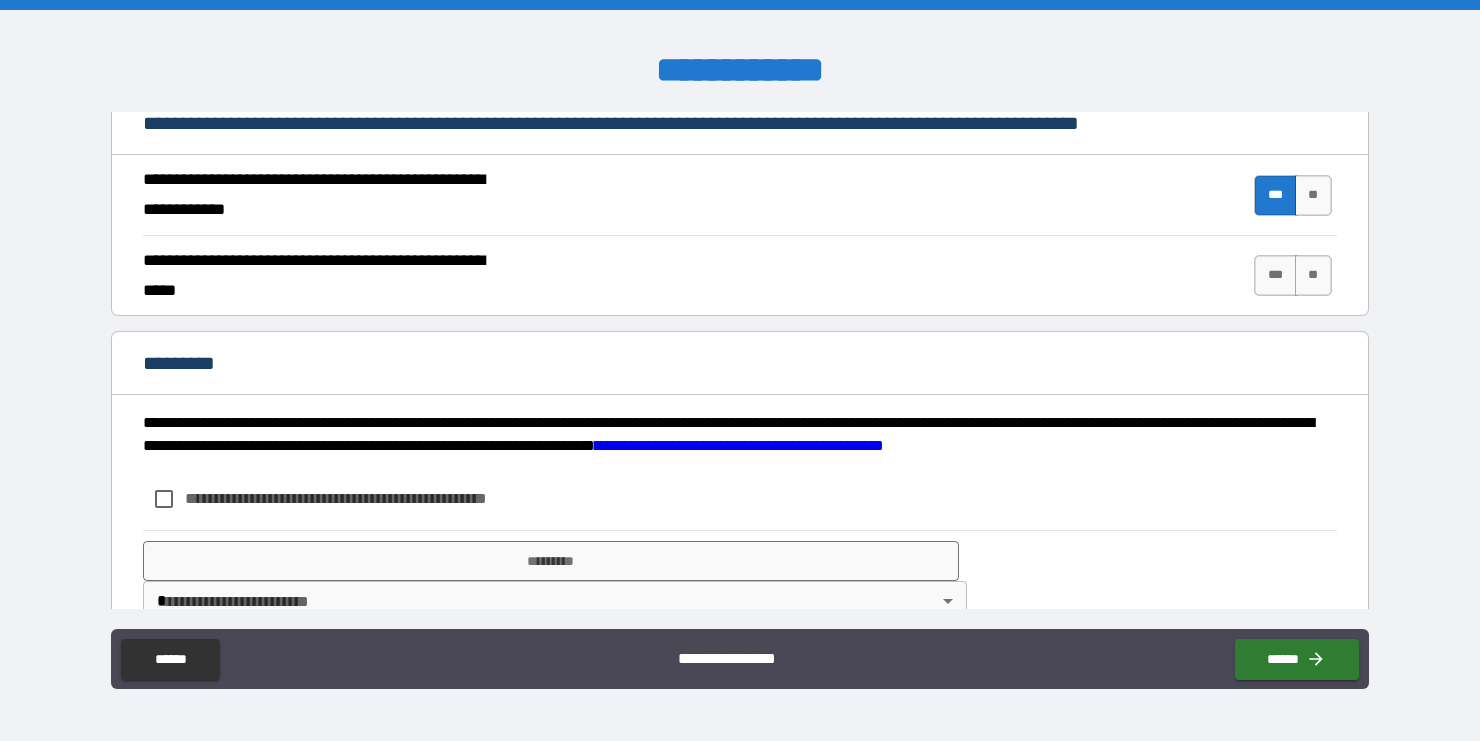 scroll, scrollTop: 1862, scrollLeft: 0, axis: vertical 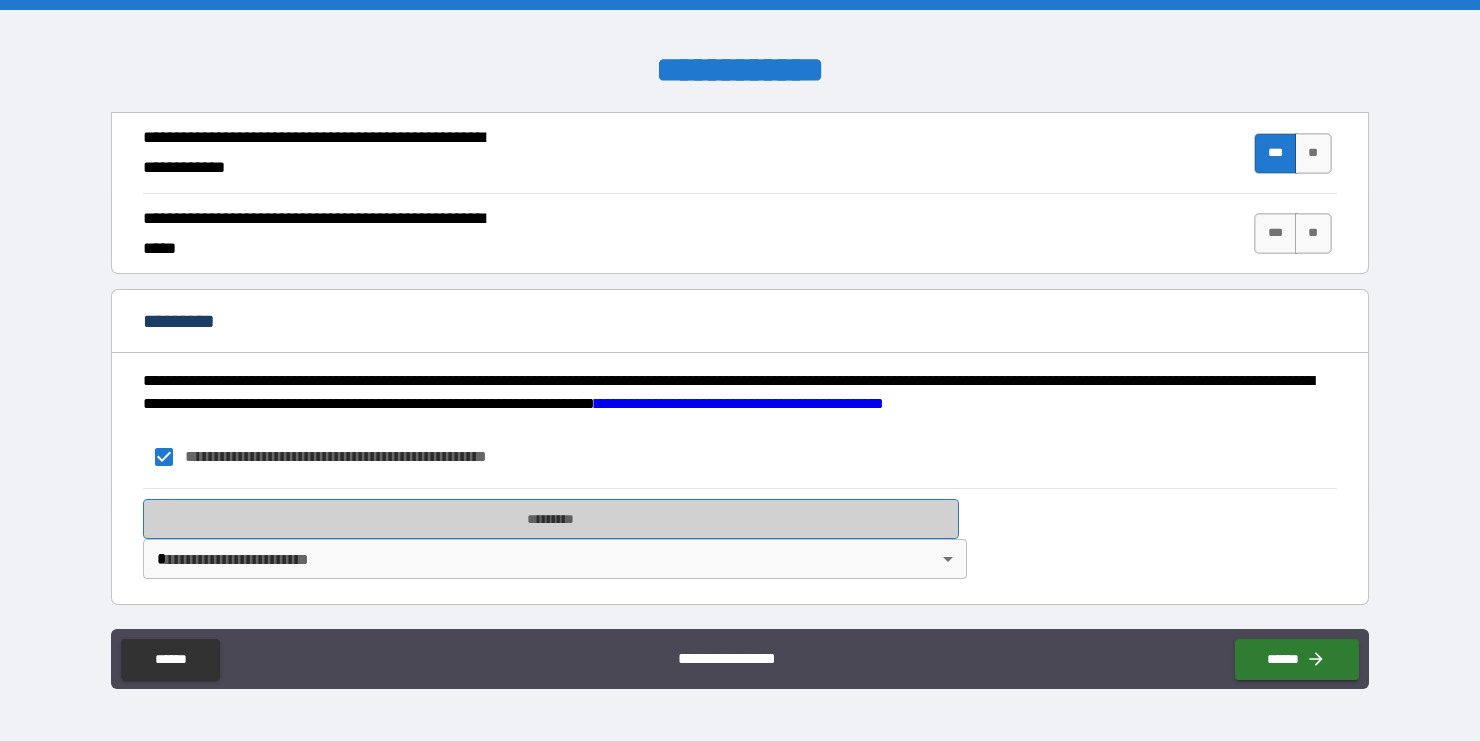 drag, startPoint x: 429, startPoint y: 511, endPoint x: 461, endPoint y: 517, distance: 32.55764 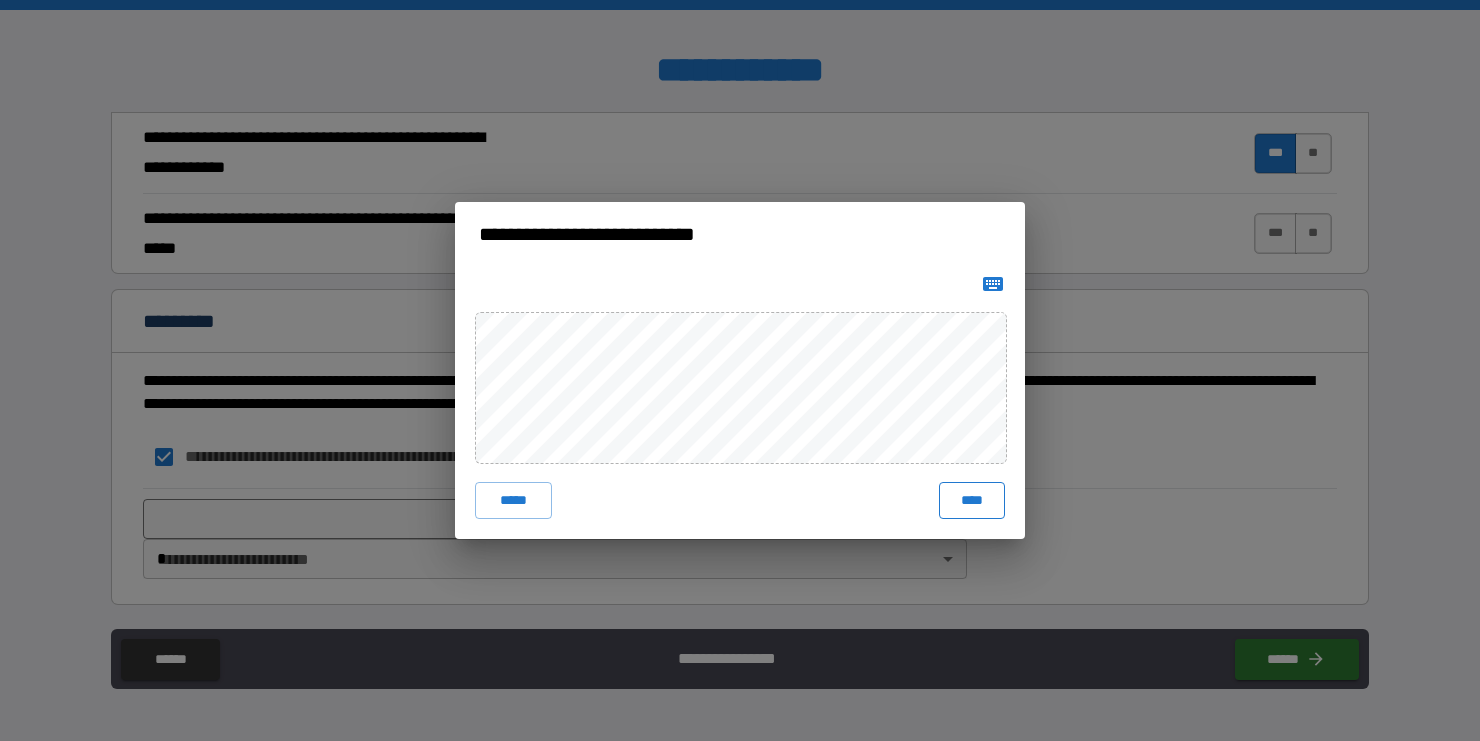 click on "****" at bounding box center (972, 500) 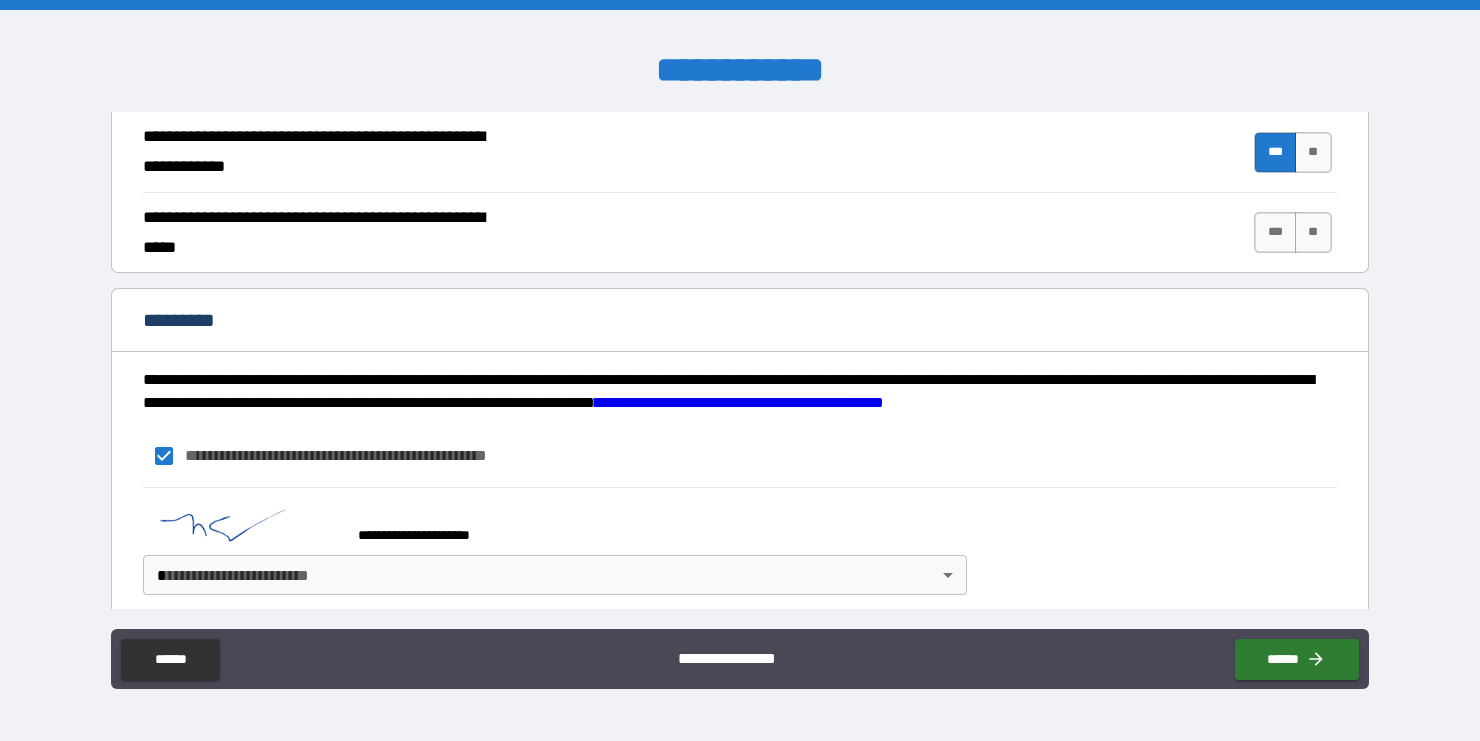 scroll, scrollTop: 1879, scrollLeft: 0, axis: vertical 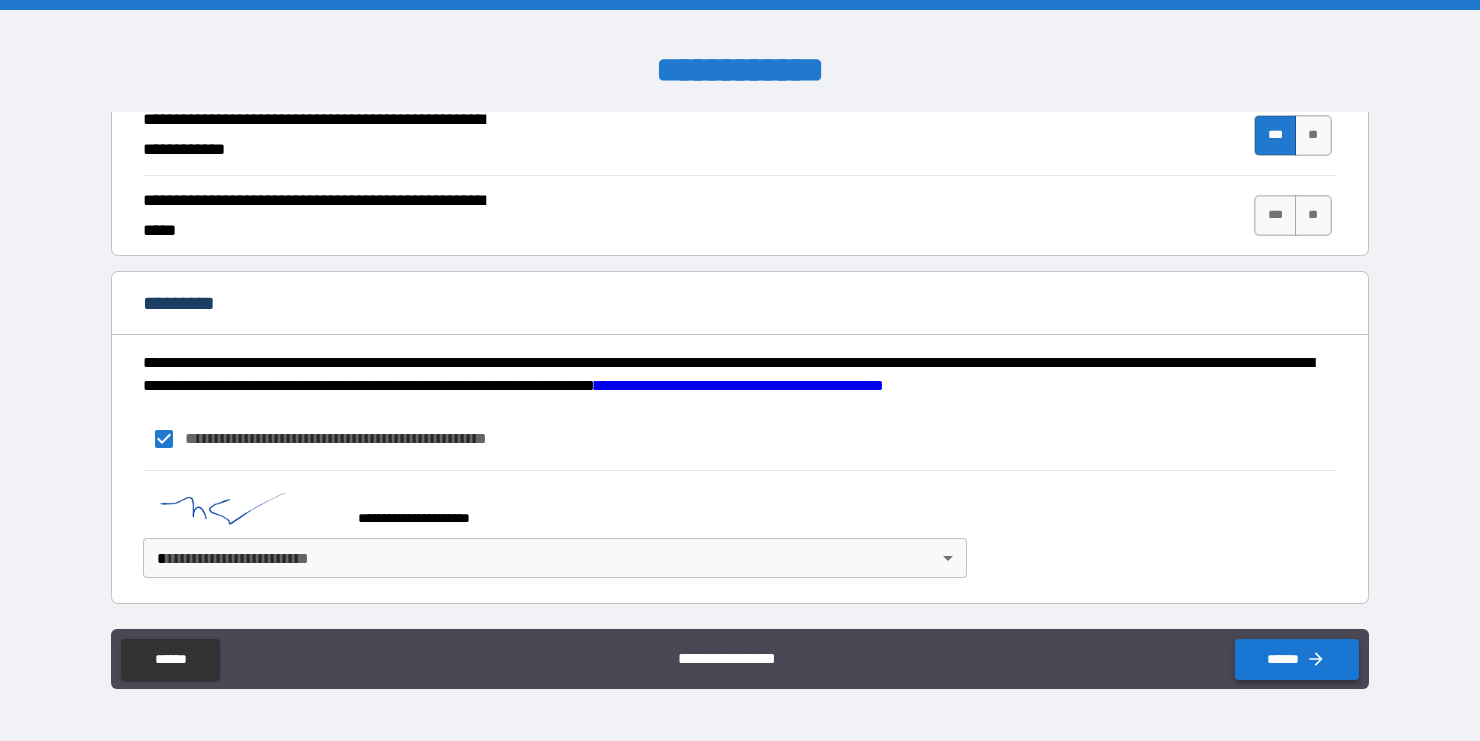 click on "******" at bounding box center [1297, 659] 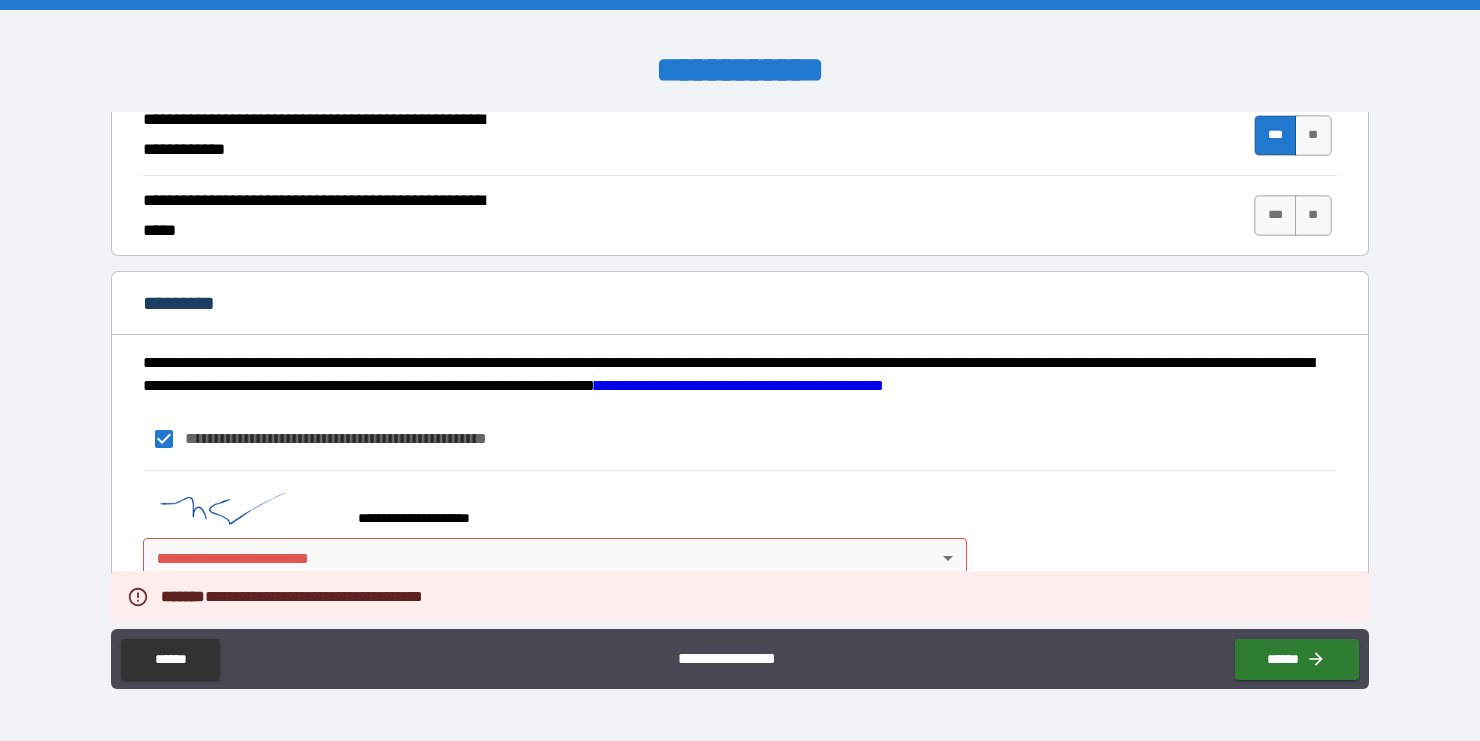 click on "**********" at bounding box center (740, 370) 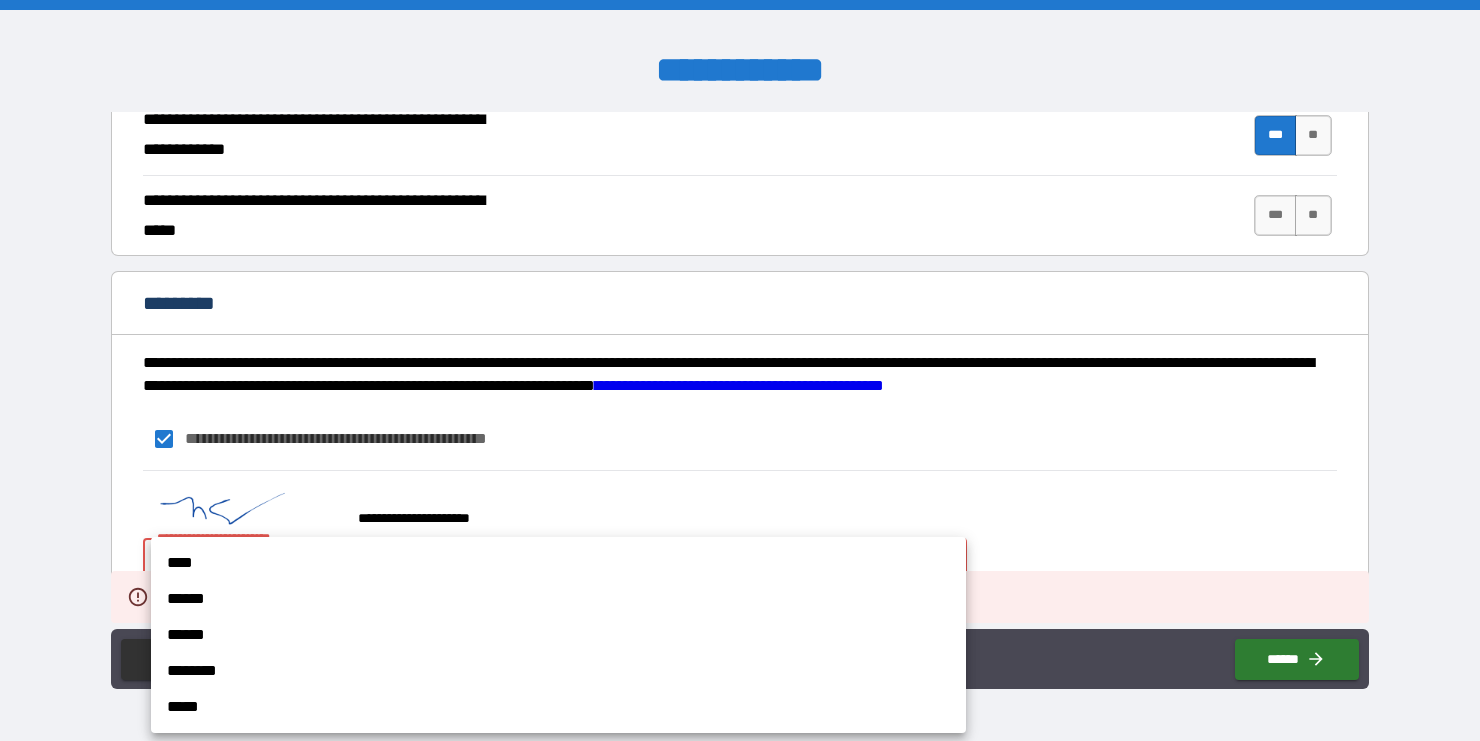 click on "****" at bounding box center [558, 563] 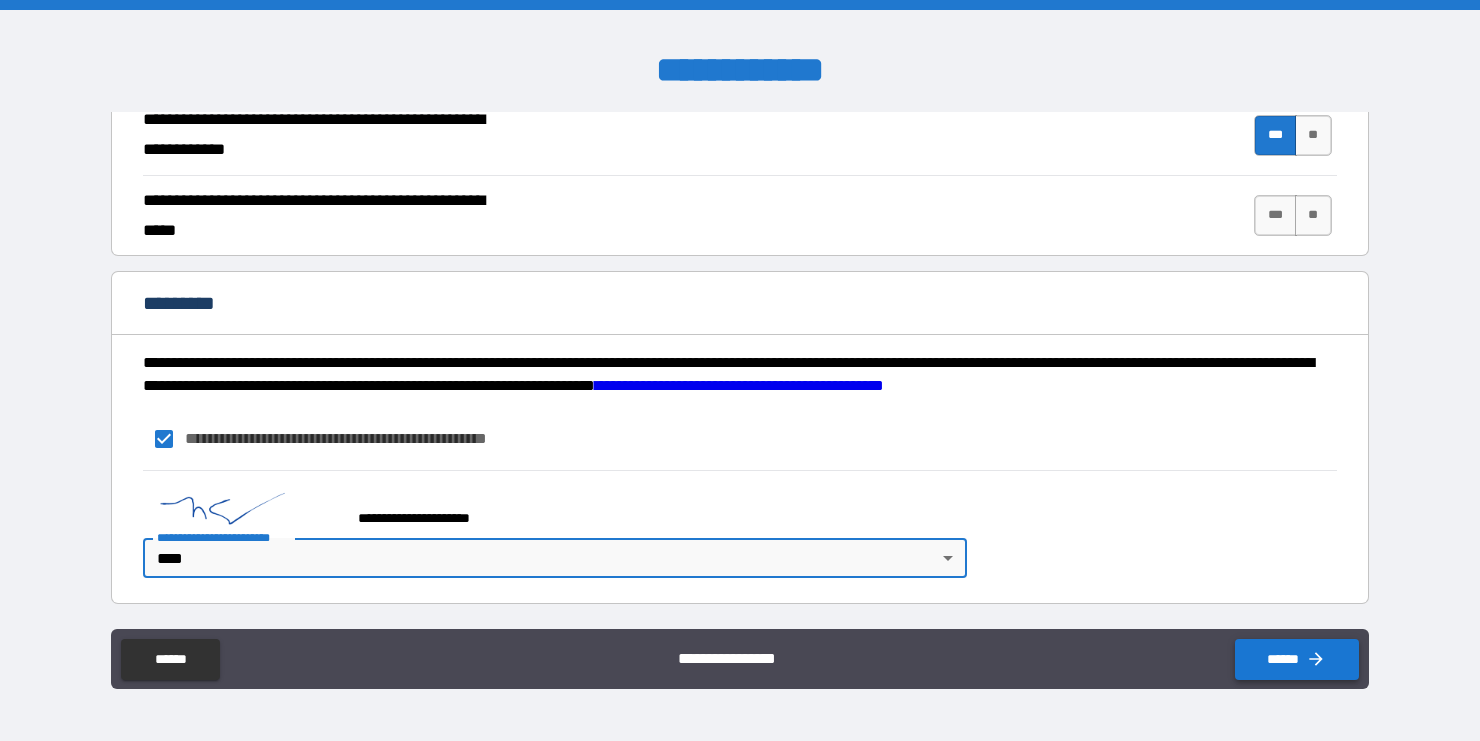 click on "******" at bounding box center [1297, 659] 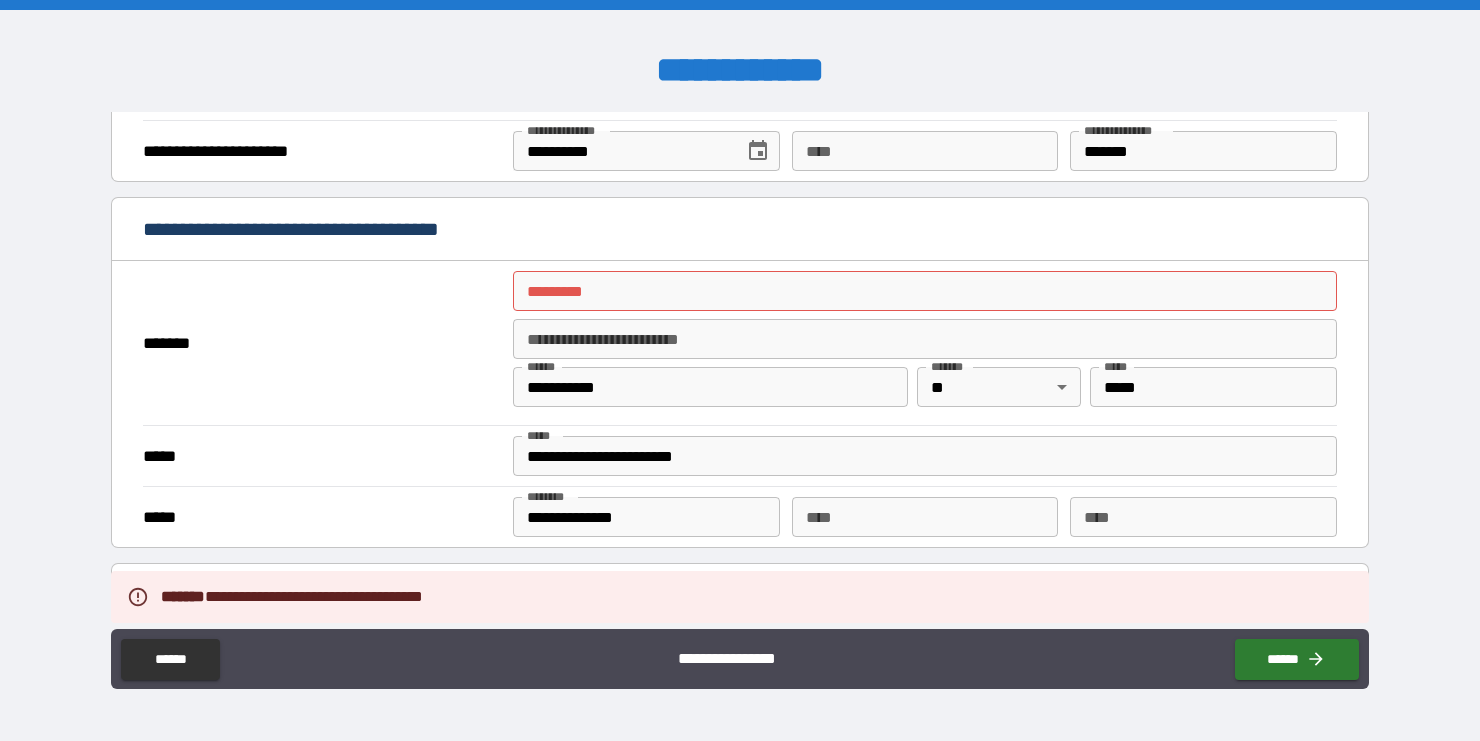 scroll, scrollTop: 1349, scrollLeft: 0, axis: vertical 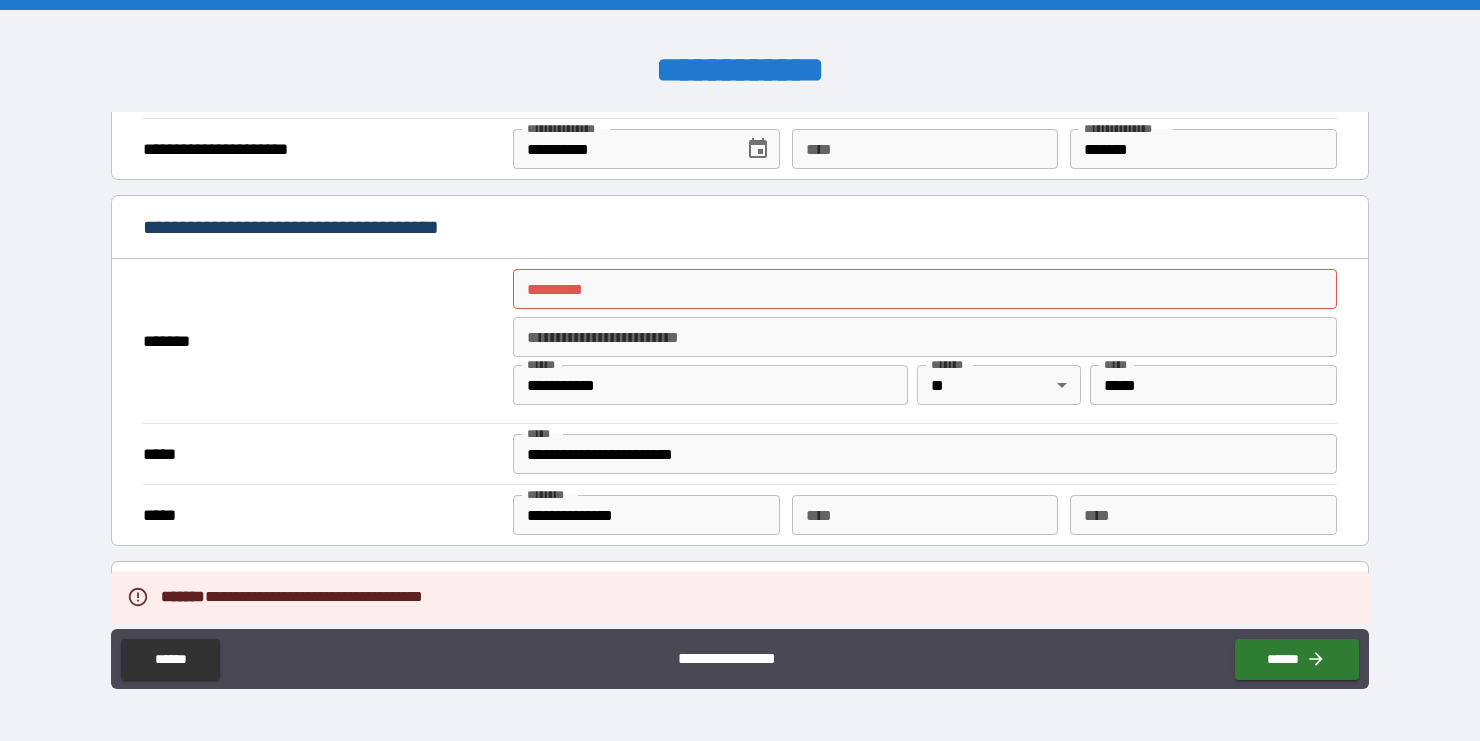 click on "*******   *" at bounding box center (924, 289) 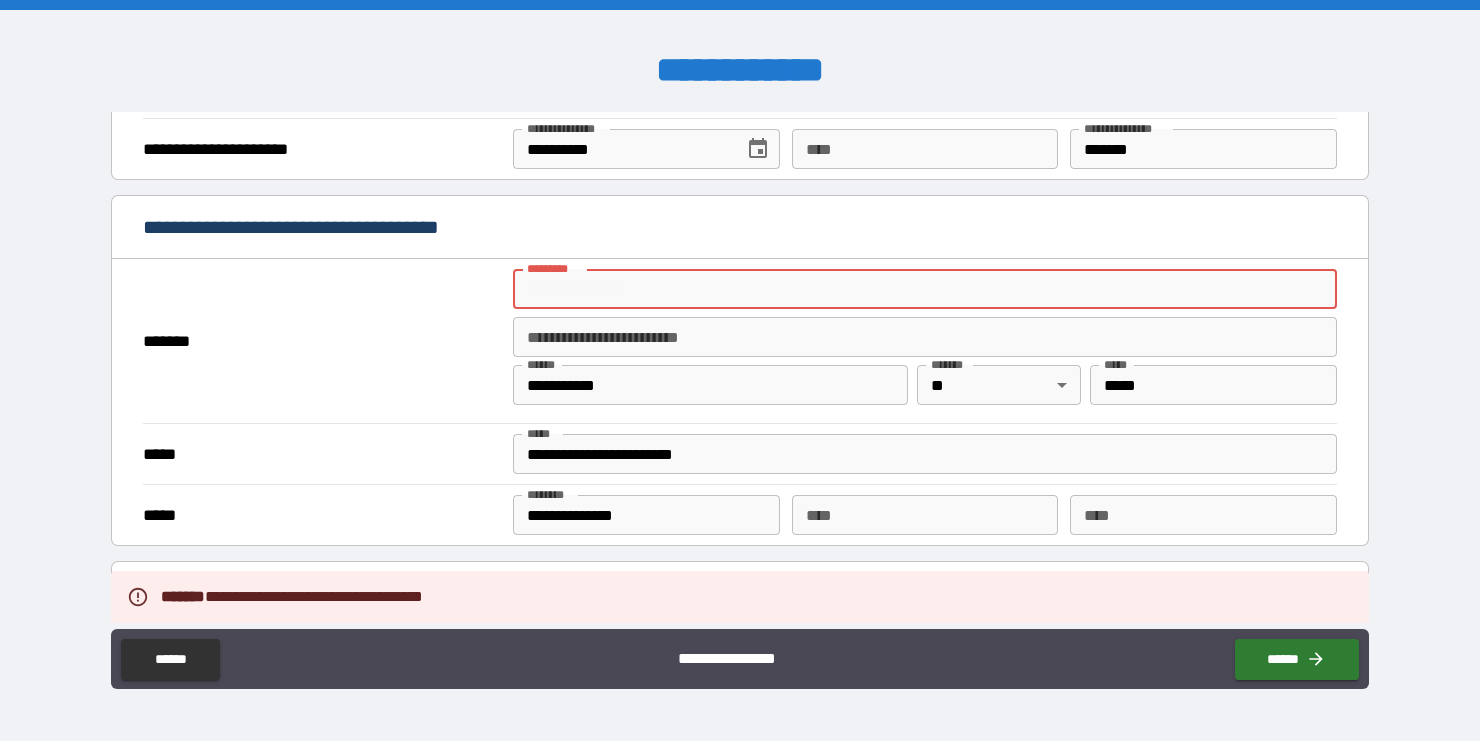 type on "**********" 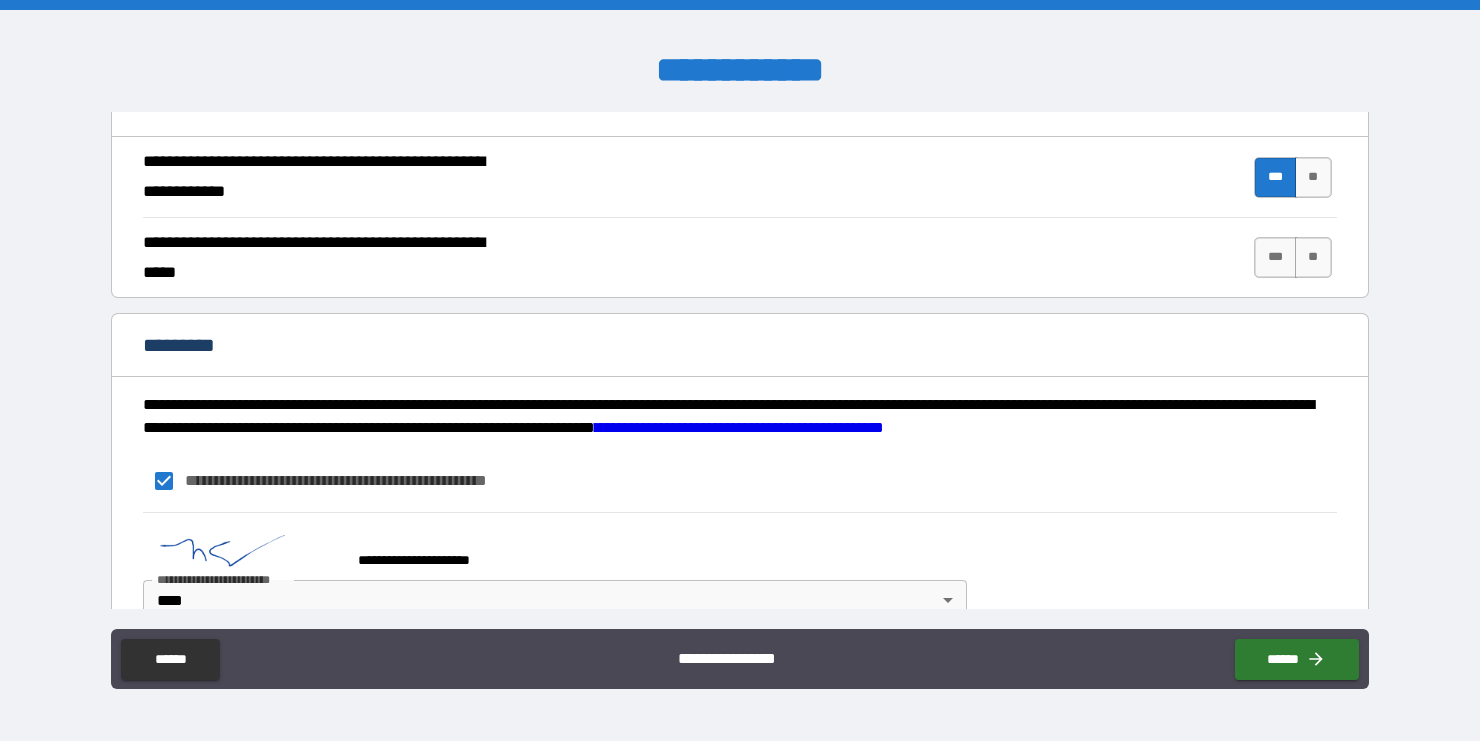 scroll, scrollTop: 1879, scrollLeft: 0, axis: vertical 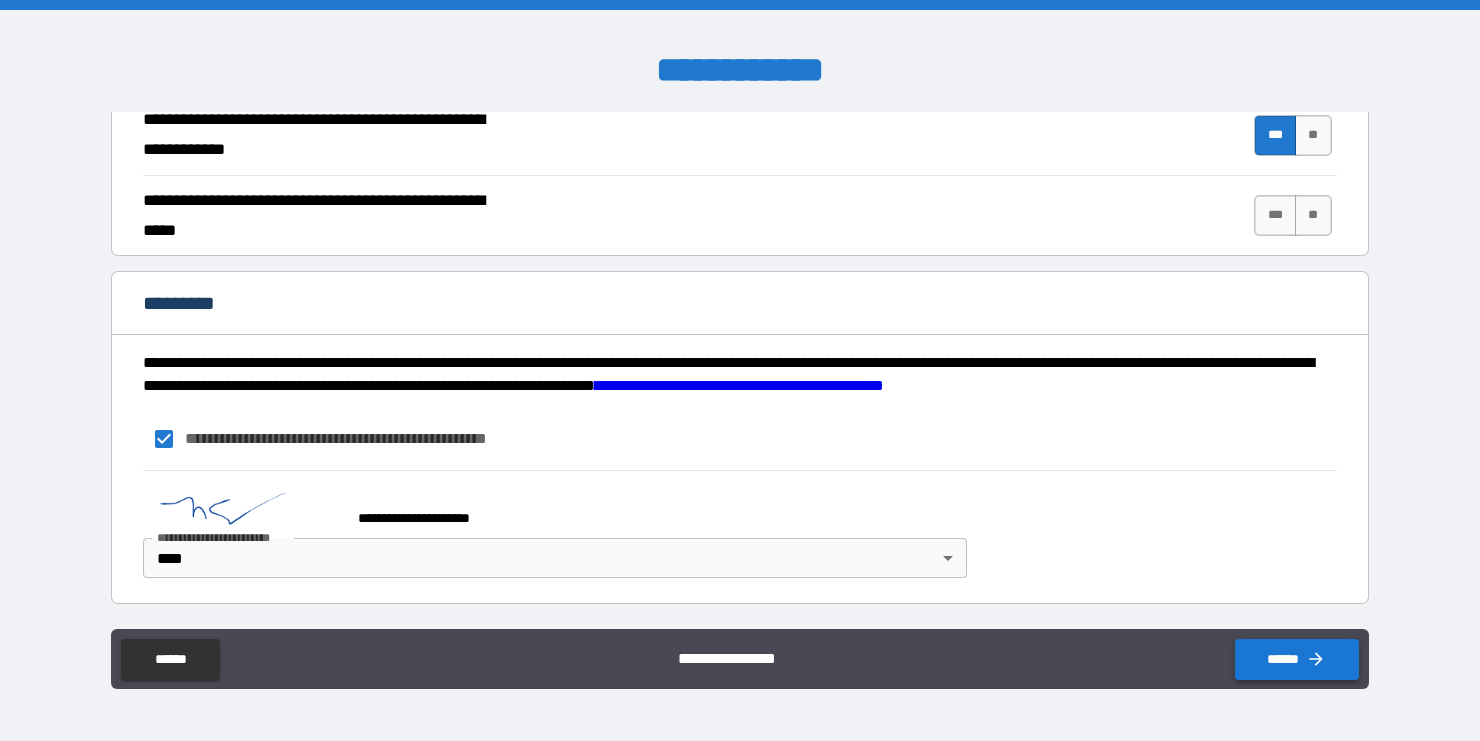 click on "******" at bounding box center [1297, 659] 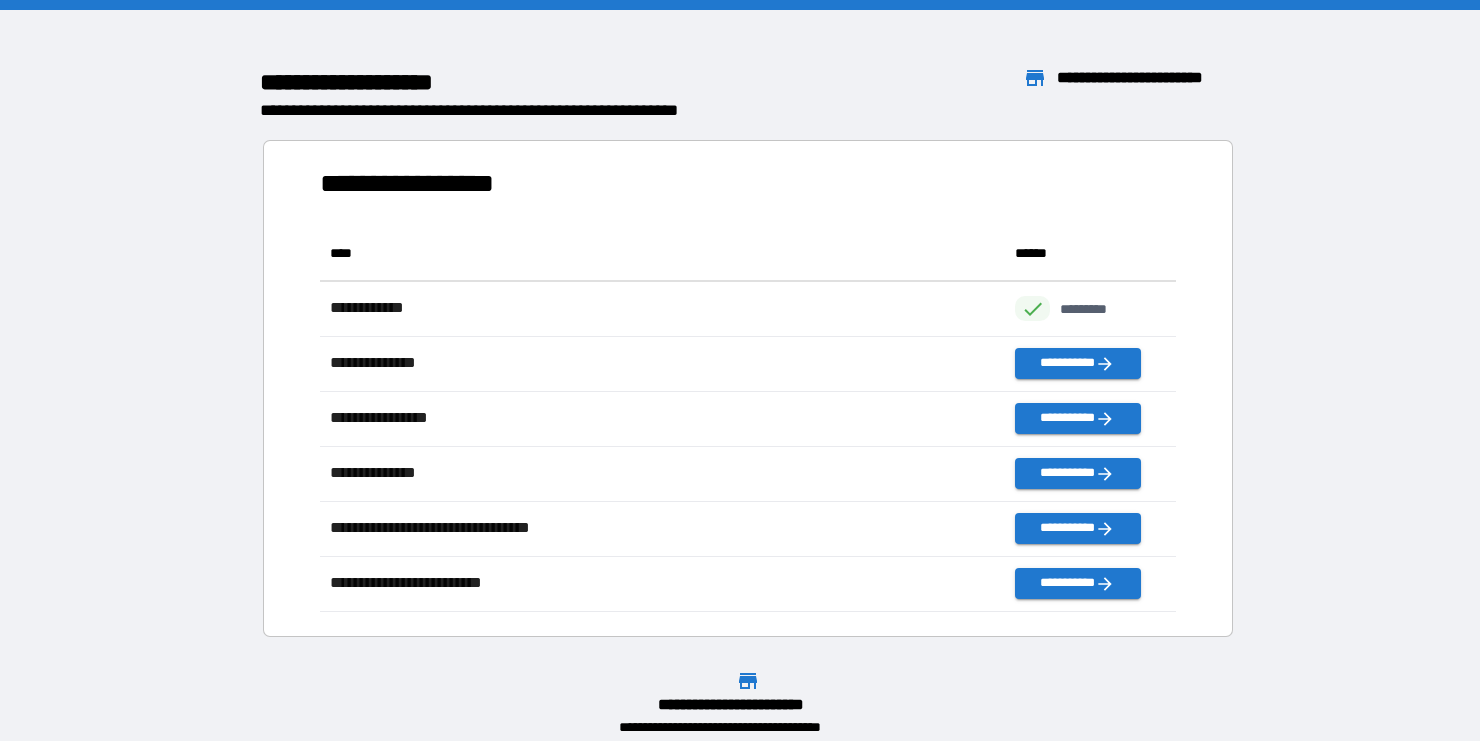scroll, scrollTop: 1, scrollLeft: 1, axis: both 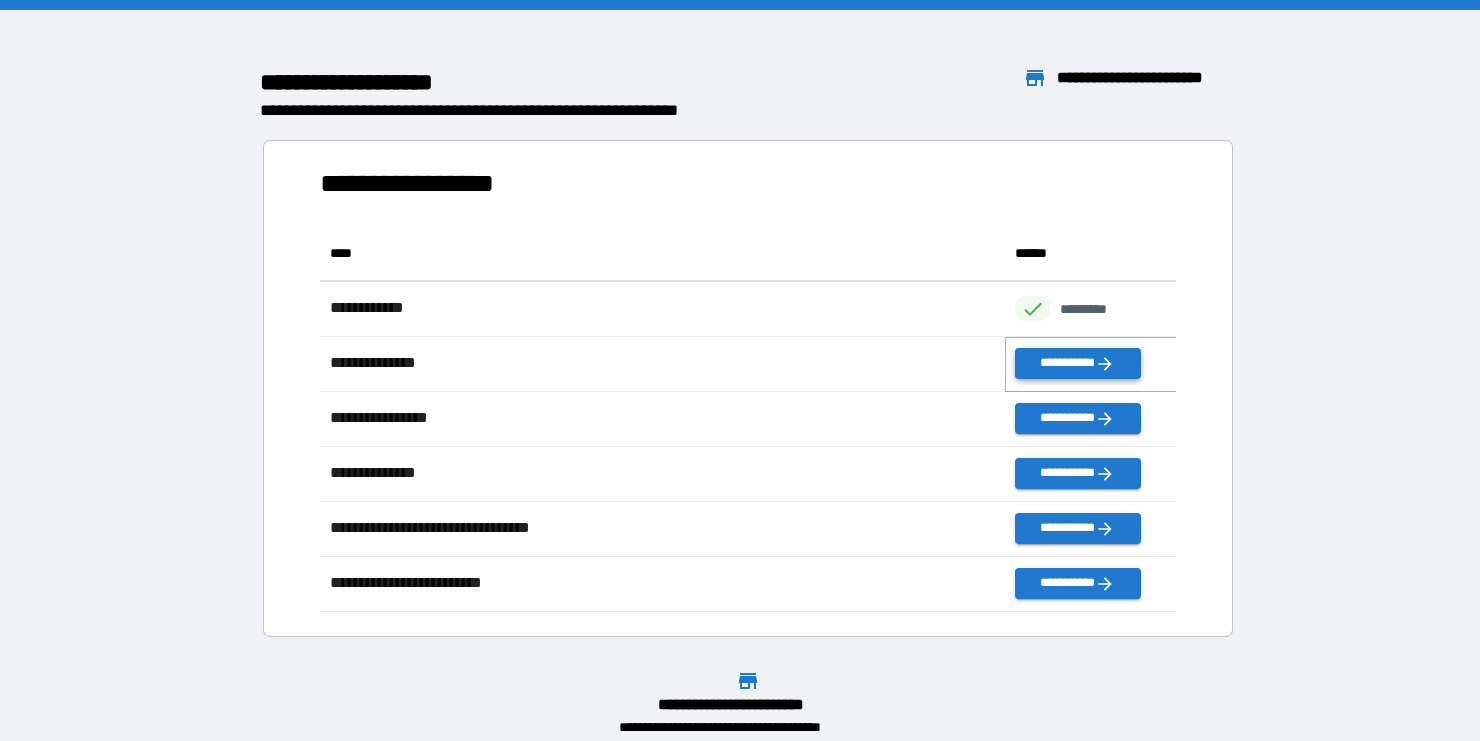 click on "**********" at bounding box center [1077, 363] 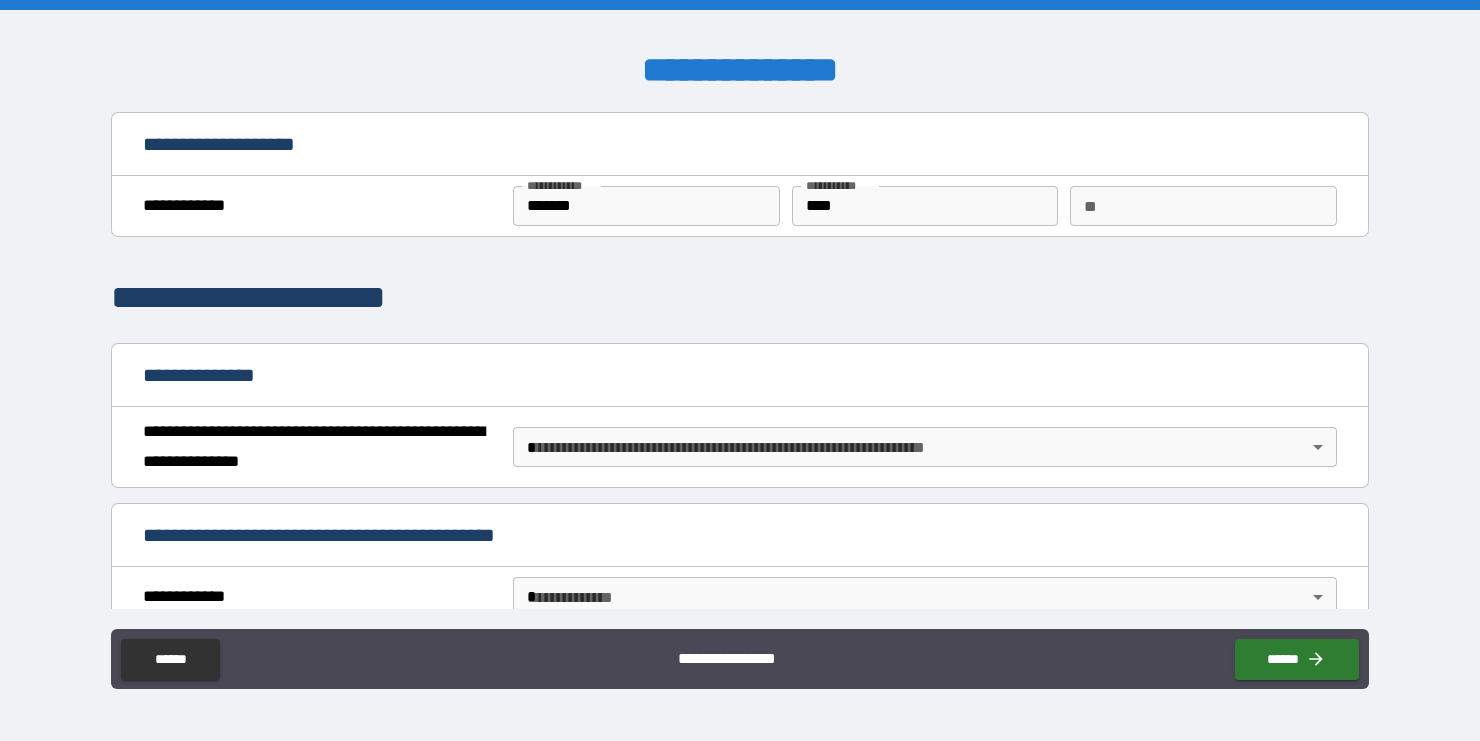 click on "**********" at bounding box center [740, 370] 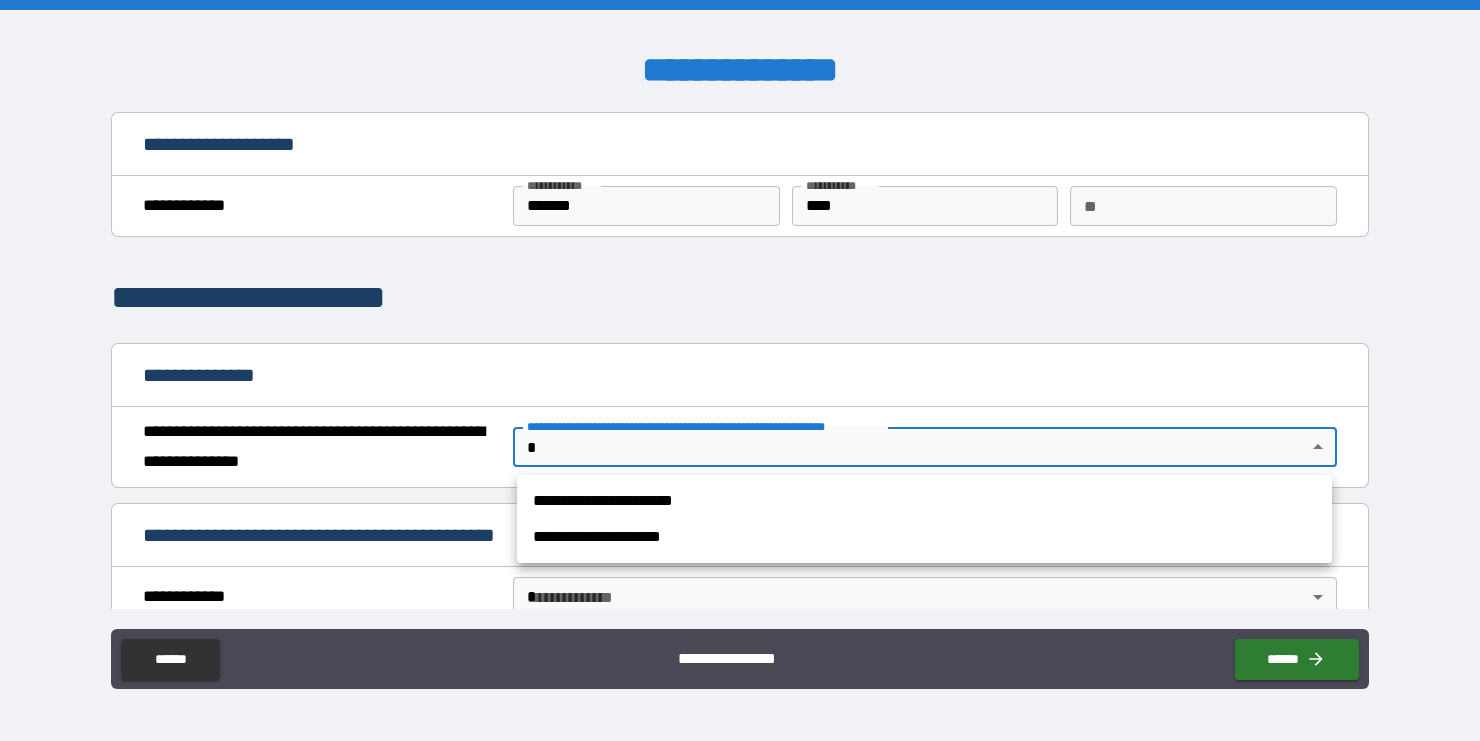 click on "**********" at bounding box center (924, 537) 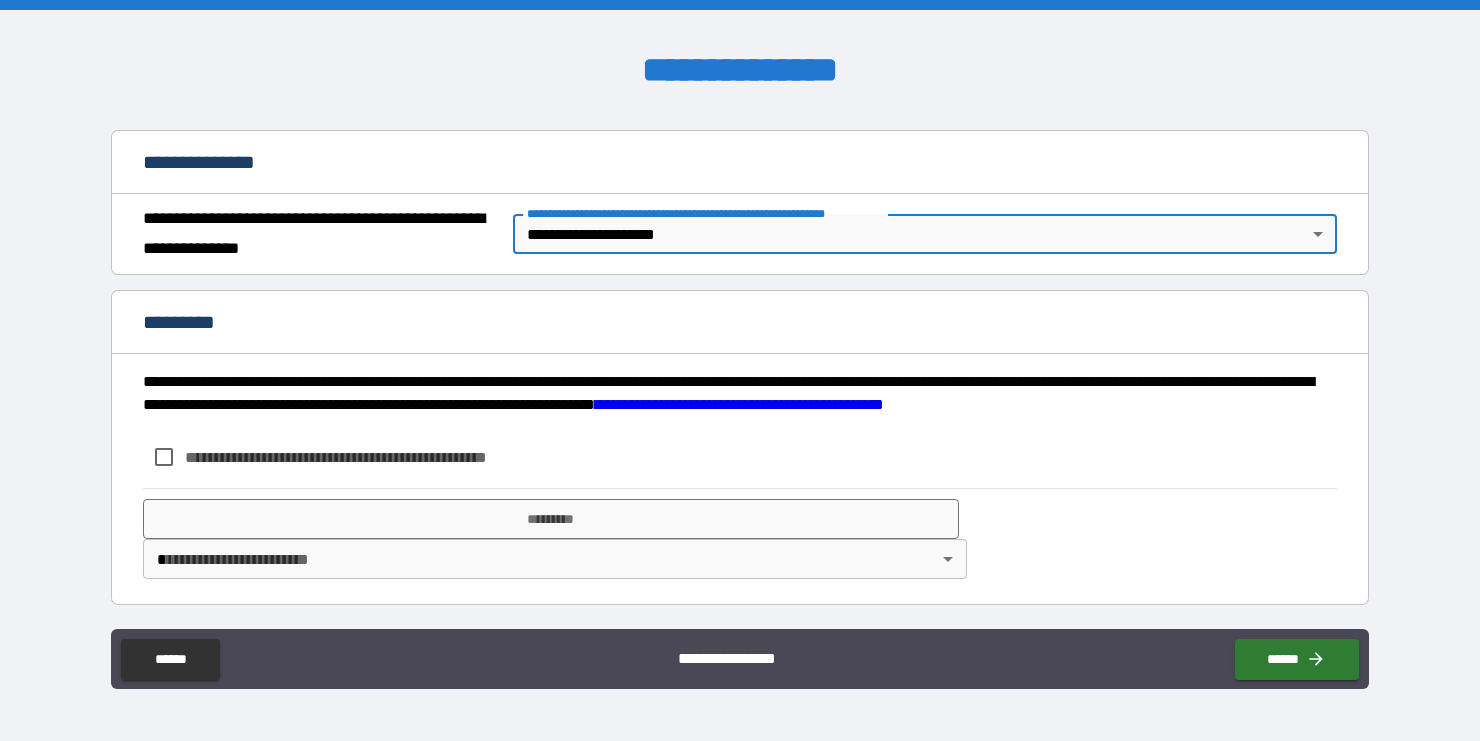 scroll, scrollTop: 214, scrollLeft: 0, axis: vertical 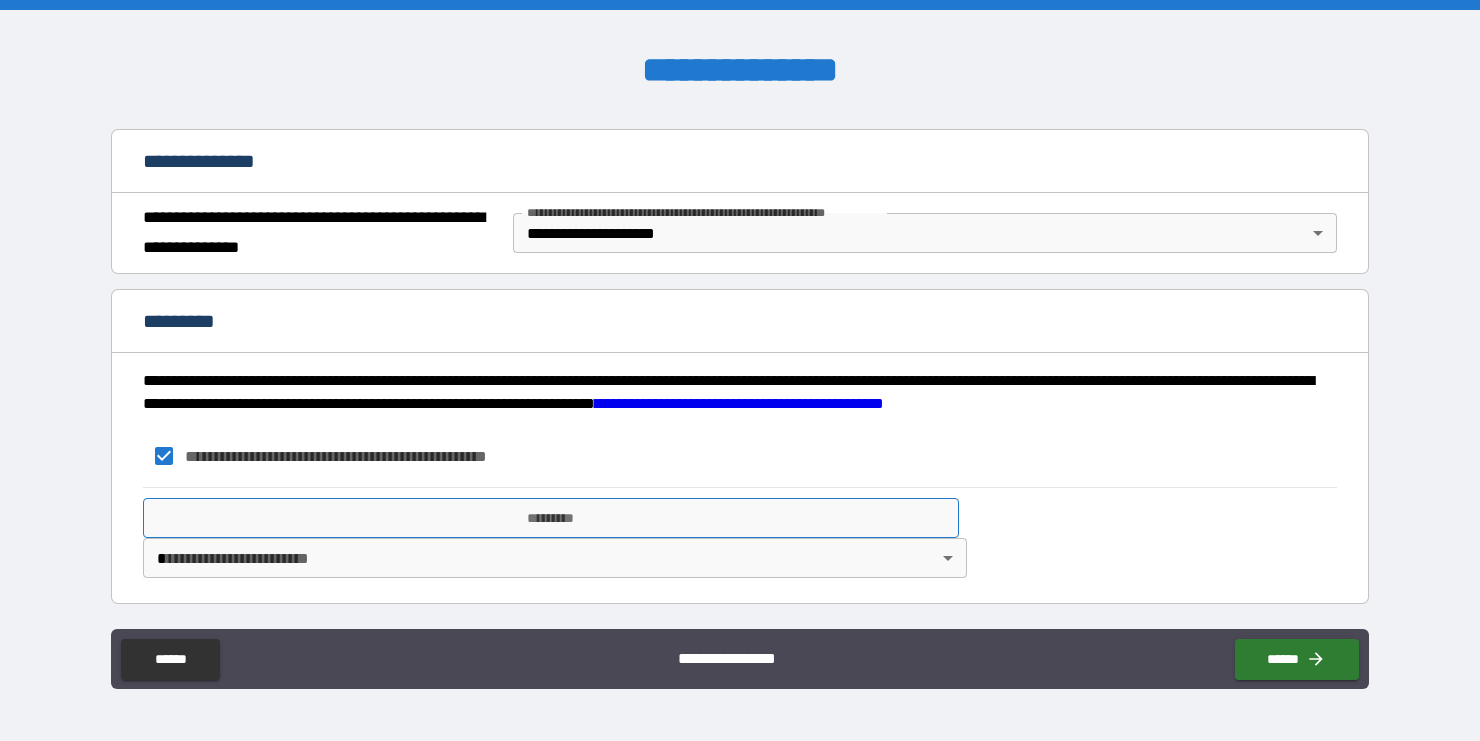 click on "*********" at bounding box center (550, 518) 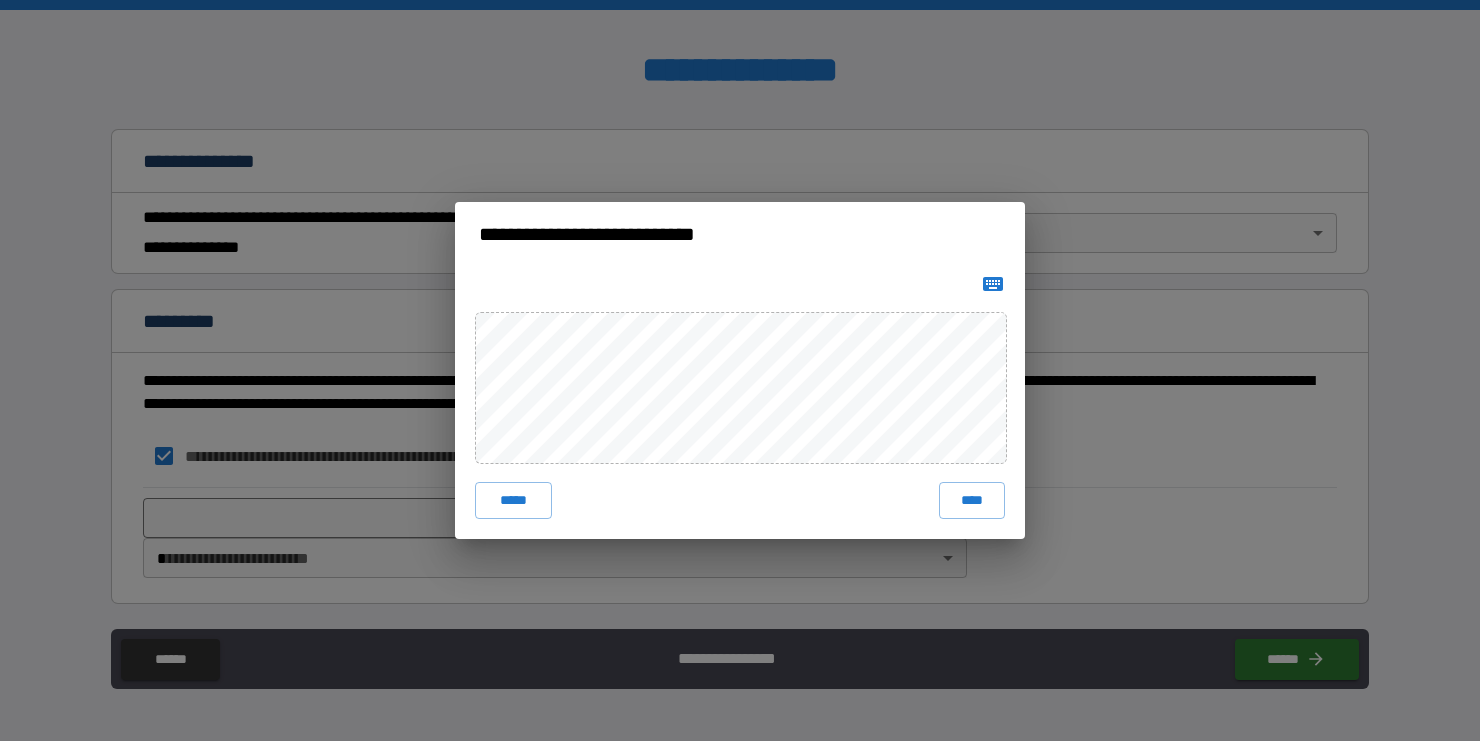 click on "***** ****" at bounding box center (740, 402) 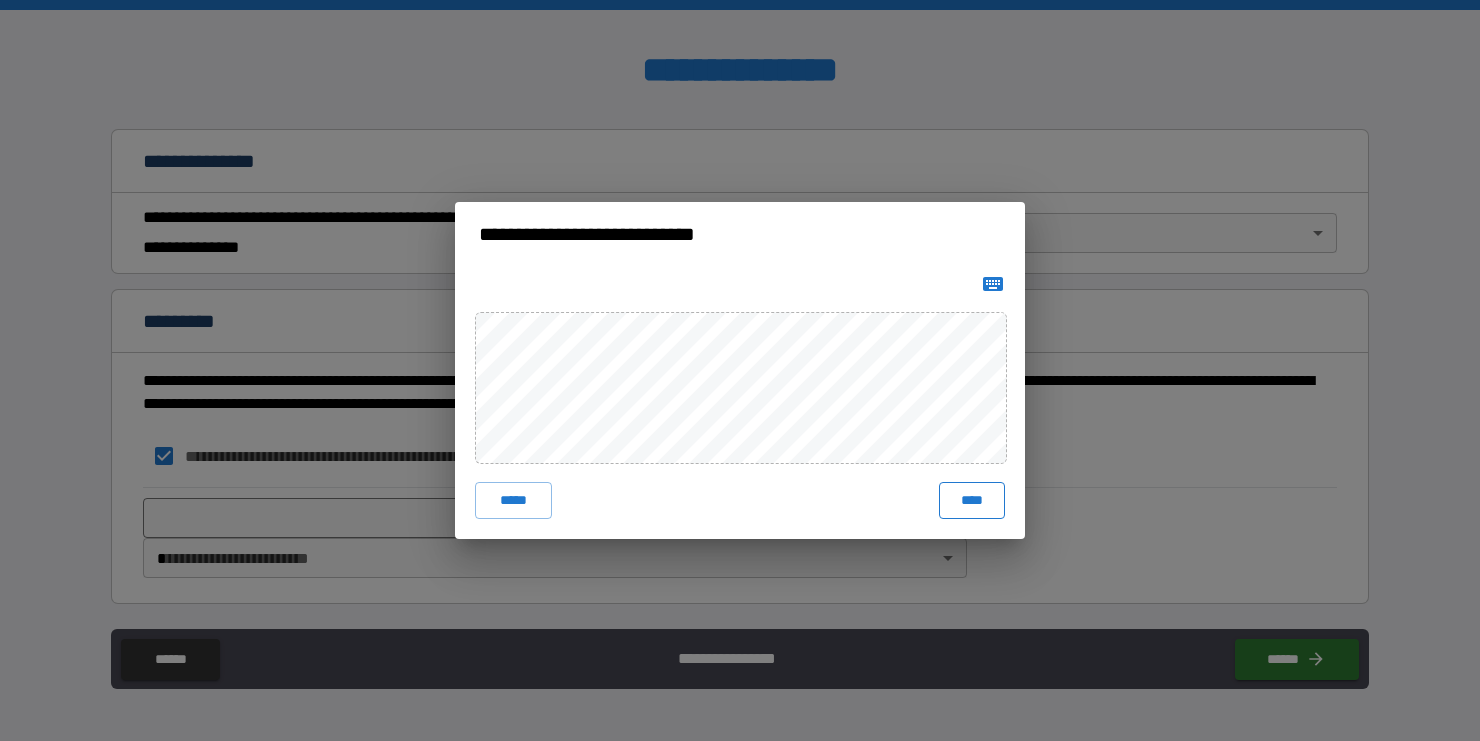 click on "****" at bounding box center [972, 500] 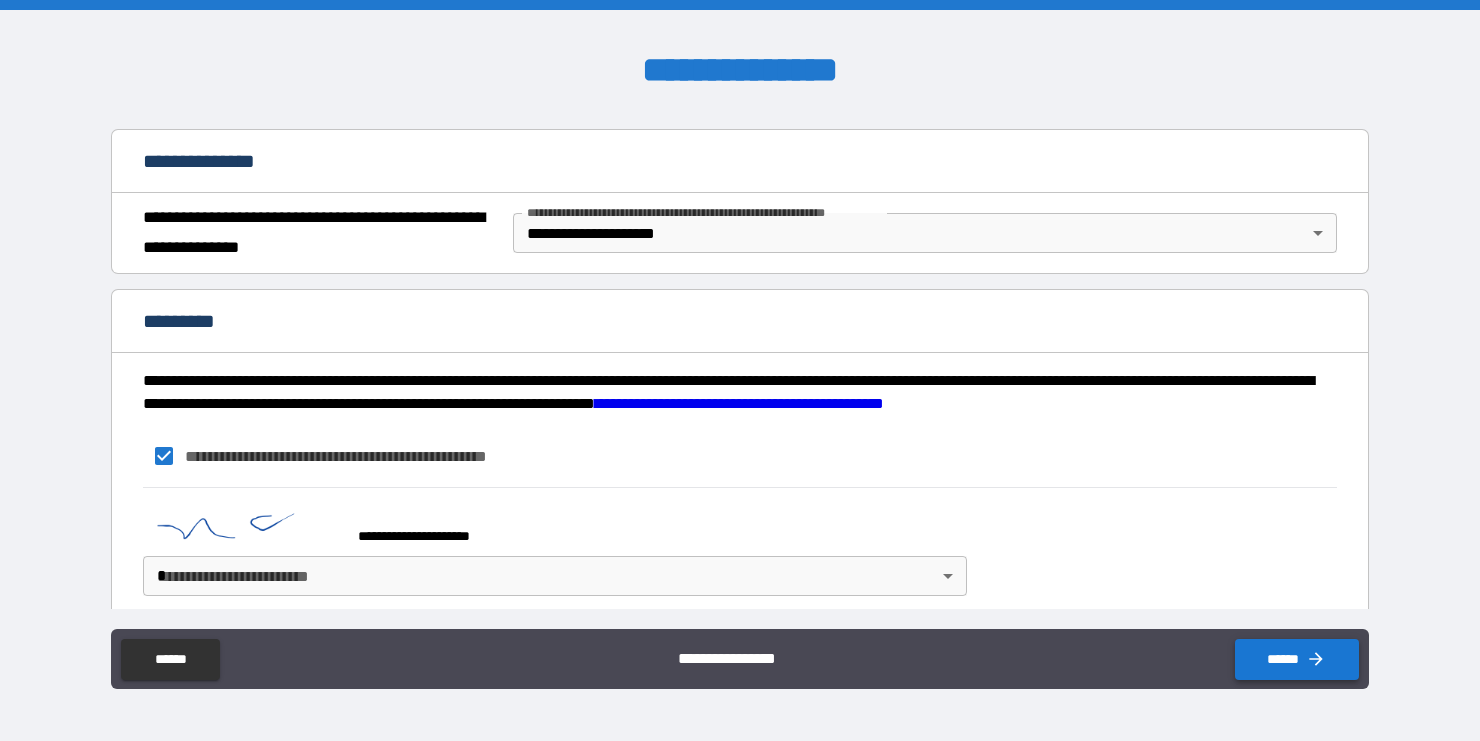 click on "******" at bounding box center [1297, 659] 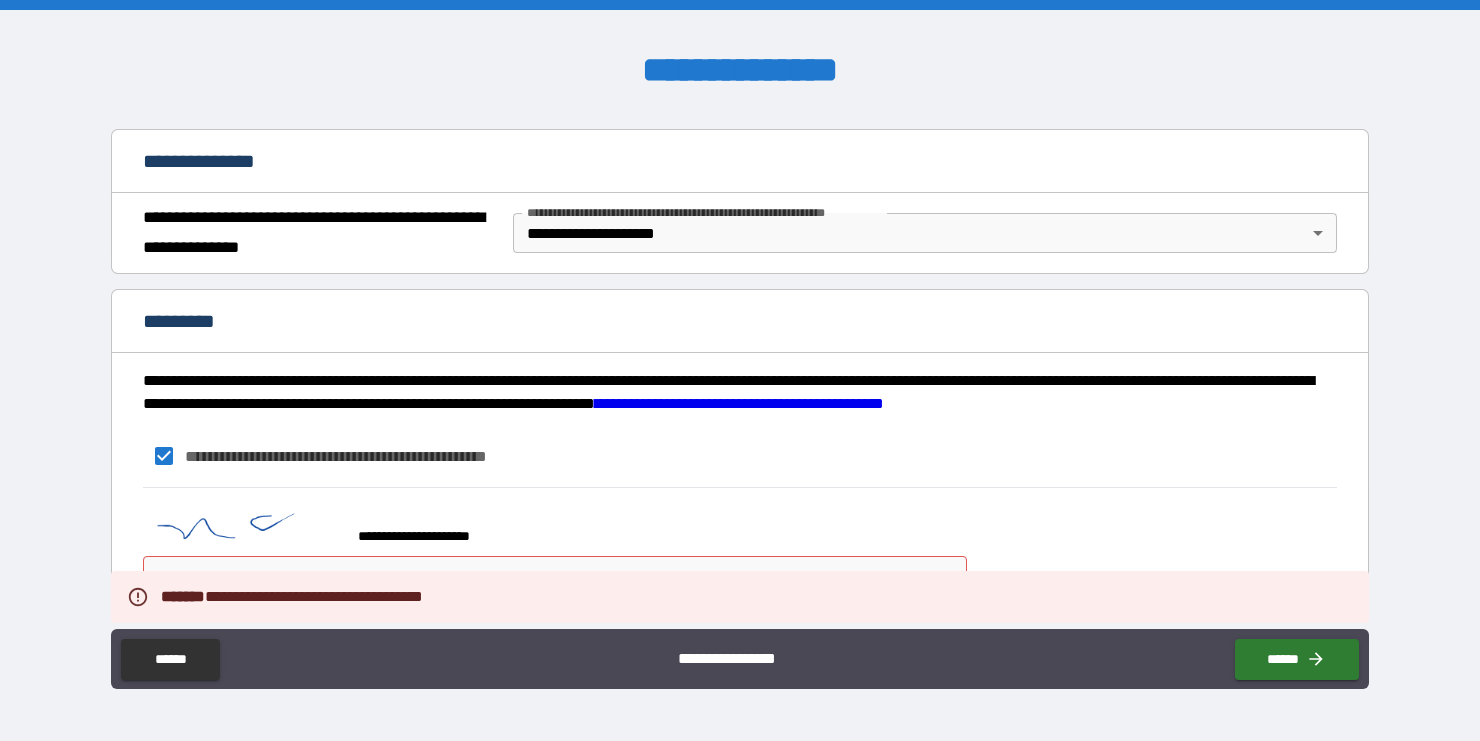 scroll, scrollTop: 231, scrollLeft: 0, axis: vertical 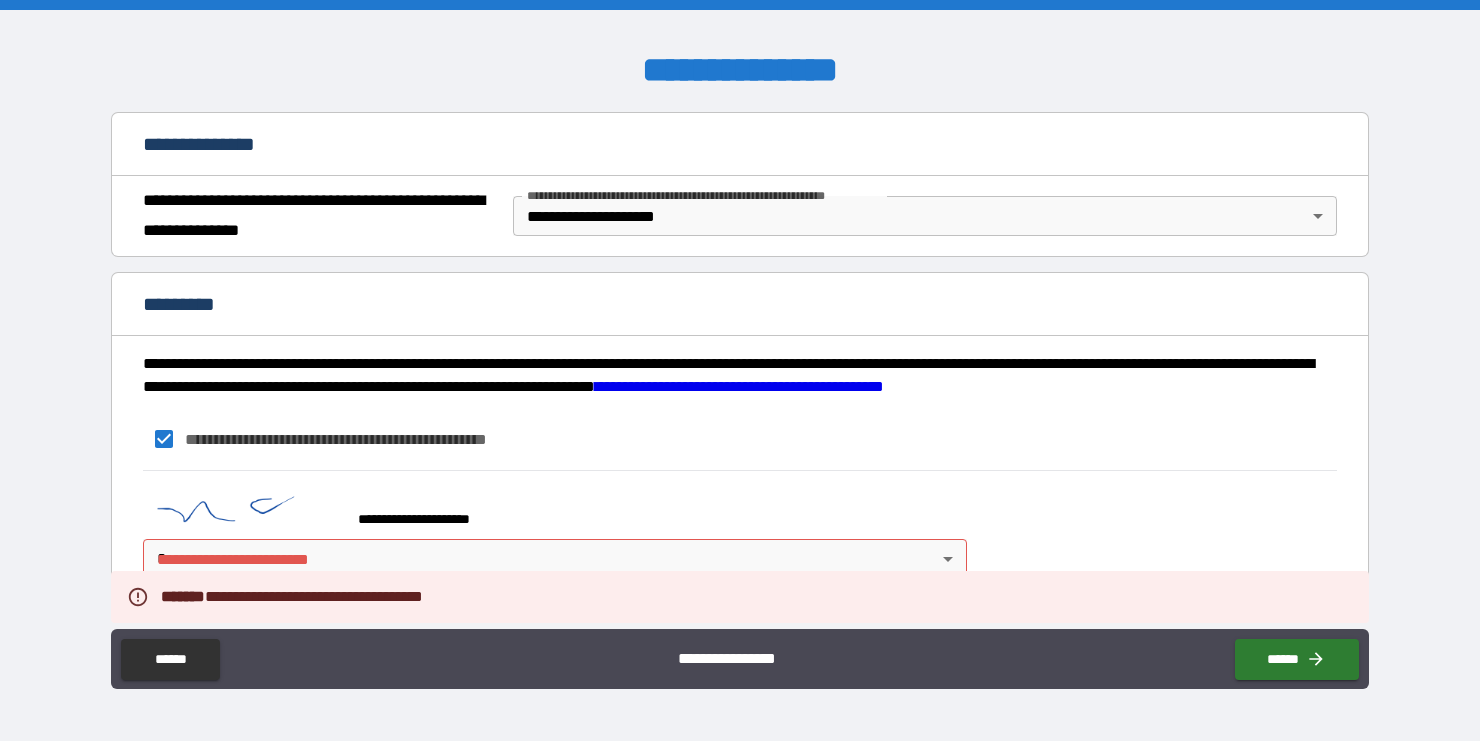 click on "**********" at bounding box center (740, 370) 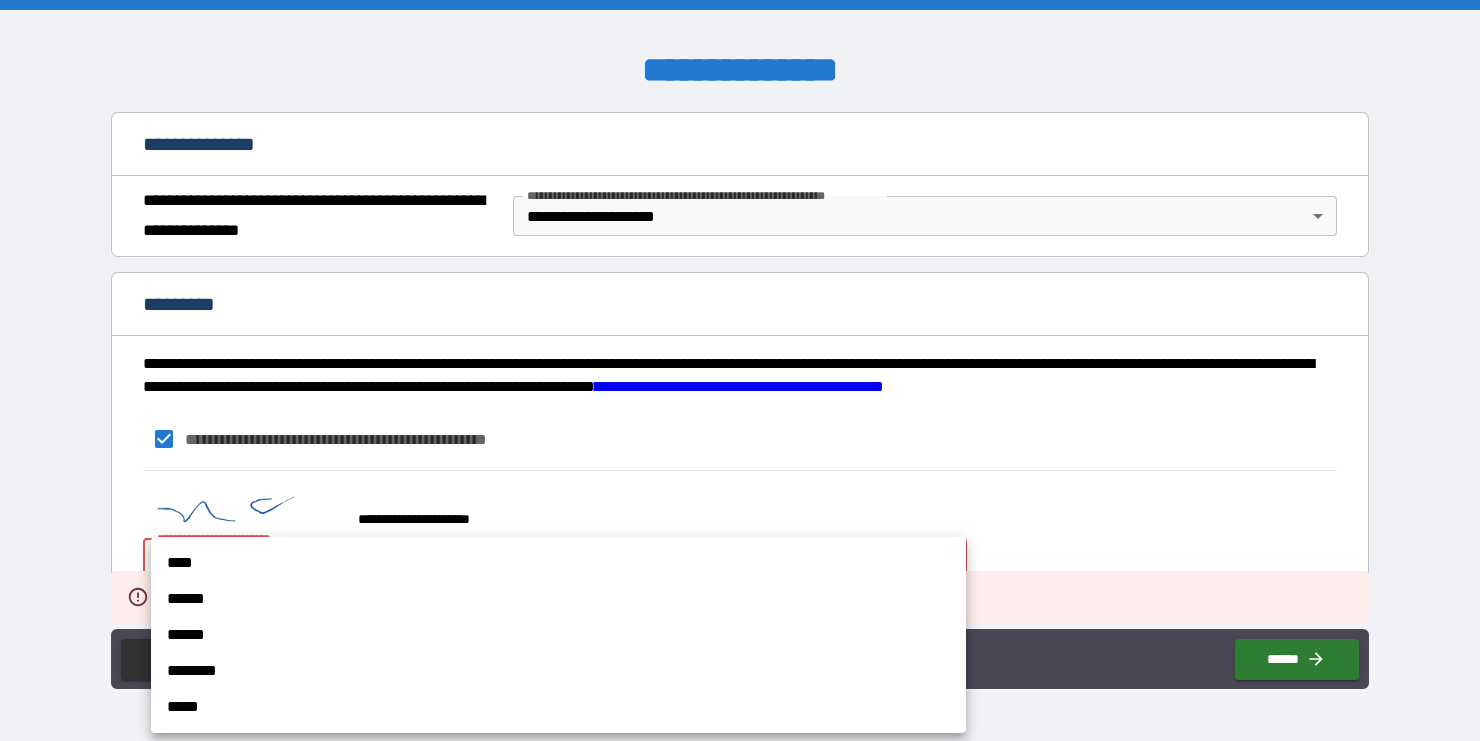 click on "****" at bounding box center (558, 563) 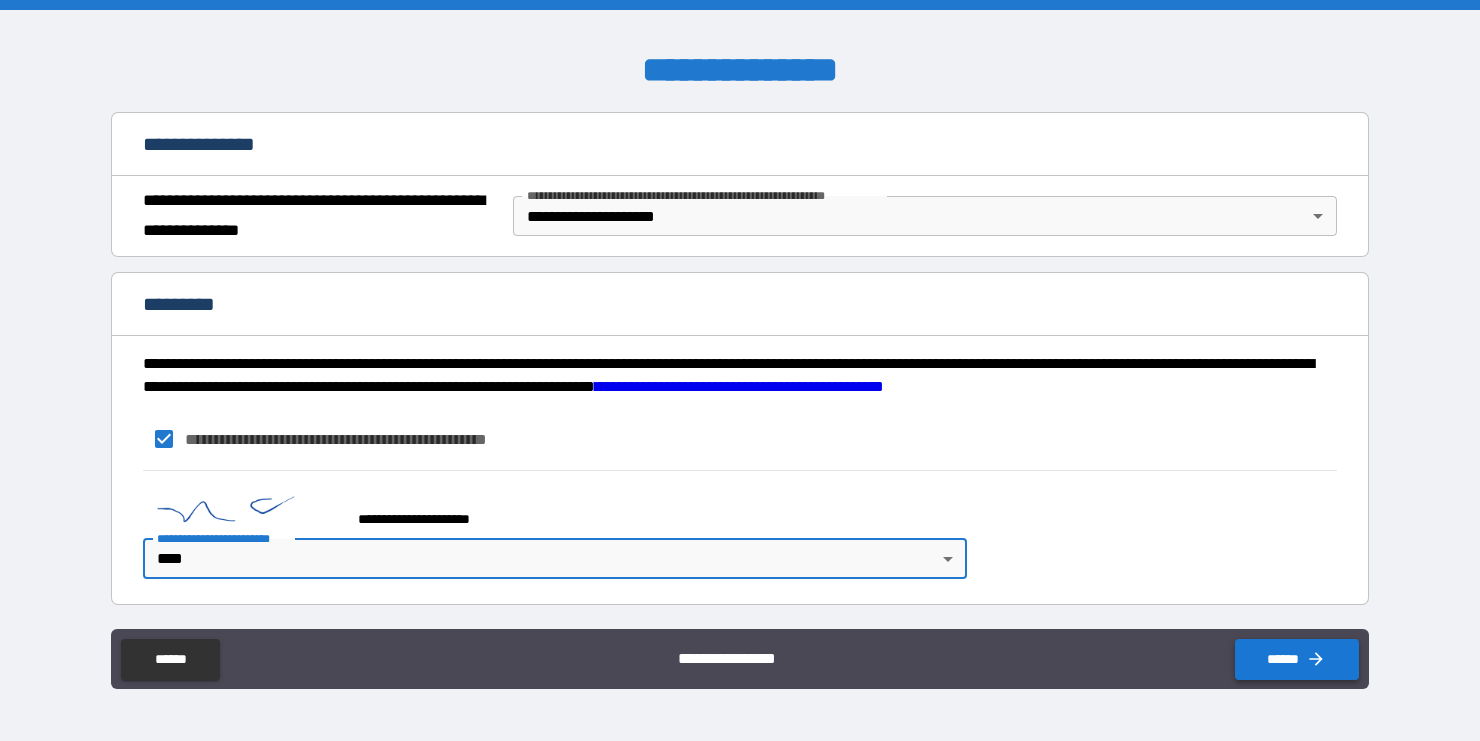 click on "******" at bounding box center [1297, 659] 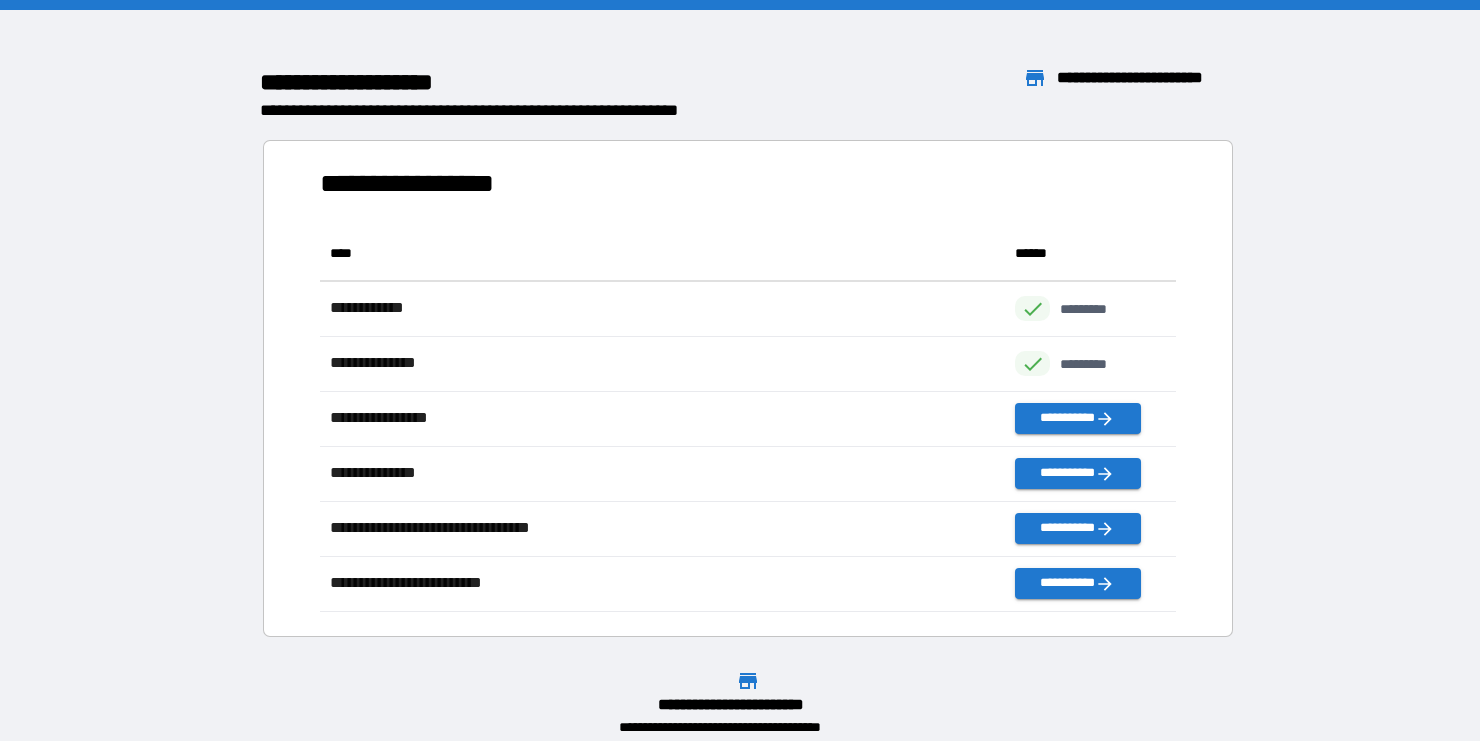 scroll, scrollTop: 1, scrollLeft: 1, axis: both 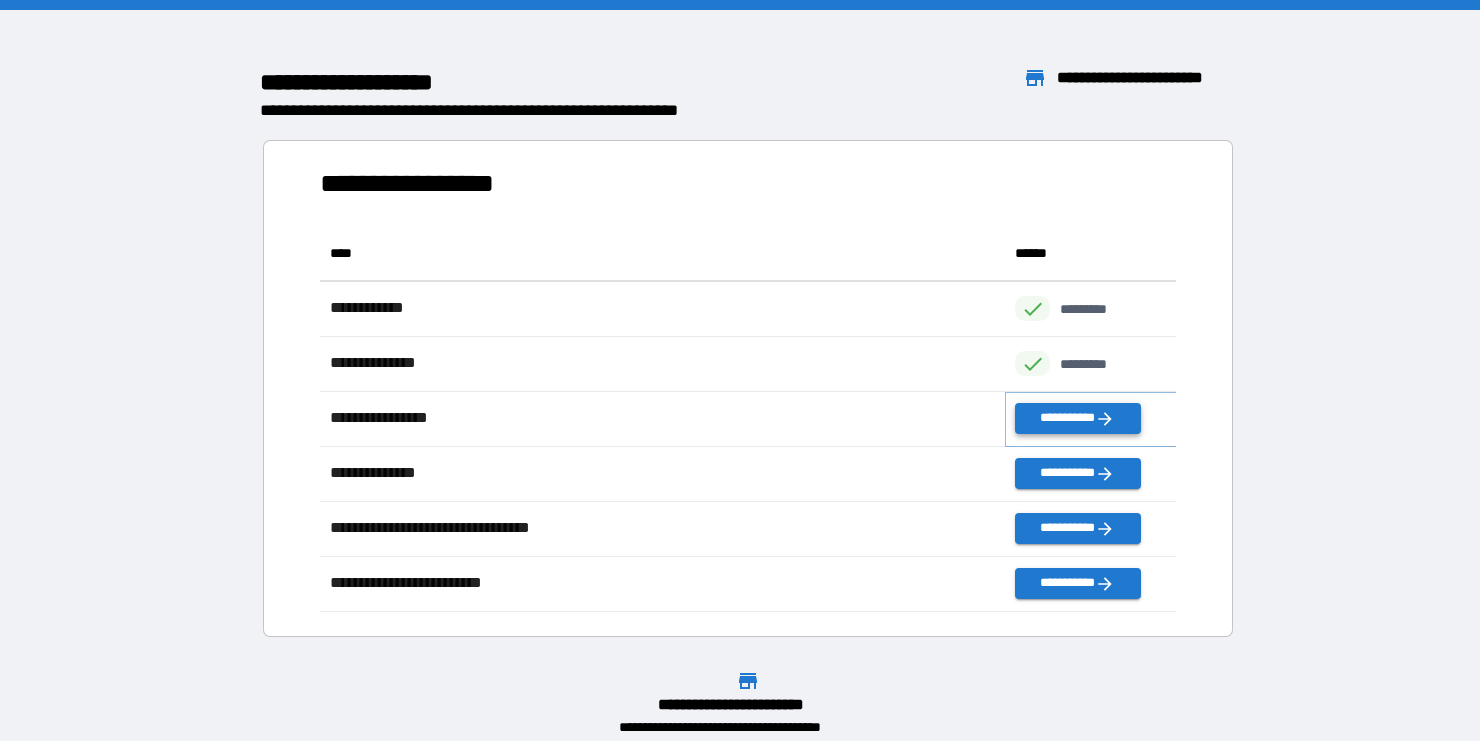 click on "**********" at bounding box center [1077, 418] 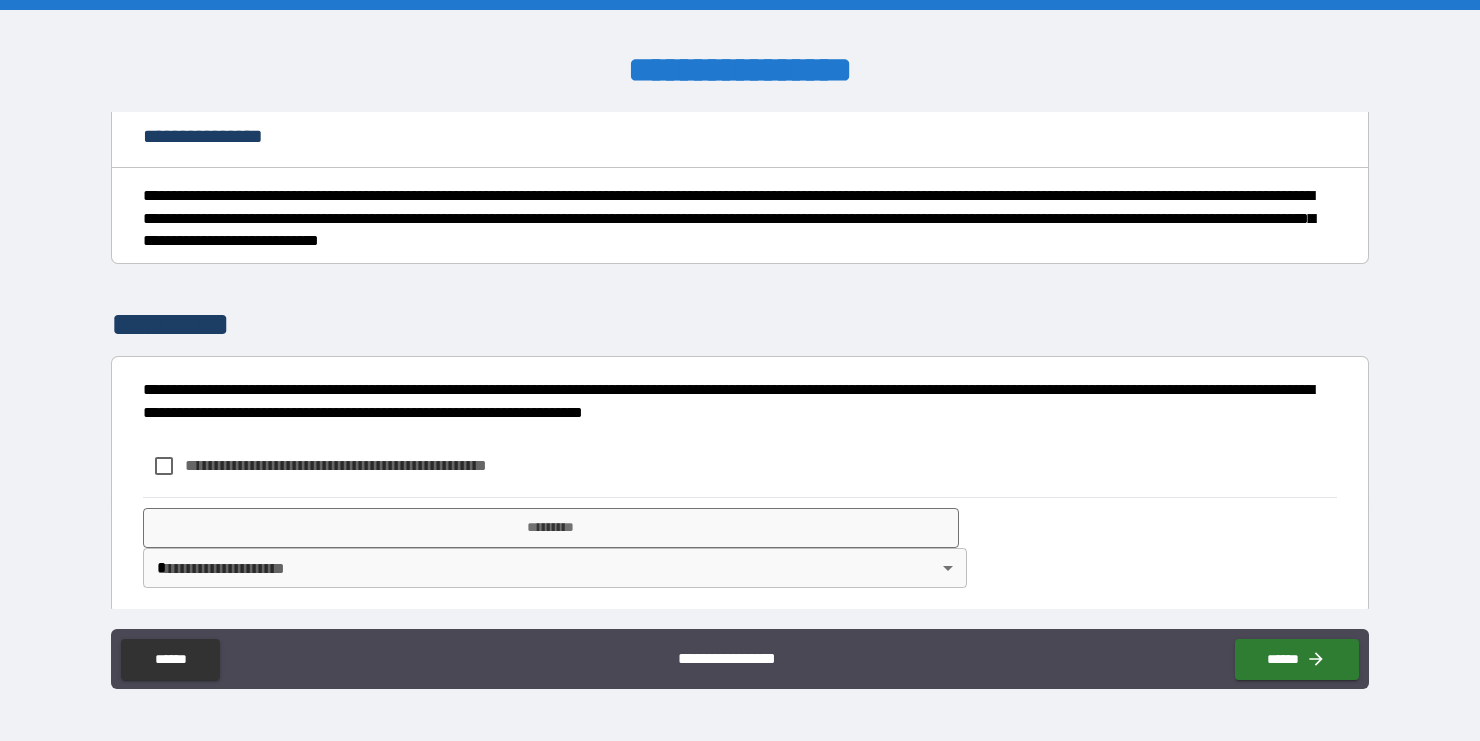 scroll, scrollTop: 1107, scrollLeft: 0, axis: vertical 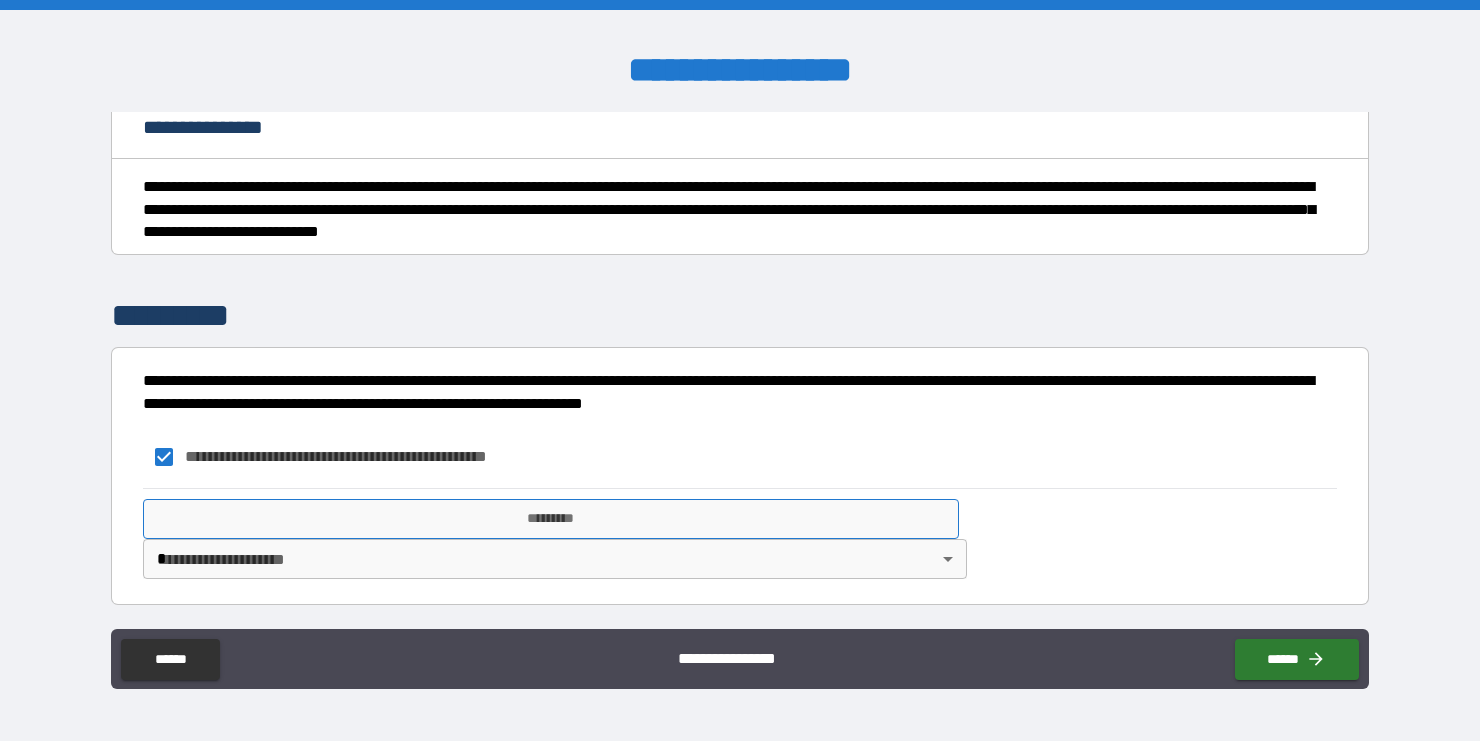 click on "*********" at bounding box center (550, 519) 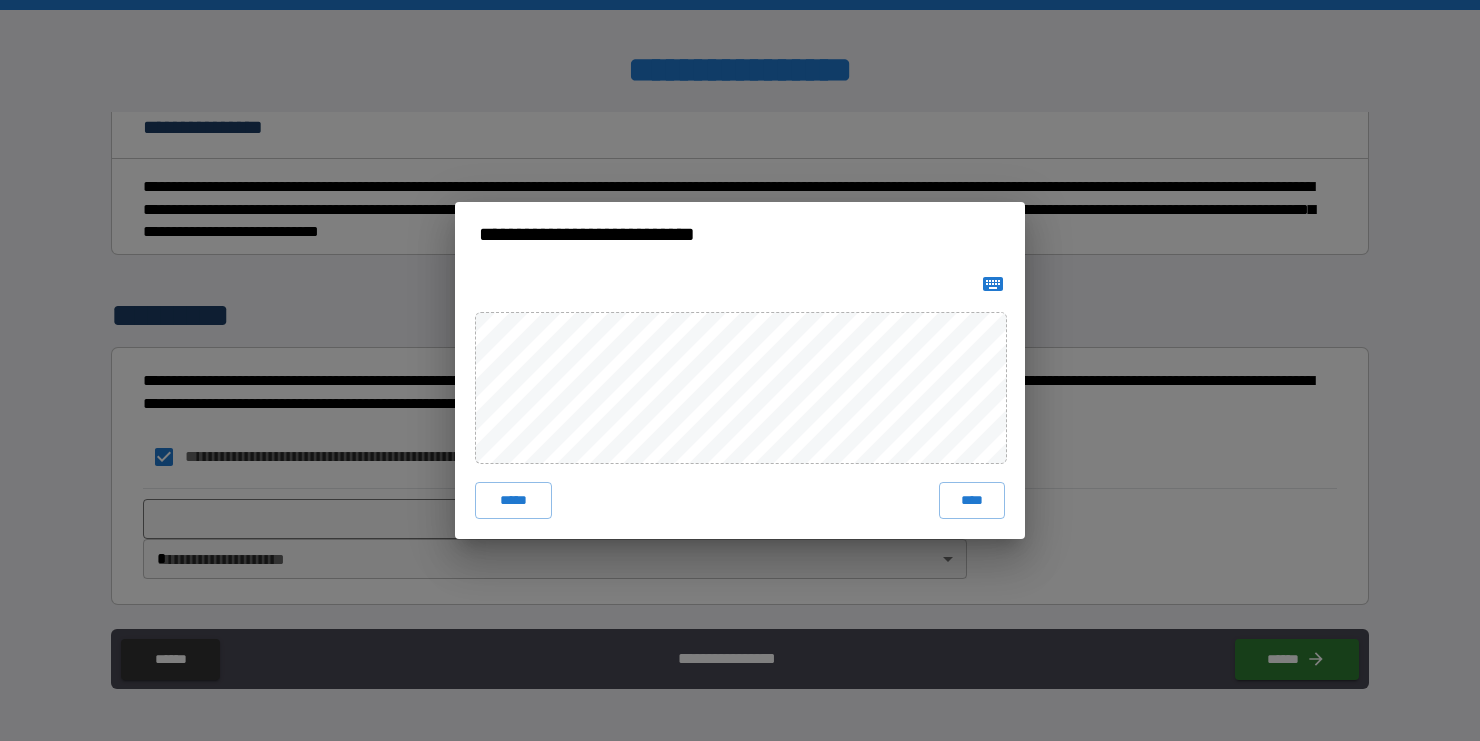 click on "**********" at bounding box center [740, 370] 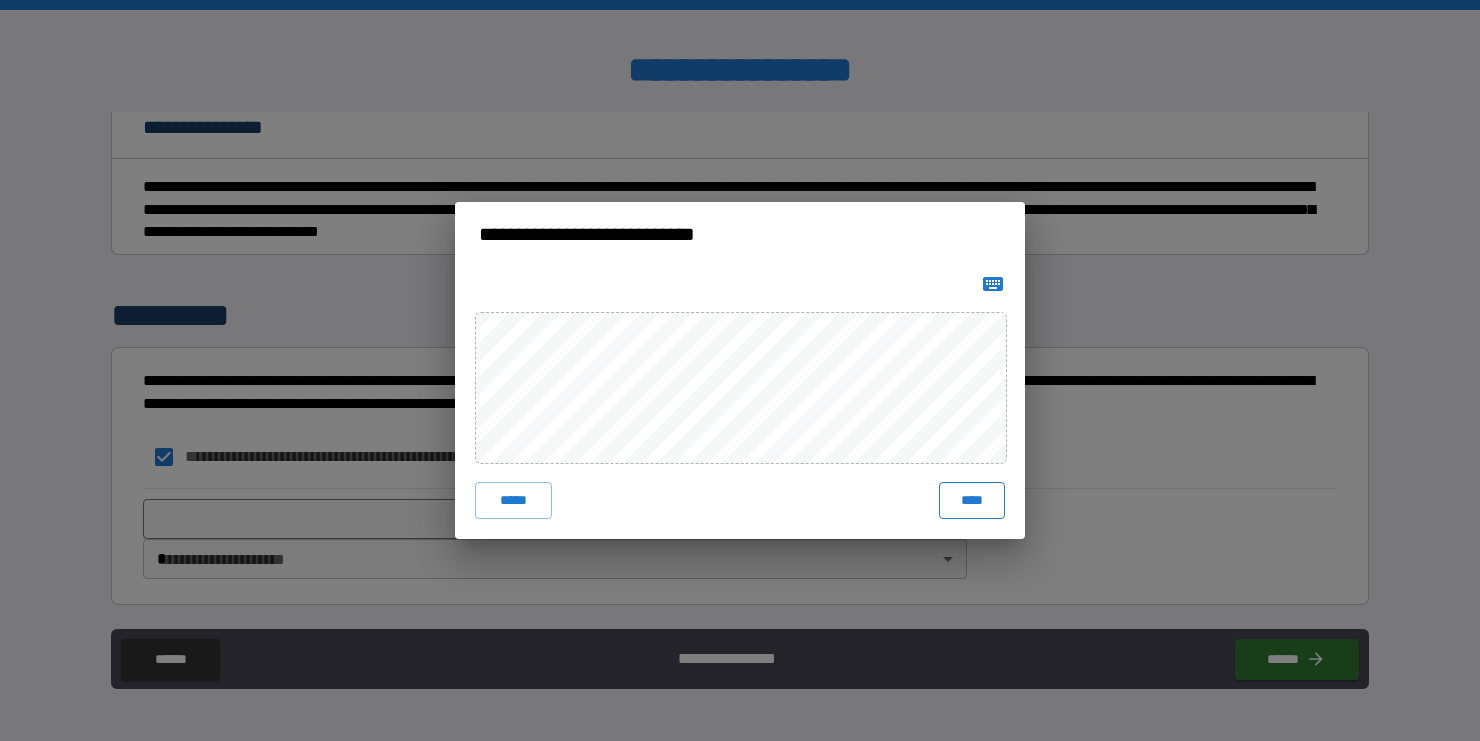 click on "****" at bounding box center [972, 500] 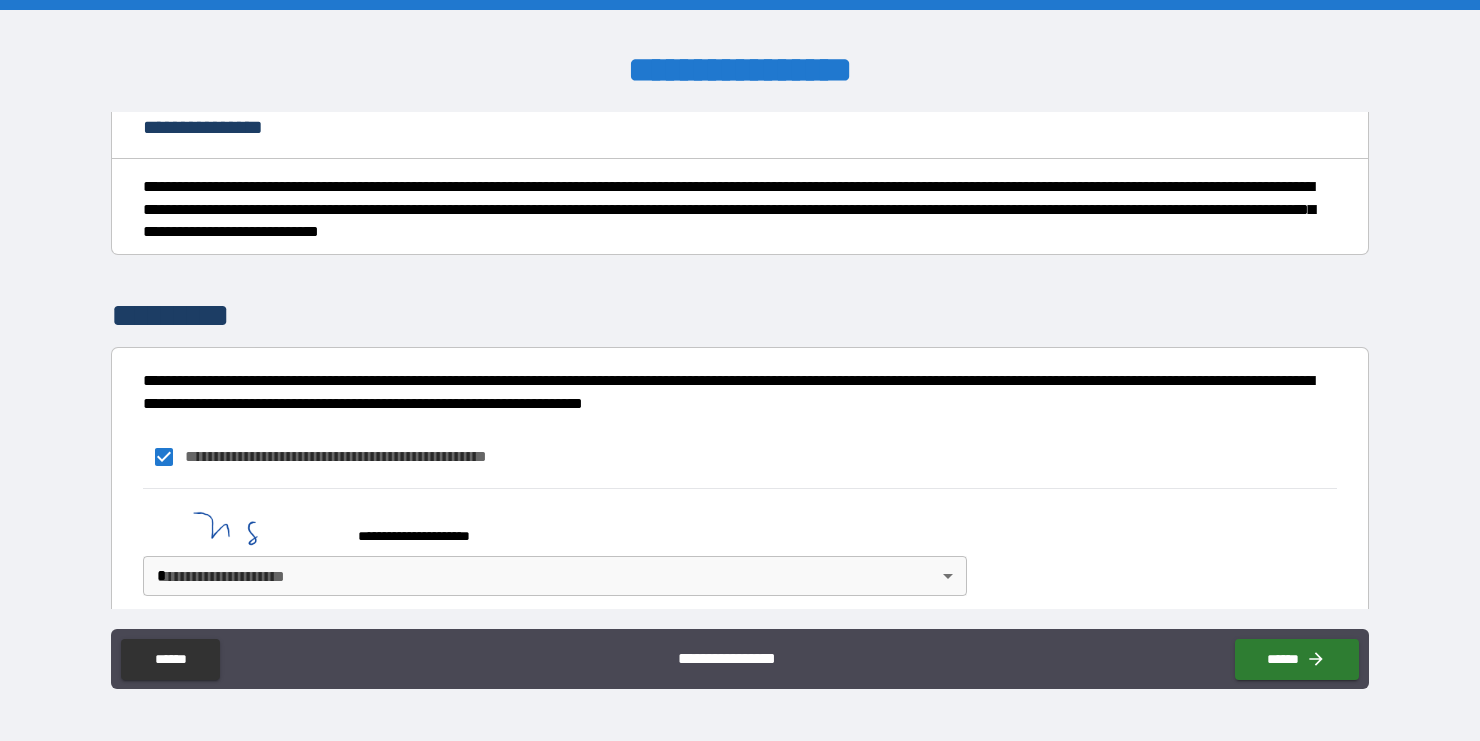 click on "**********" at bounding box center [740, 370] 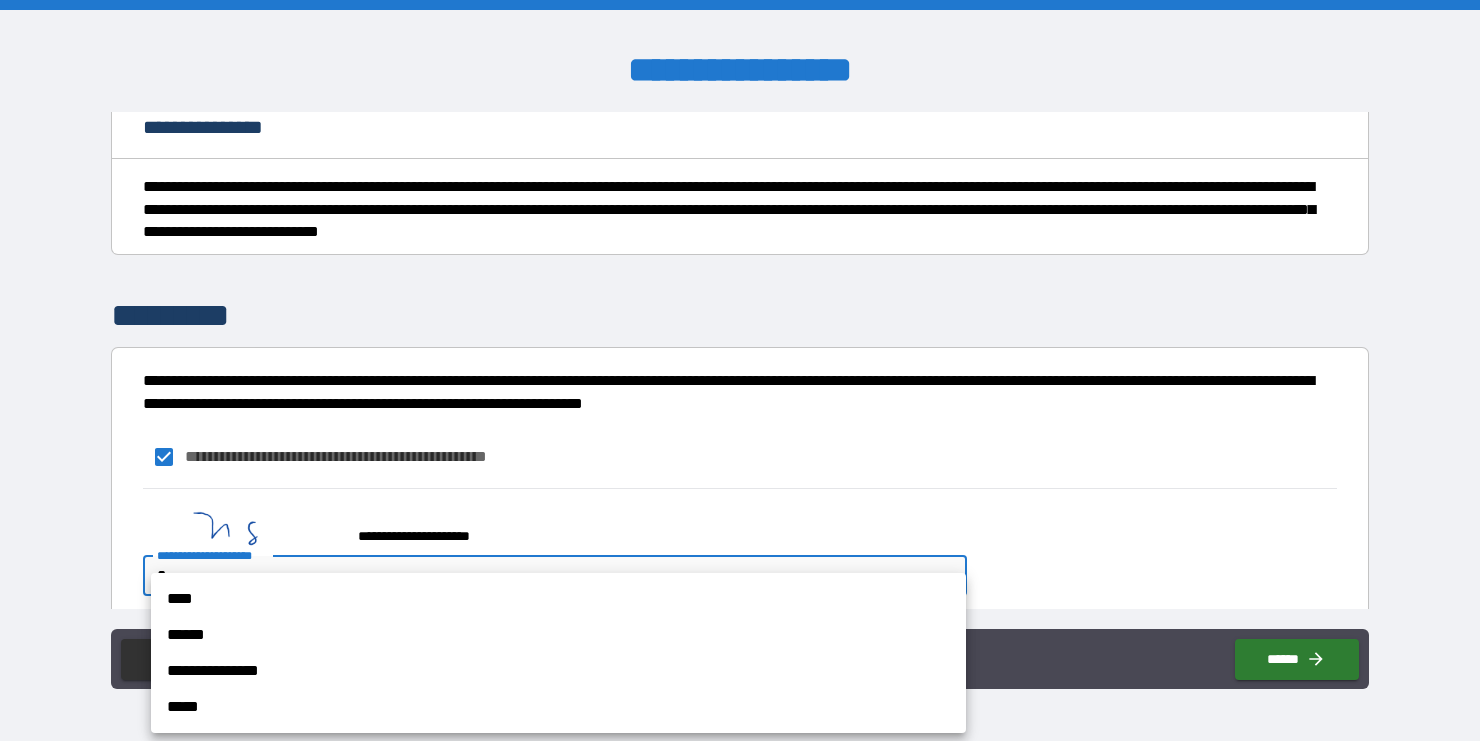 click on "****" at bounding box center (558, 599) 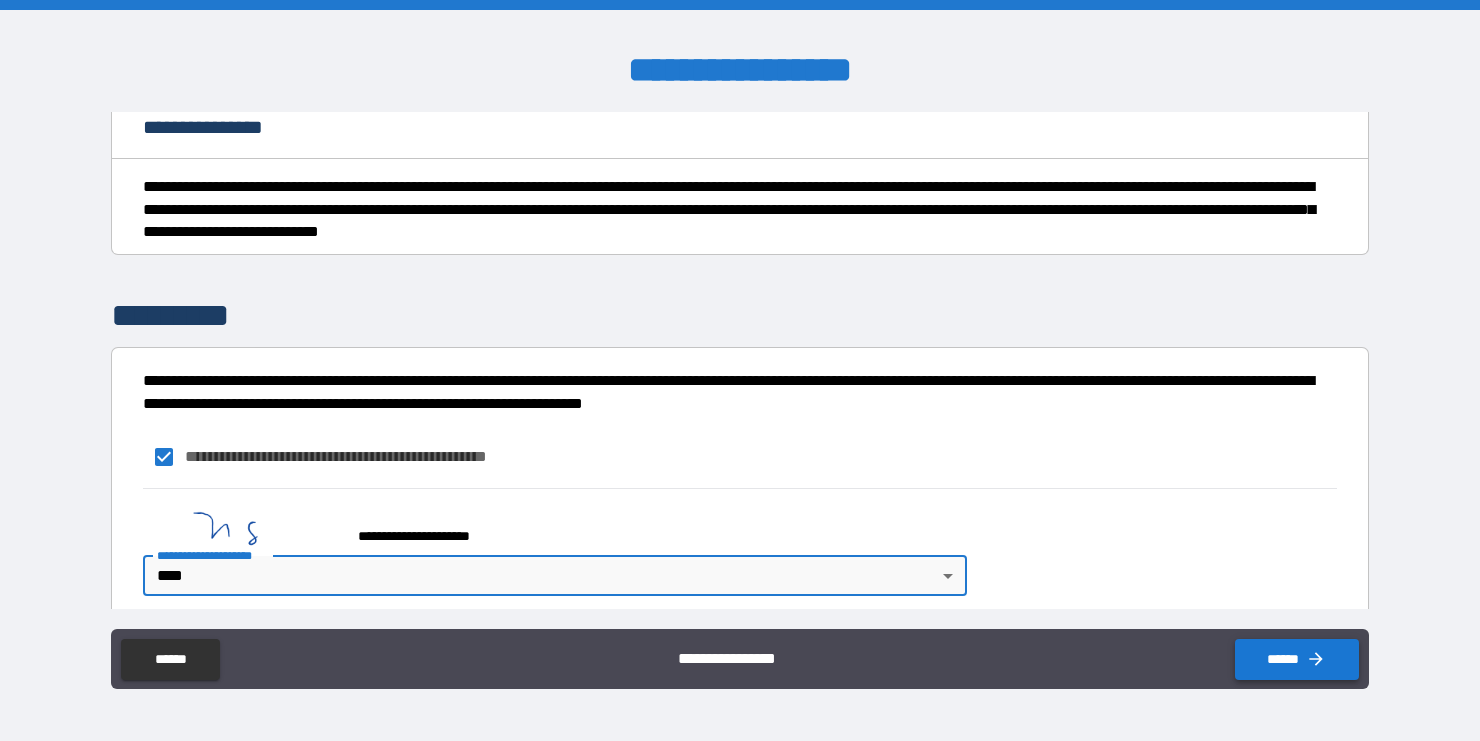 click on "******" at bounding box center (1297, 659) 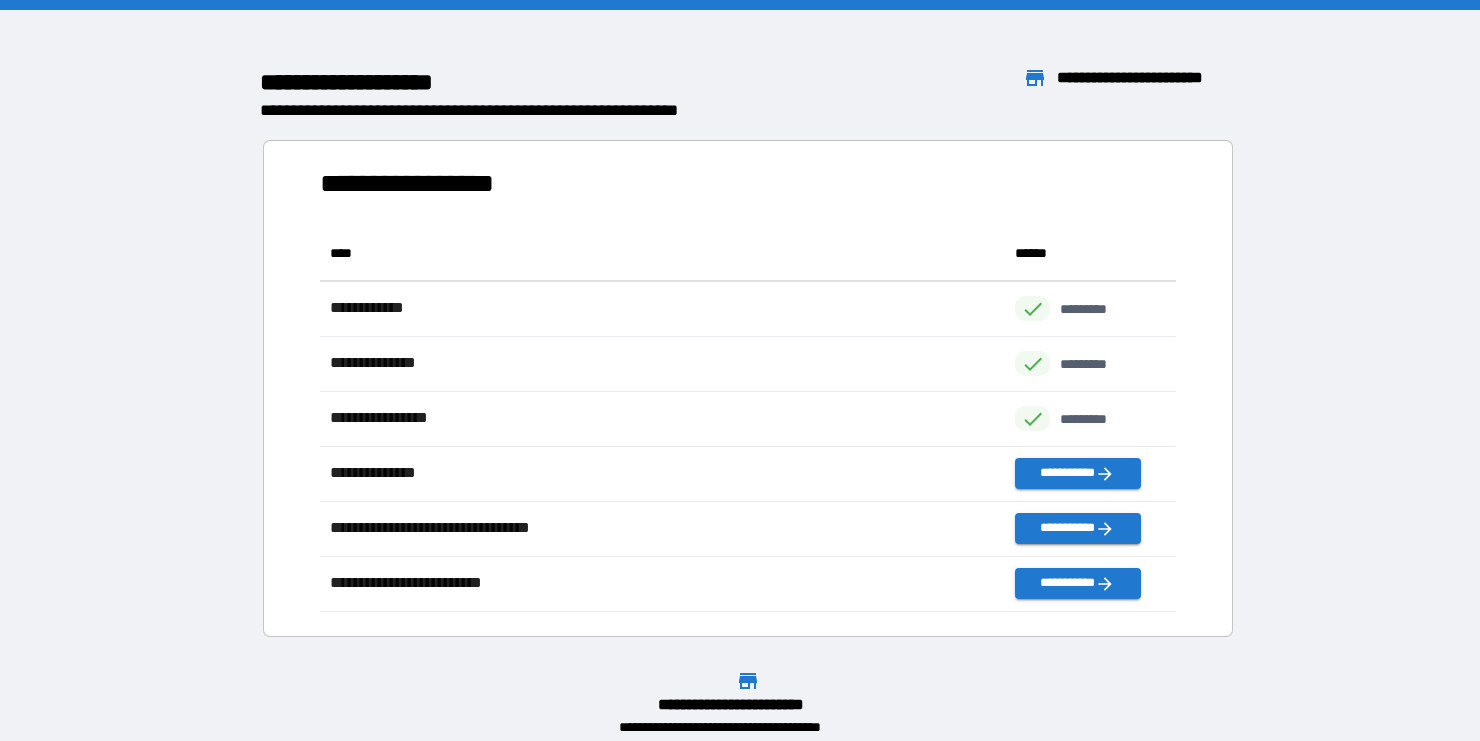 scroll, scrollTop: 1, scrollLeft: 1, axis: both 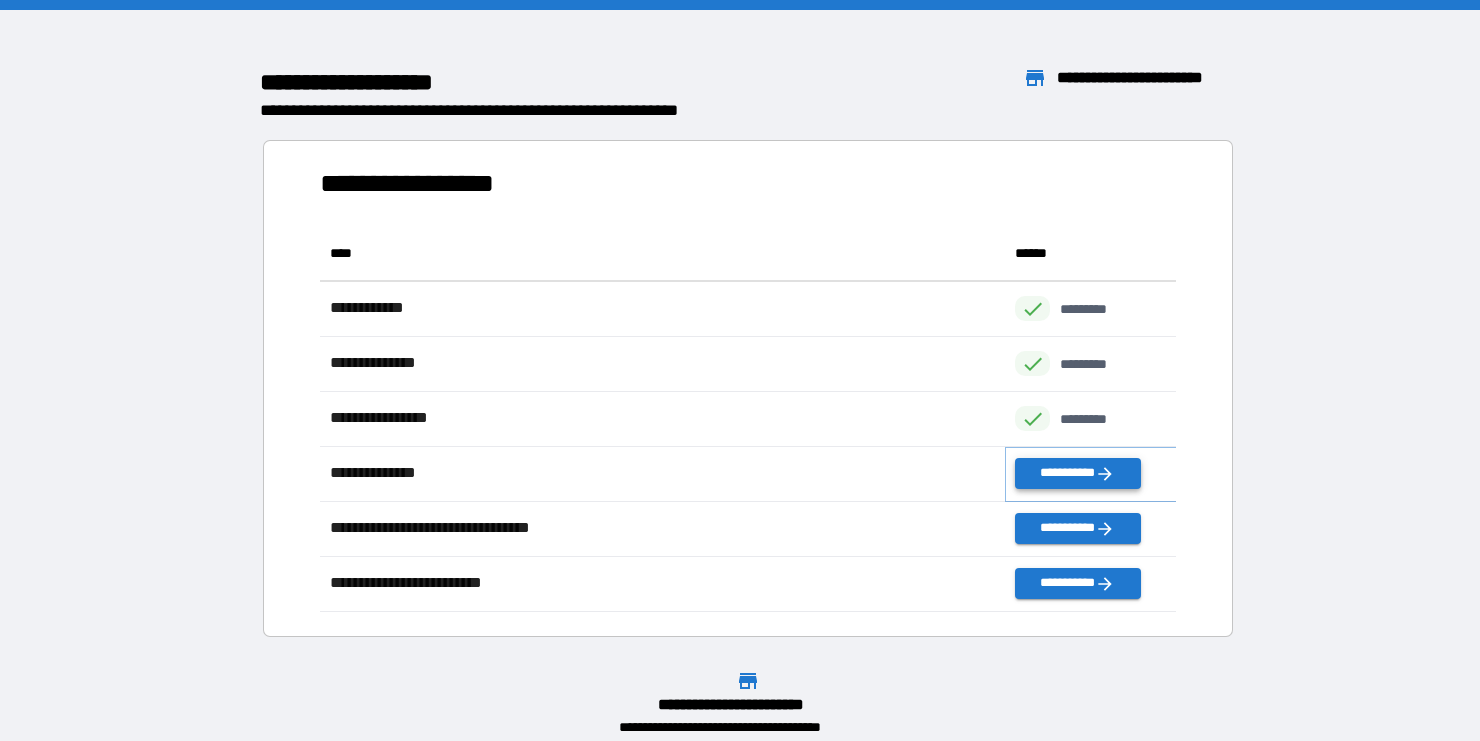 click on "**********" at bounding box center [1077, 473] 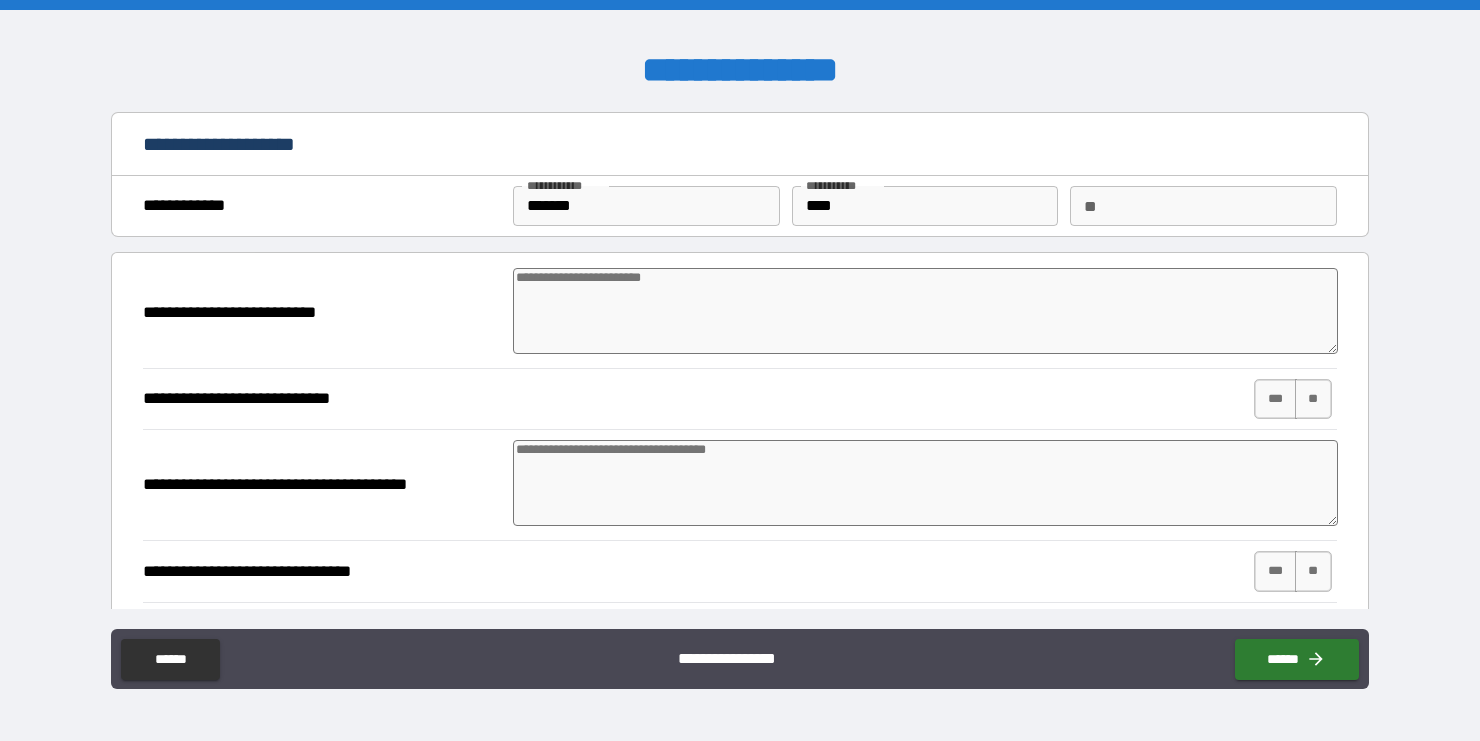 type on "*" 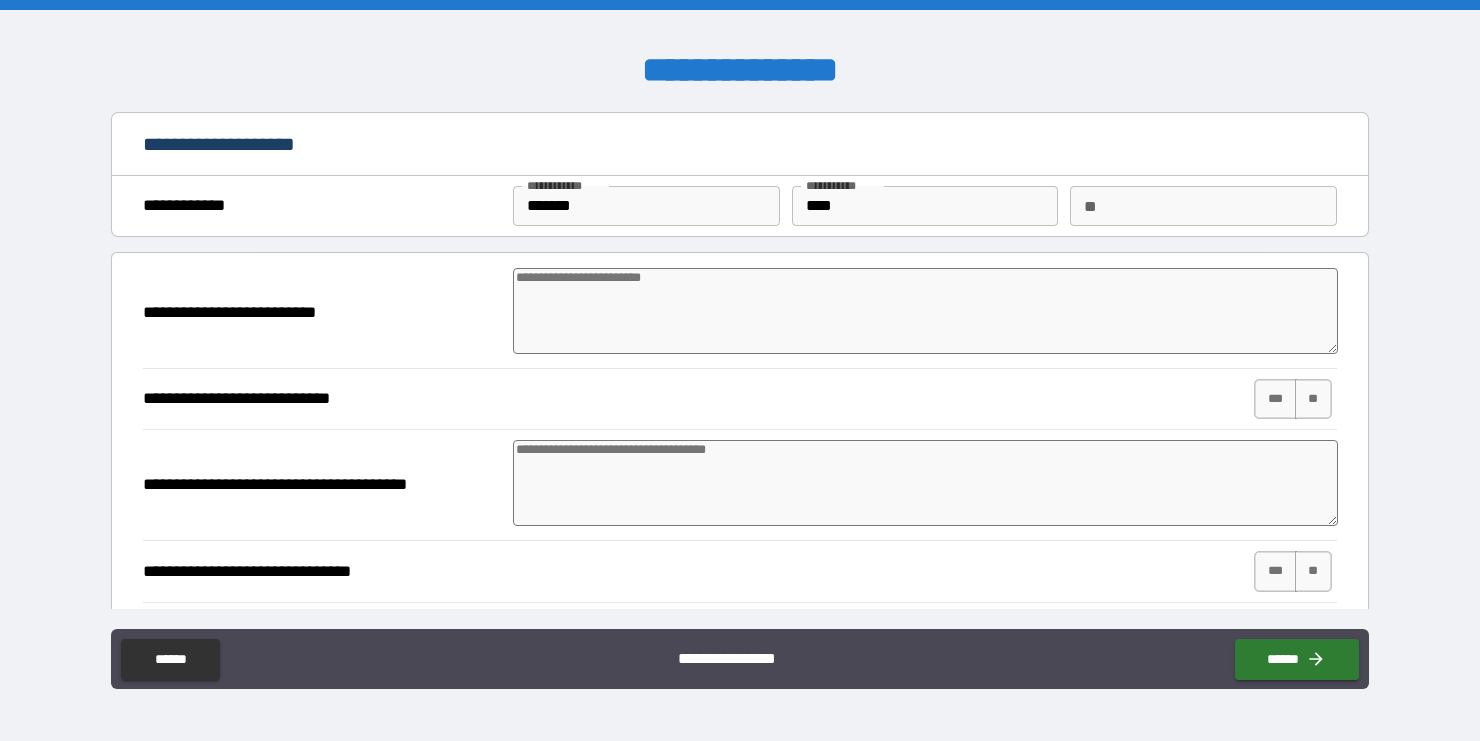 type on "*" 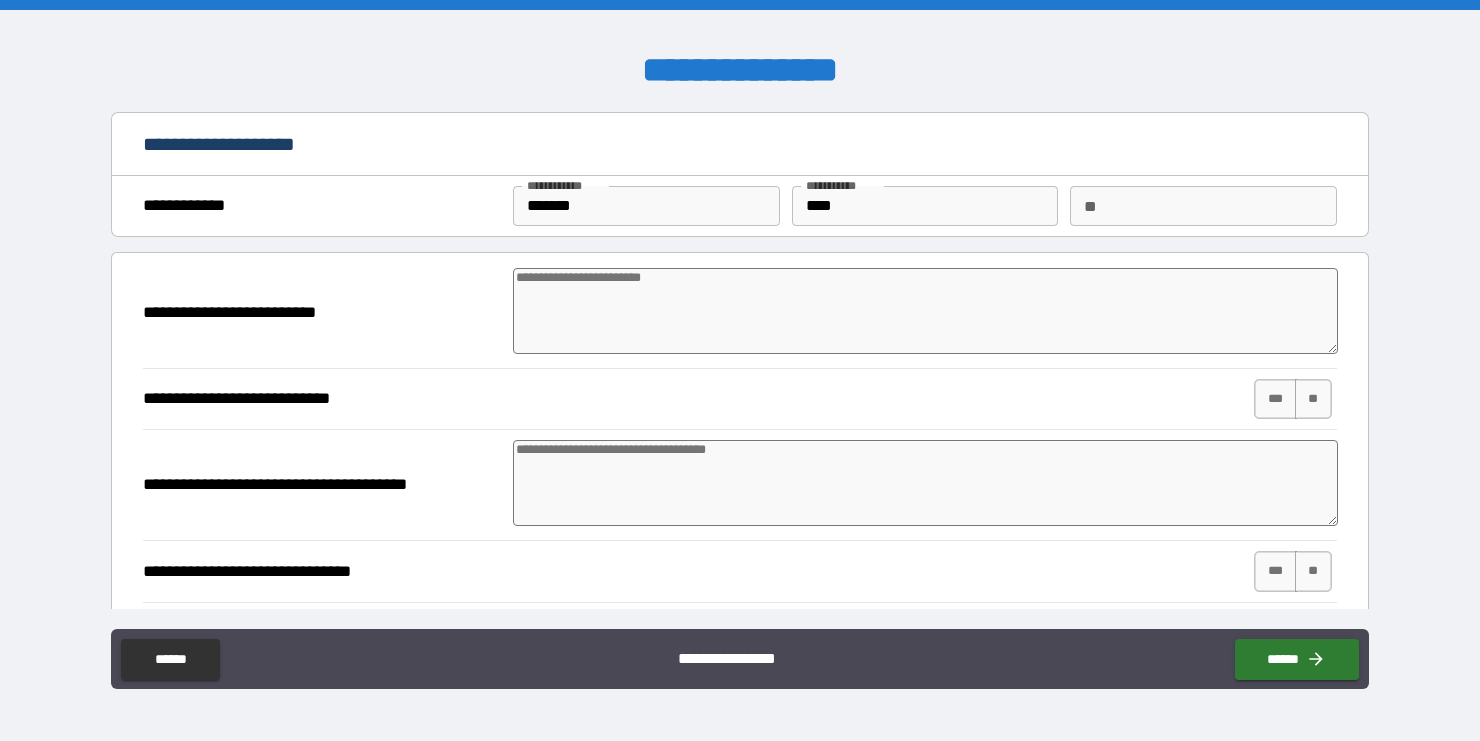 type on "*" 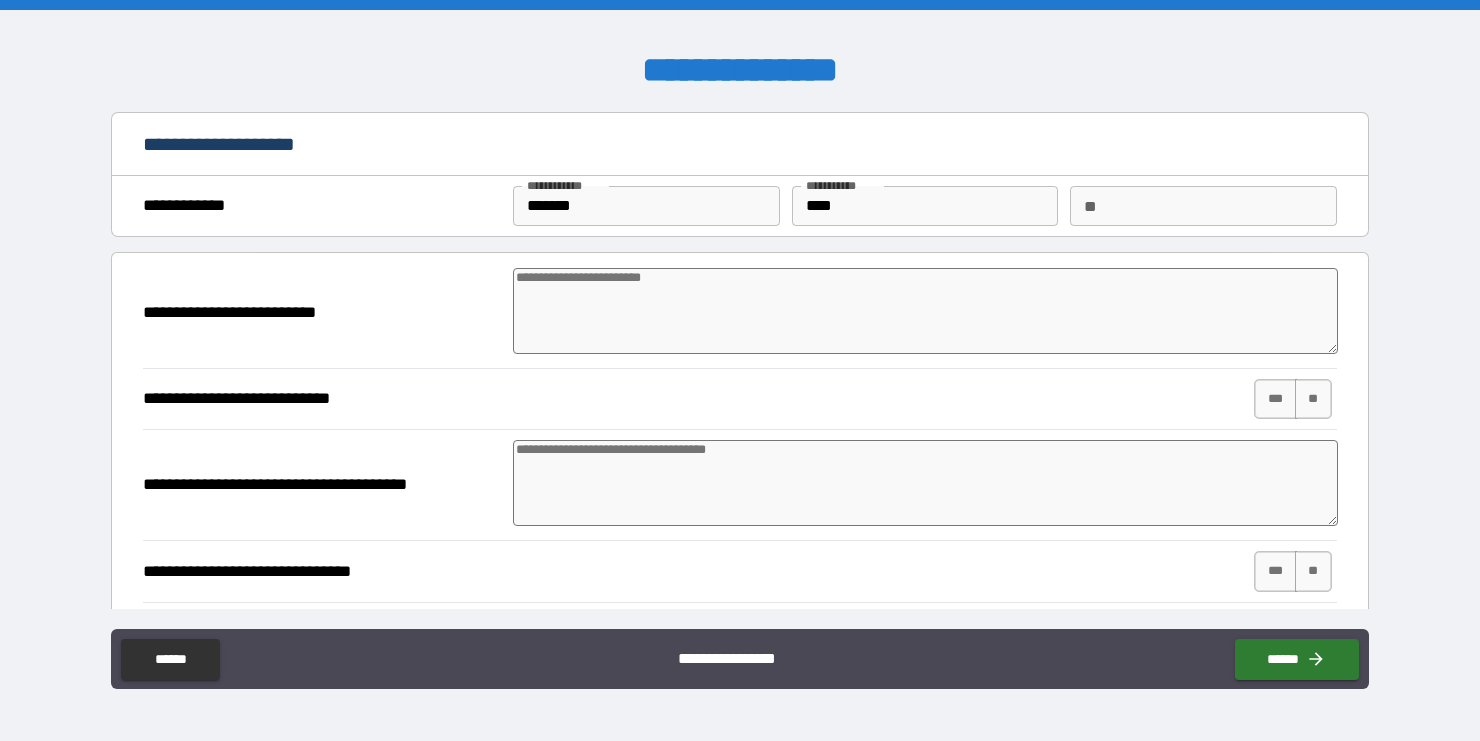 type on "*" 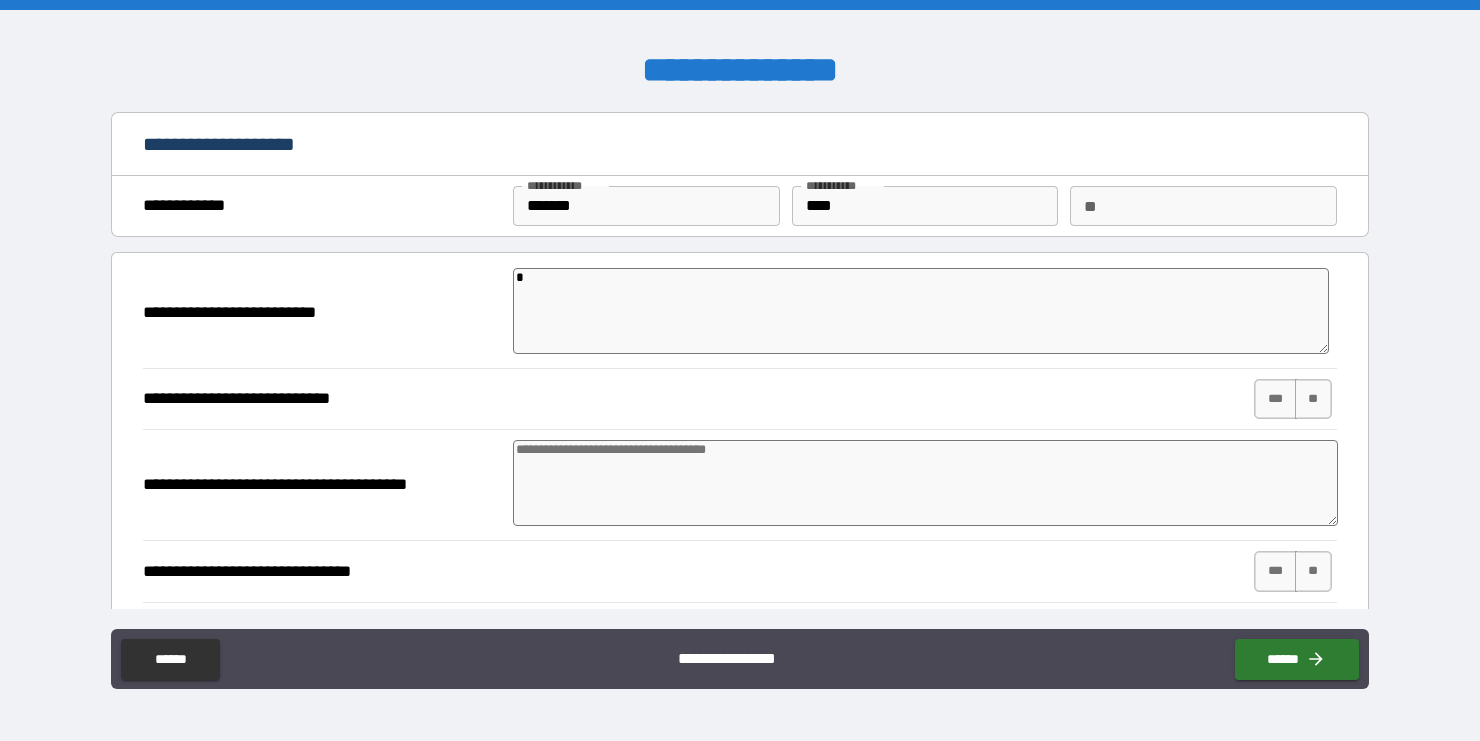 type on "*" 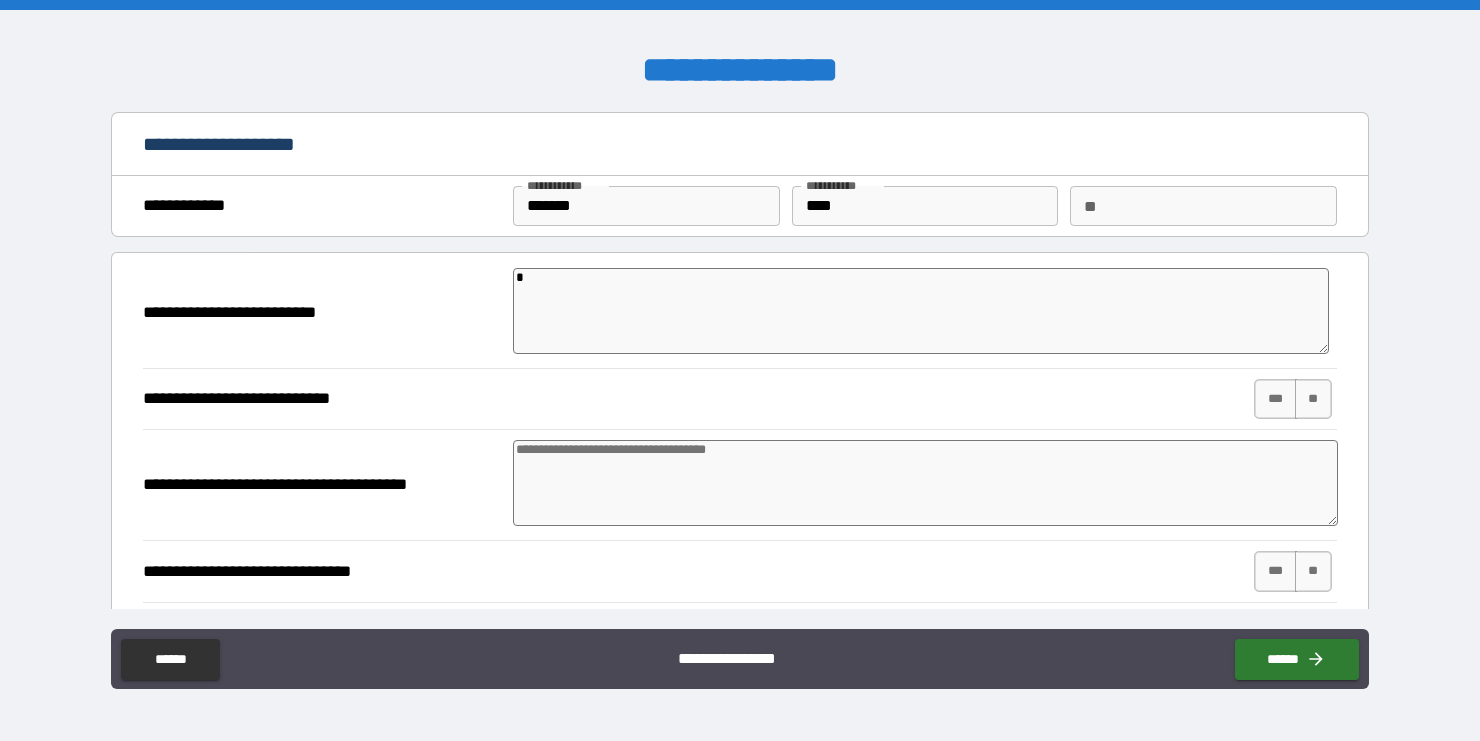 type on "*" 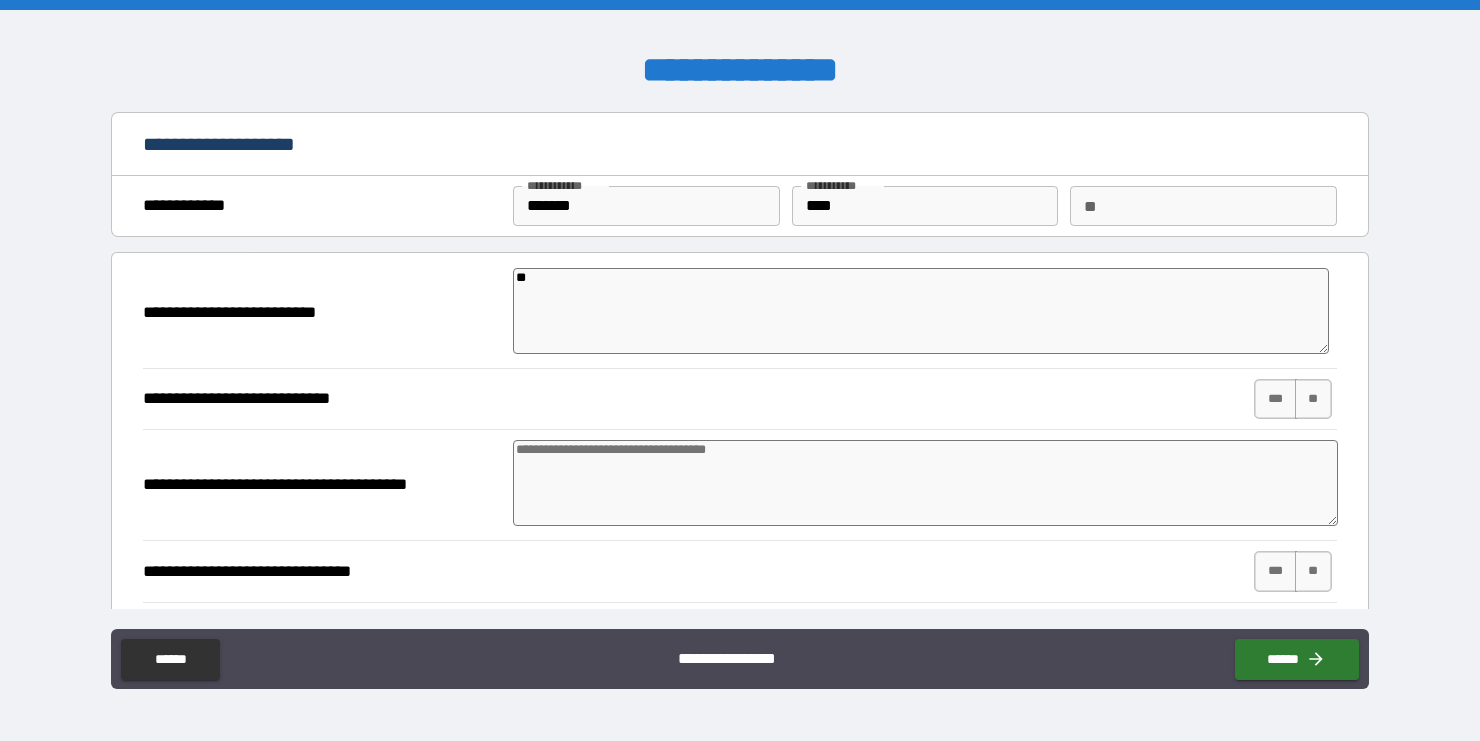 type on "***" 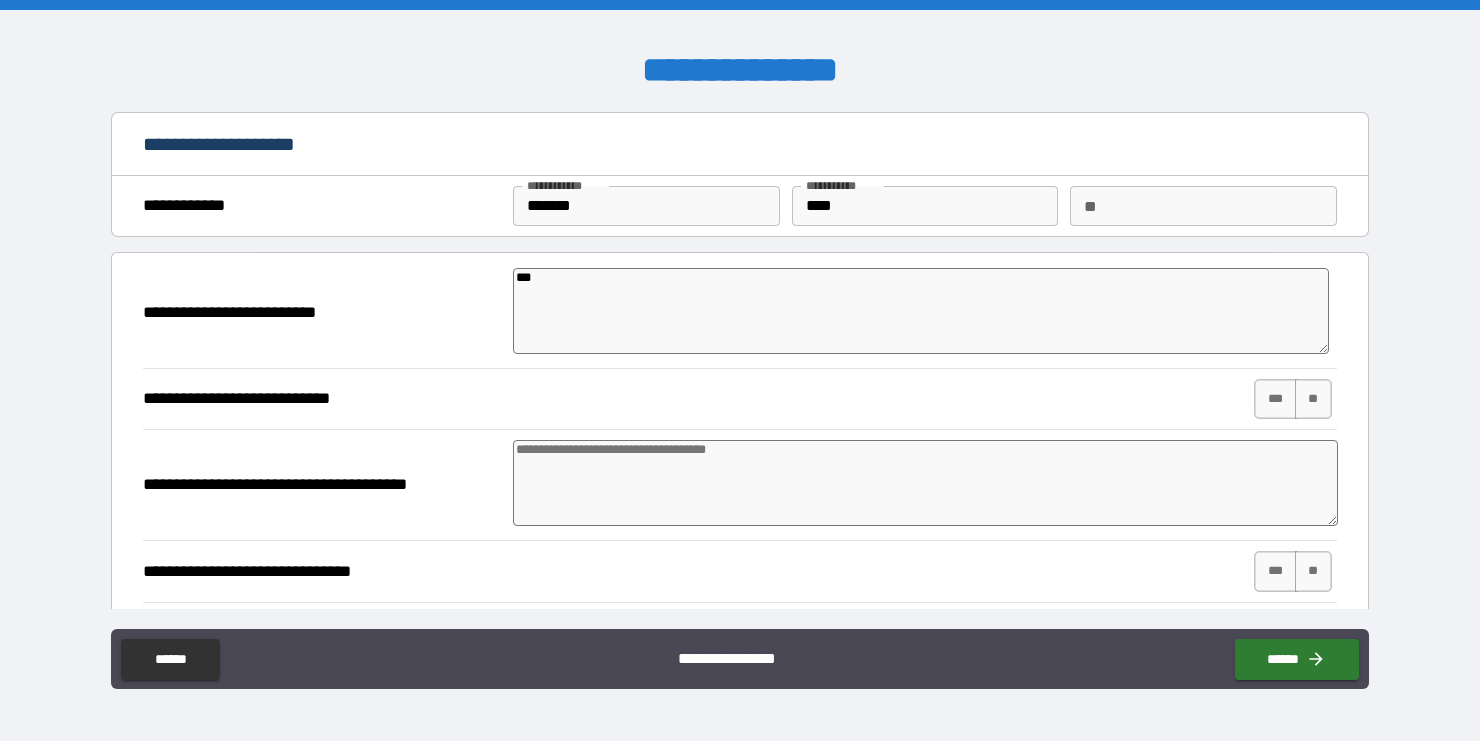 type on "****" 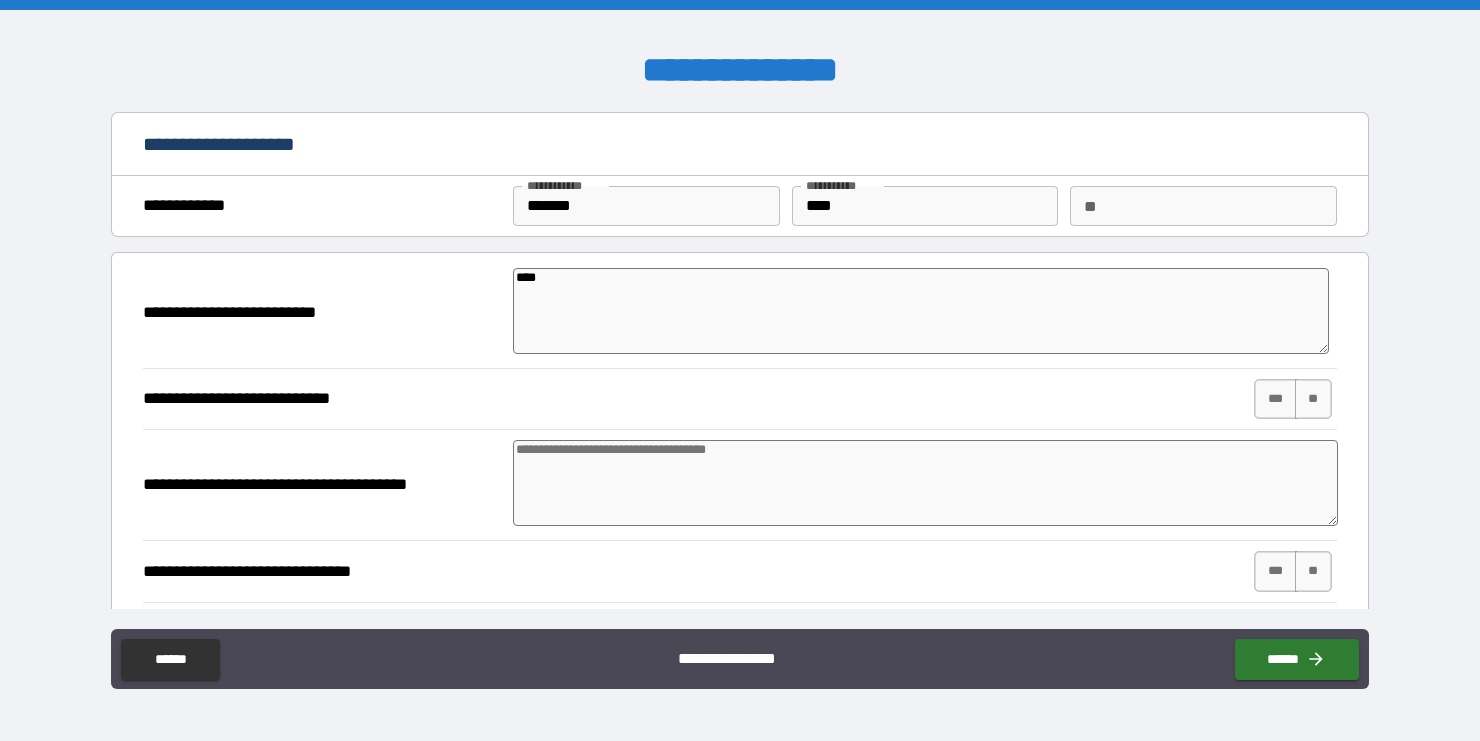 type on "*" 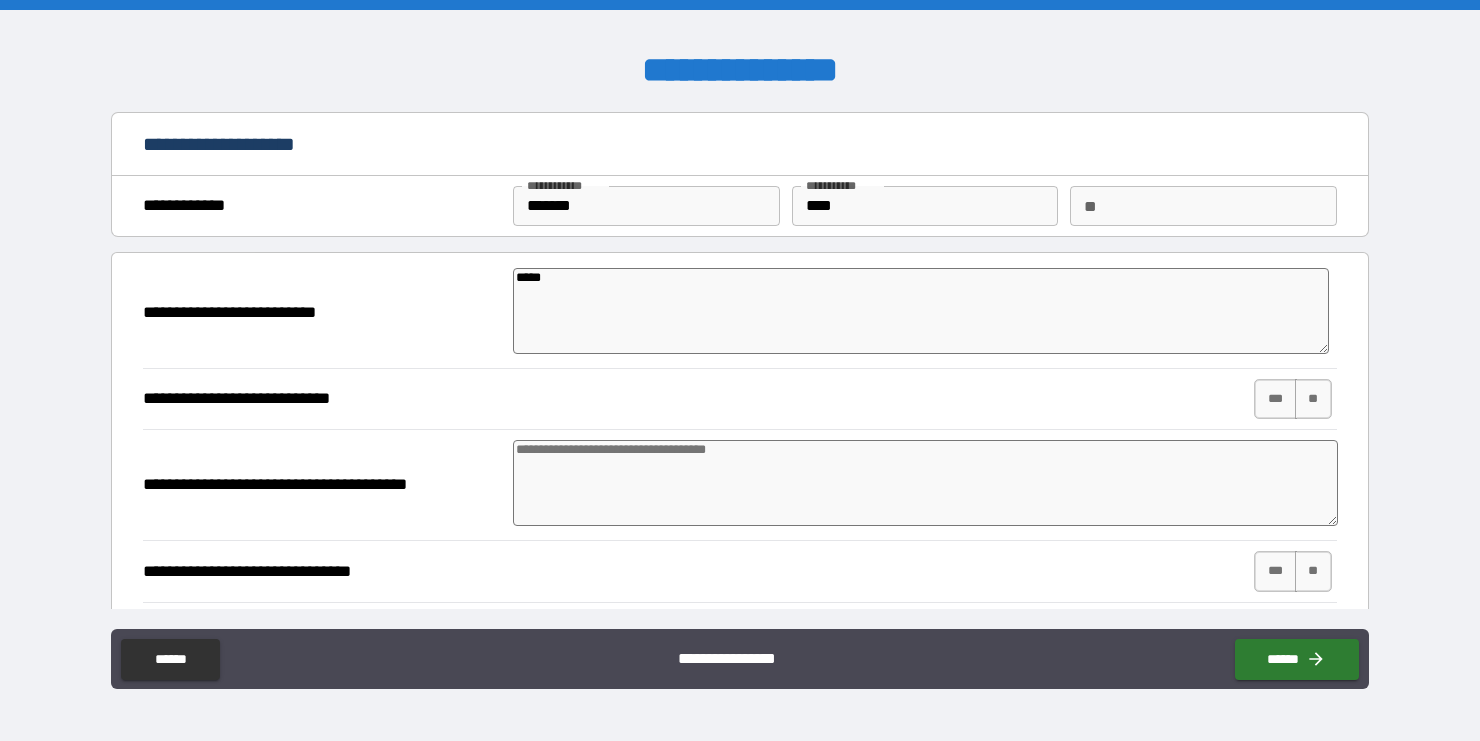 type on "*" 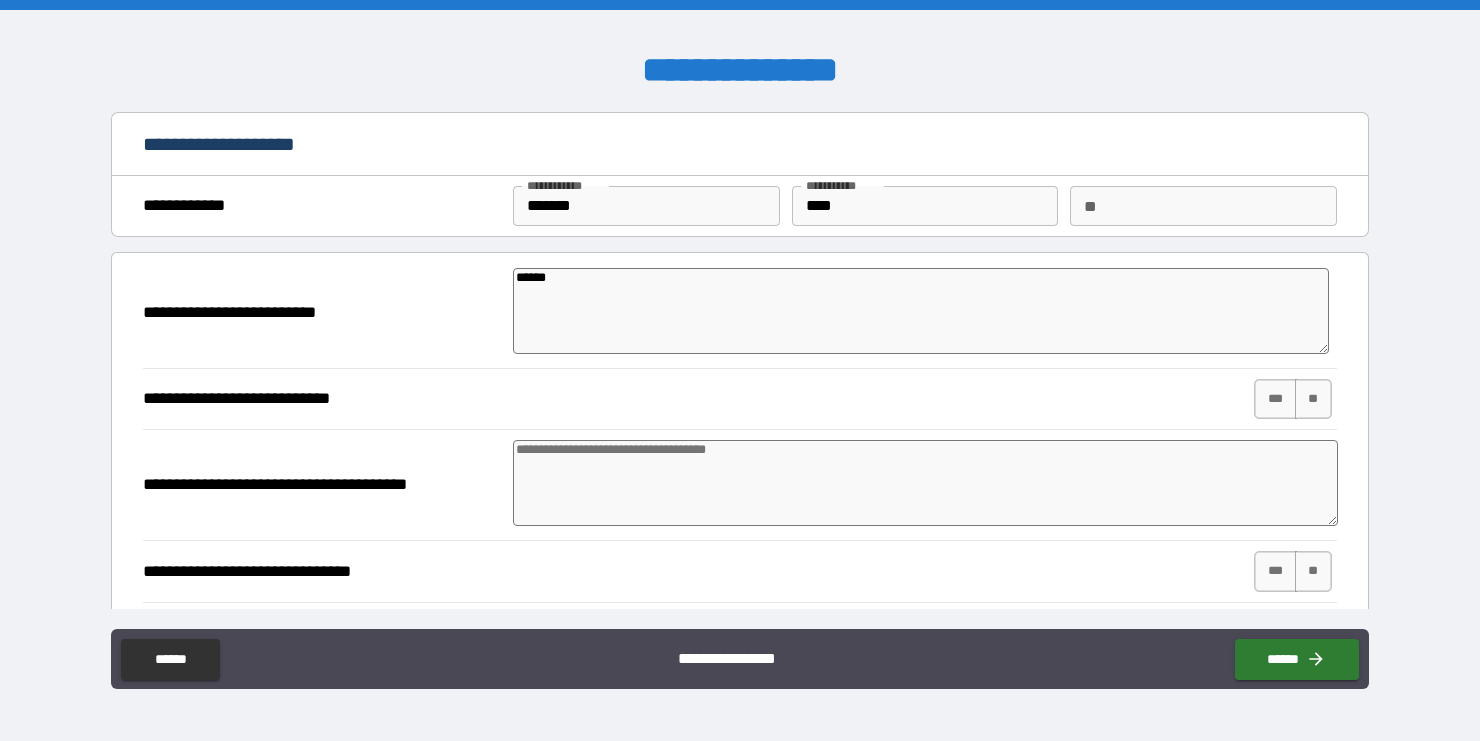 type on "*" 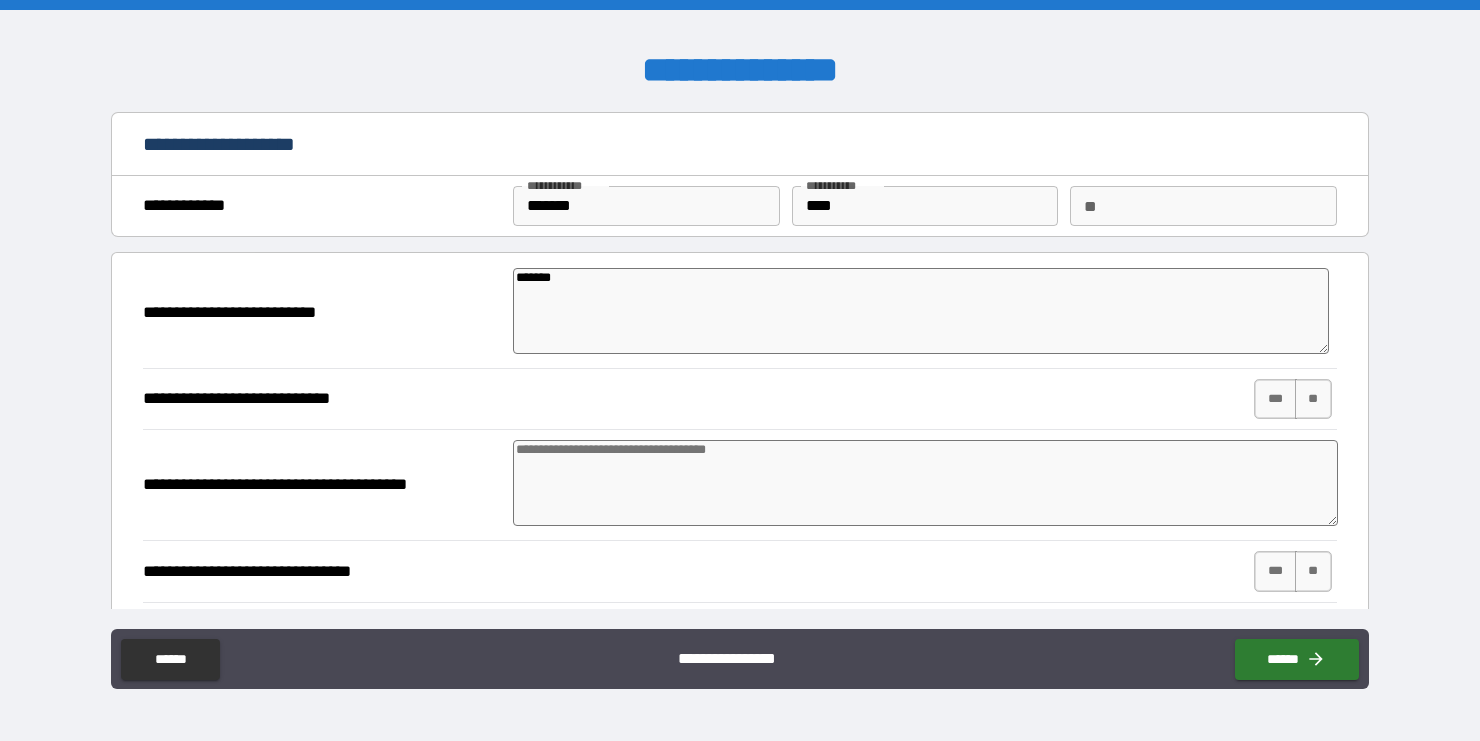 type on "********" 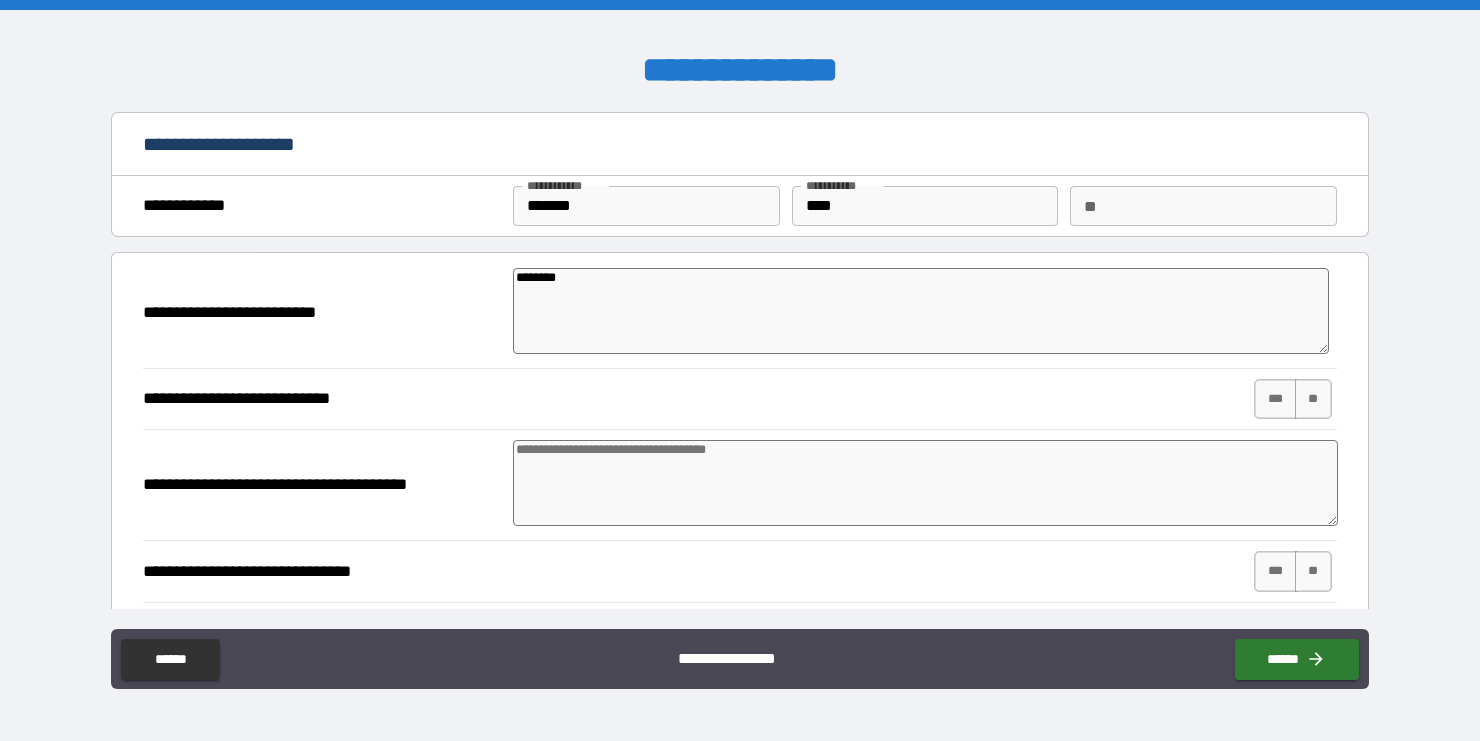 type on "*" 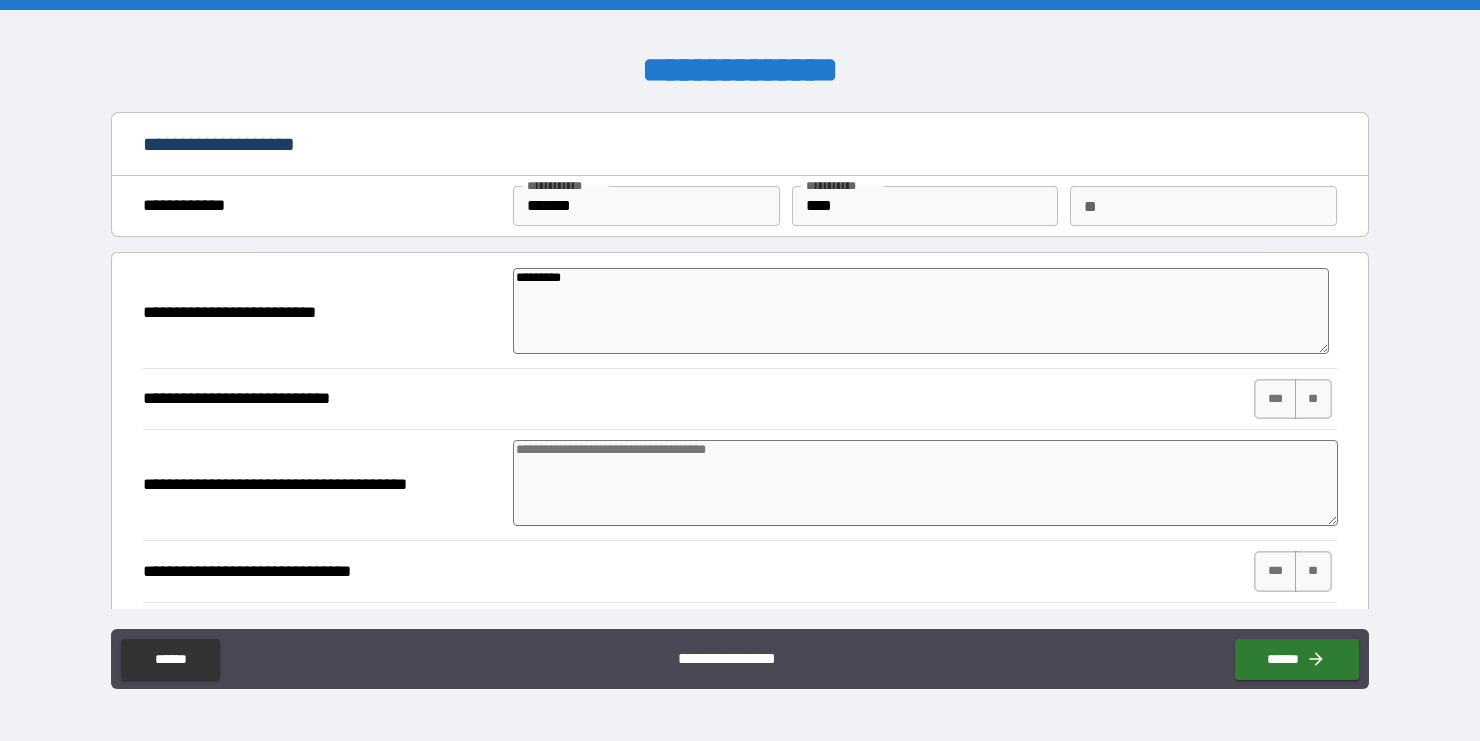 type on "*********" 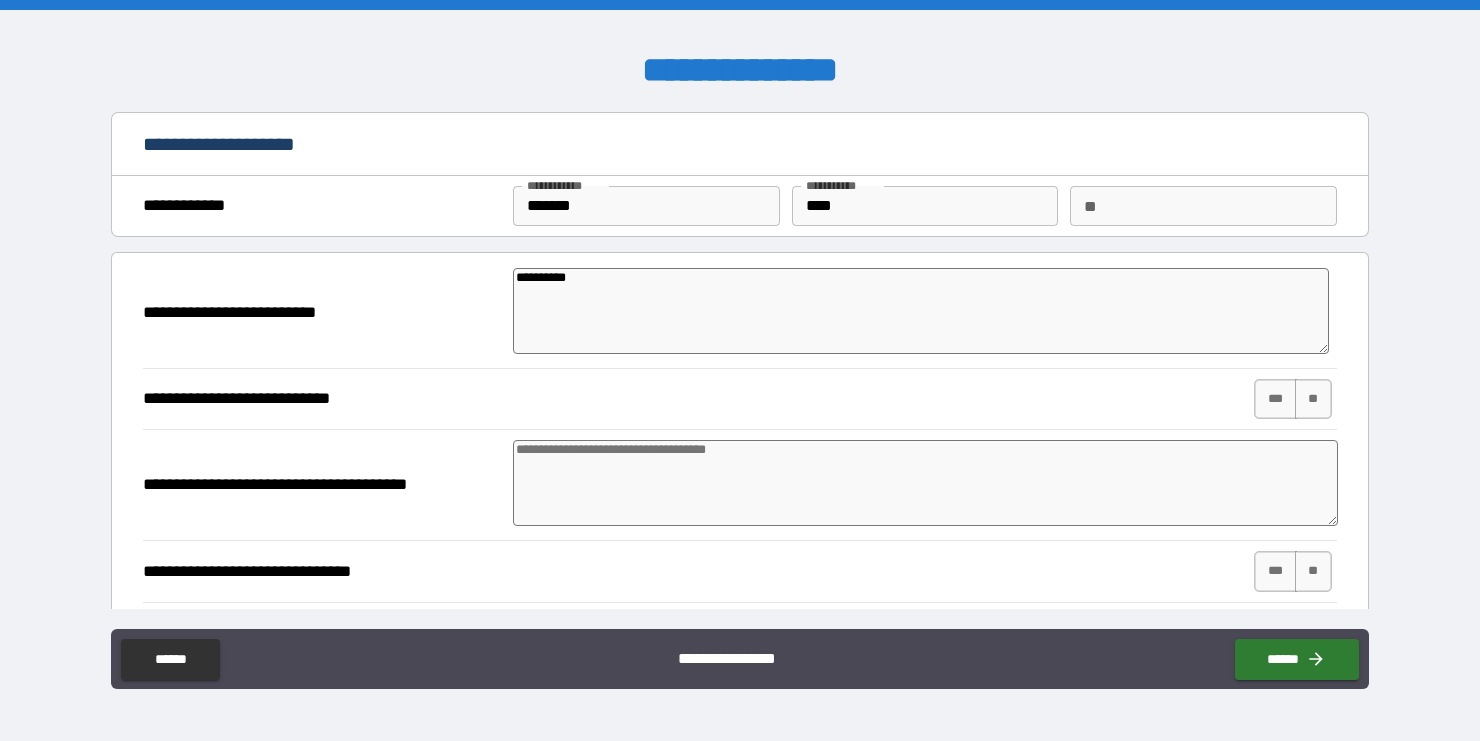 type on "**********" 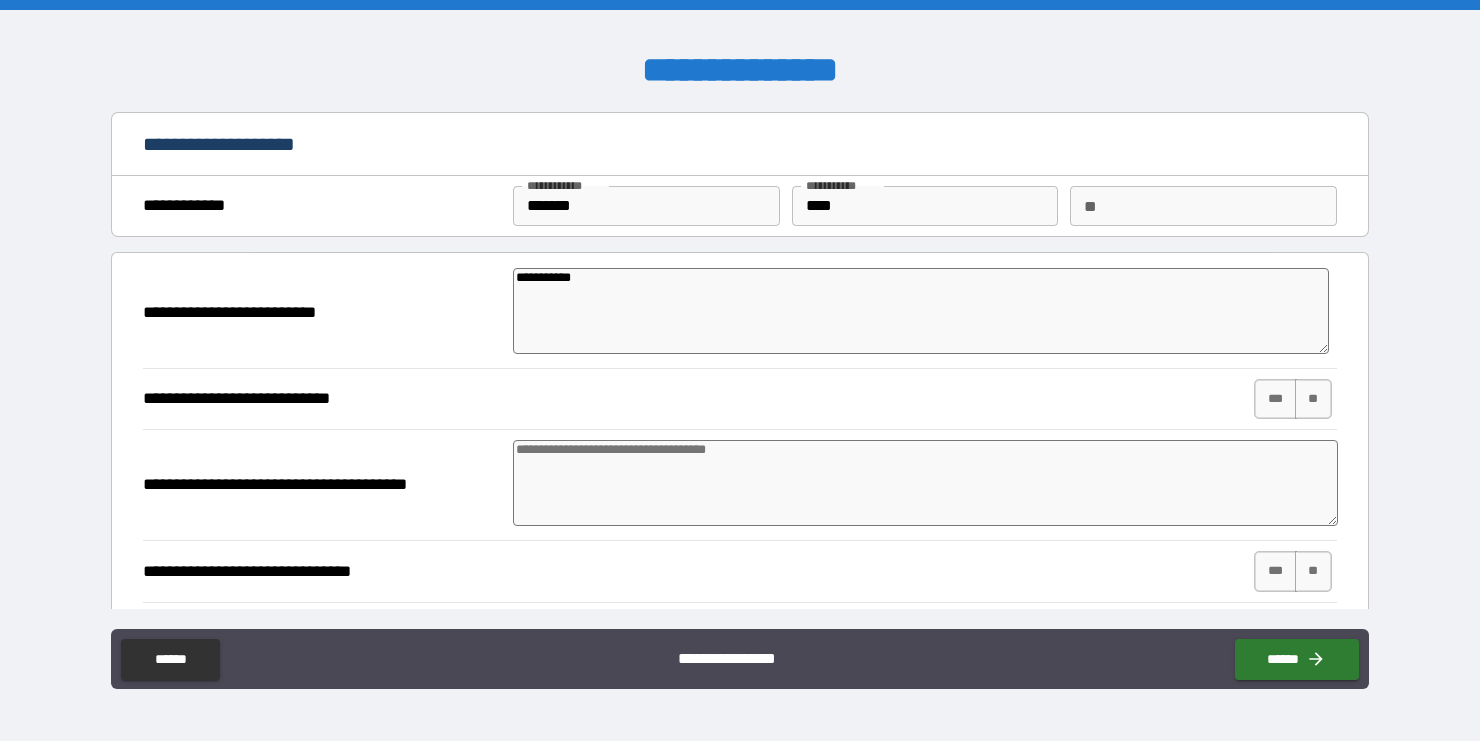 type on "**********" 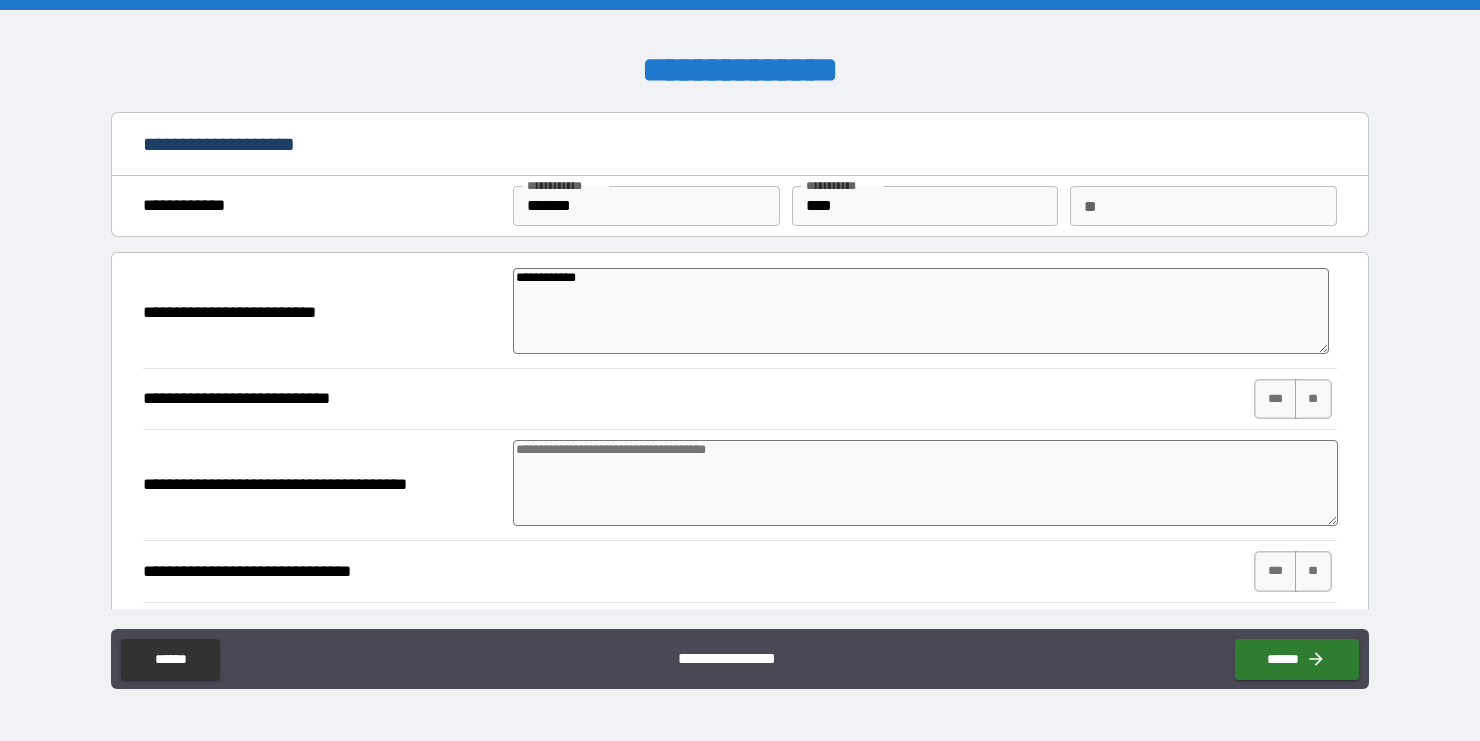 type on "**********" 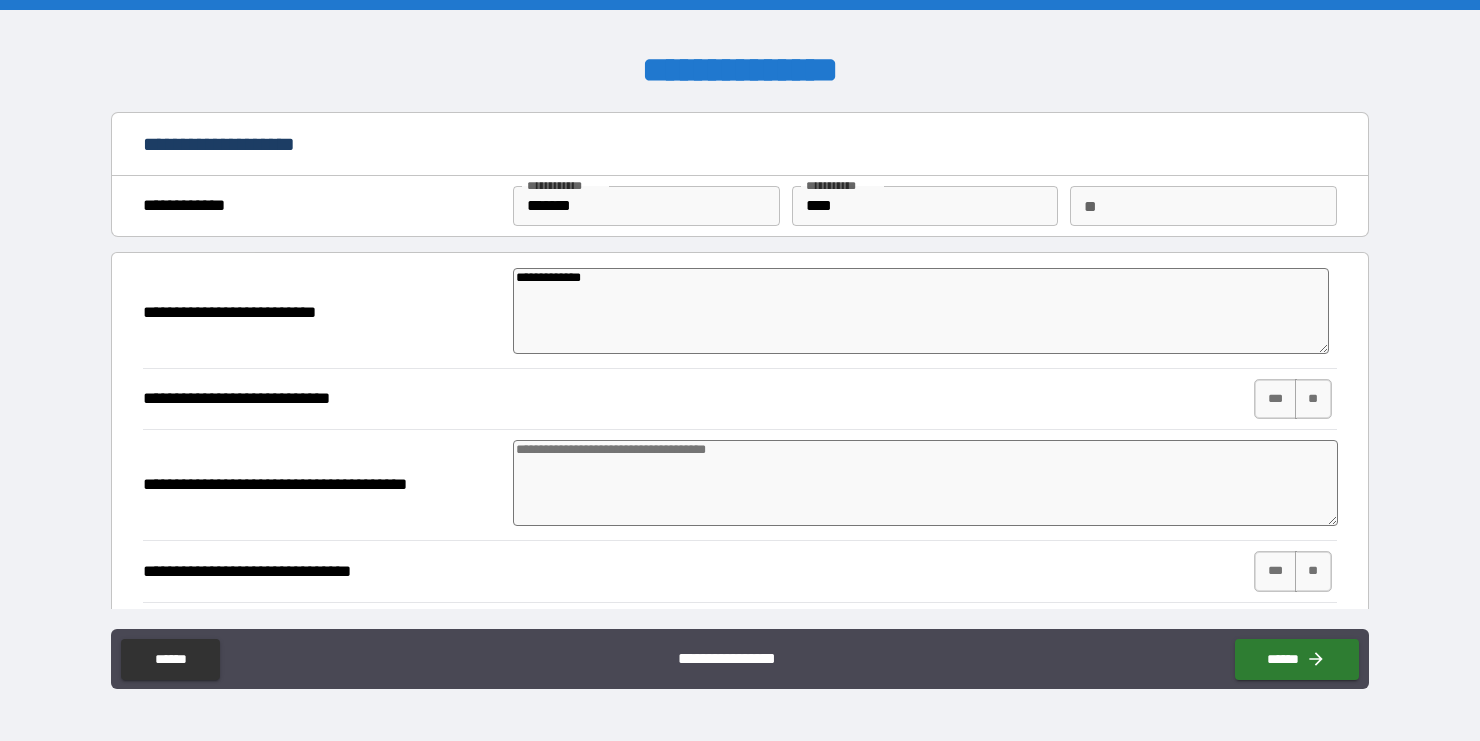 type on "**********" 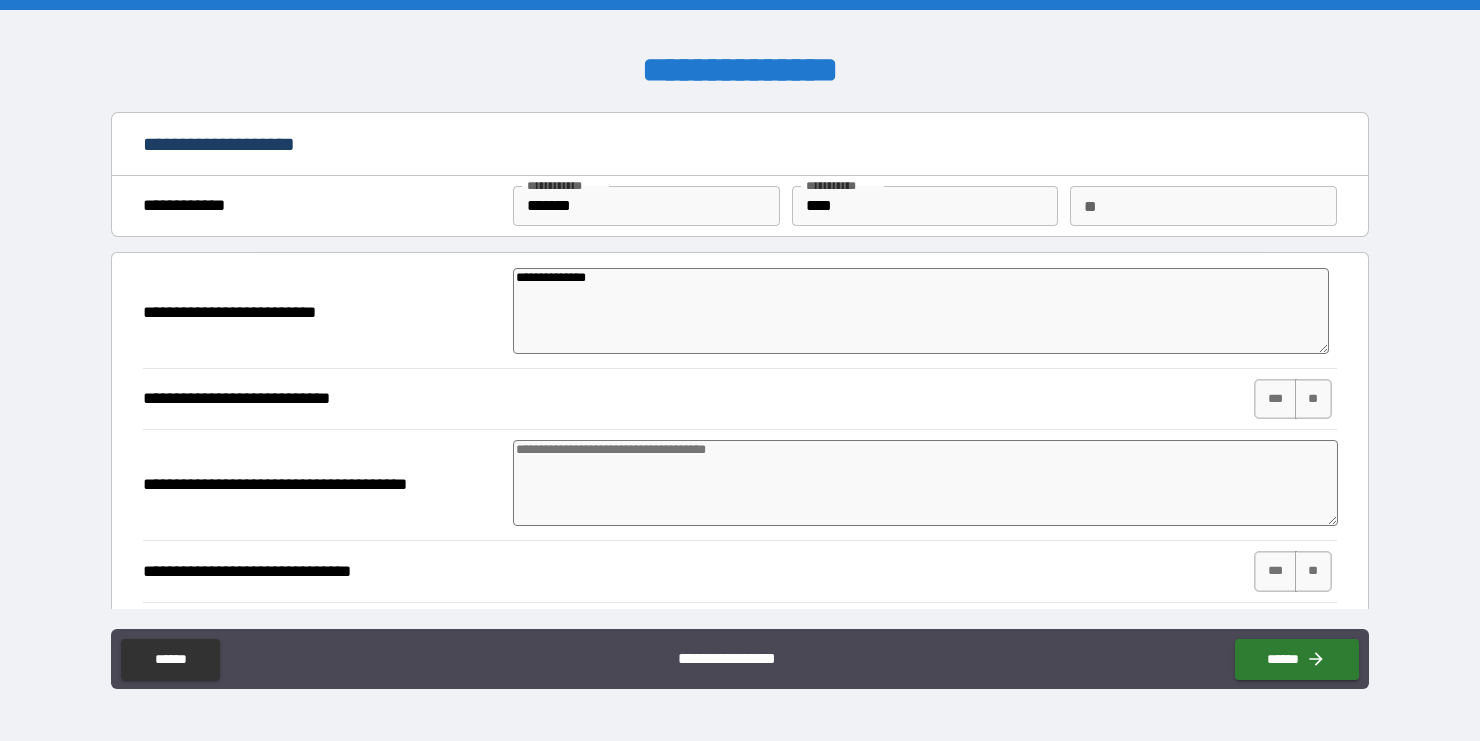 type on "**********" 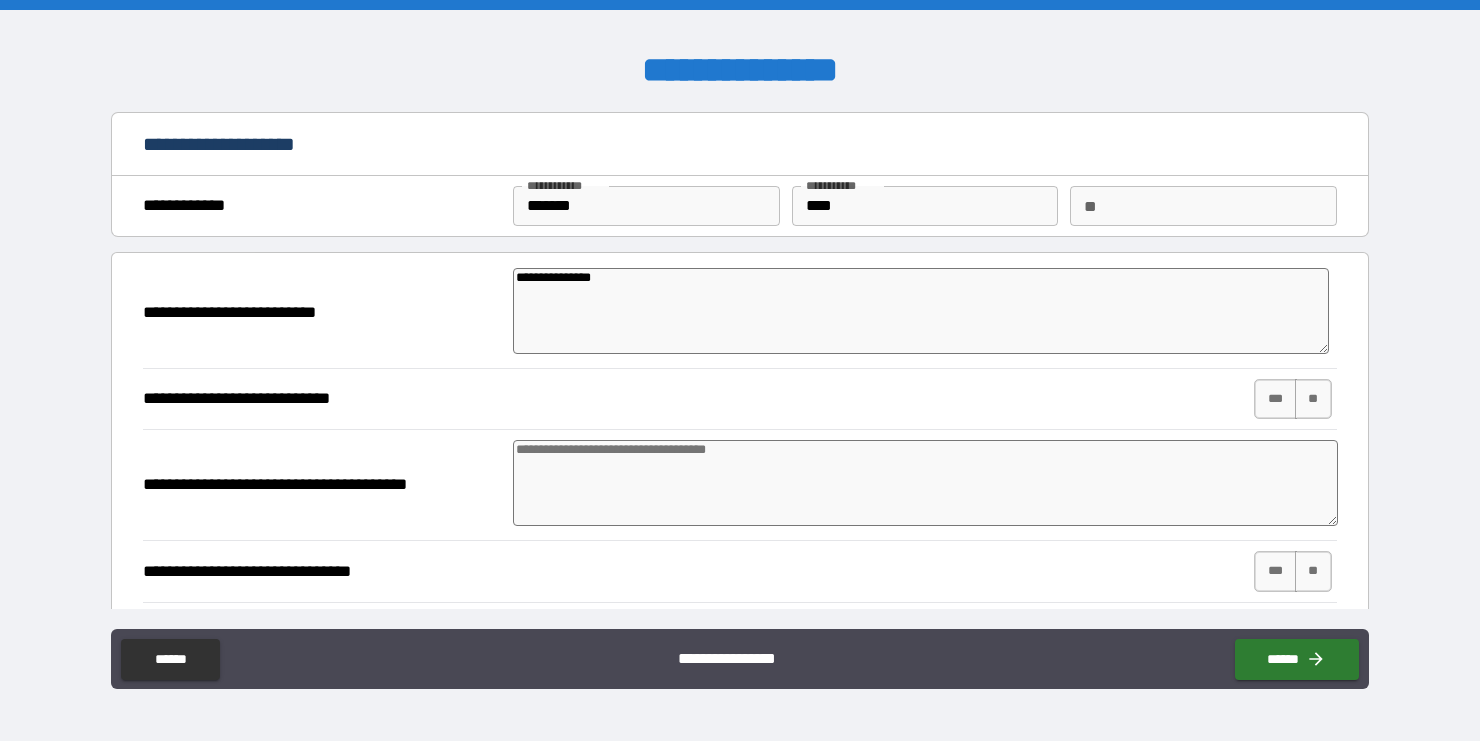 type on "*" 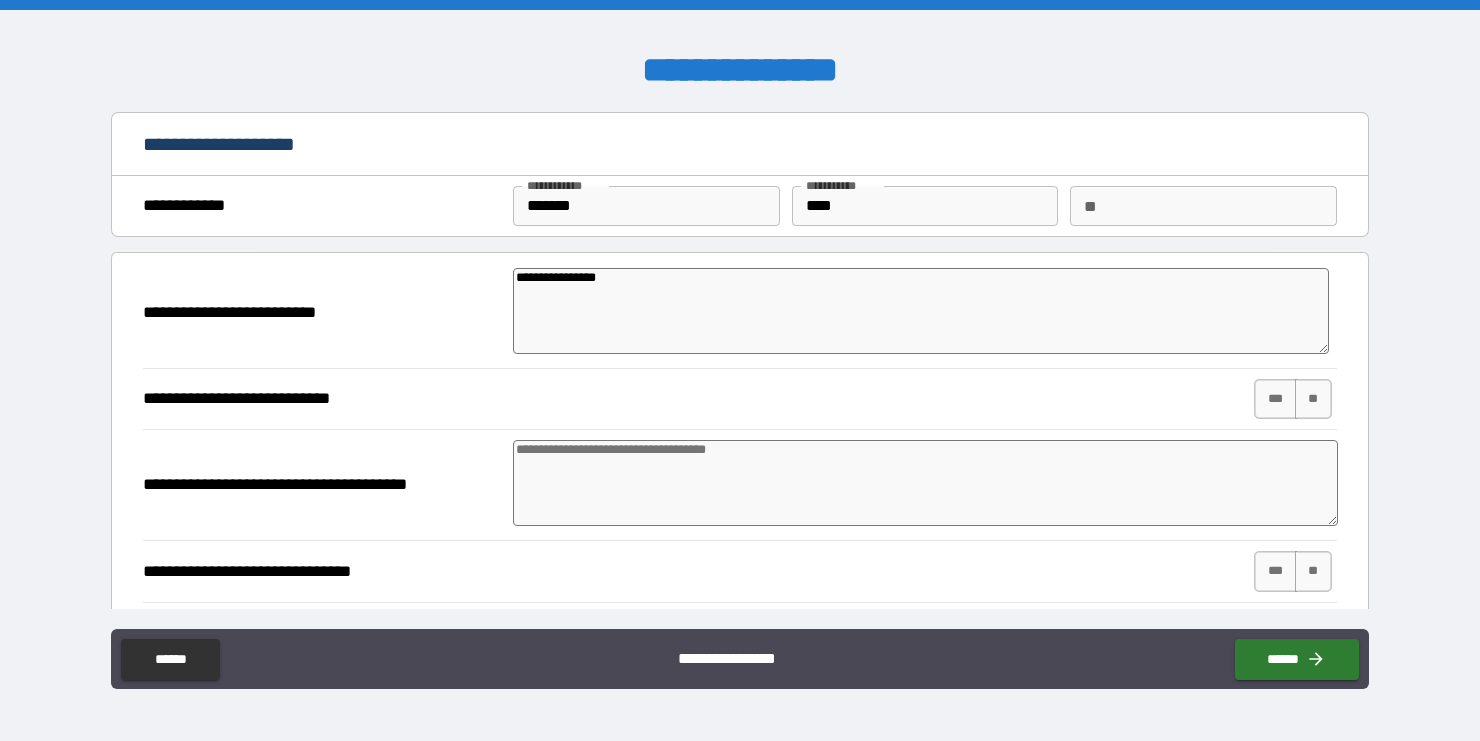 type on "*" 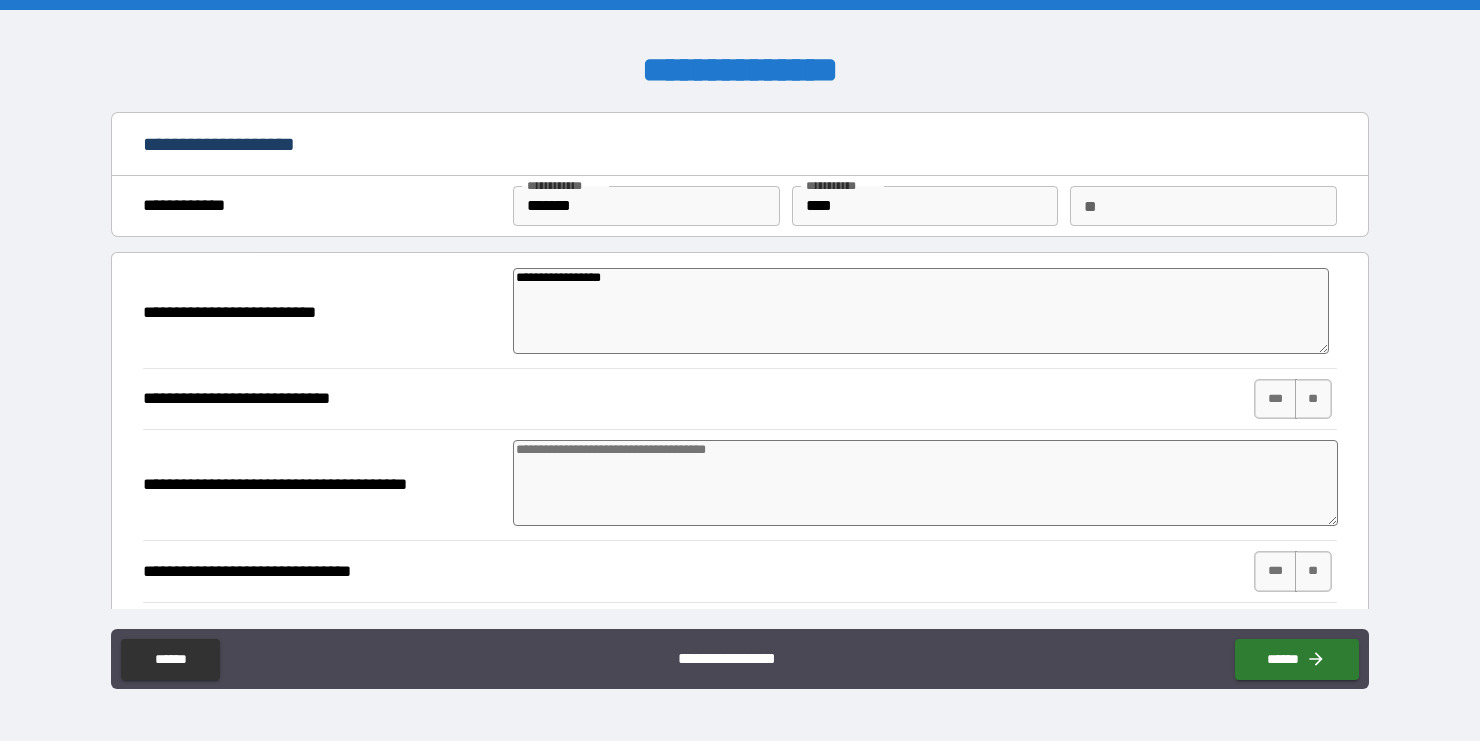 type on "**********" 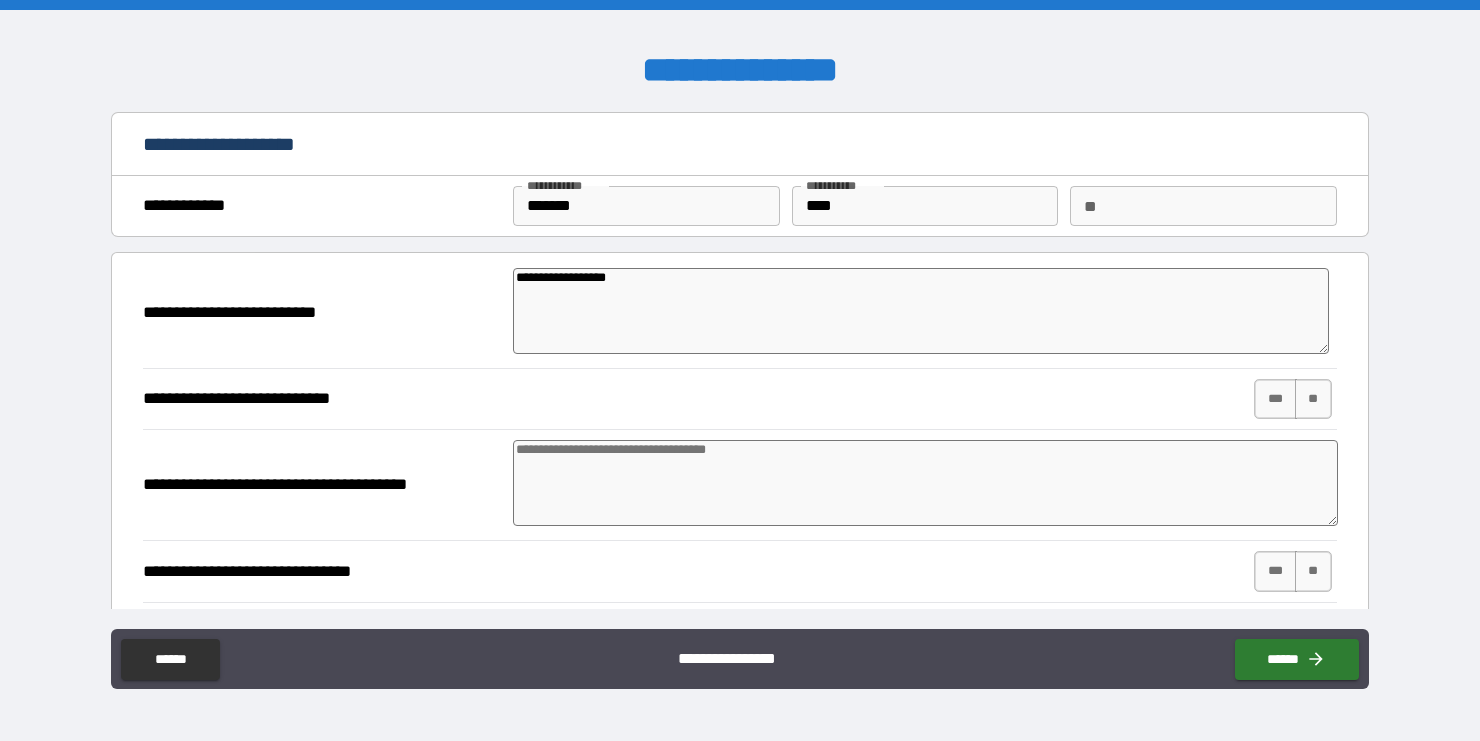 type on "**********" 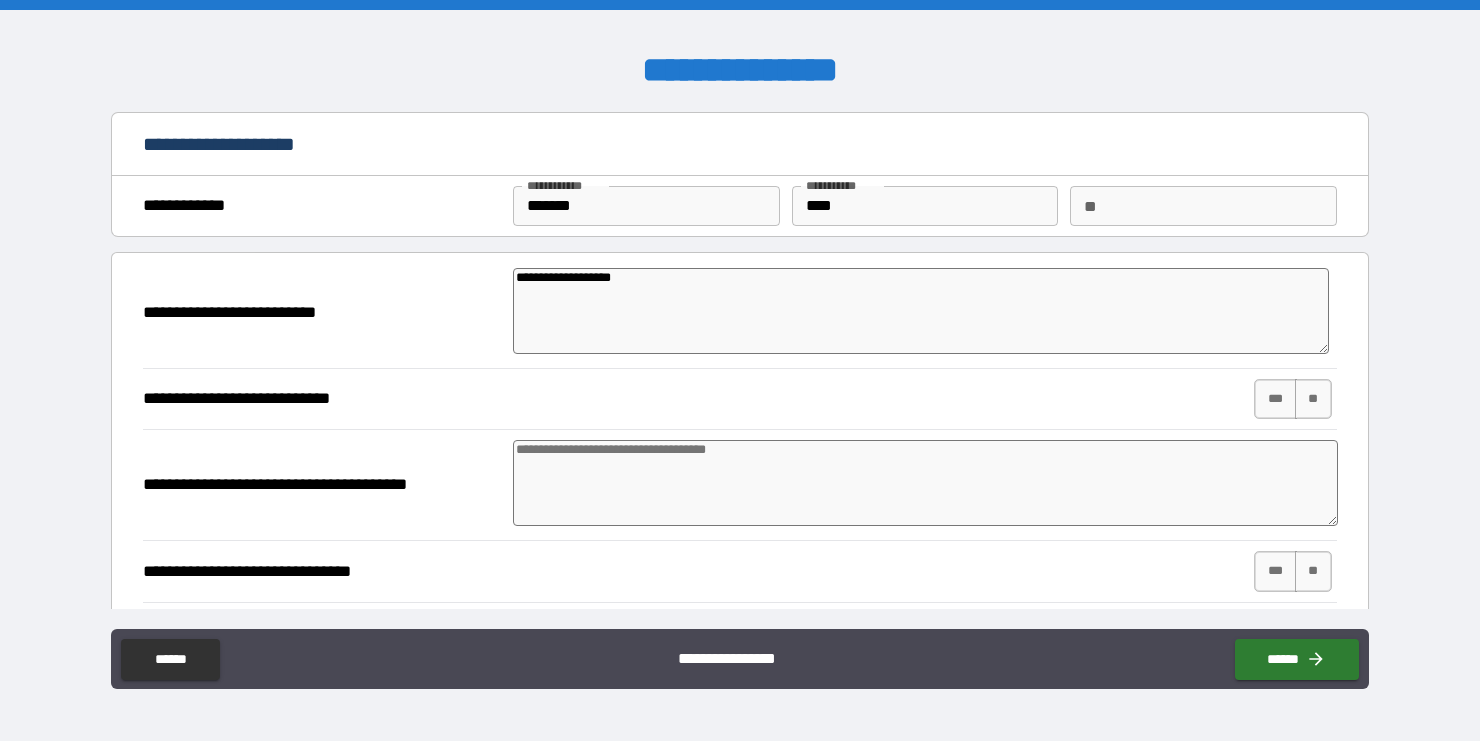 type on "**********" 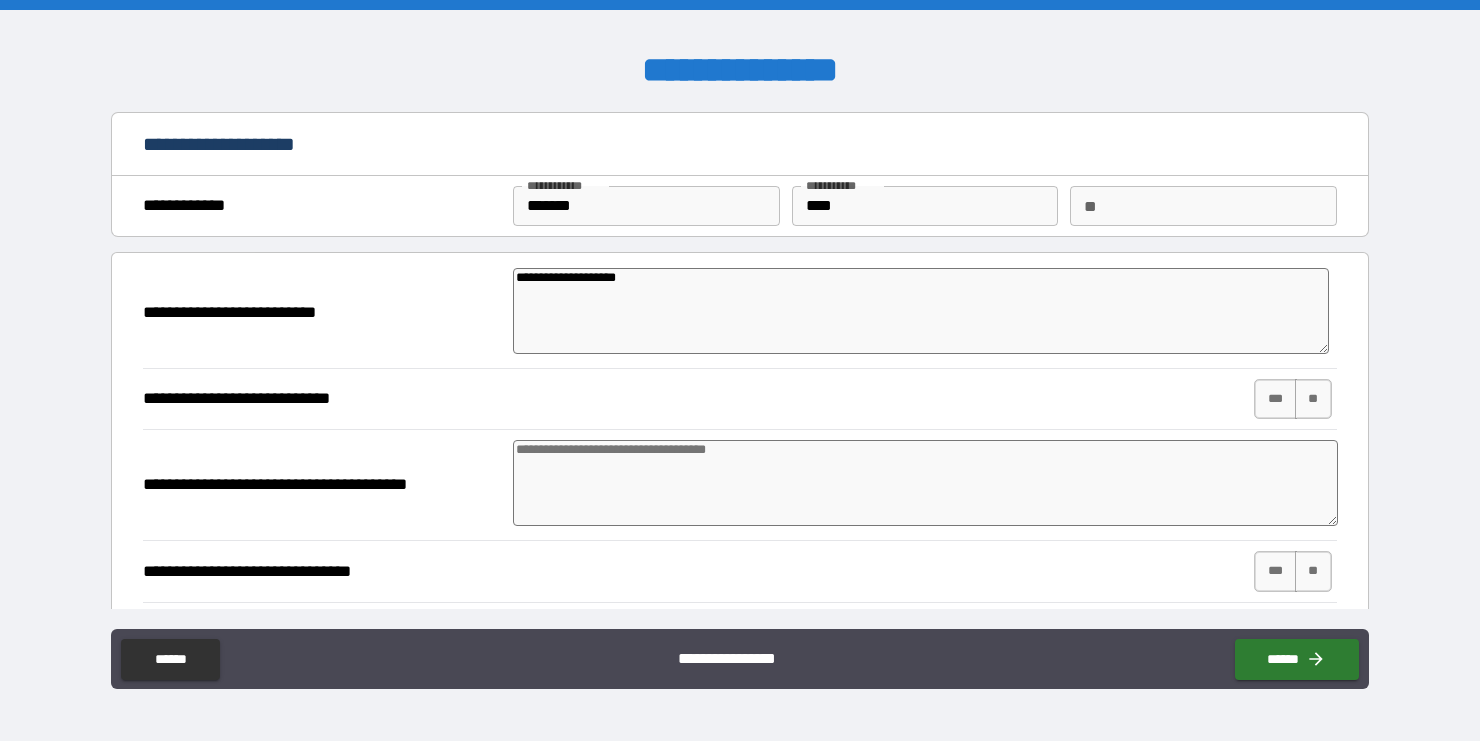 type on "*" 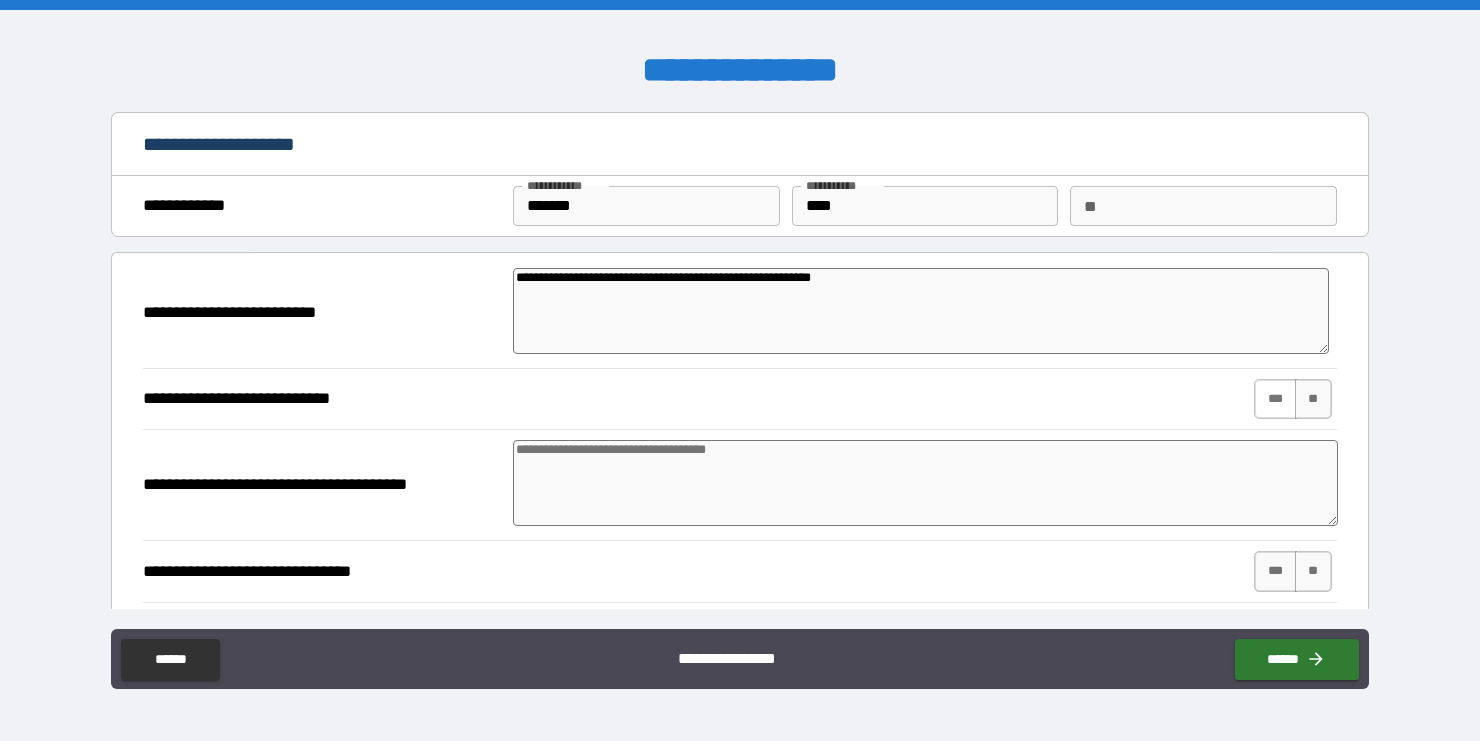 click on "***" at bounding box center (1275, 399) 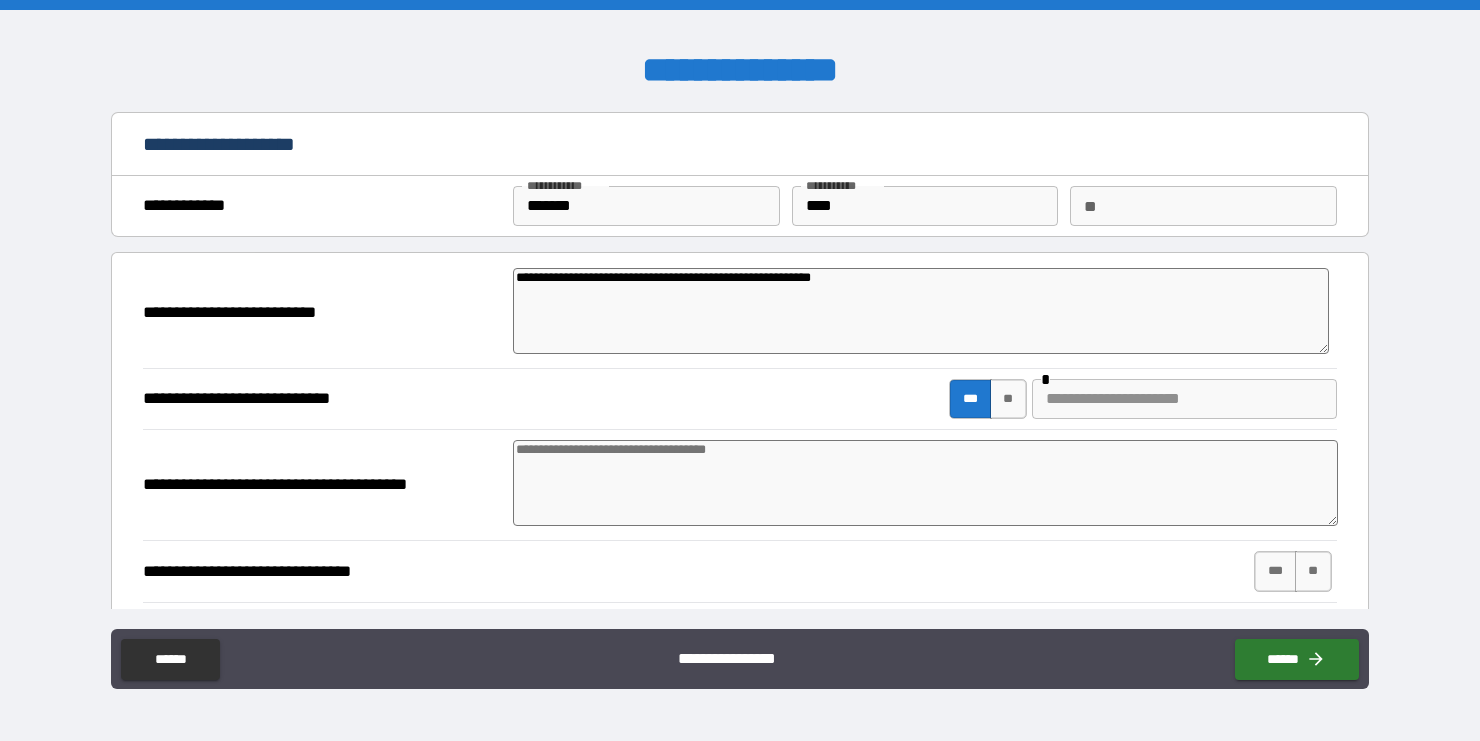 click at bounding box center [1184, 399] 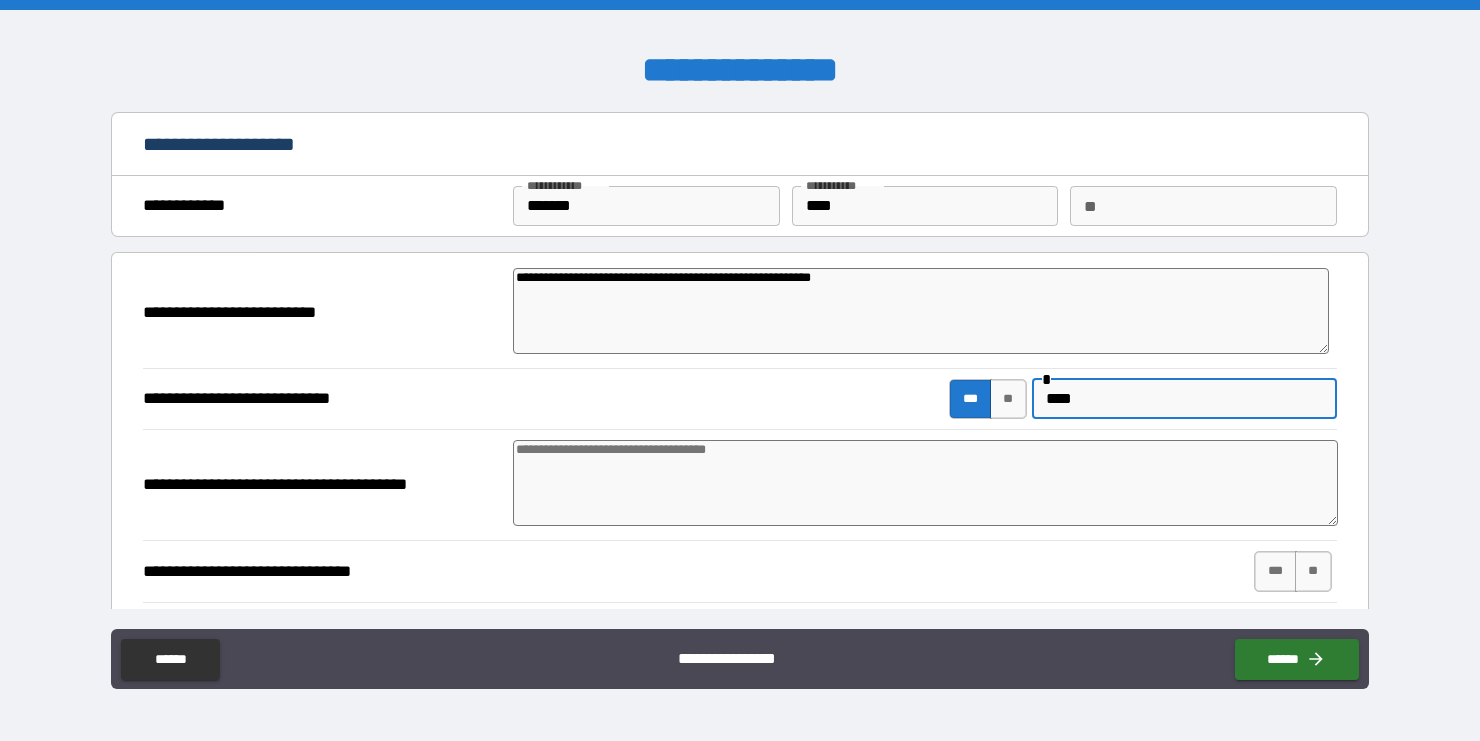 click at bounding box center (925, 483) 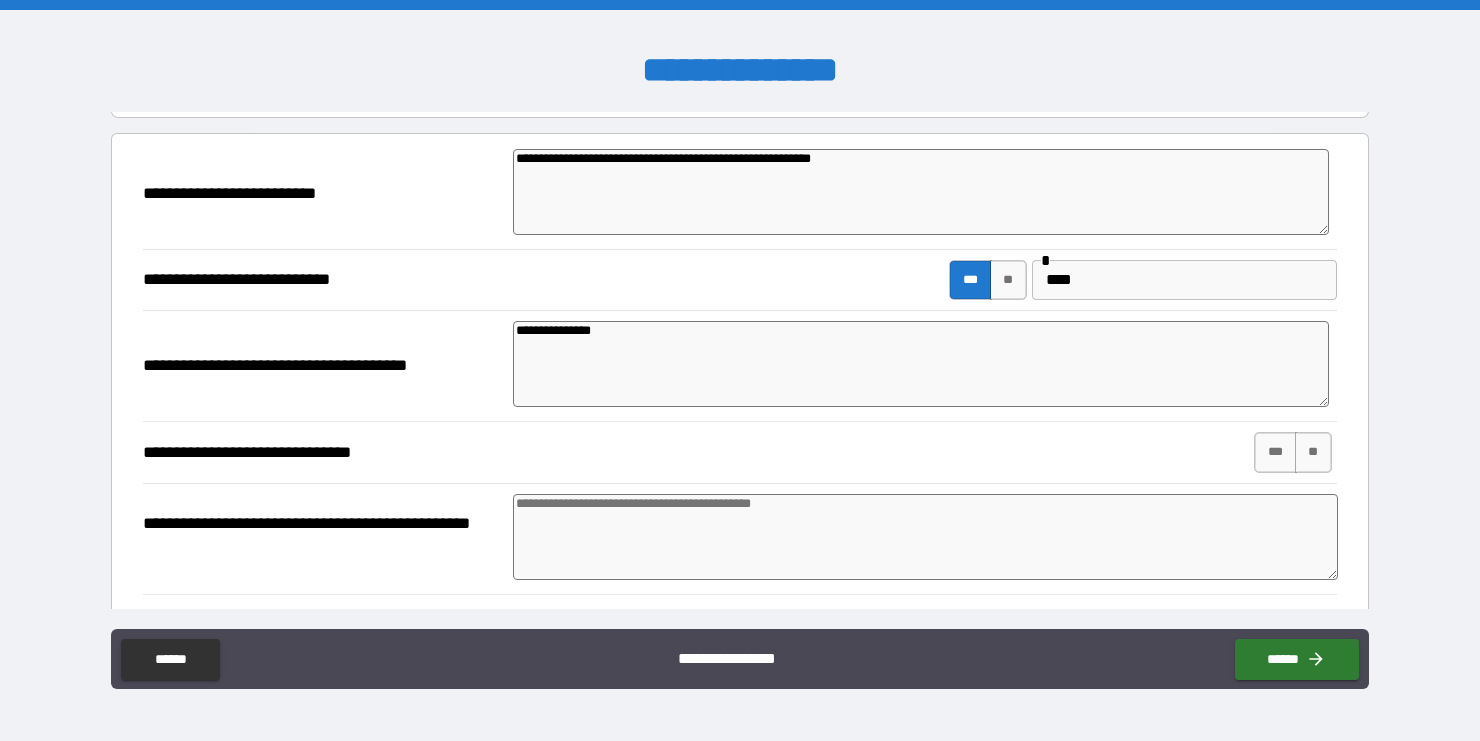 scroll, scrollTop: 138, scrollLeft: 0, axis: vertical 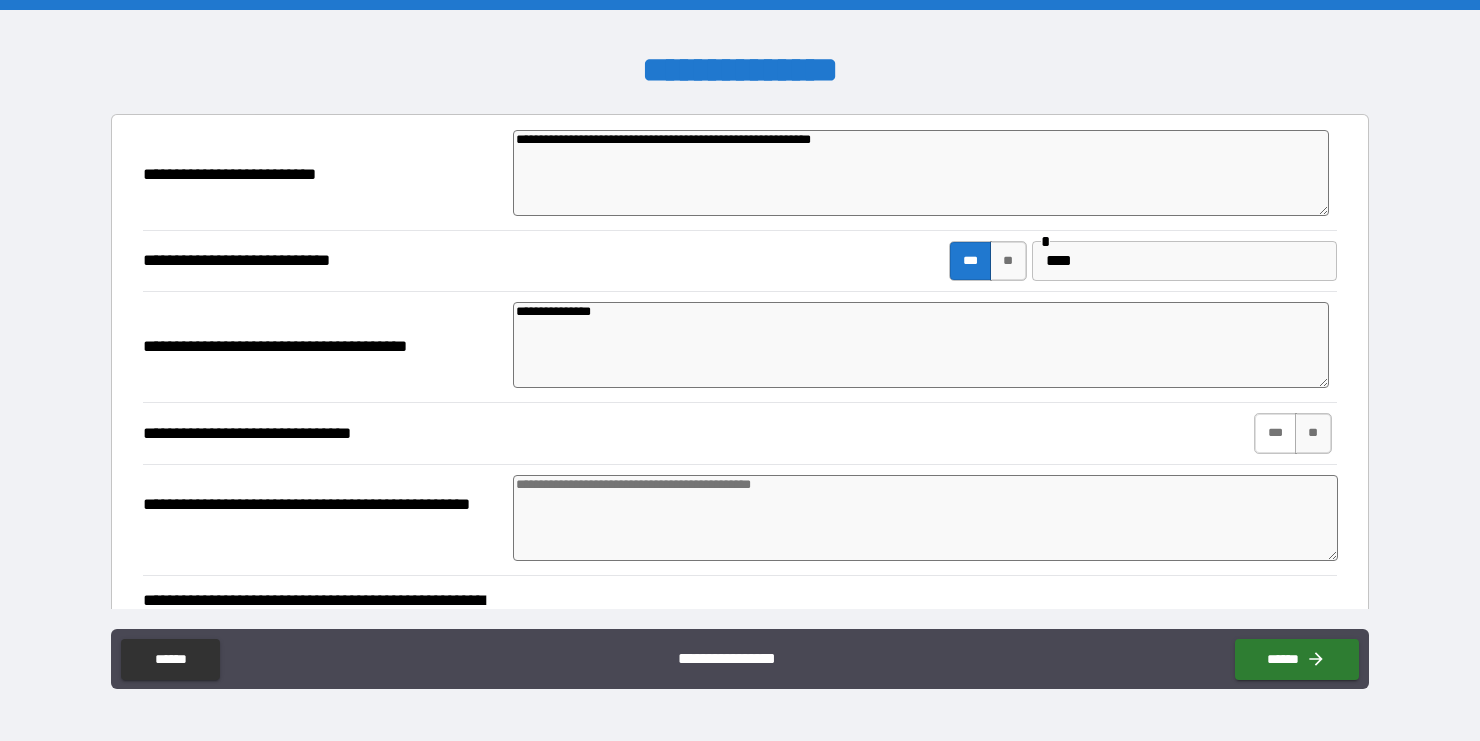 click on "***" at bounding box center (1275, 433) 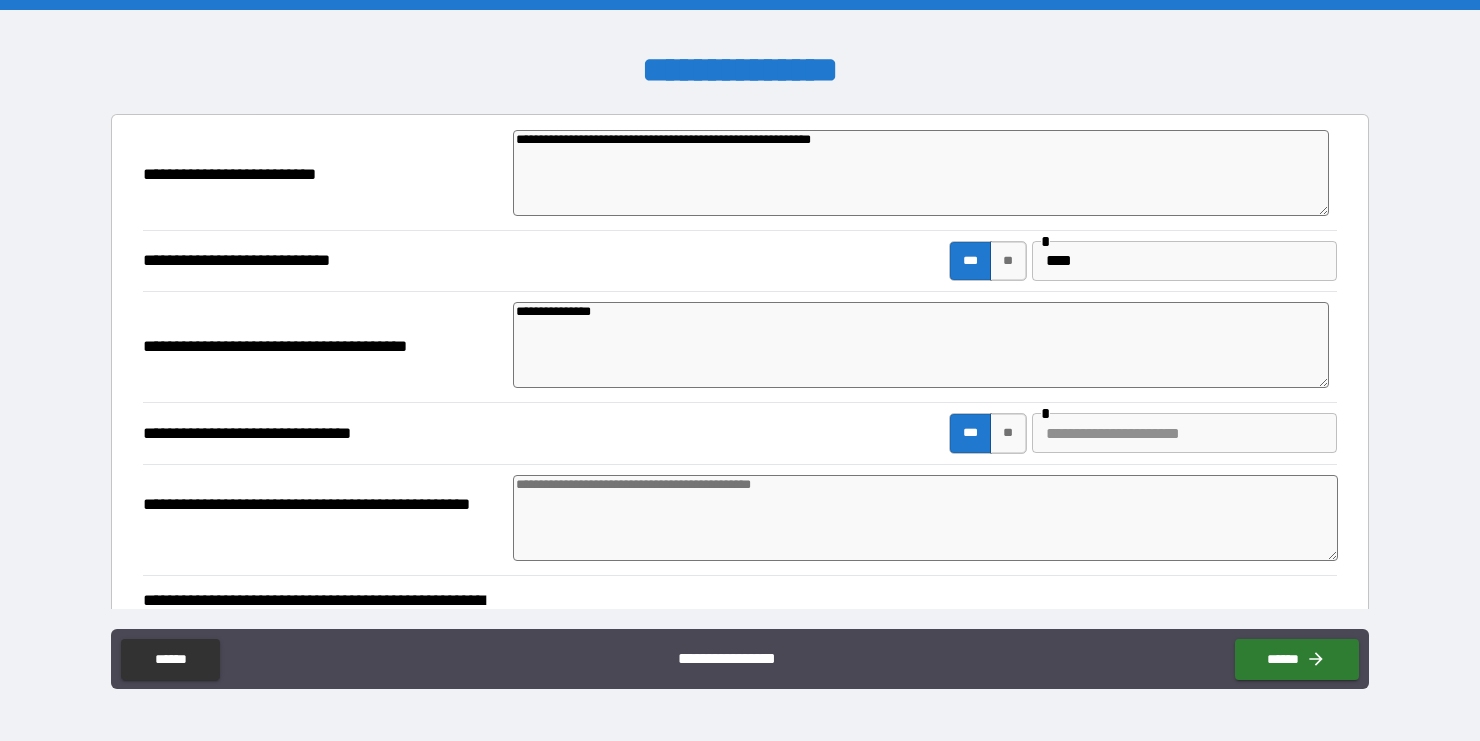 click at bounding box center (925, 518) 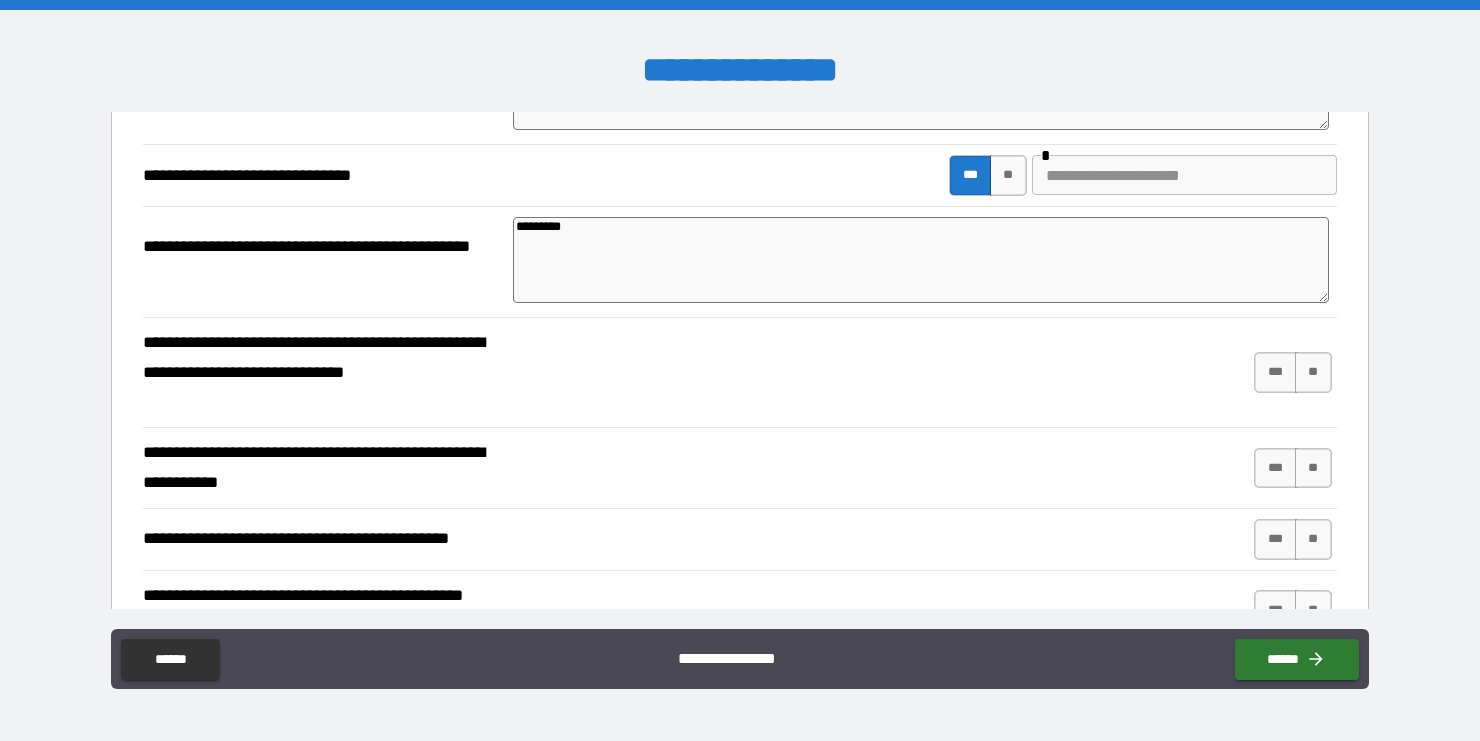scroll, scrollTop: 397, scrollLeft: 0, axis: vertical 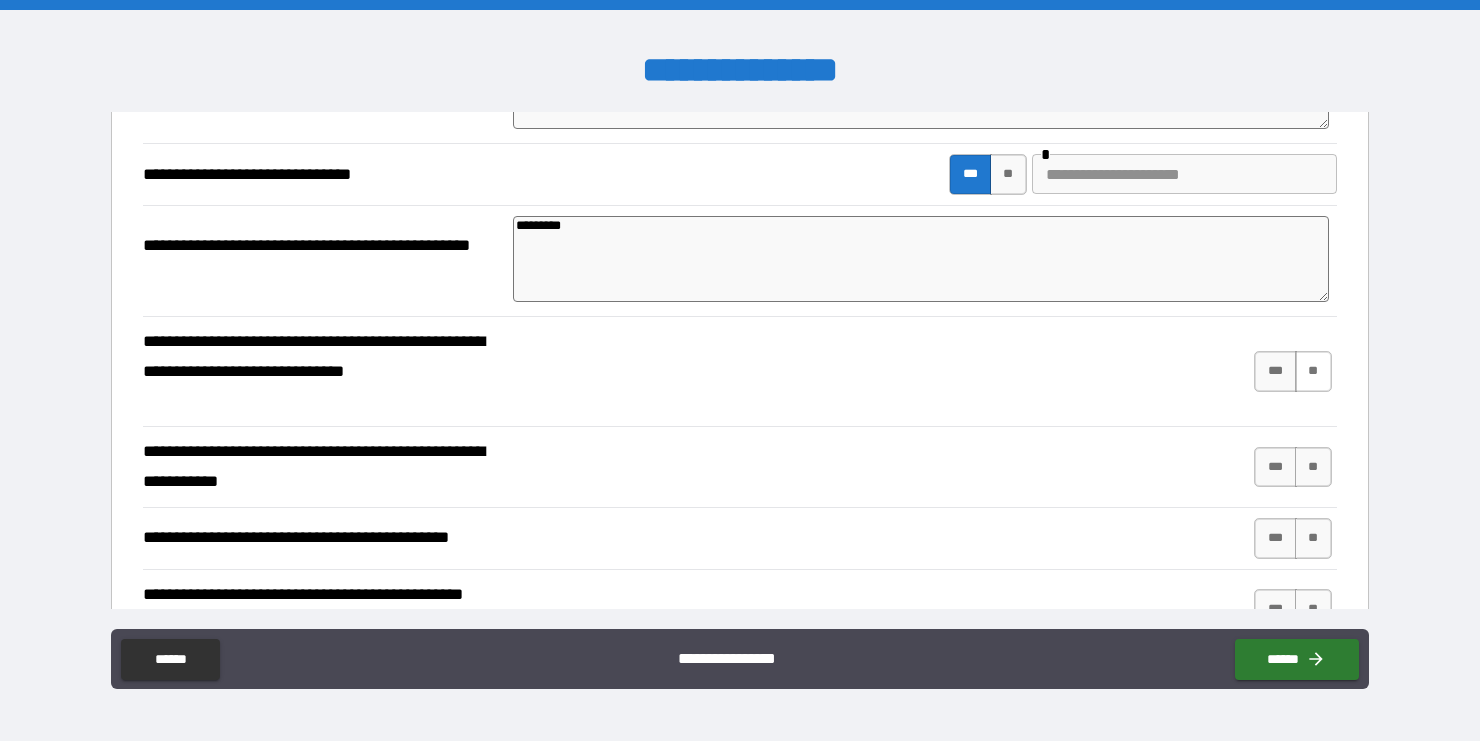 click on "**" at bounding box center (1313, 371) 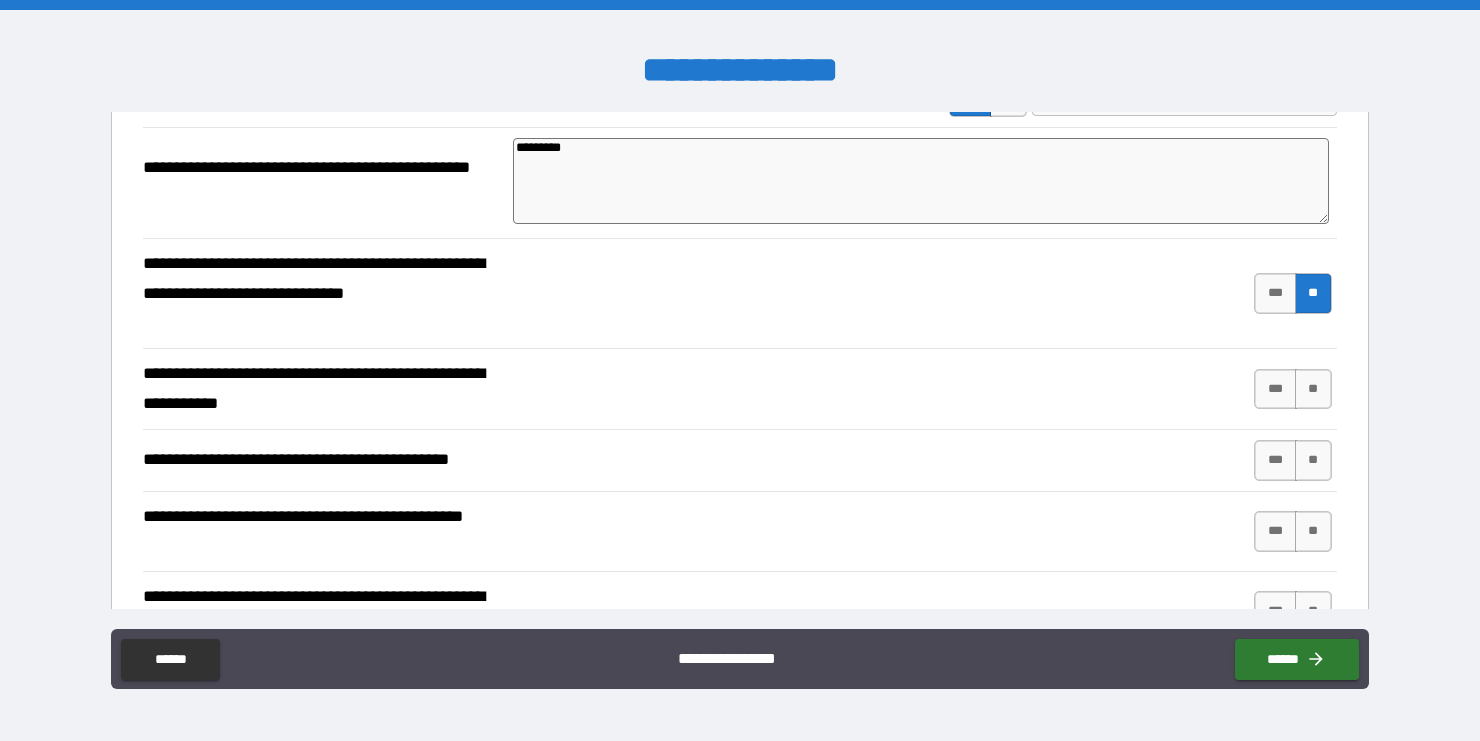 scroll, scrollTop: 518, scrollLeft: 0, axis: vertical 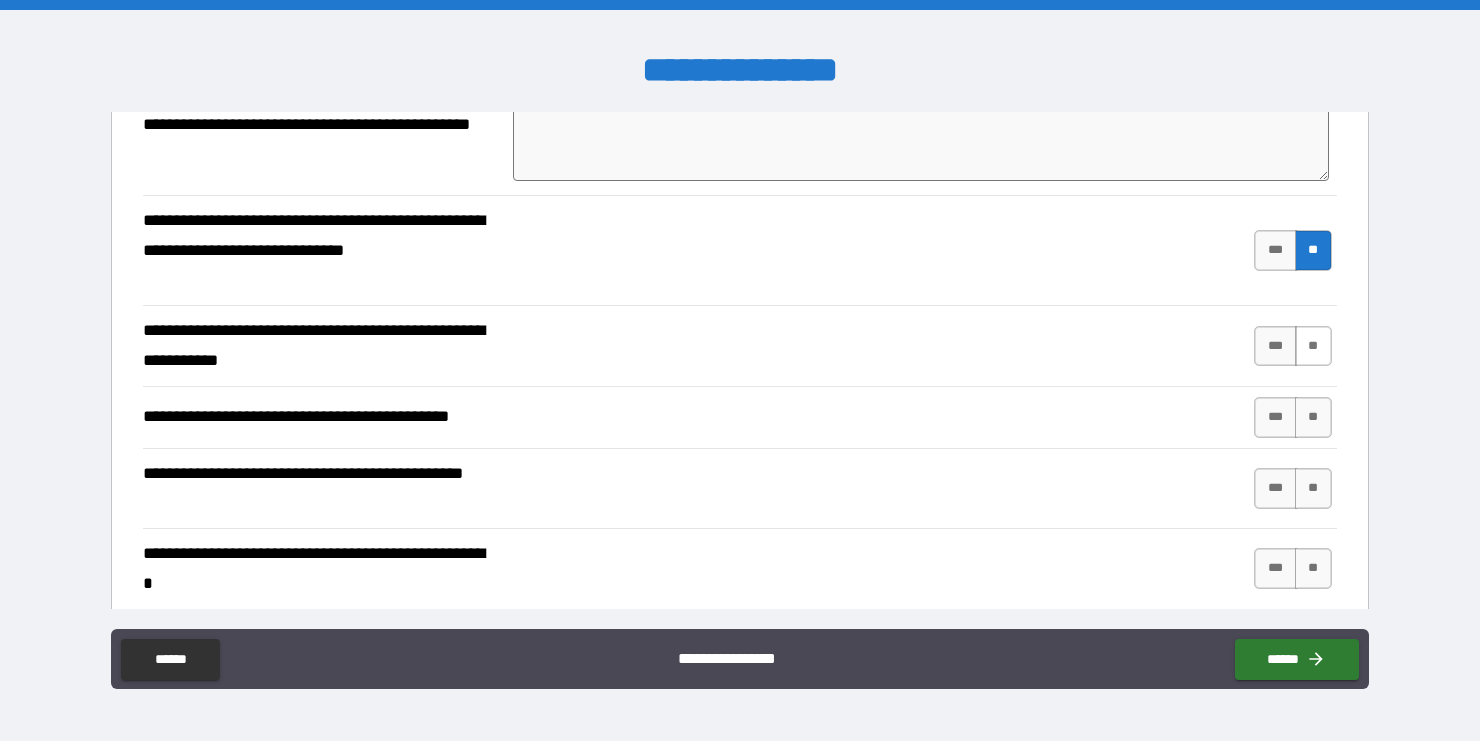 click on "**" at bounding box center (1313, 346) 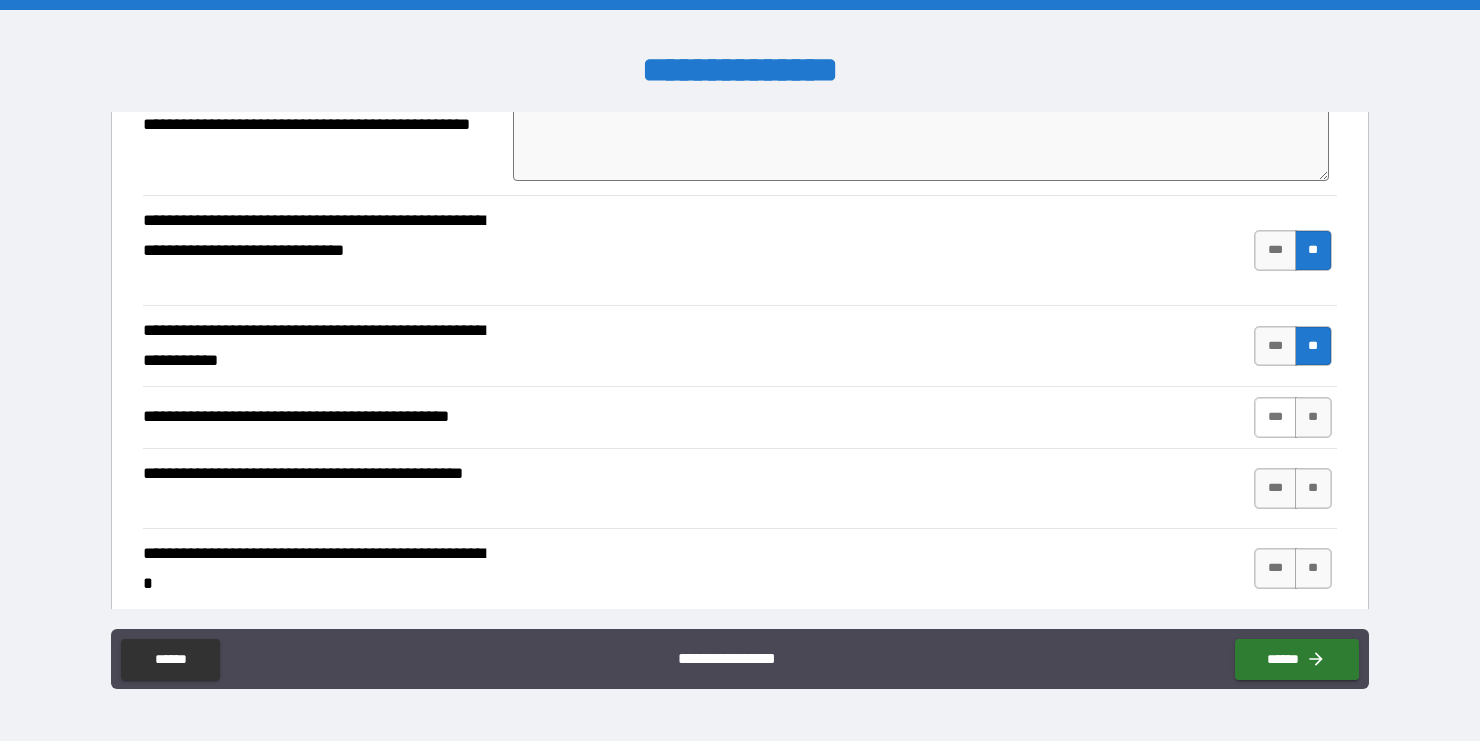 click on "***" at bounding box center (1275, 417) 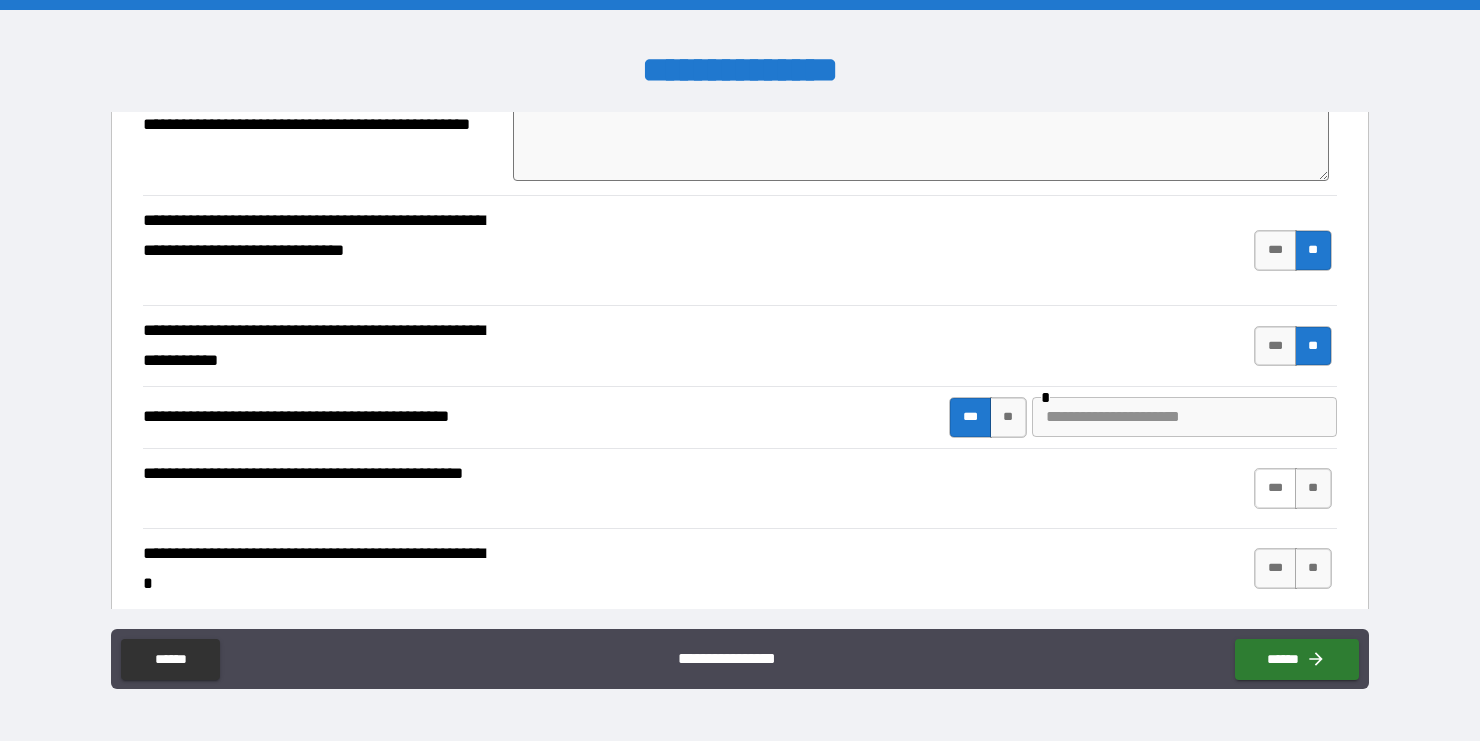 click on "***" at bounding box center [1275, 488] 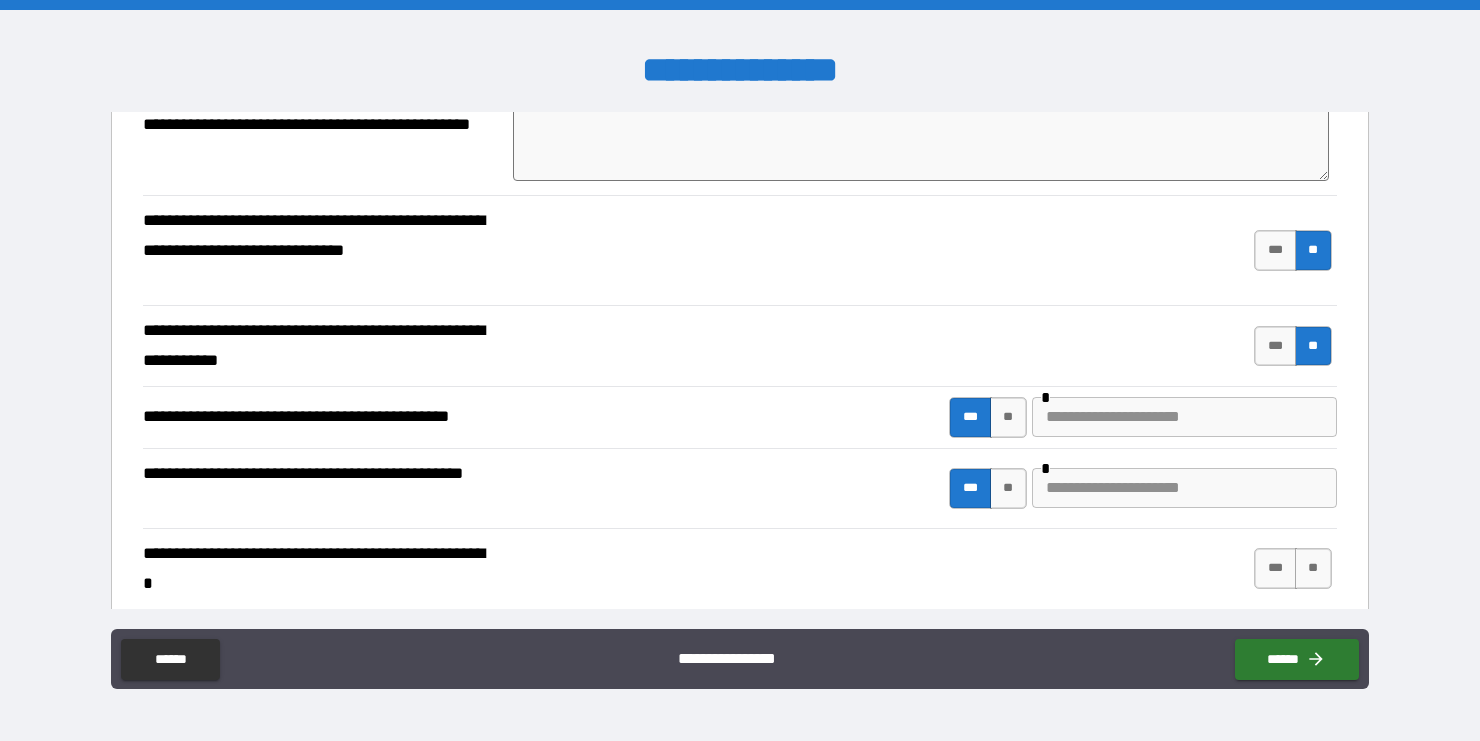 click at bounding box center [1184, 417] 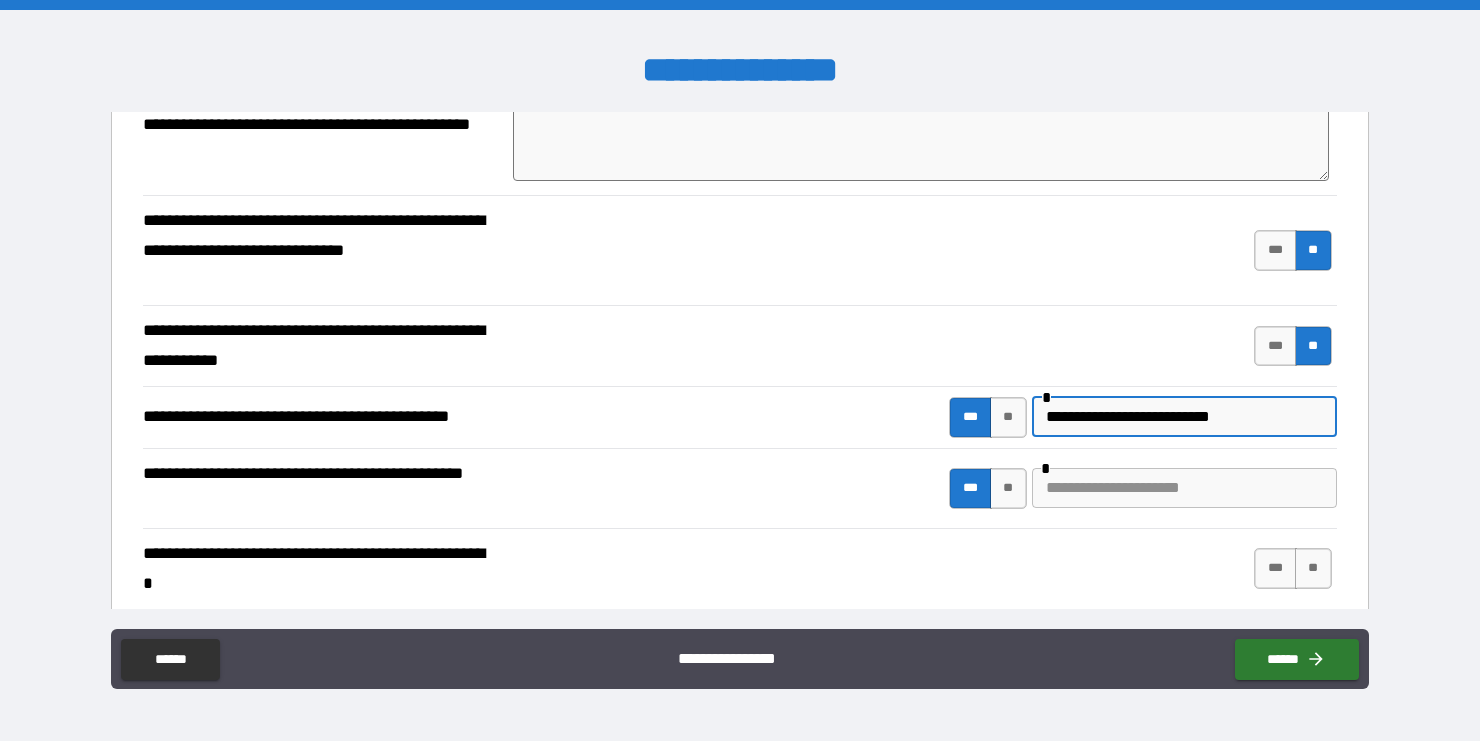 click at bounding box center (1184, 488) 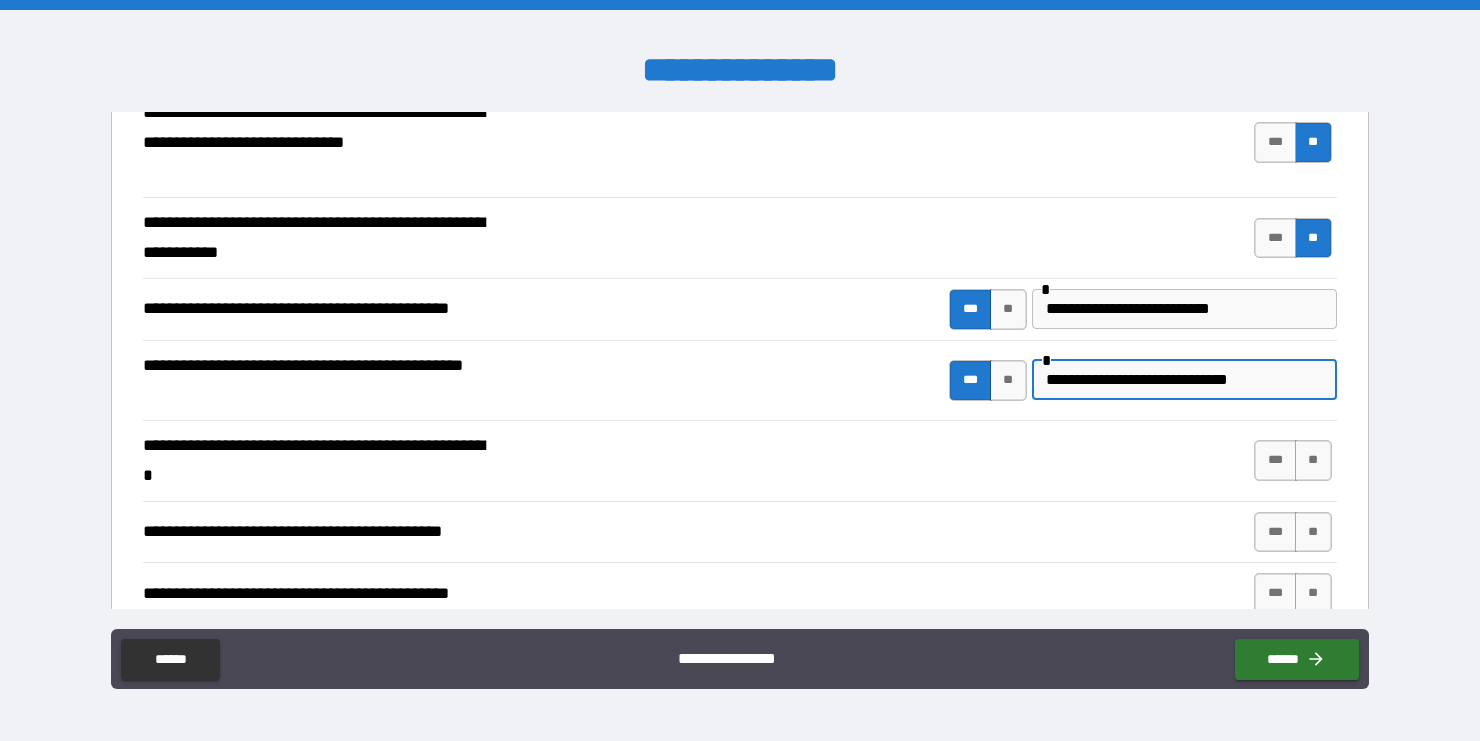 scroll, scrollTop: 634, scrollLeft: 0, axis: vertical 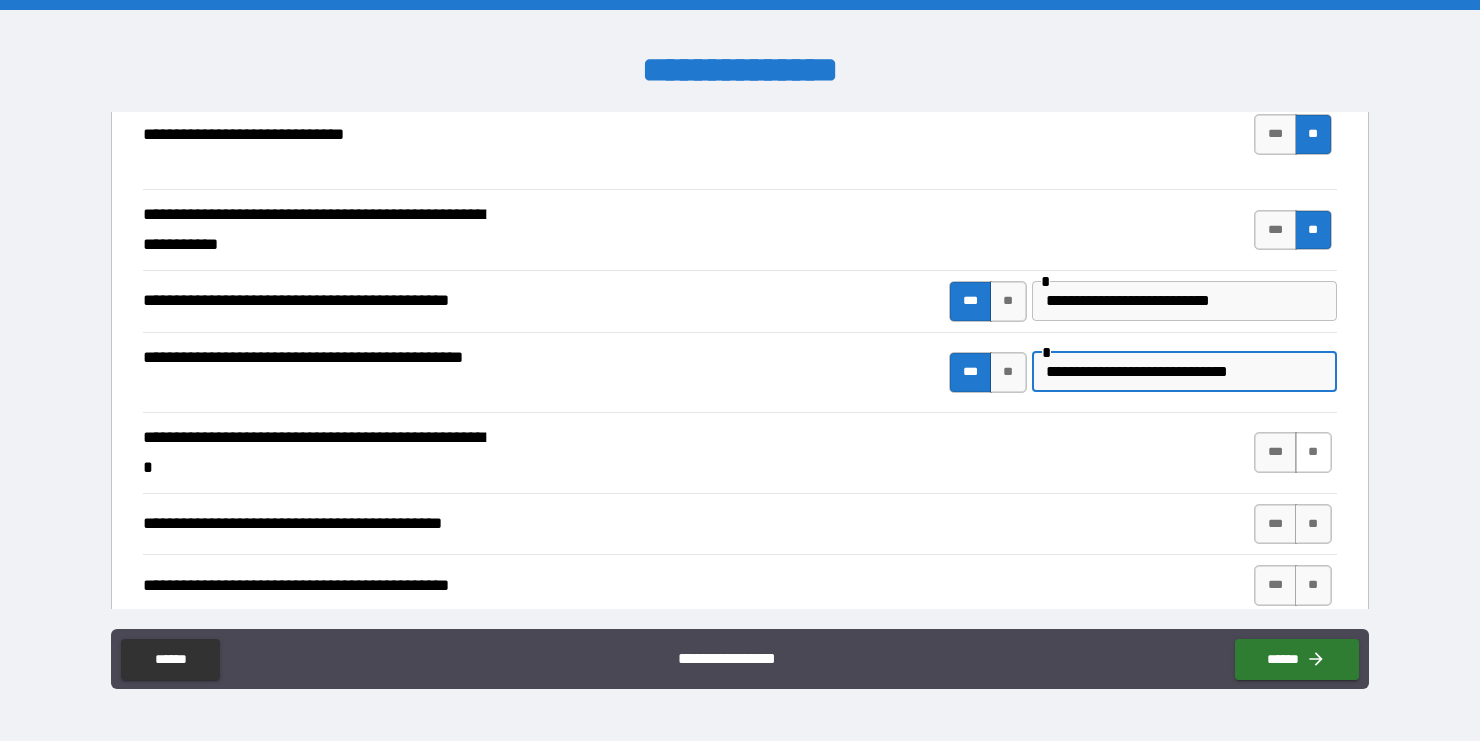 click on "**" at bounding box center (1313, 452) 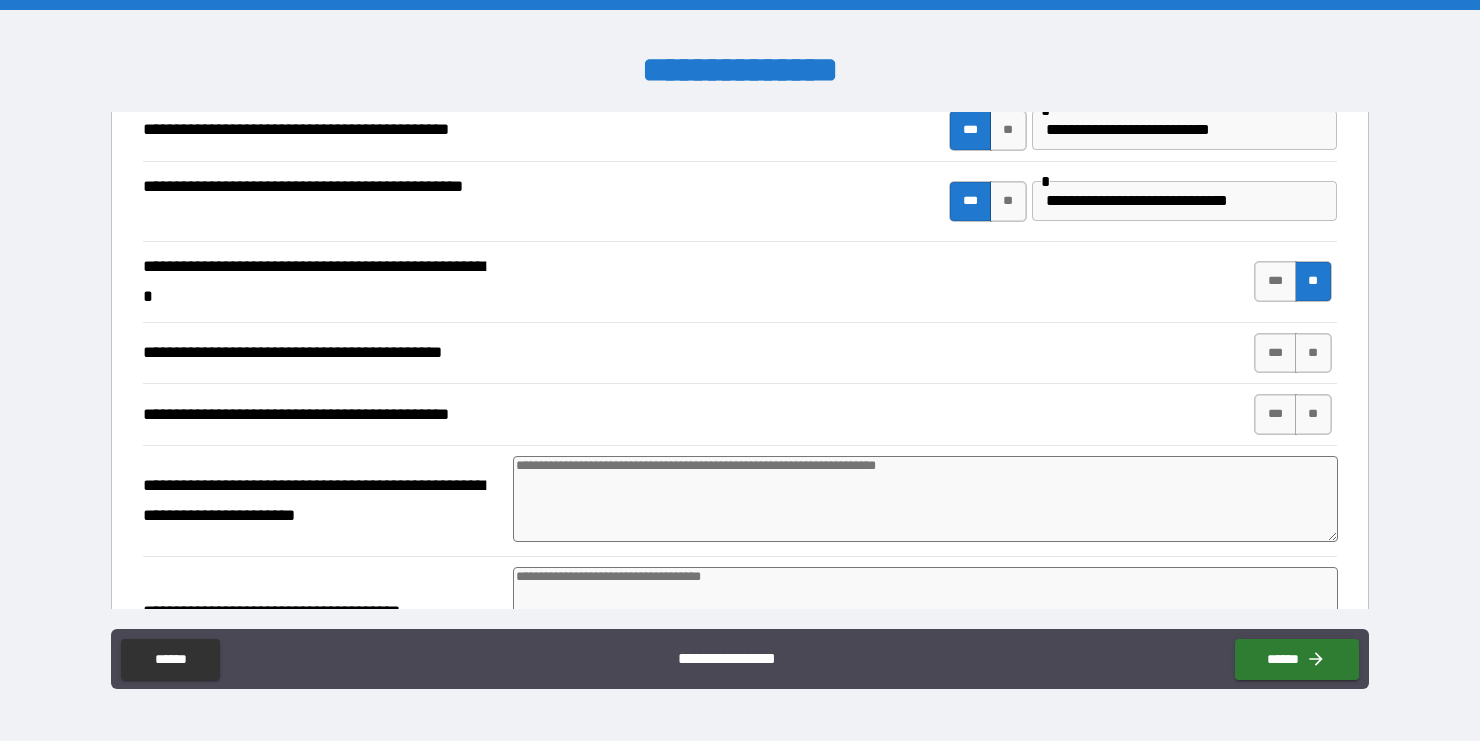 scroll, scrollTop: 825, scrollLeft: 0, axis: vertical 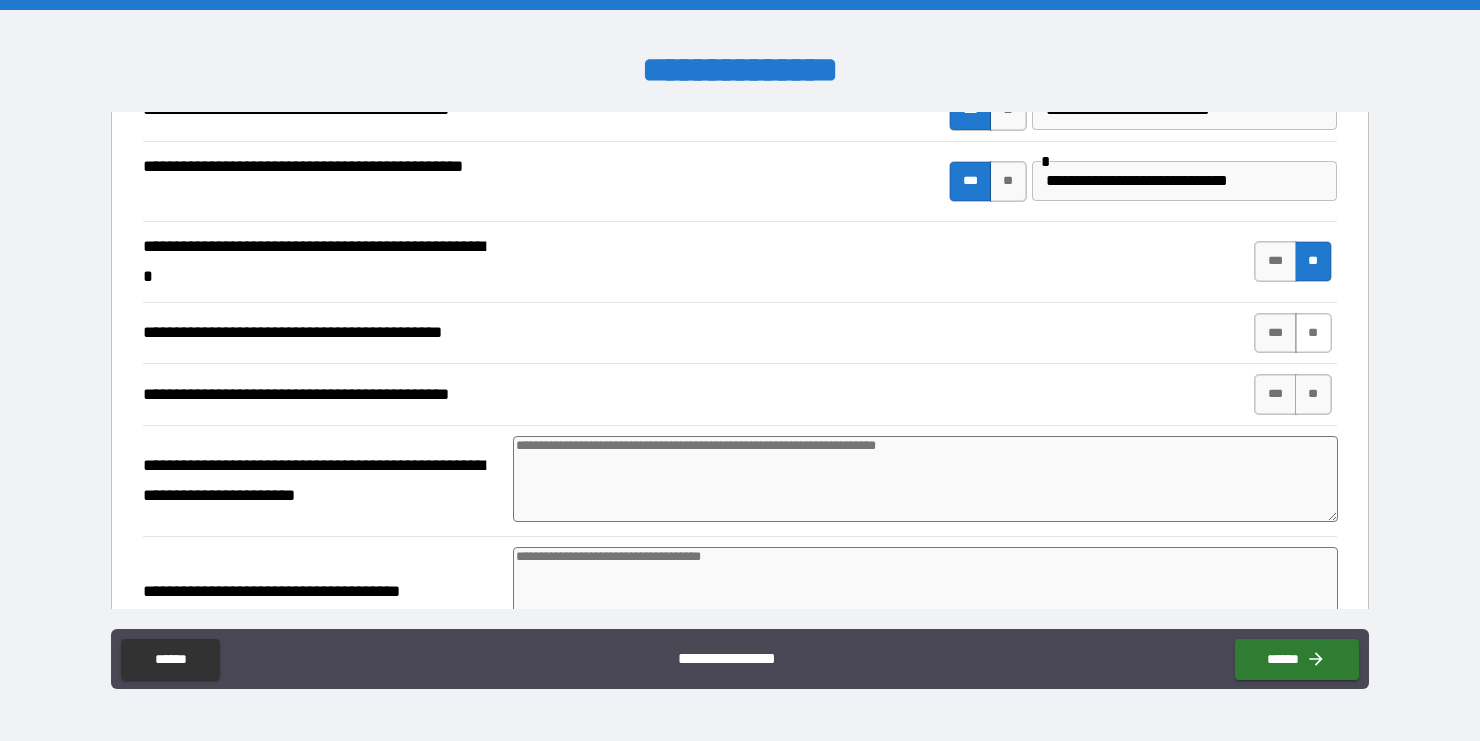 click on "**" at bounding box center (1313, 333) 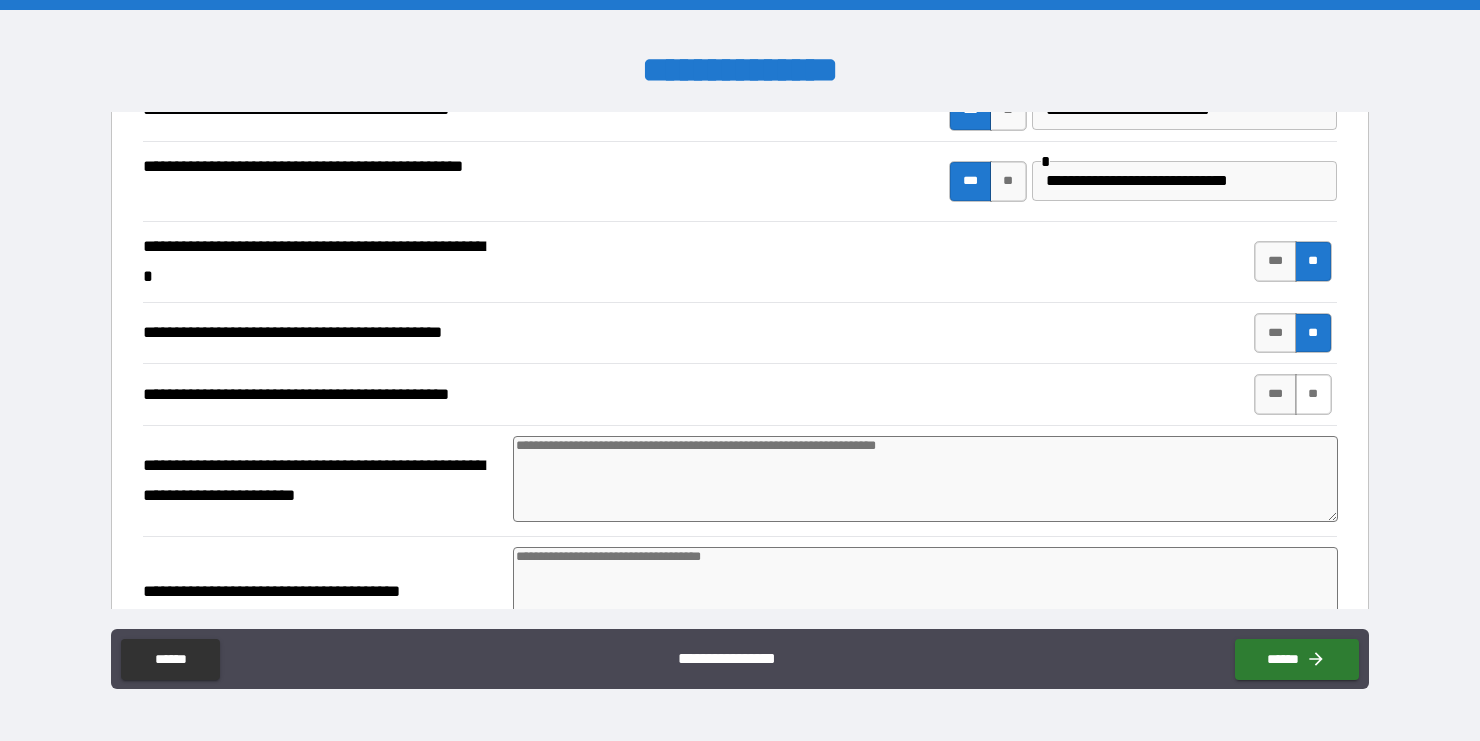 click on "**" at bounding box center [1313, 394] 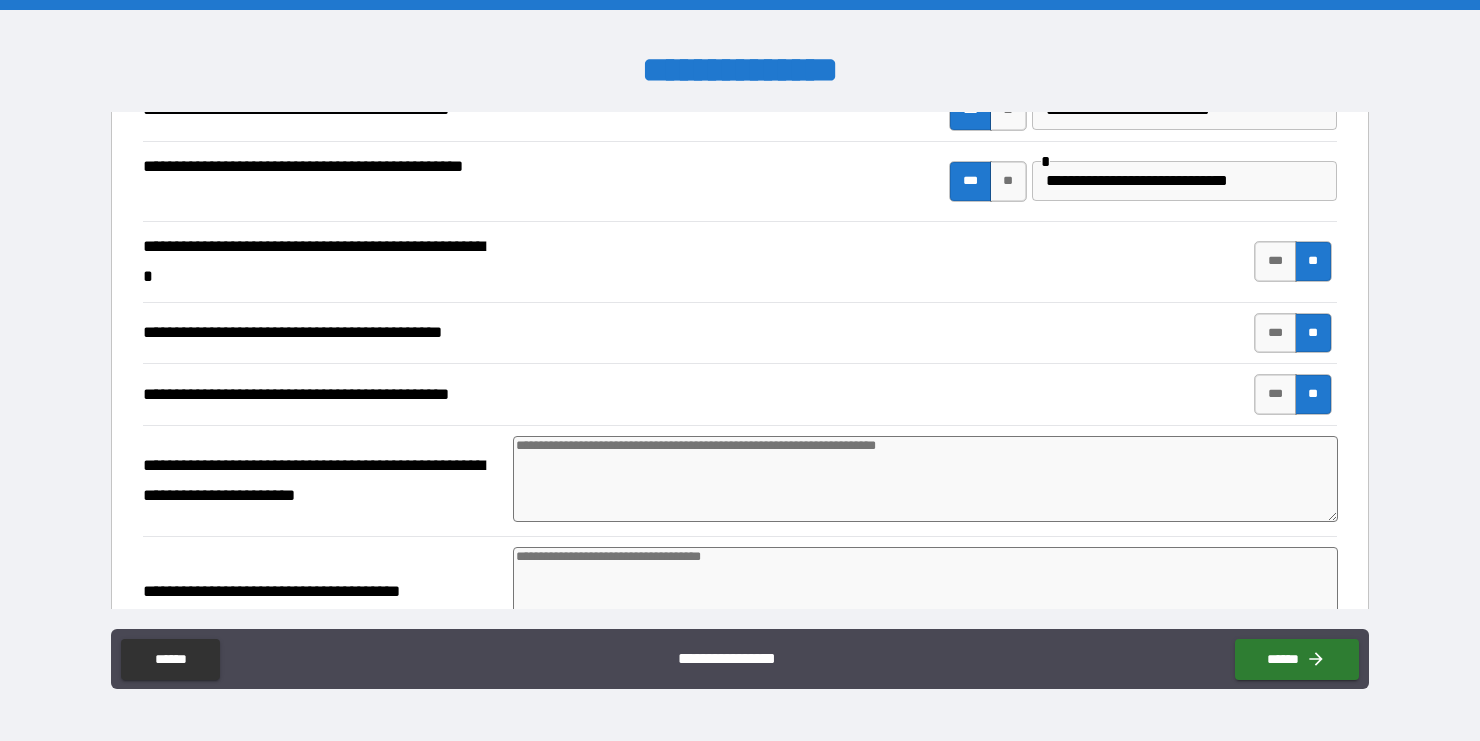 click at bounding box center [925, 479] 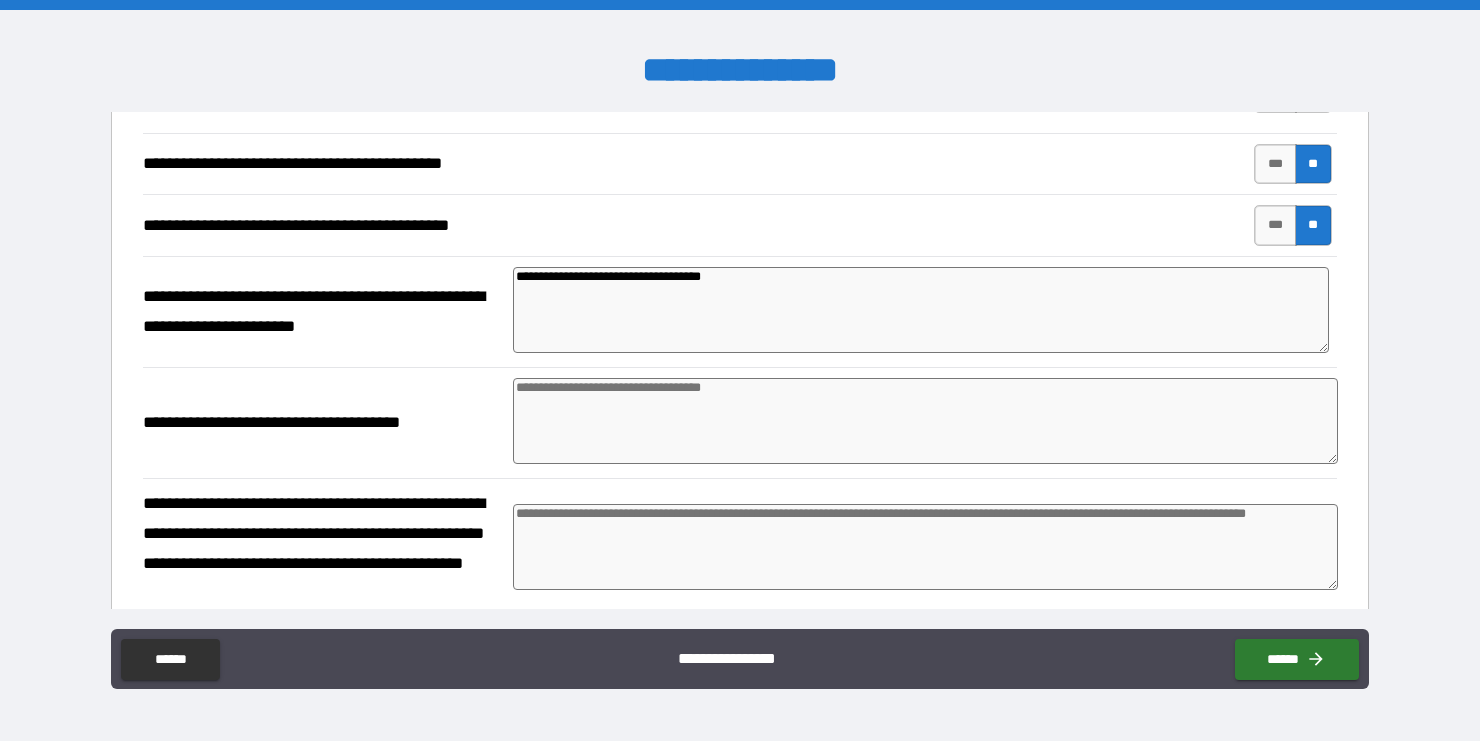 scroll, scrollTop: 996, scrollLeft: 0, axis: vertical 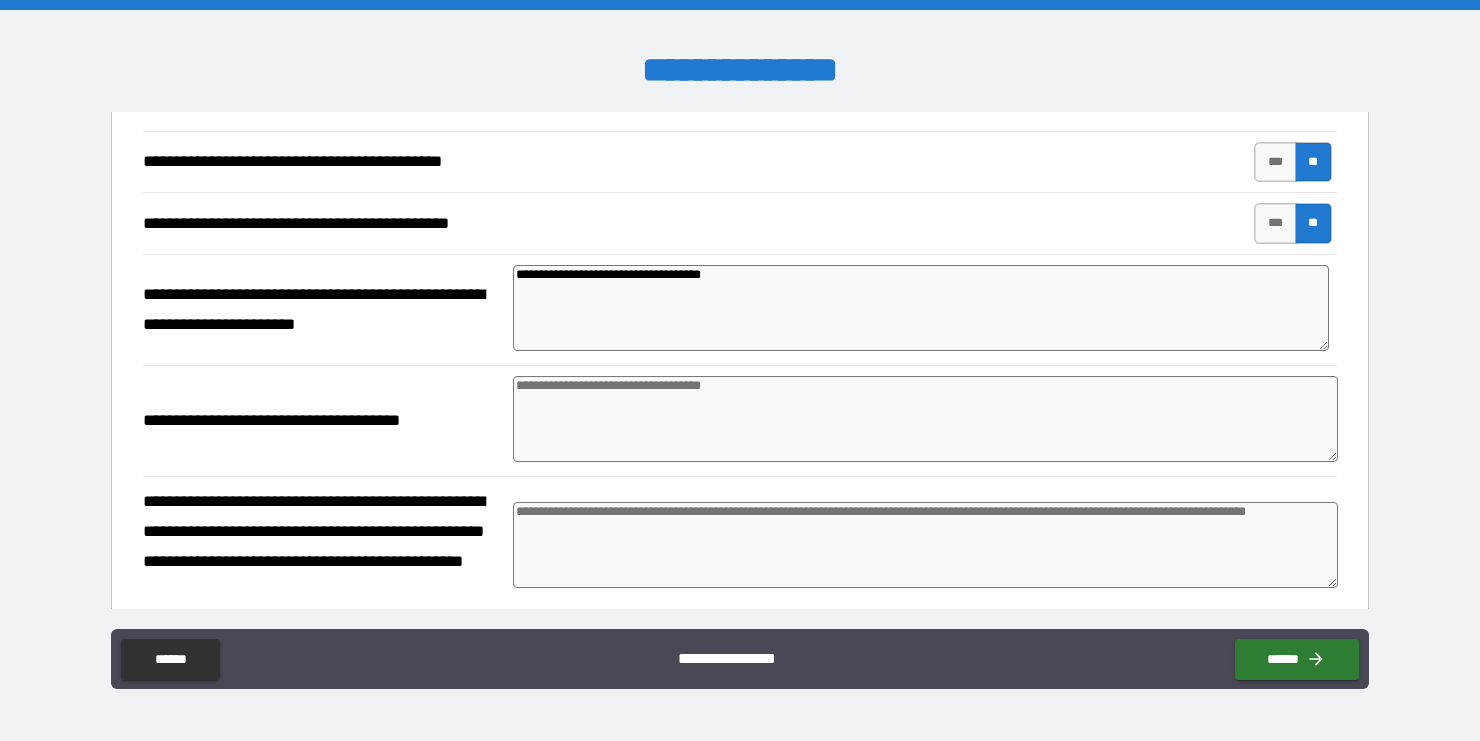 click at bounding box center [925, 419] 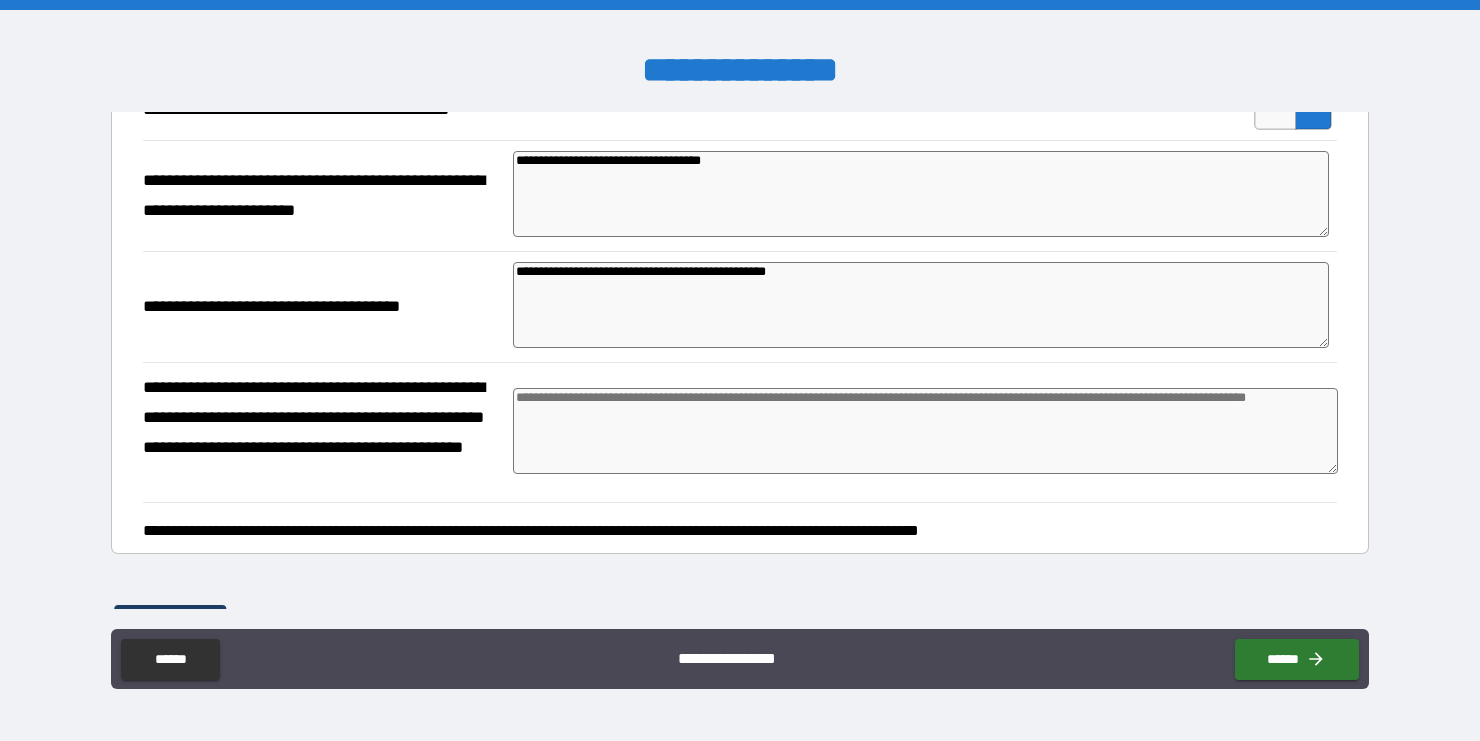 scroll, scrollTop: 1114, scrollLeft: 0, axis: vertical 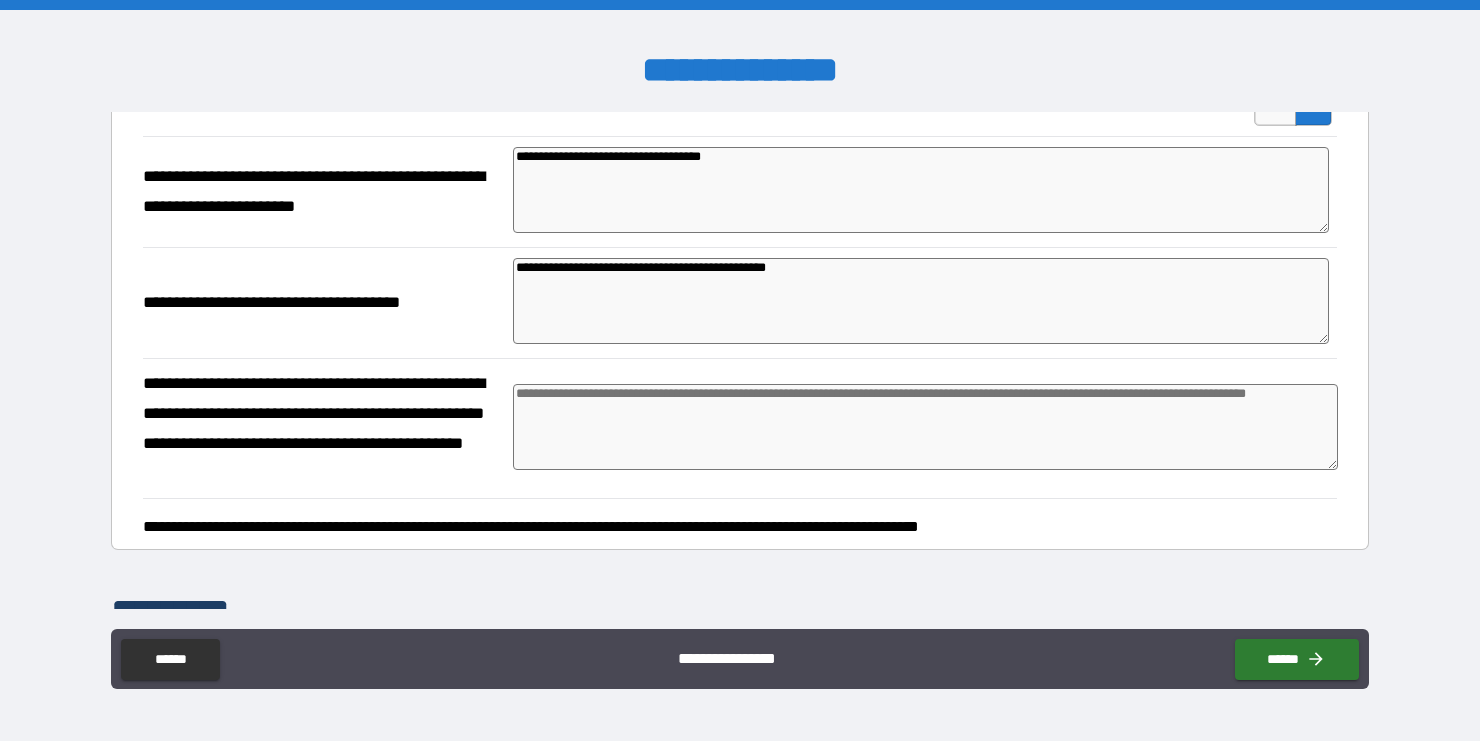 click at bounding box center [925, 427] 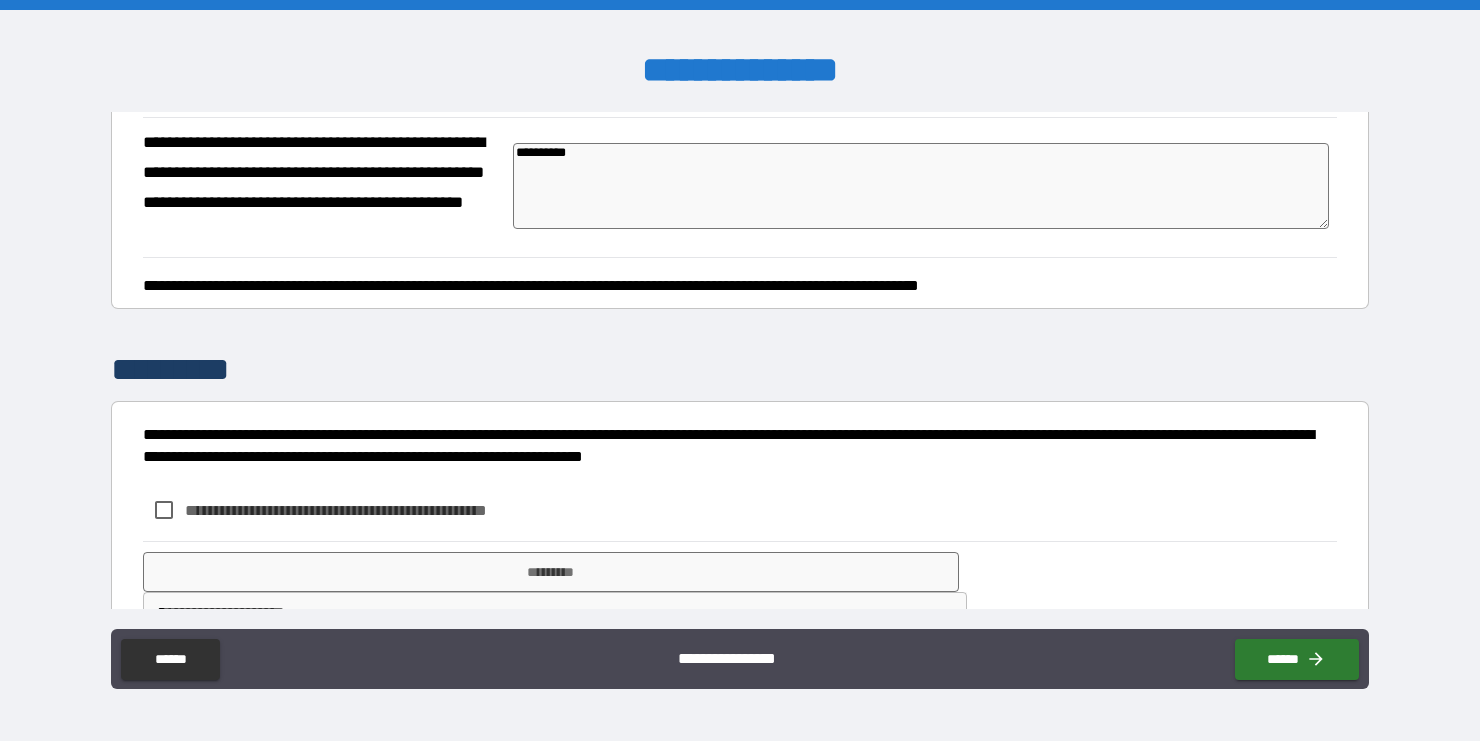 scroll, scrollTop: 1409, scrollLeft: 0, axis: vertical 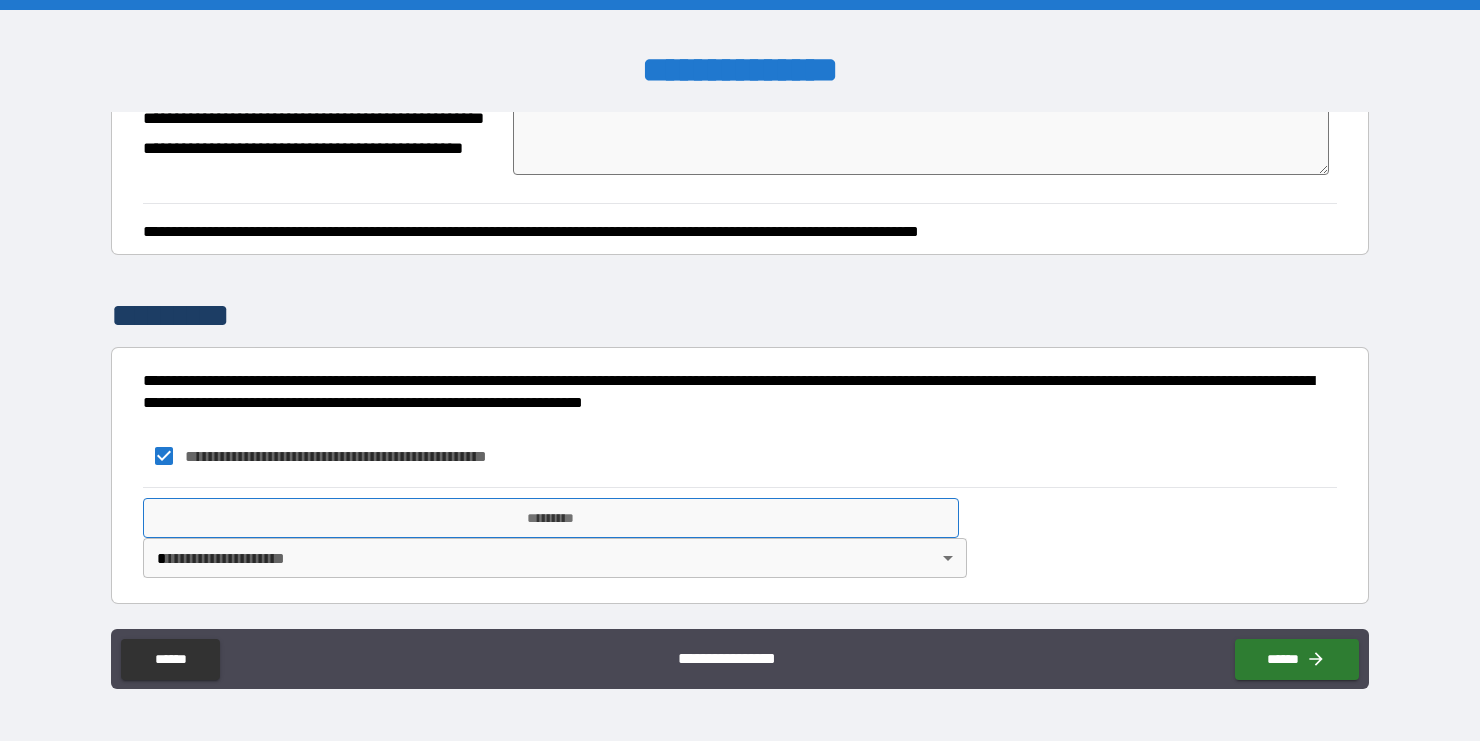 click on "*********" at bounding box center (550, 518) 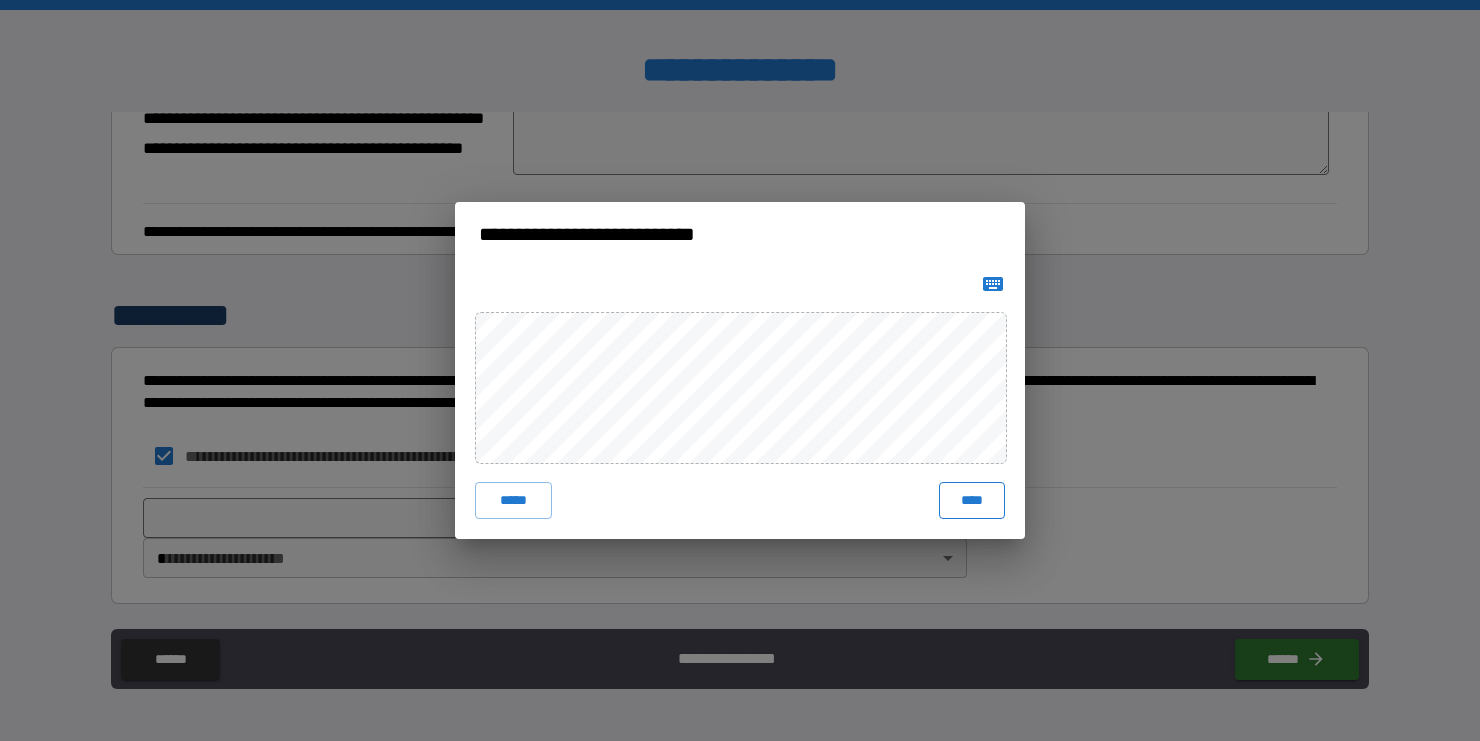click on "****" at bounding box center (972, 500) 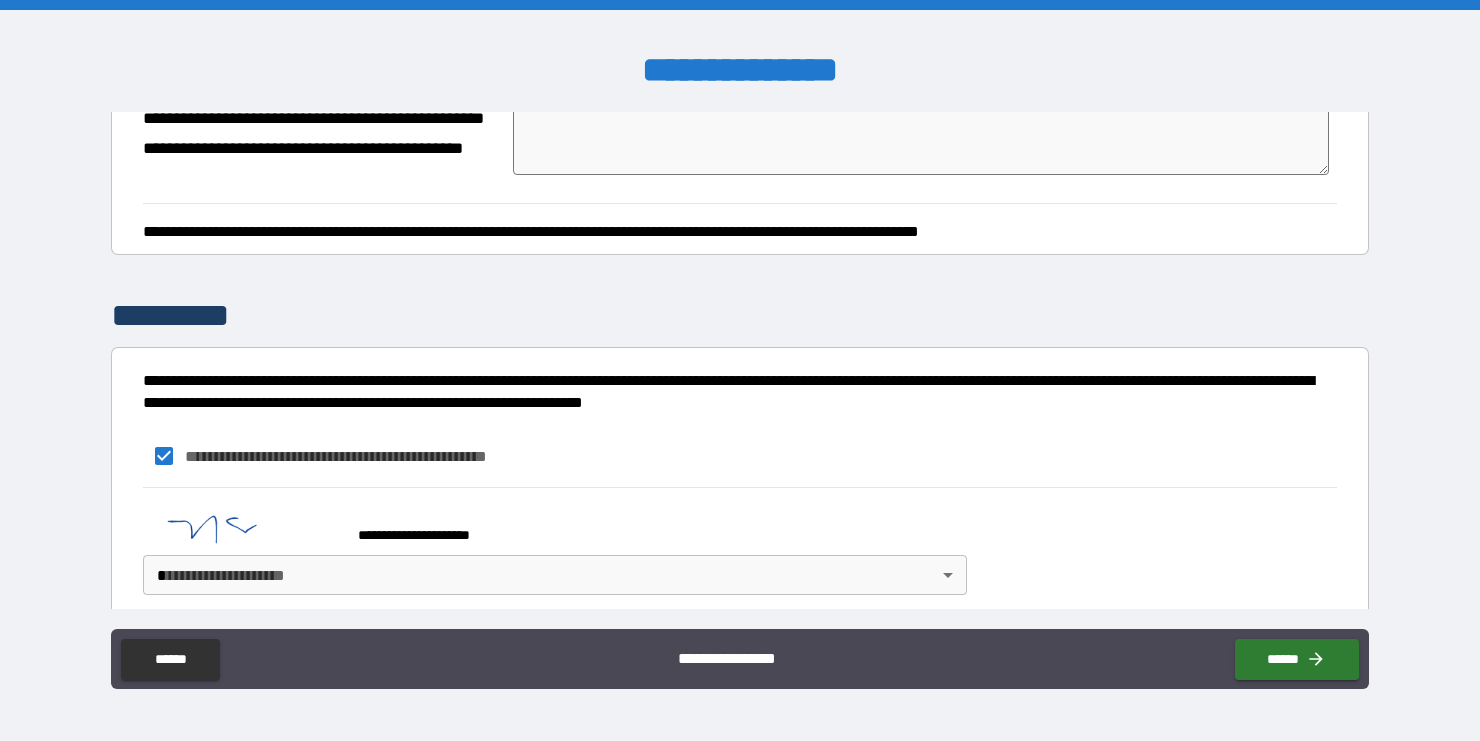 click on "**********" at bounding box center (740, 370) 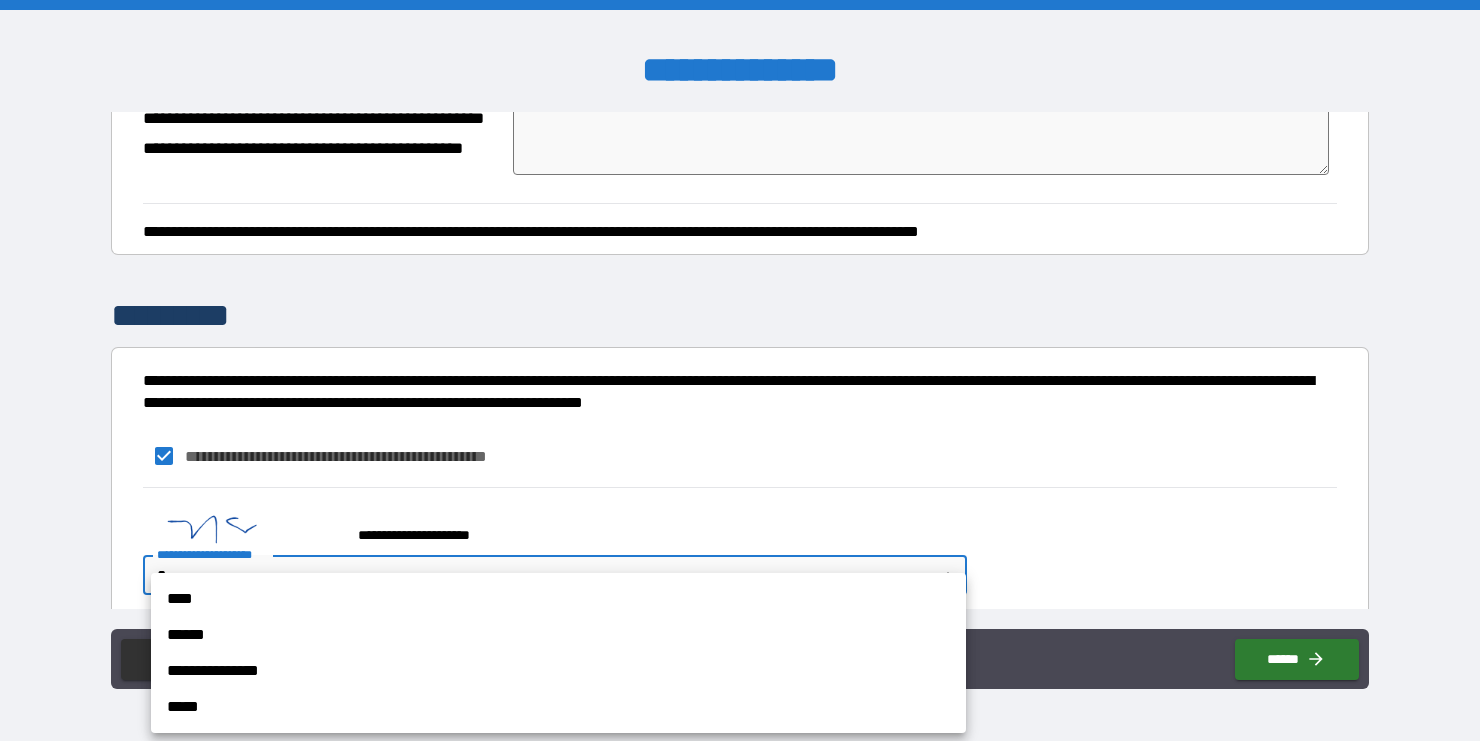 click on "****" at bounding box center [558, 599] 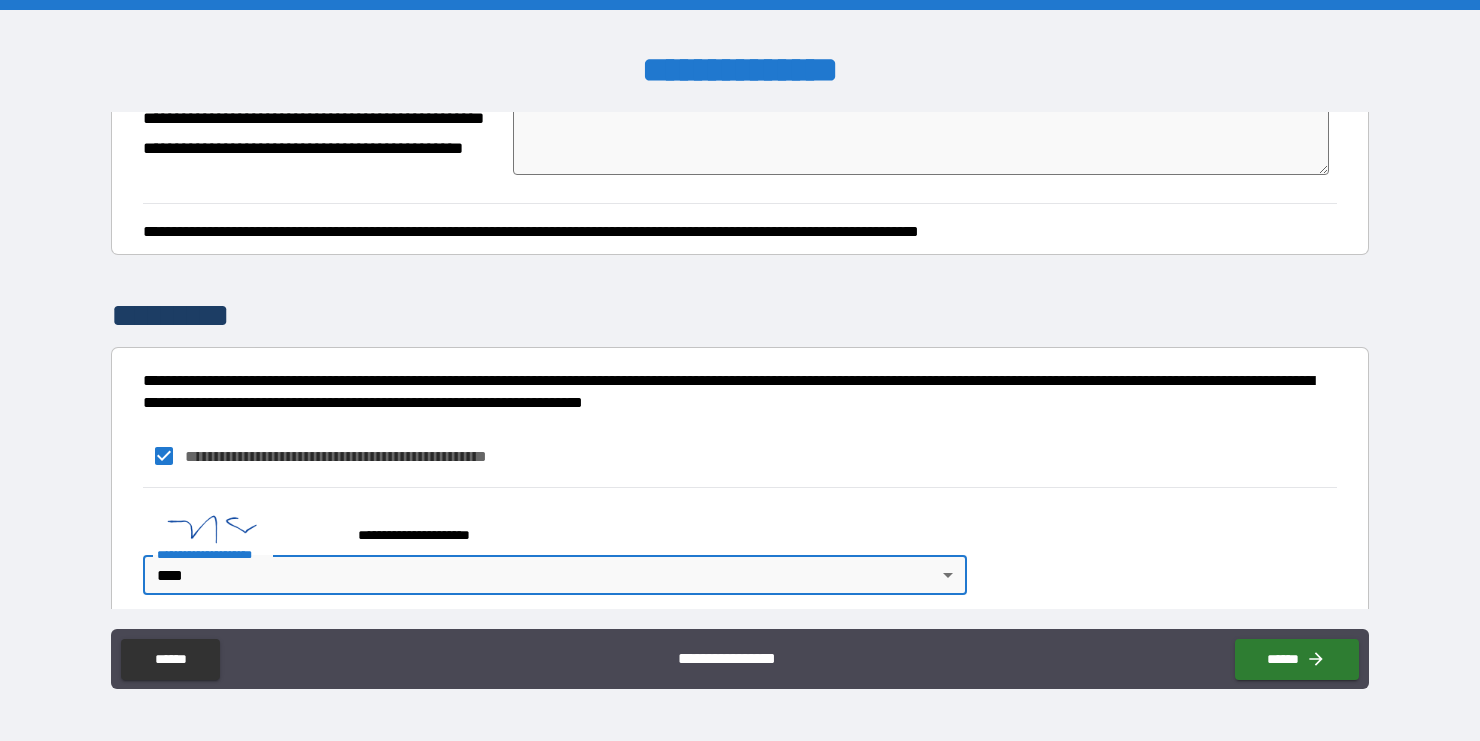 scroll, scrollTop: 1426, scrollLeft: 0, axis: vertical 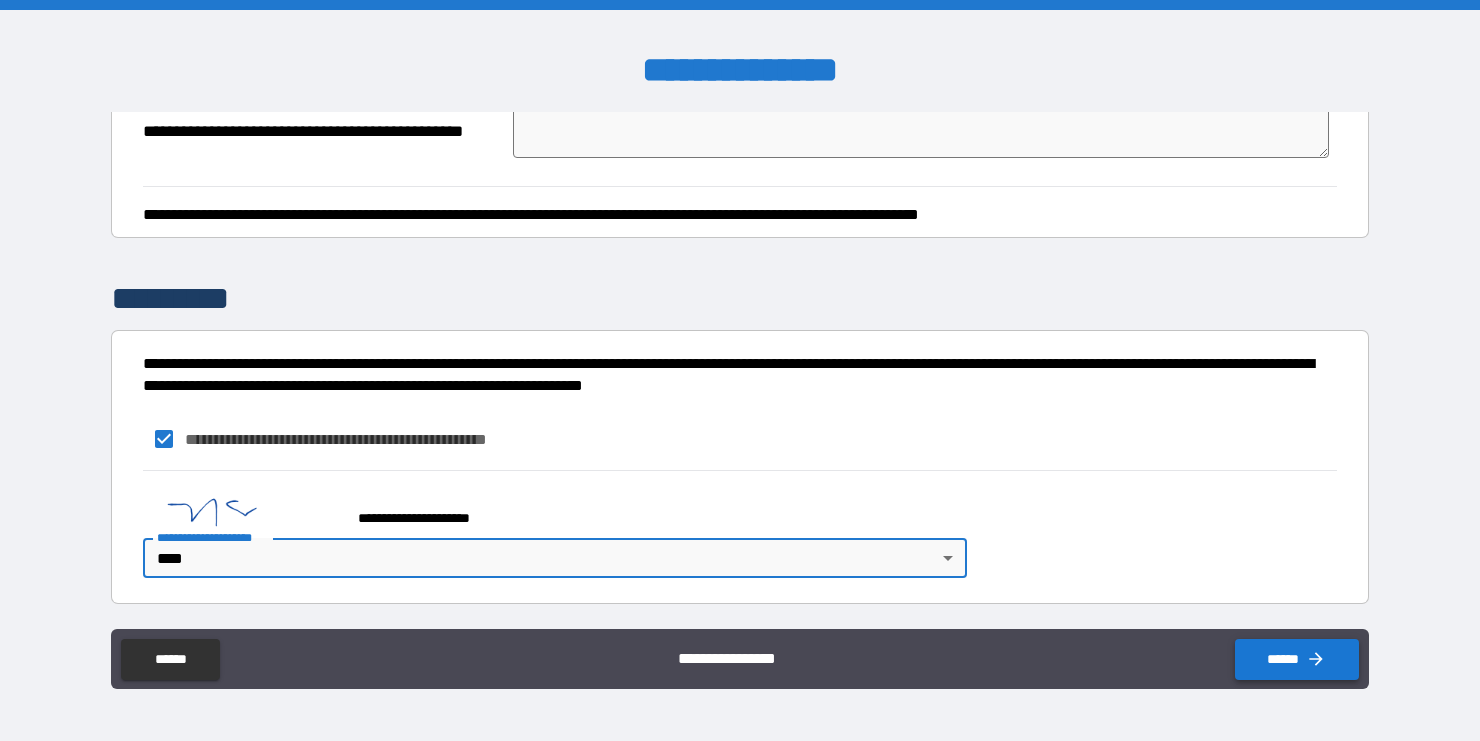 click on "******" at bounding box center [1297, 659] 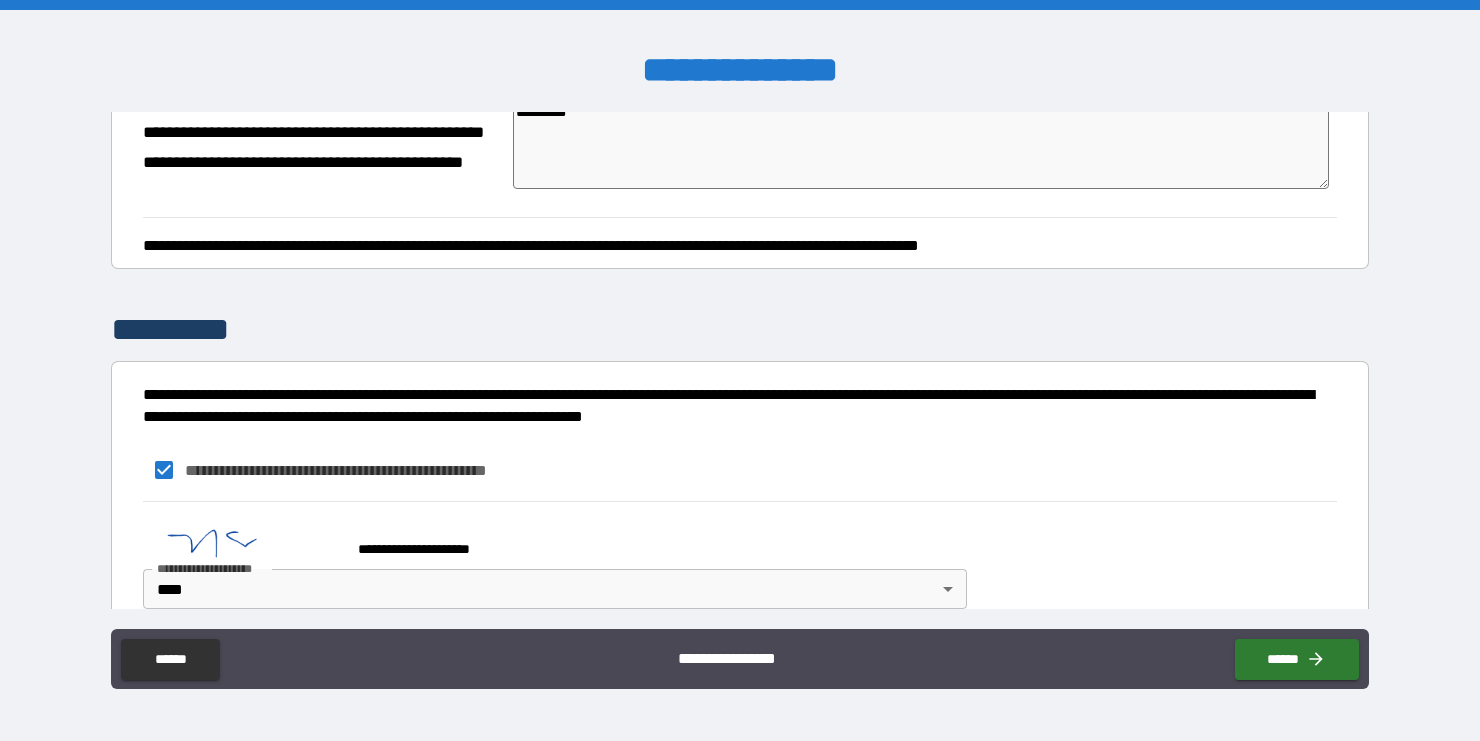 scroll, scrollTop: 1426, scrollLeft: 0, axis: vertical 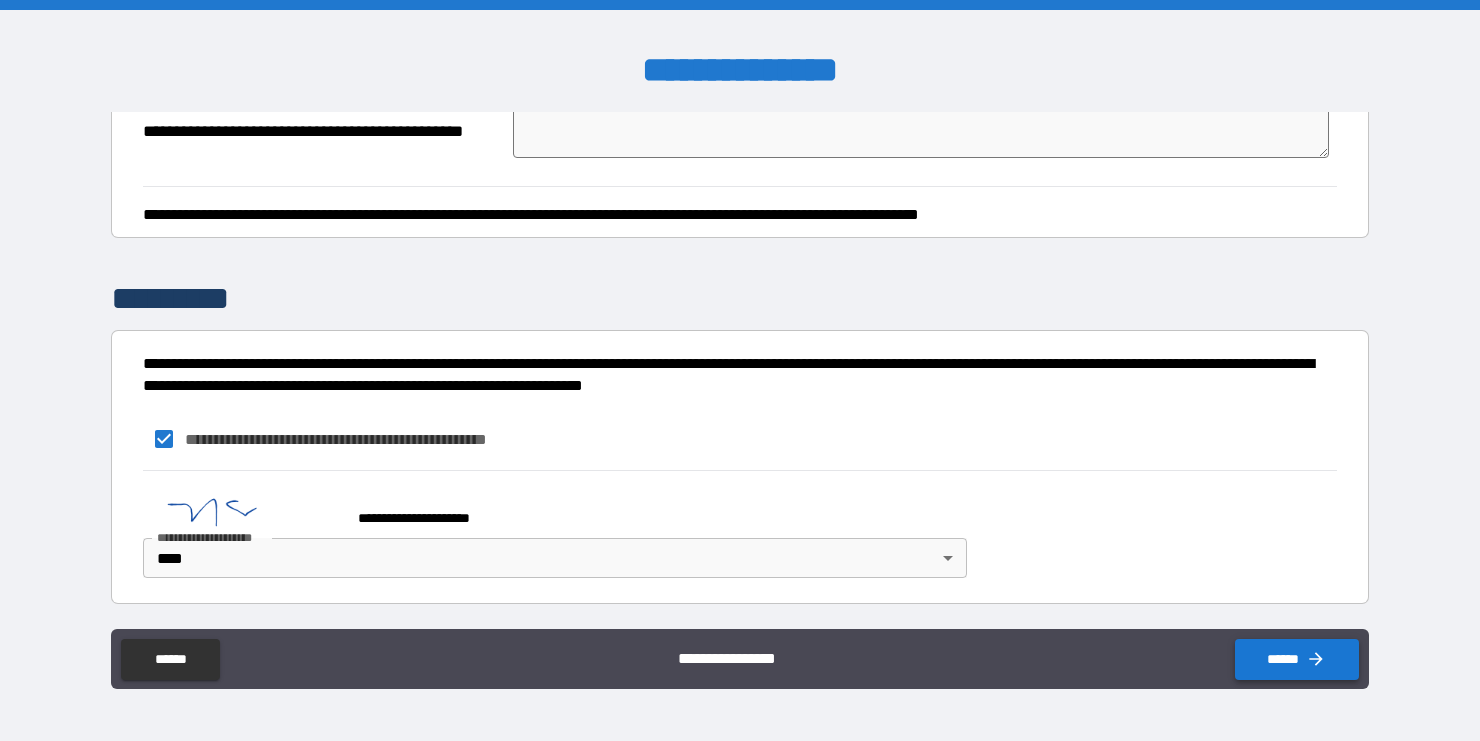 click on "******" at bounding box center [1297, 659] 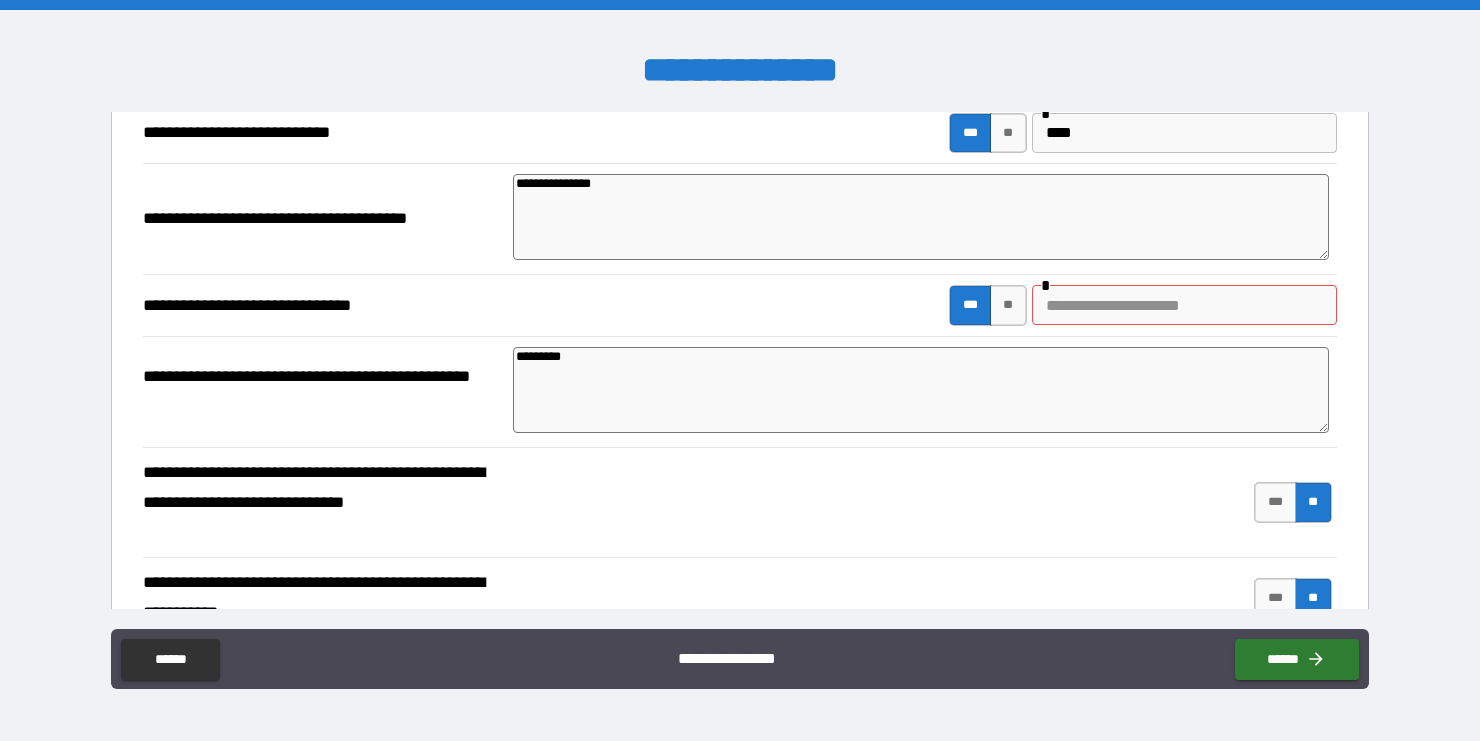 scroll, scrollTop: 244, scrollLeft: 0, axis: vertical 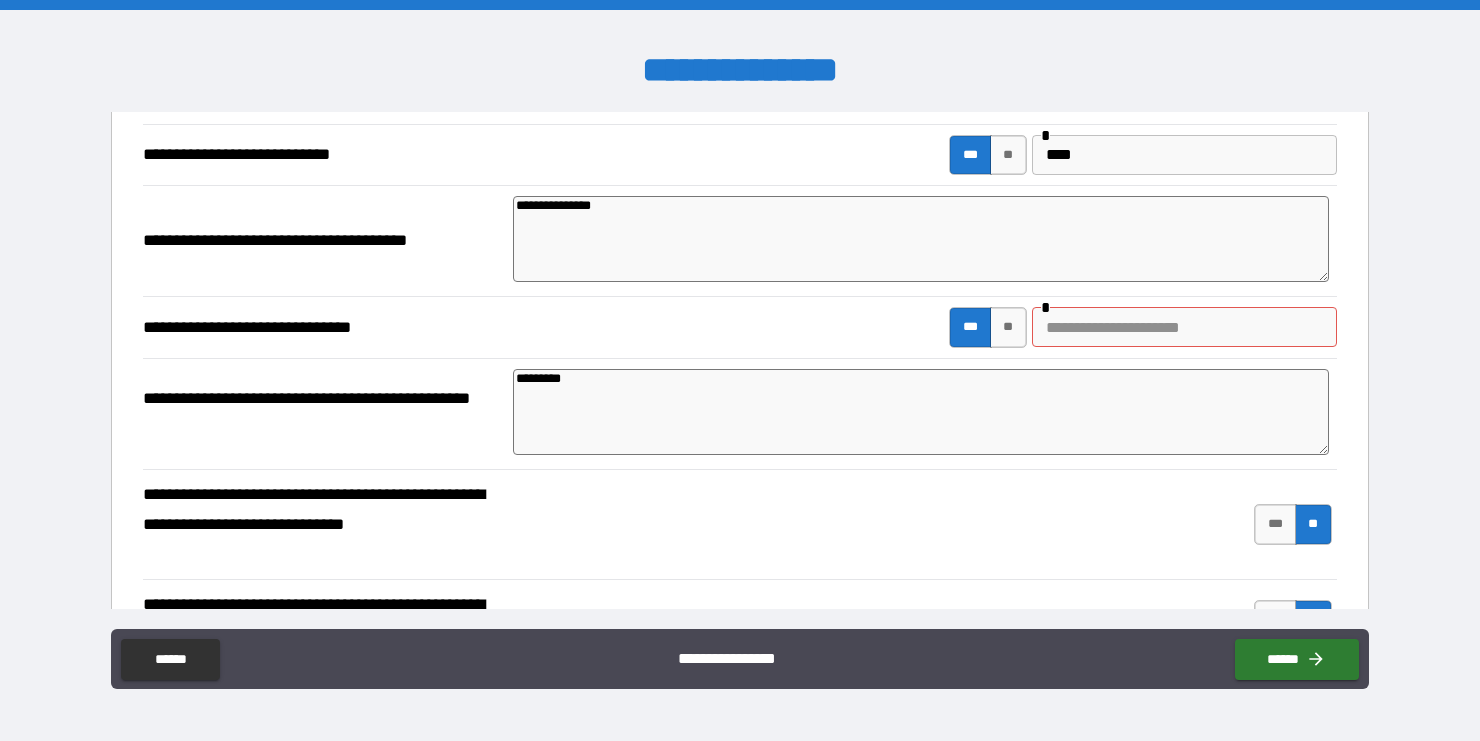 click at bounding box center [1184, 327] 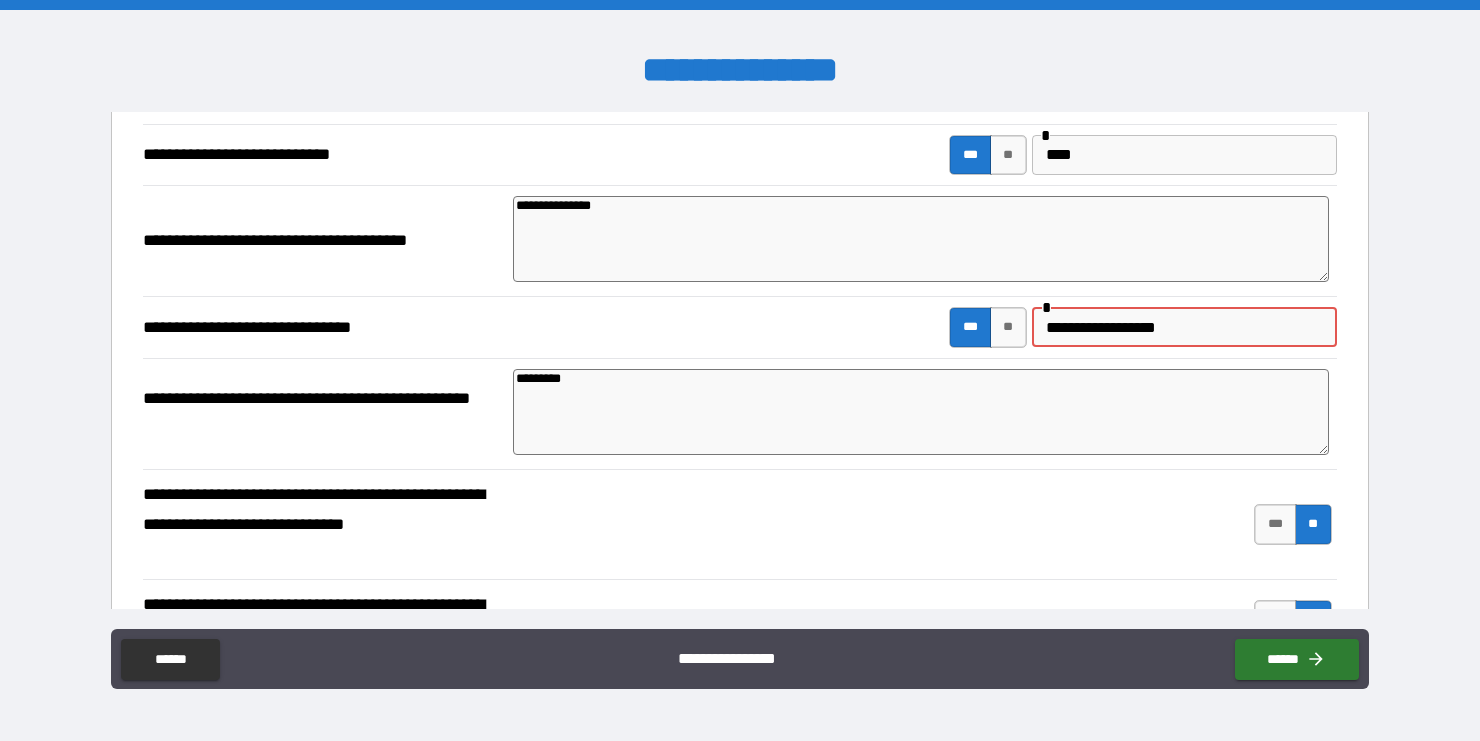 scroll, scrollTop: 269, scrollLeft: 0, axis: vertical 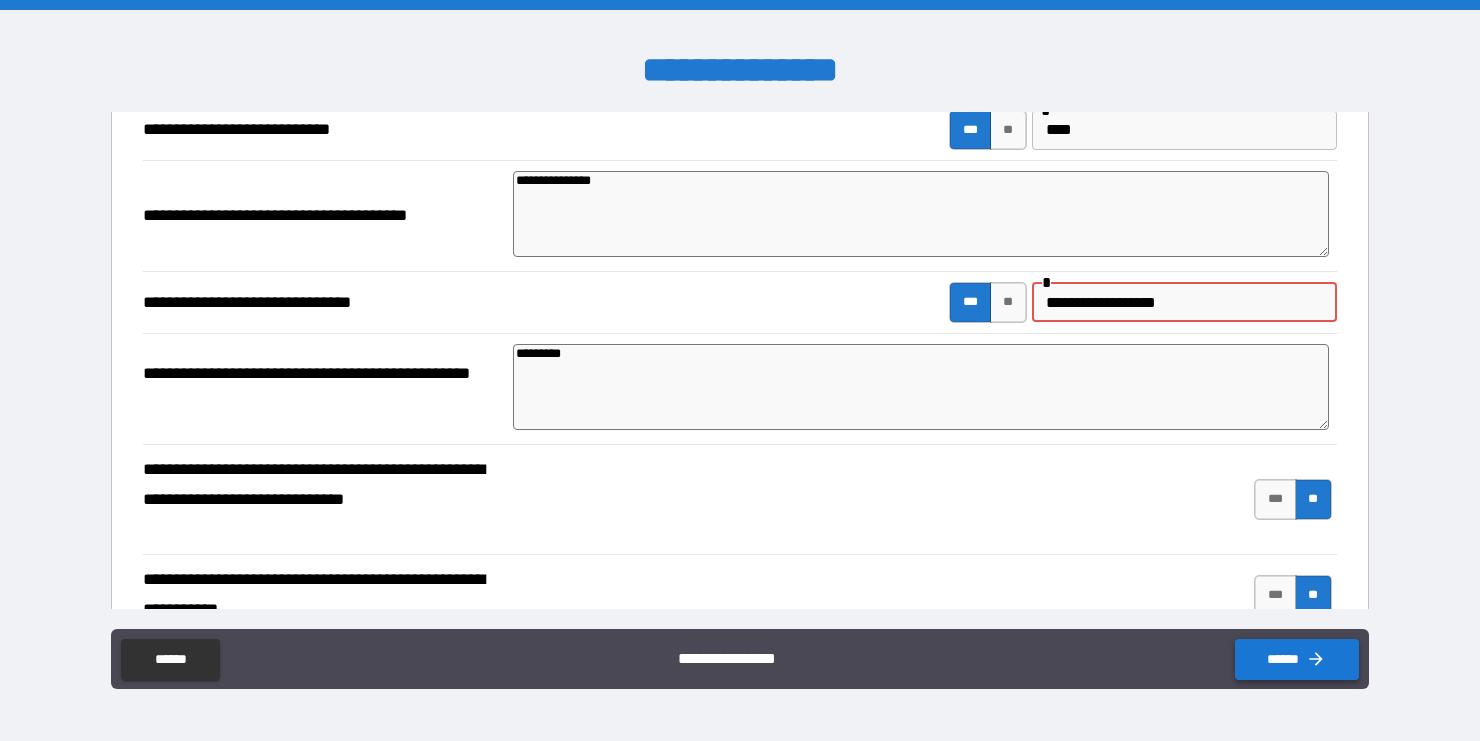 click on "******" at bounding box center [1297, 659] 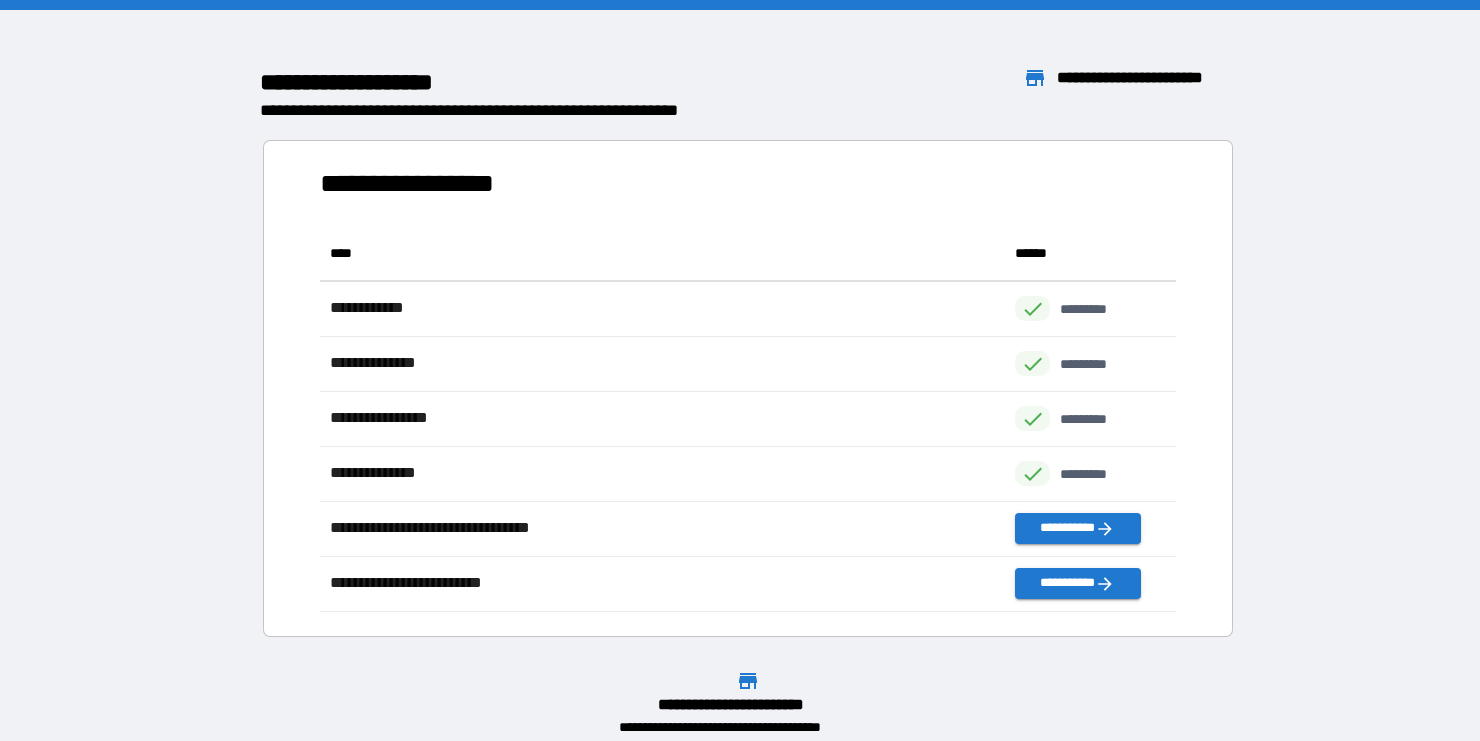 scroll, scrollTop: 1, scrollLeft: 1, axis: both 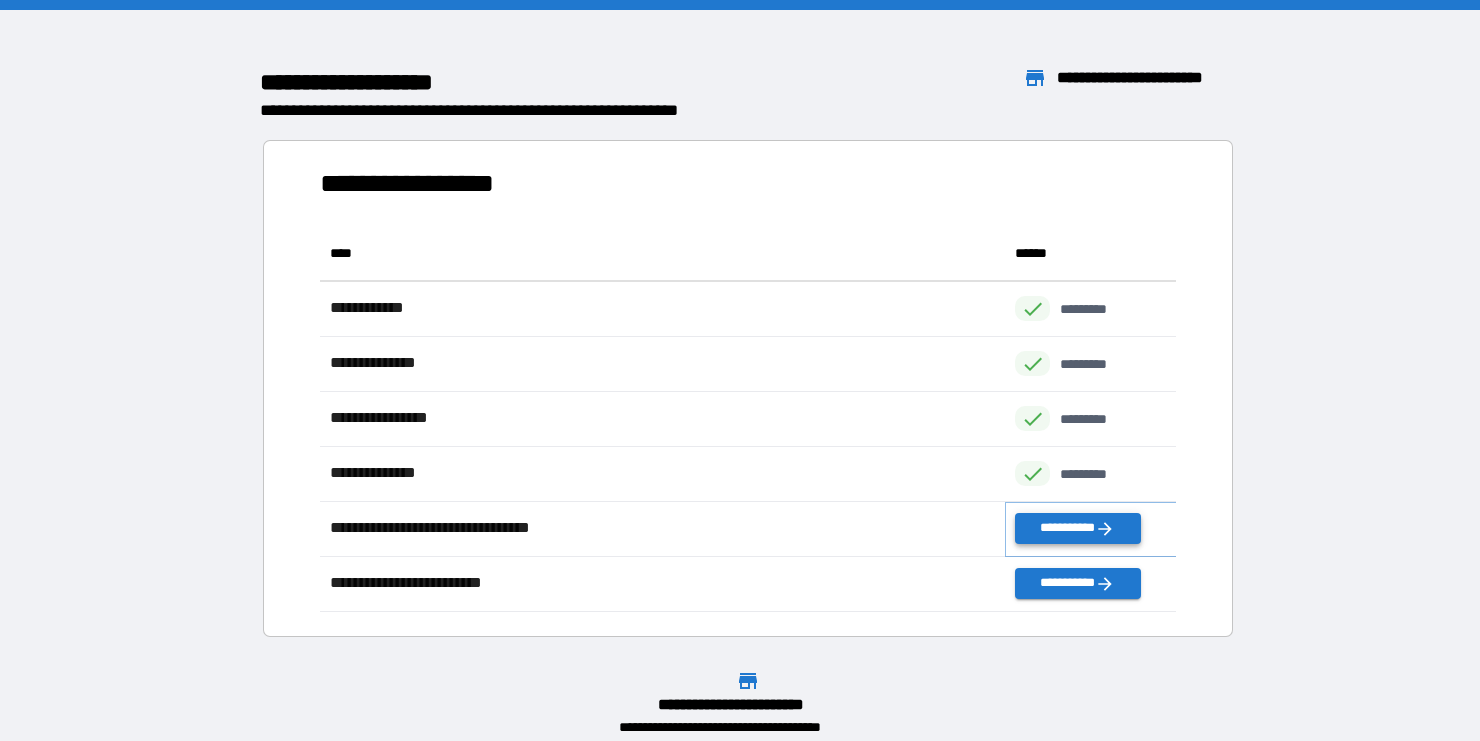 click on "**********" at bounding box center (1077, 528) 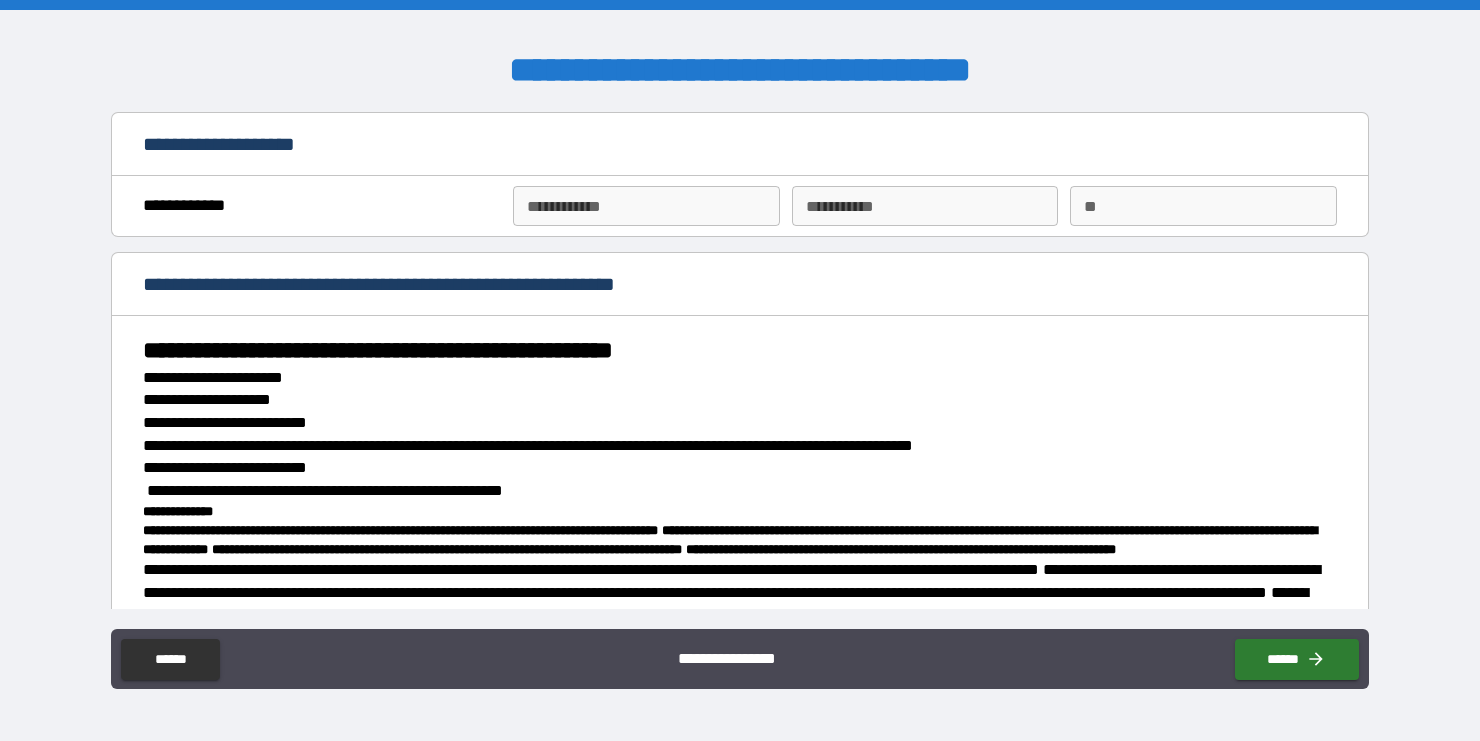 click on "**********" at bounding box center (646, 206) 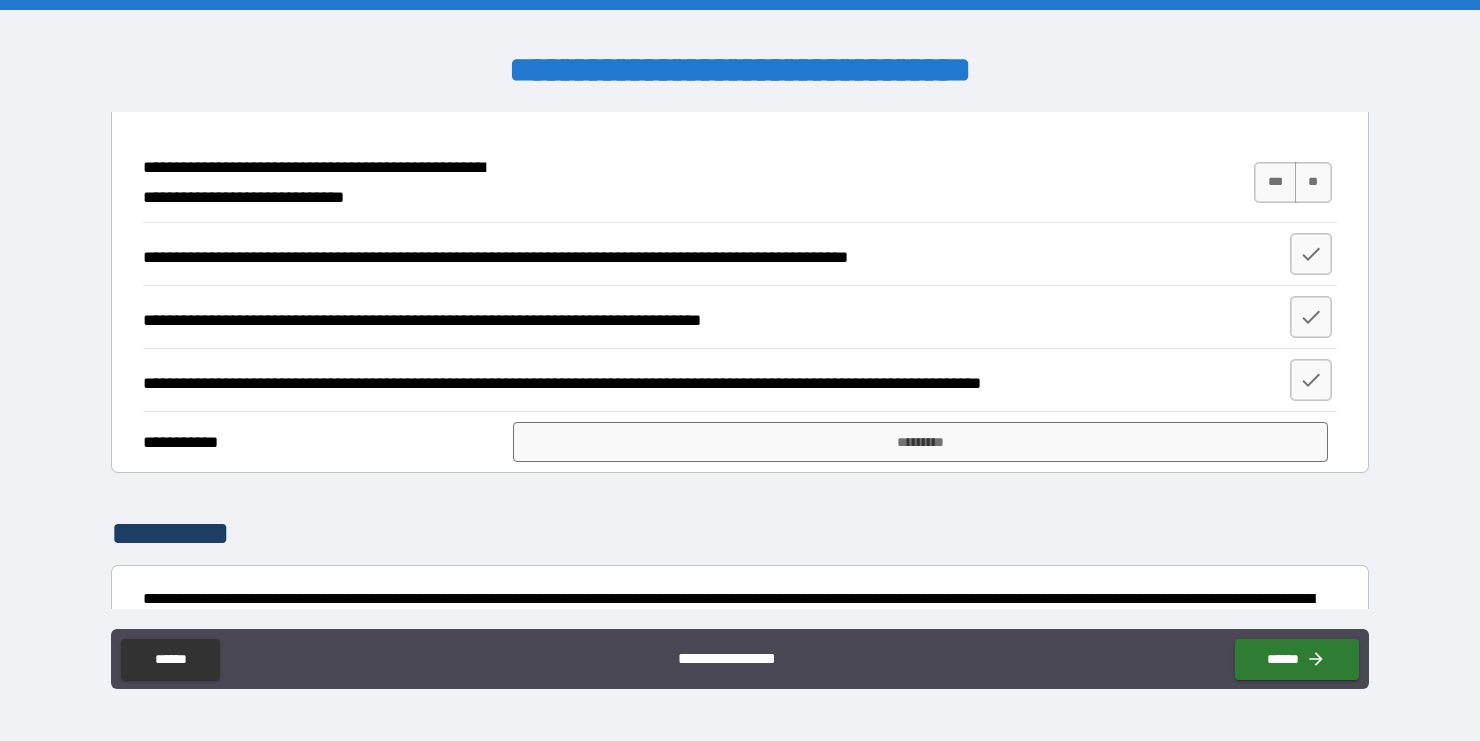 scroll, scrollTop: 2032, scrollLeft: 0, axis: vertical 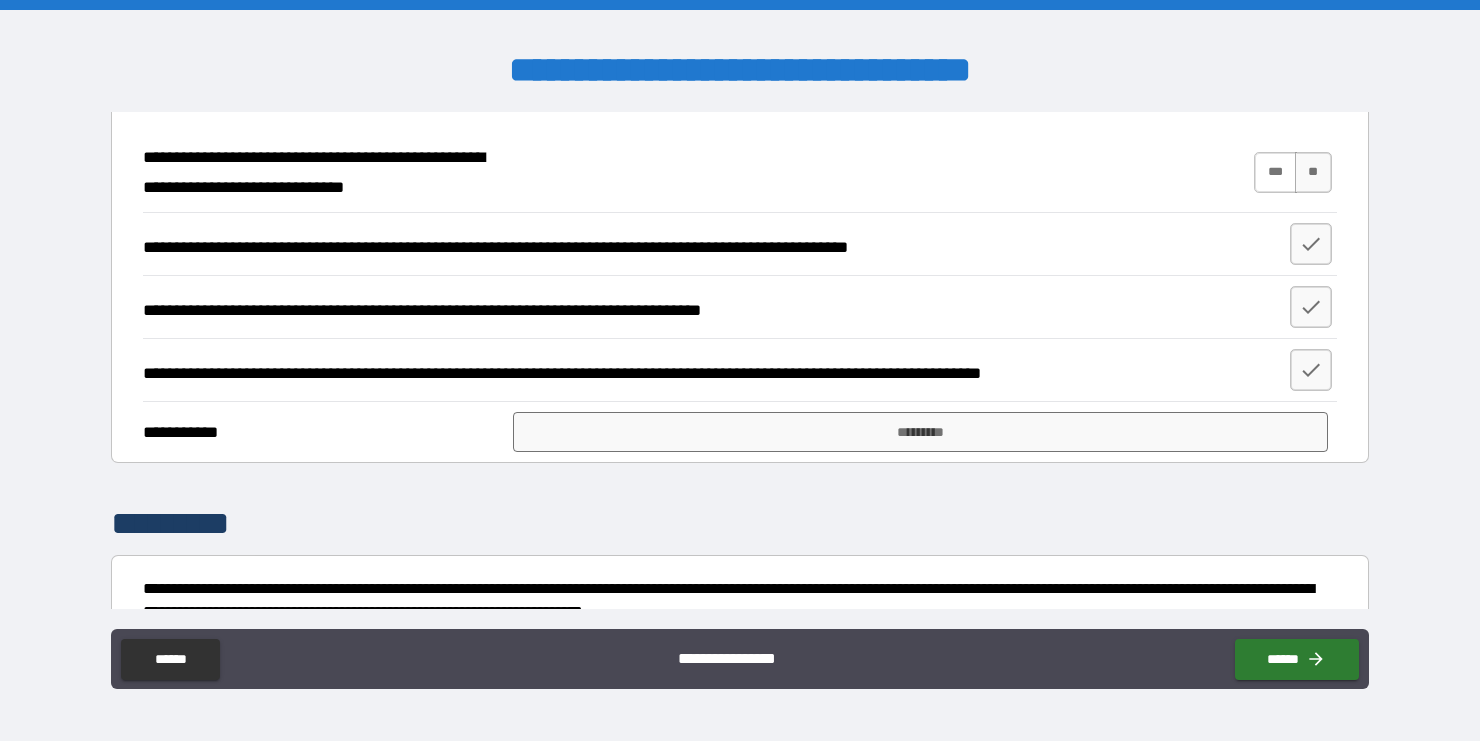 click on "***" at bounding box center [1275, 172] 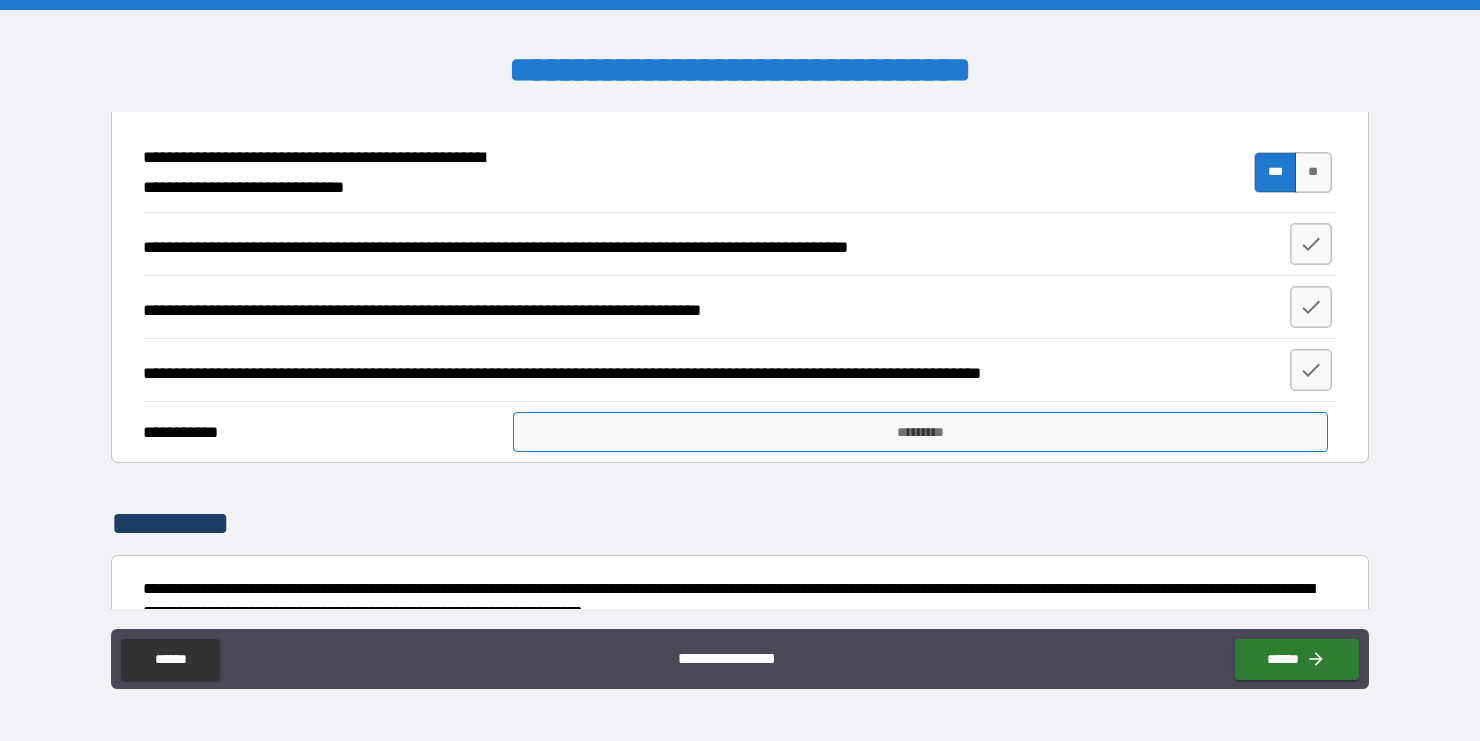 click on "*********" at bounding box center [920, 432] 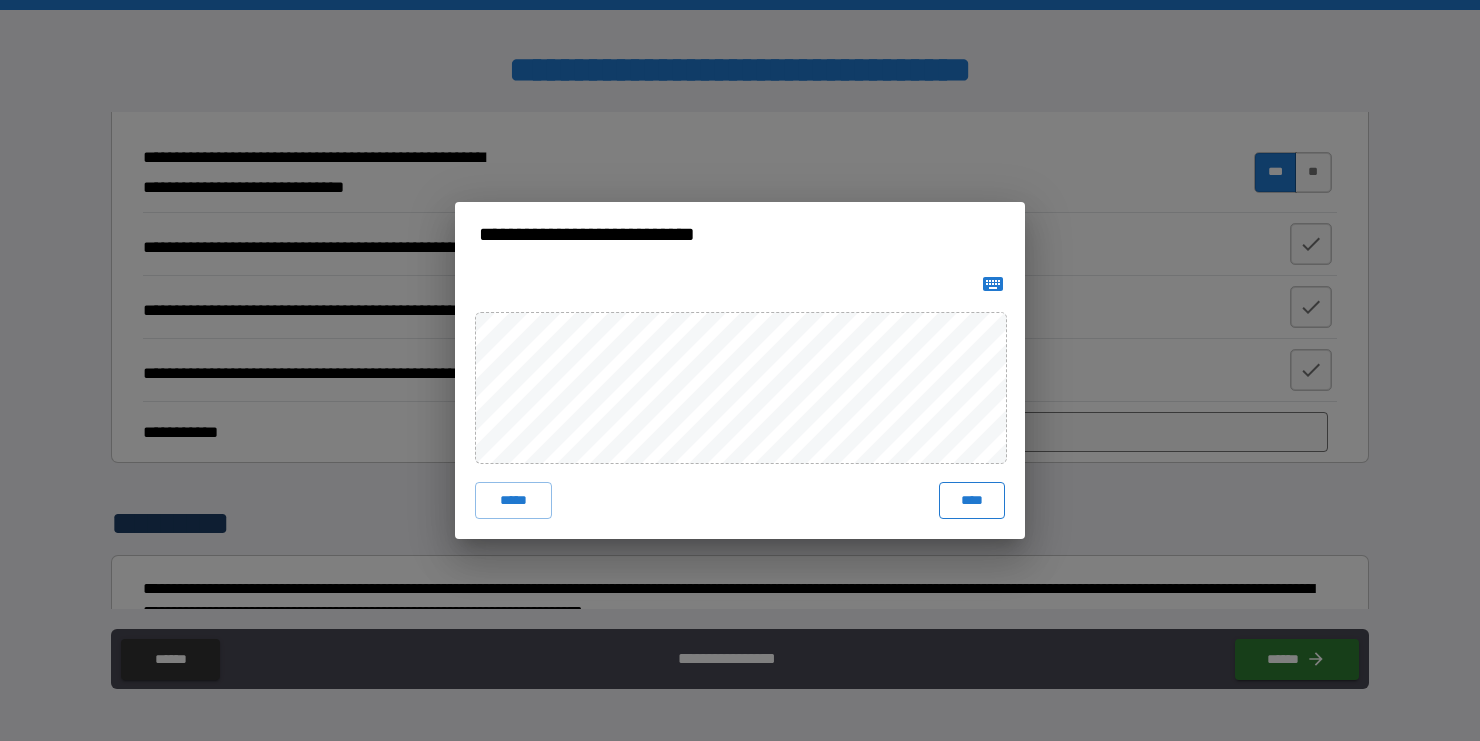 click on "****" at bounding box center [972, 500] 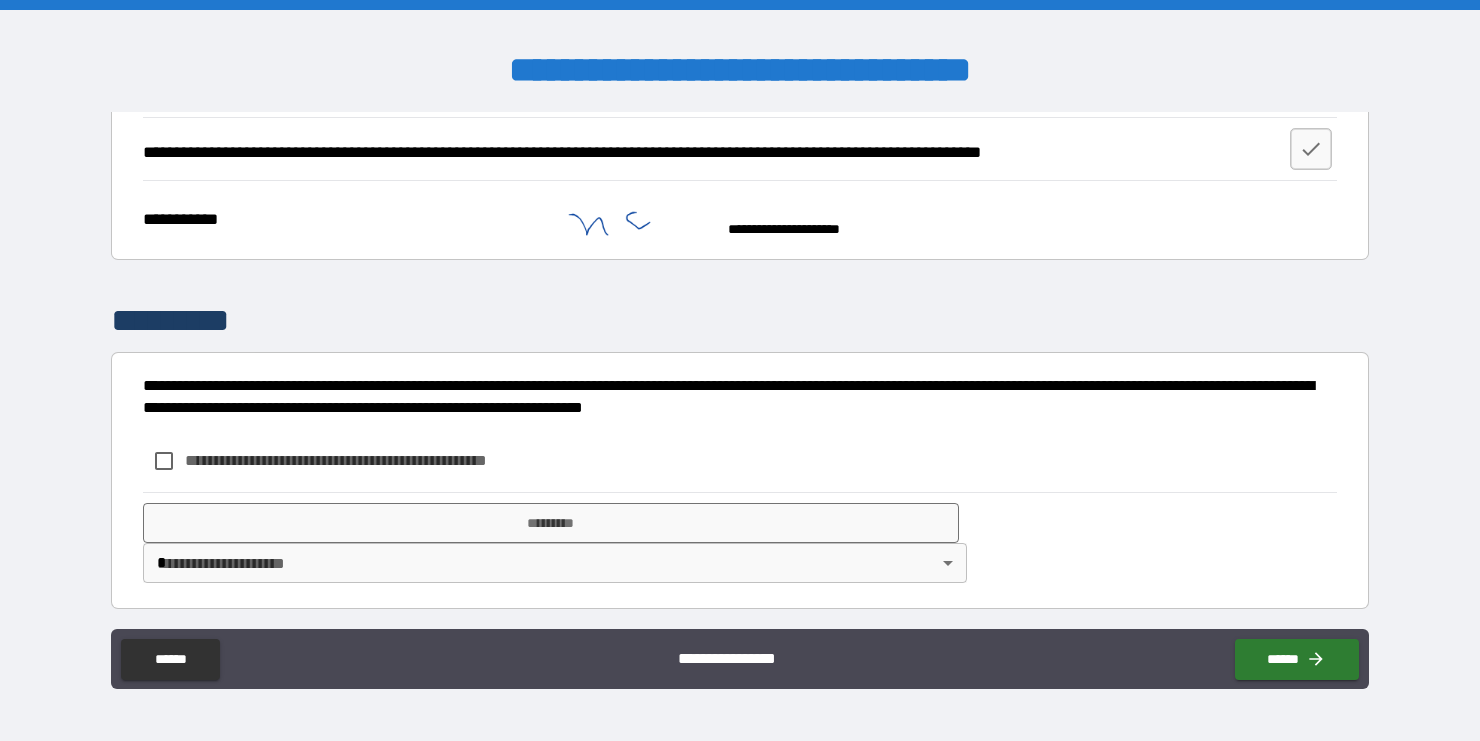 scroll, scrollTop: 2258, scrollLeft: 0, axis: vertical 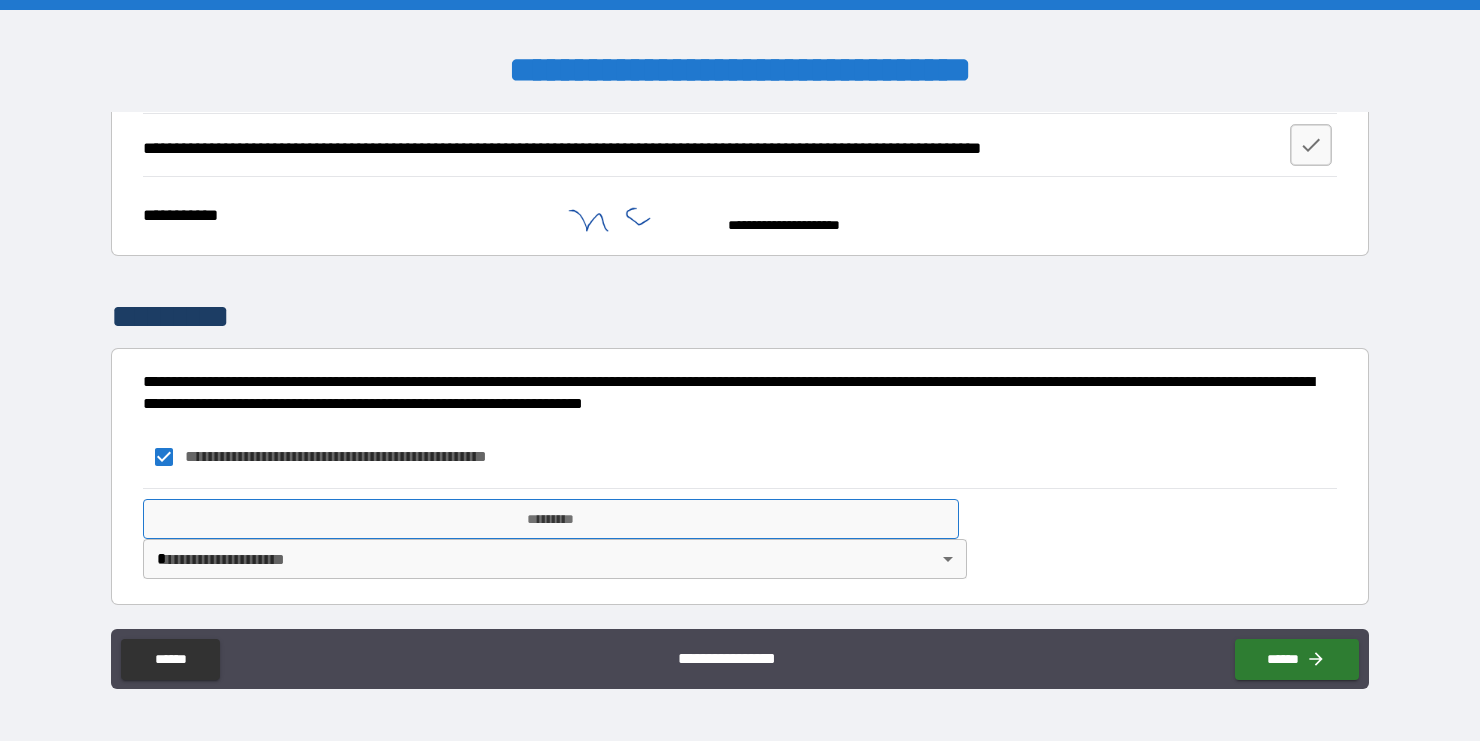 click on "*********" at bounding box center (550, 519) 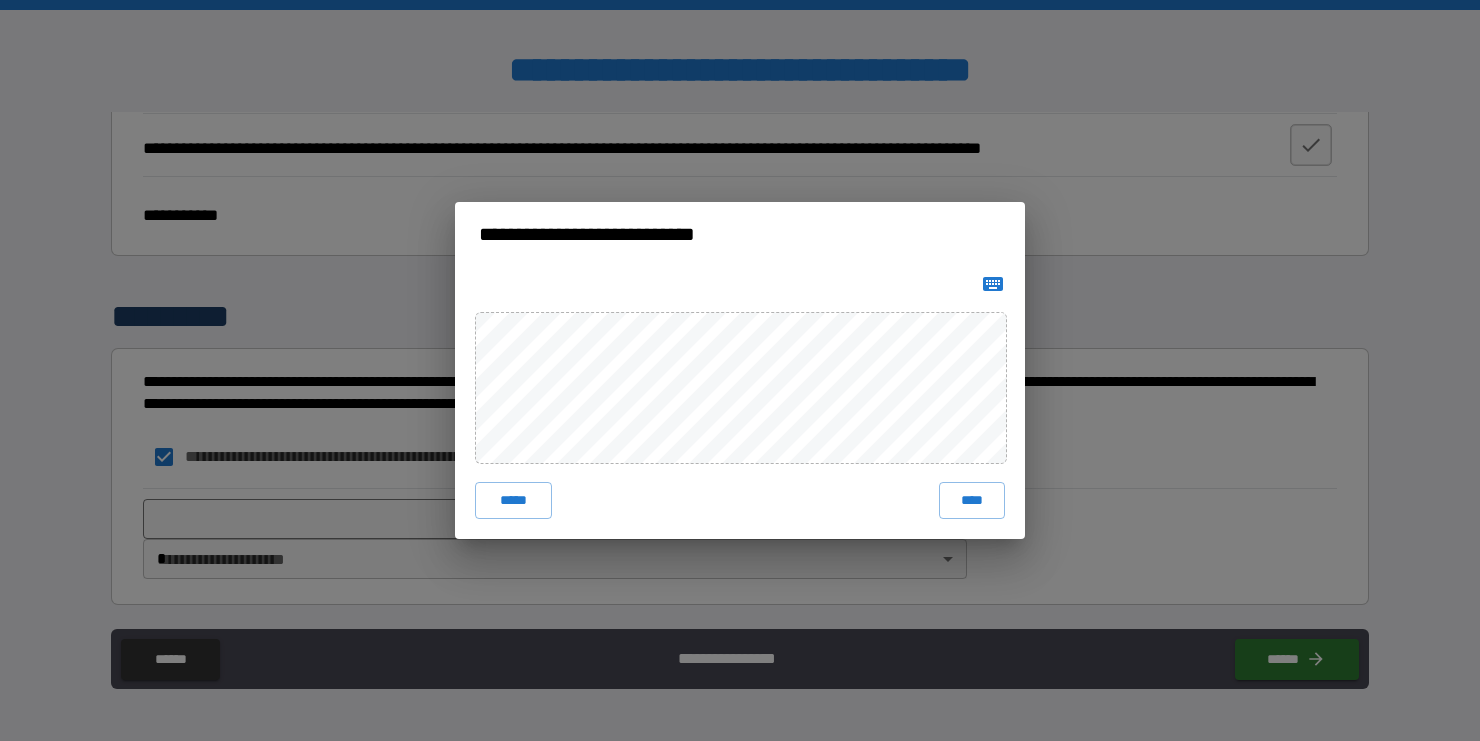 click on "**********" at bounding box center [740, 370] 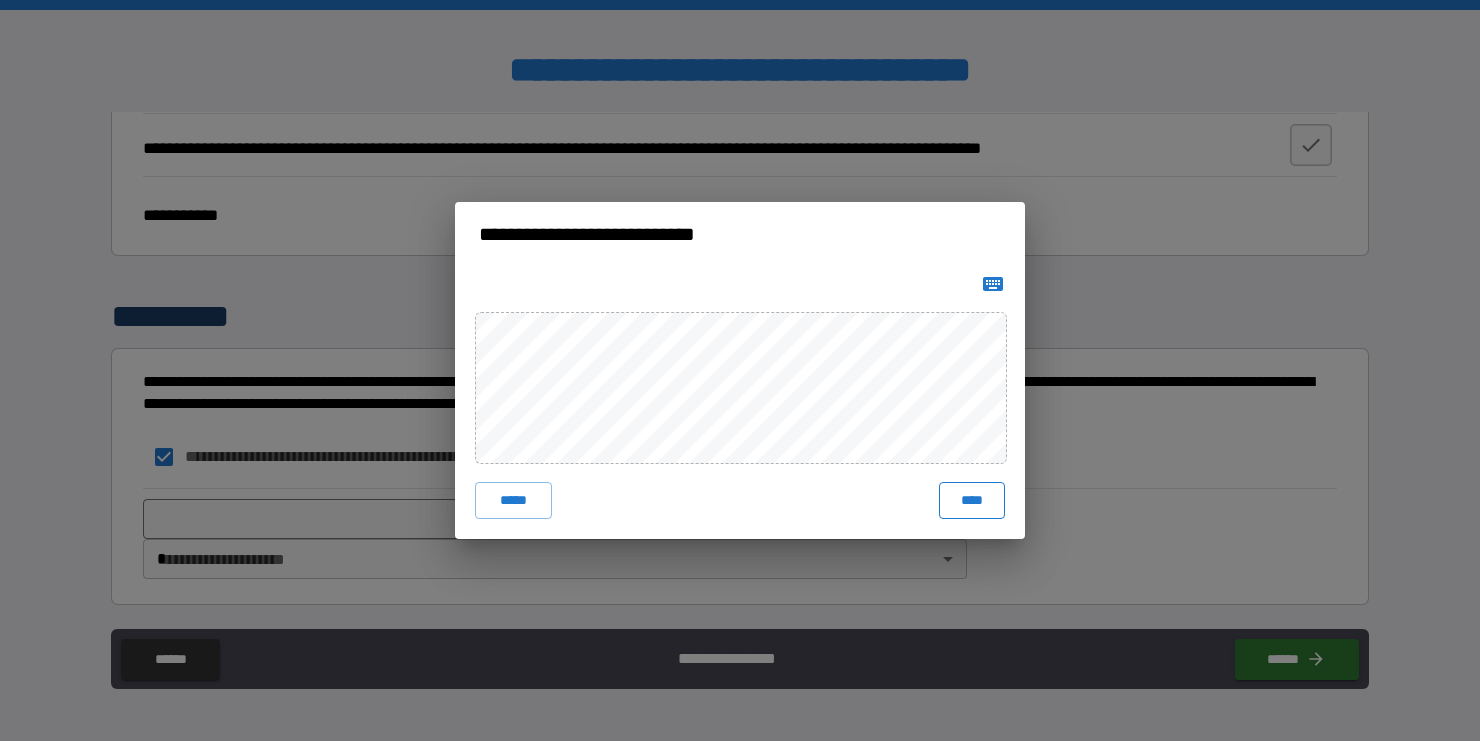 click on "****" at bounding box center [972, 500] 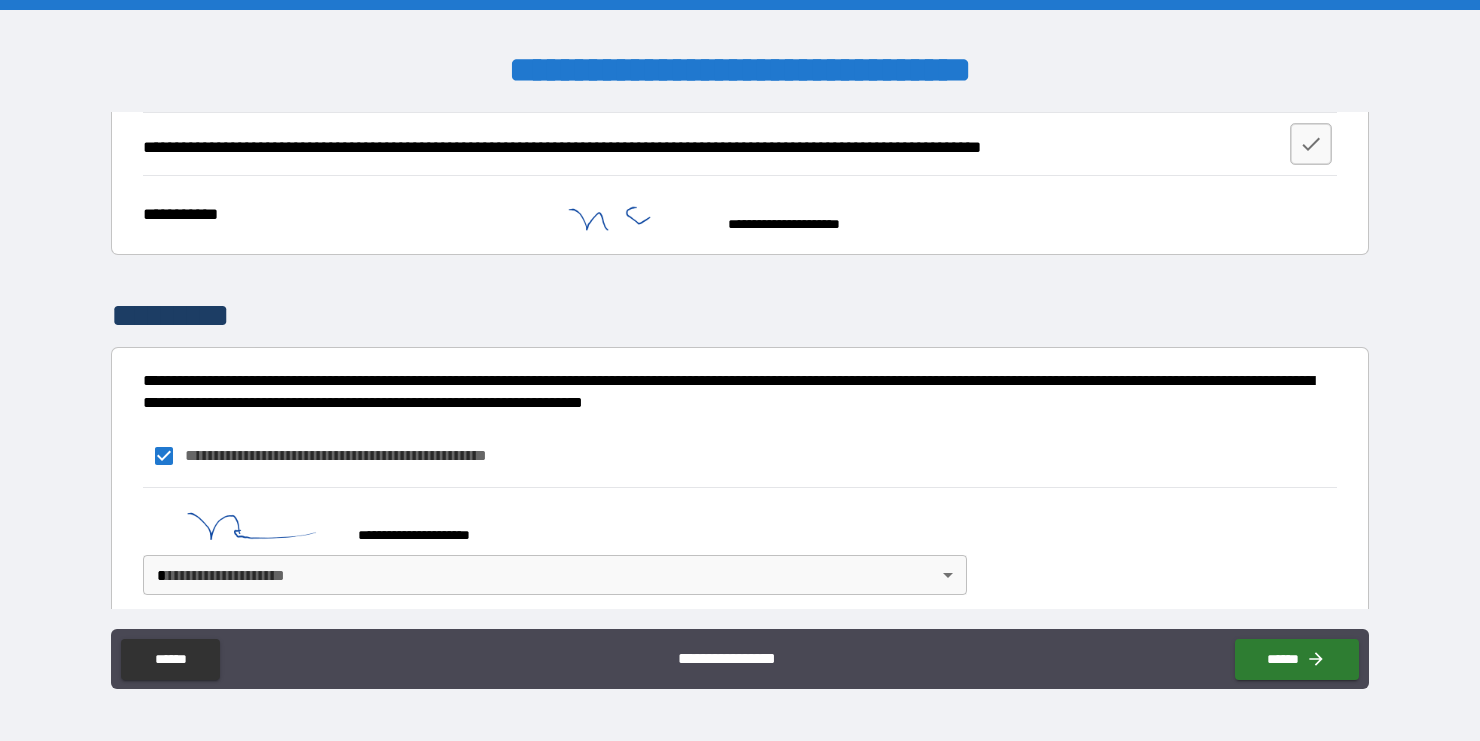 scroll, scrollTop: 2275, scrollLeft: 0, axis: vertical 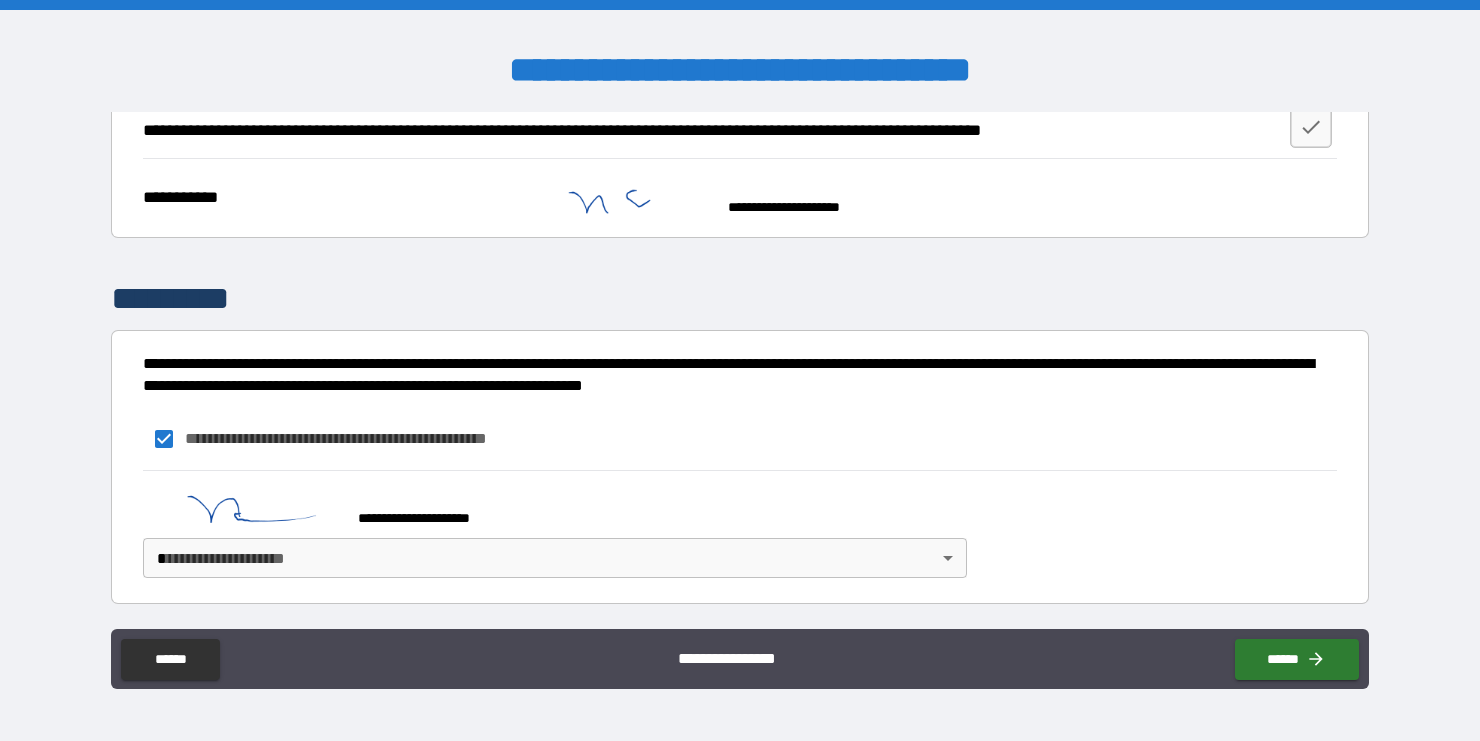 click on "**********" at bounding box center [740, 370] 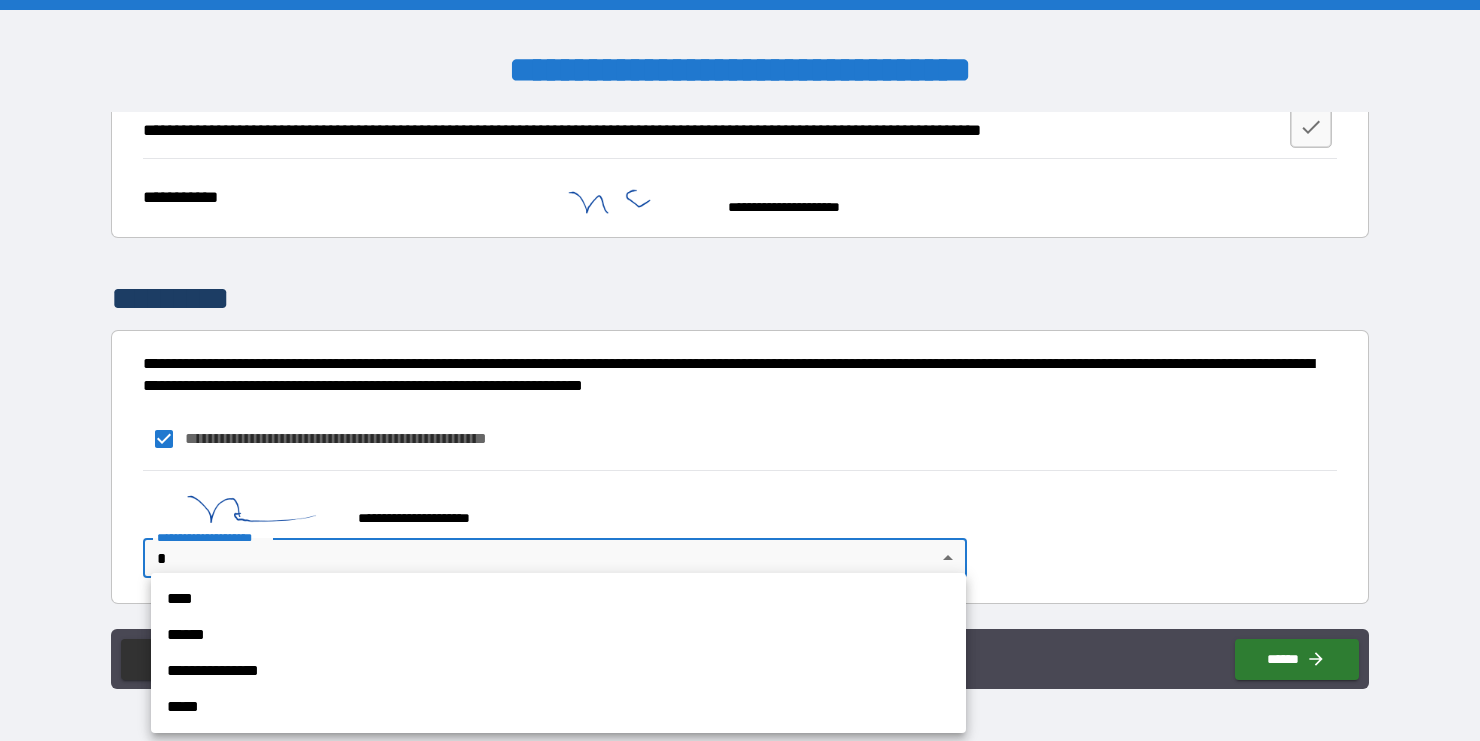 click on "****" at bounding box center [558, 599] 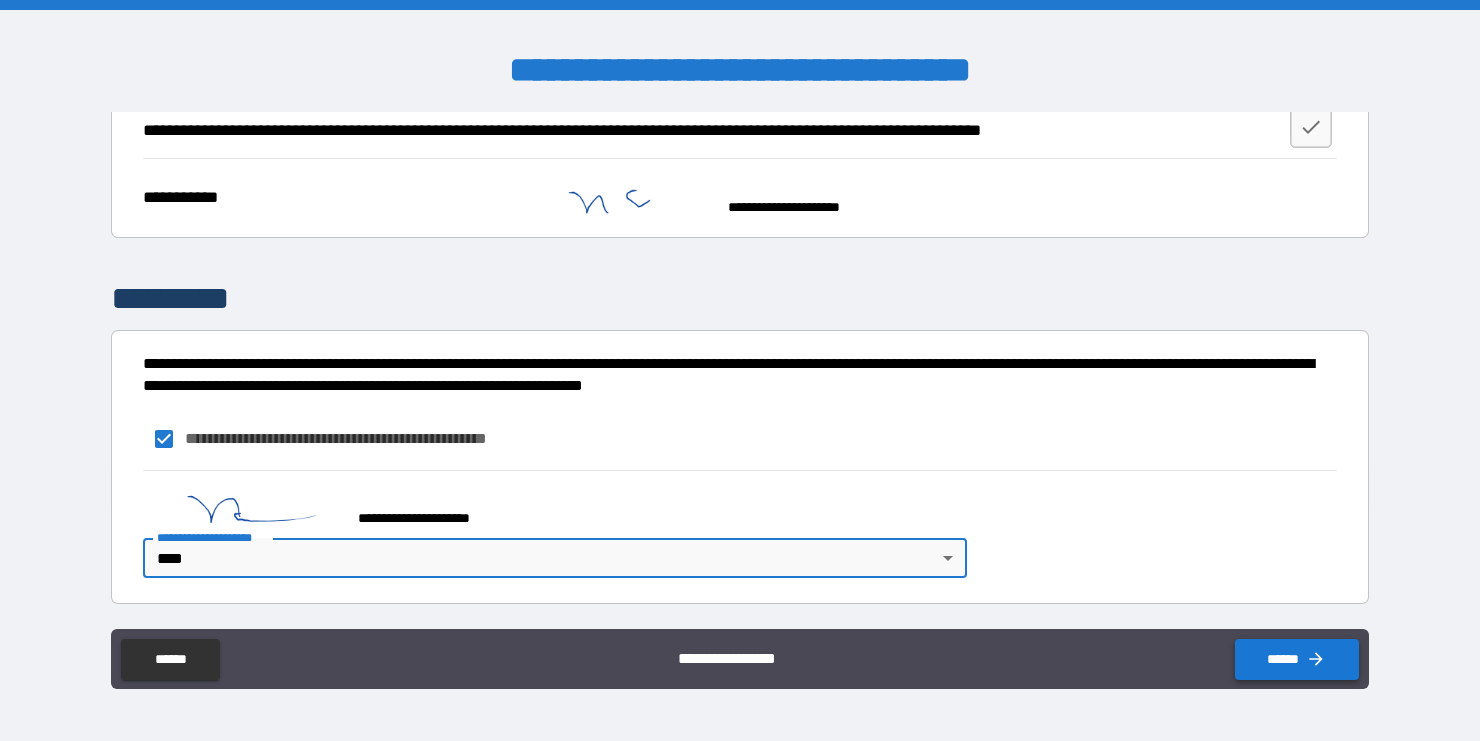 click on "******" at bounding box center [1297, 659] 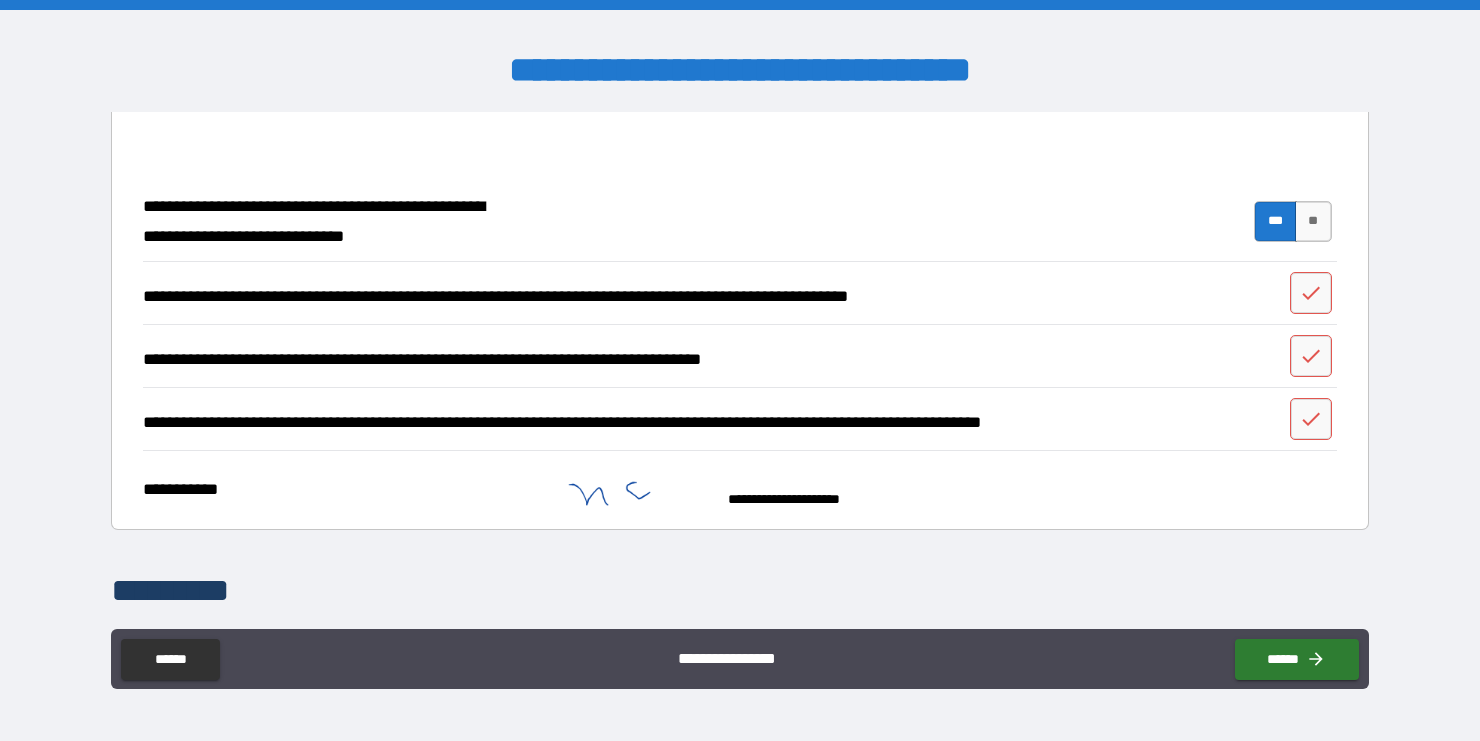scroll, scrollTop: 1984, scrollLeft: 0, axis: vertical 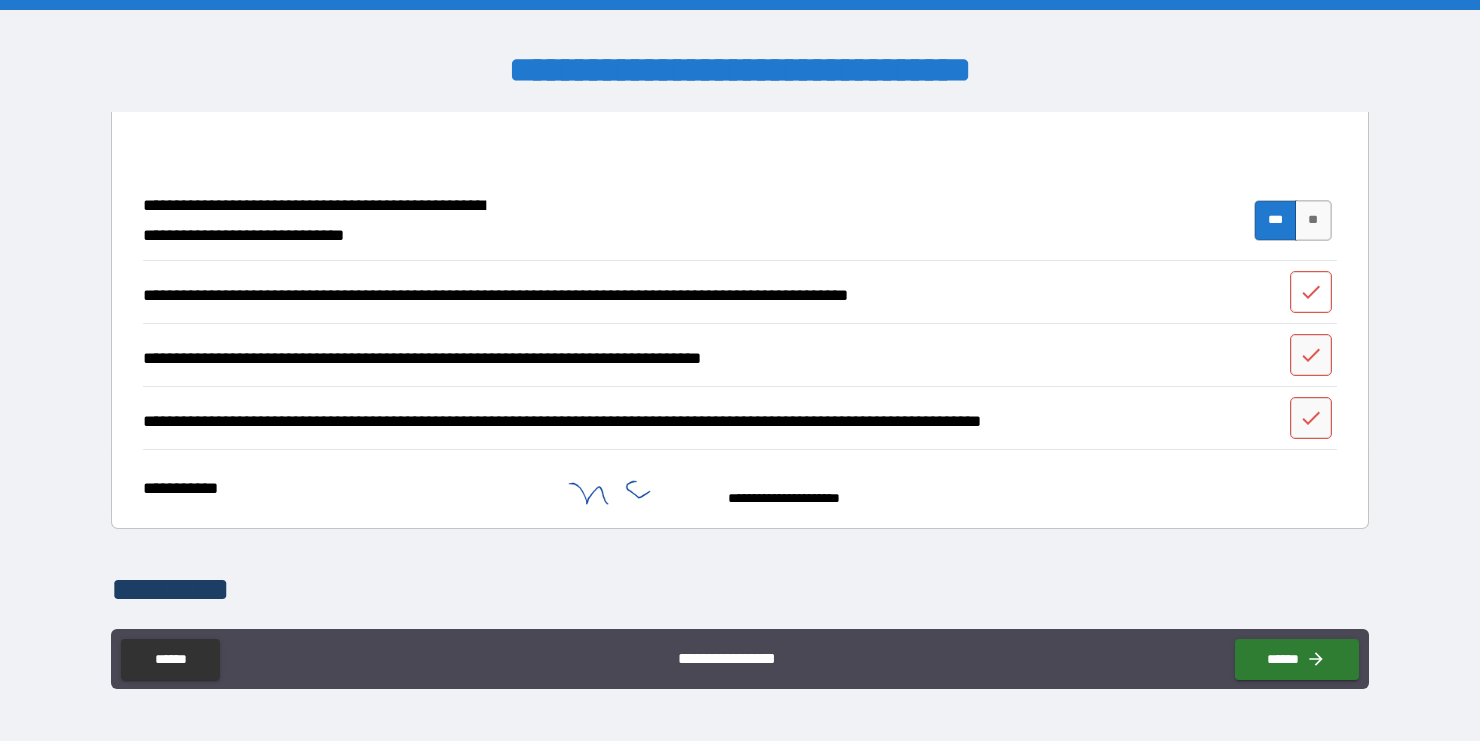 click 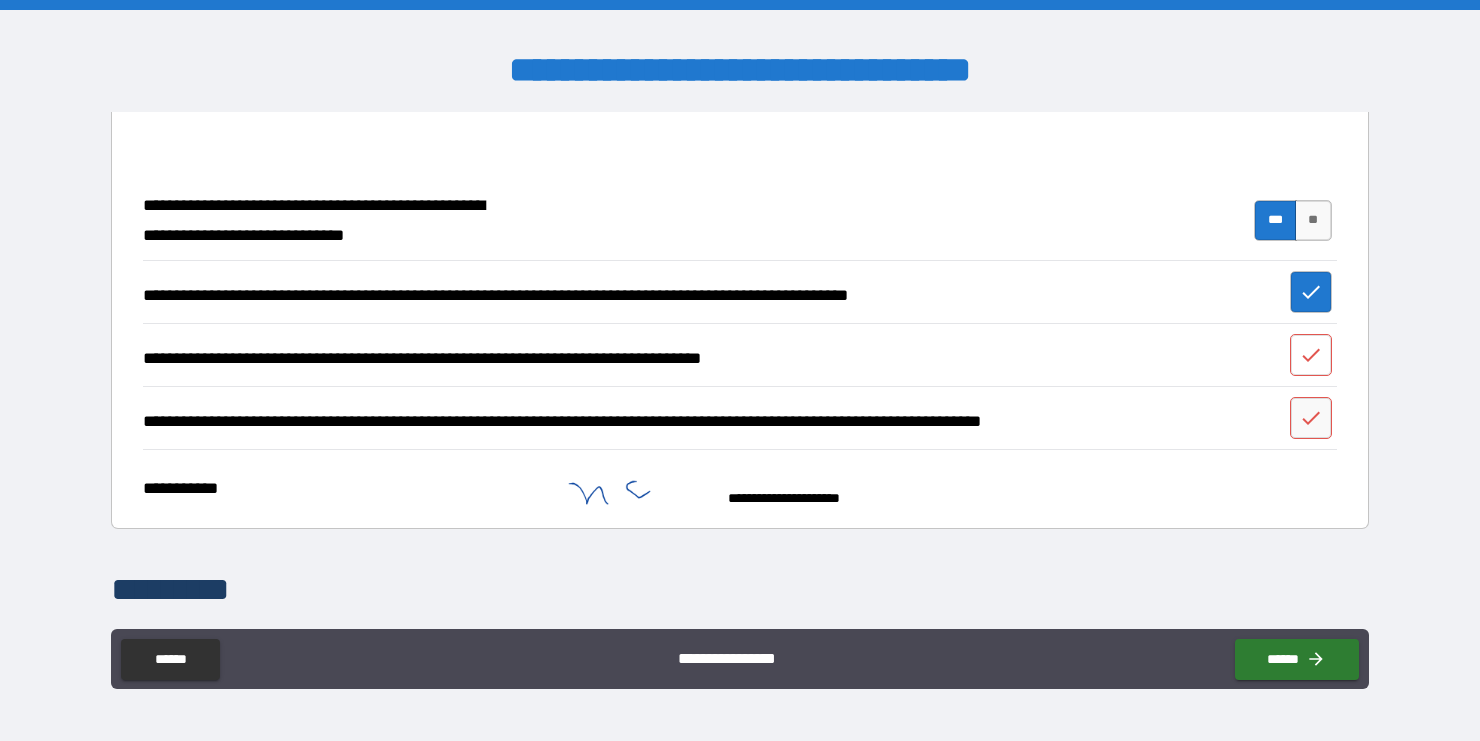 click 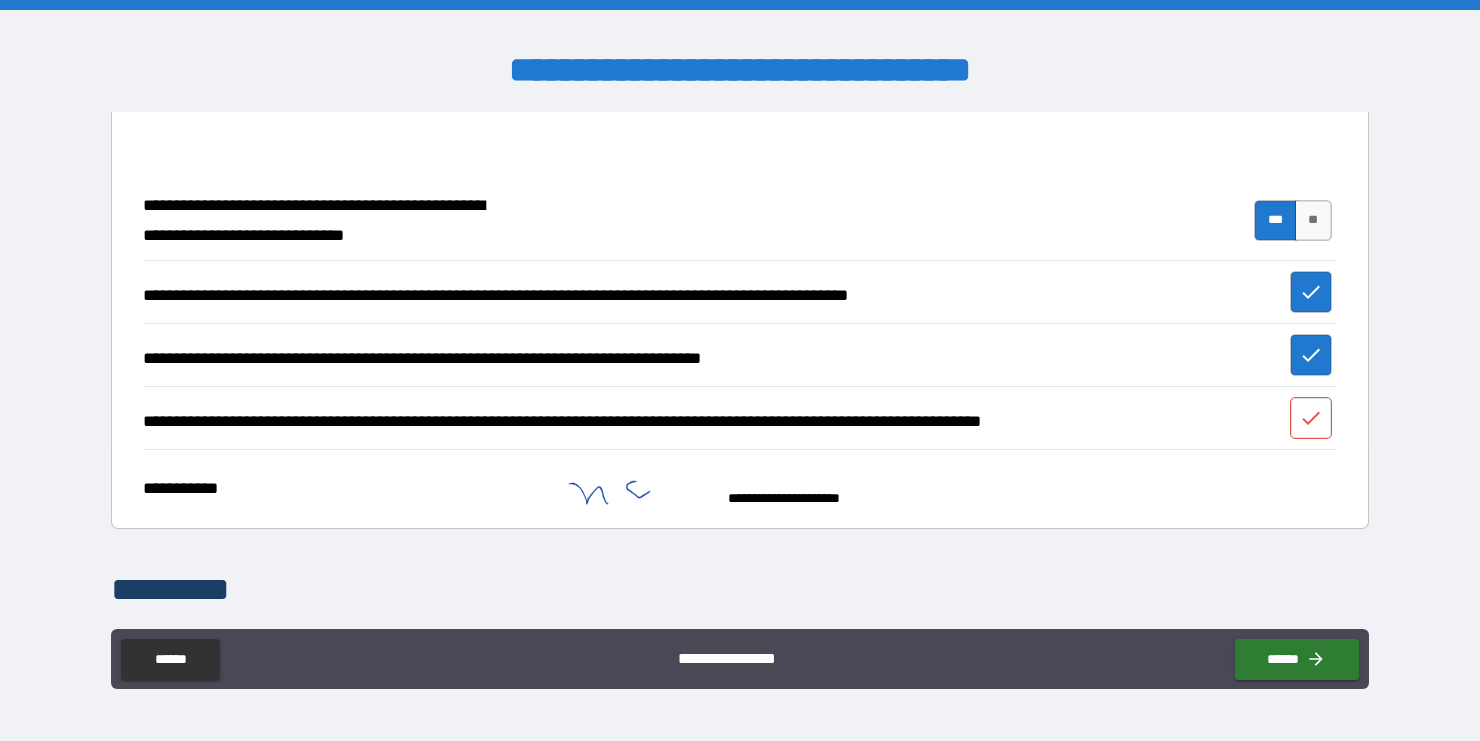 click 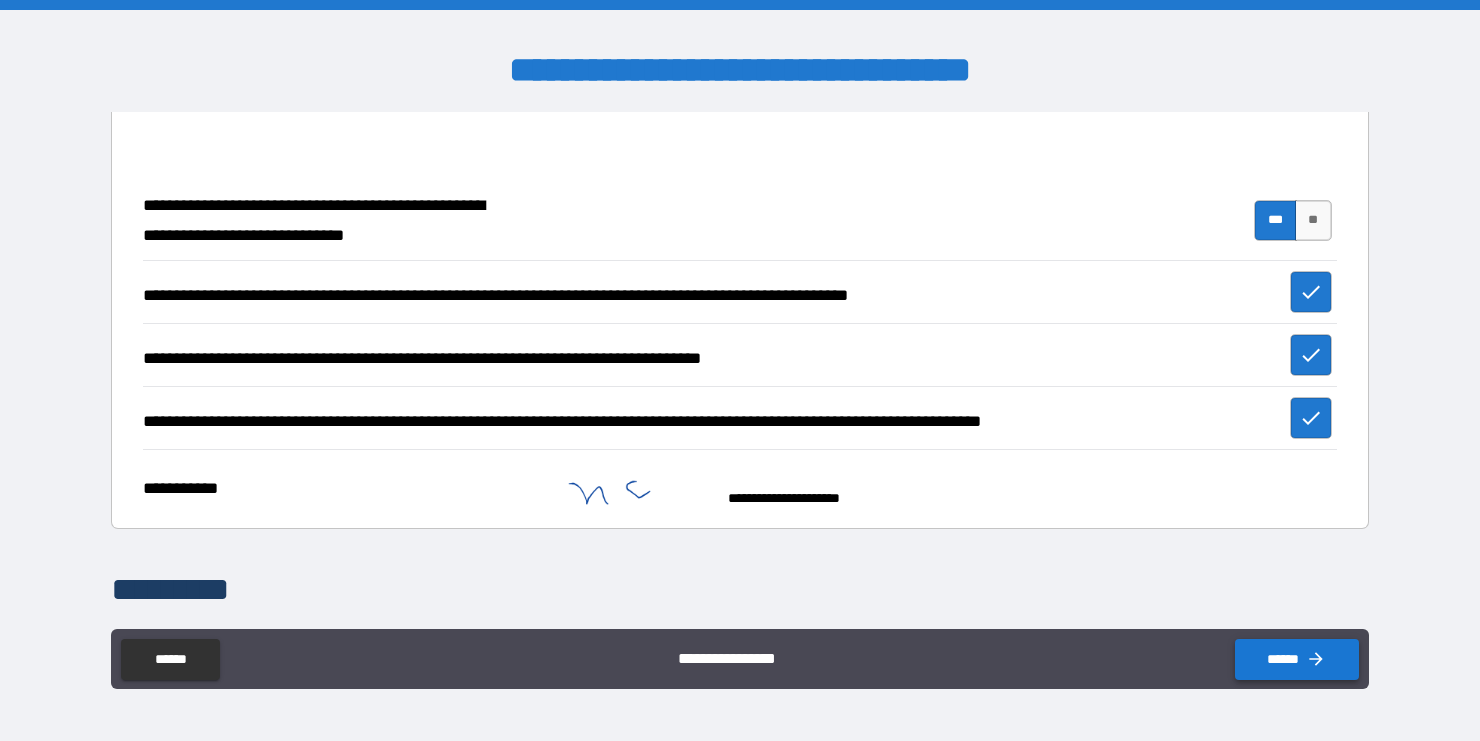 click on "******" at bounding box center [1297, 659] 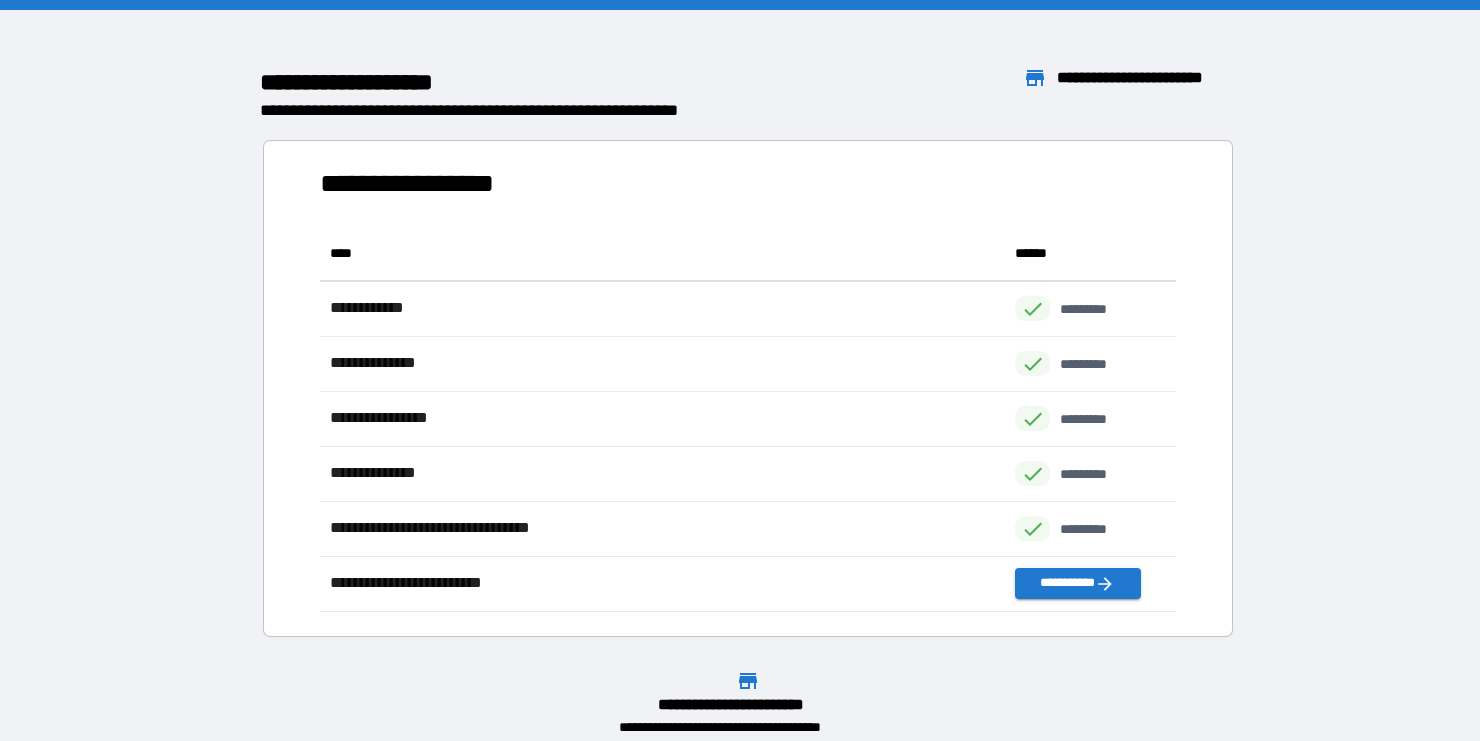 scroll, scrollTop: 1, scrollLeft: 1, axis: both 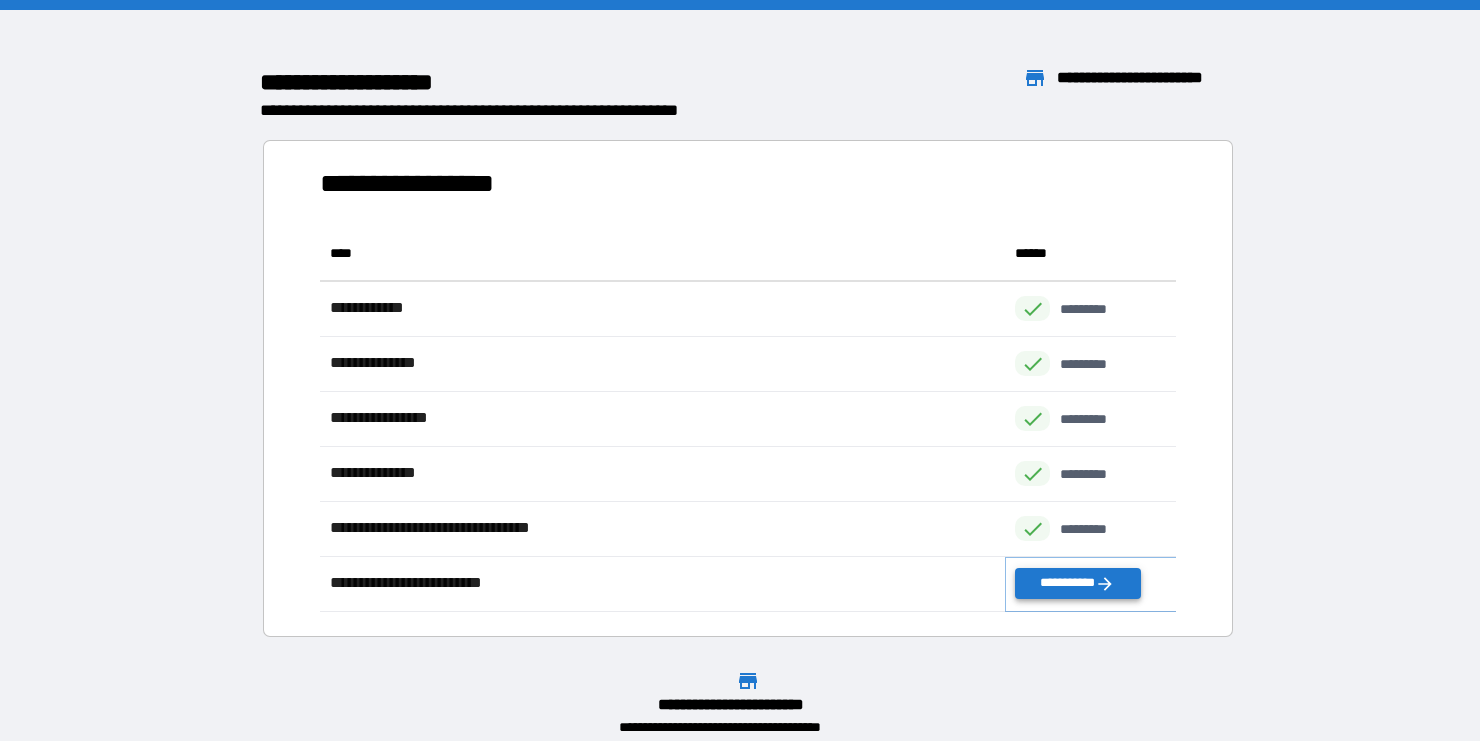 click on "**********" at bounding box center (1077, 583) 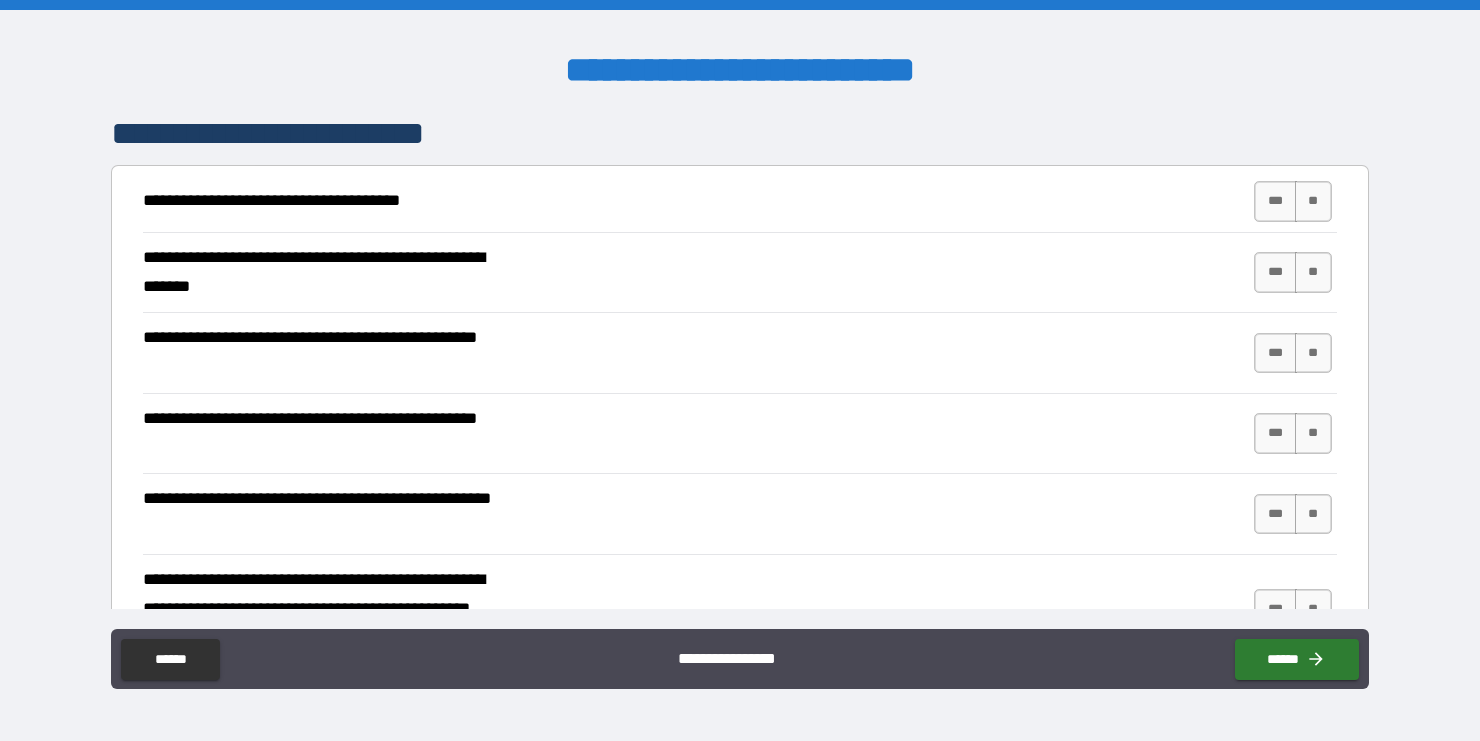 scroll, scrollTop: 337, scrollLeft: 0, axis: vertical 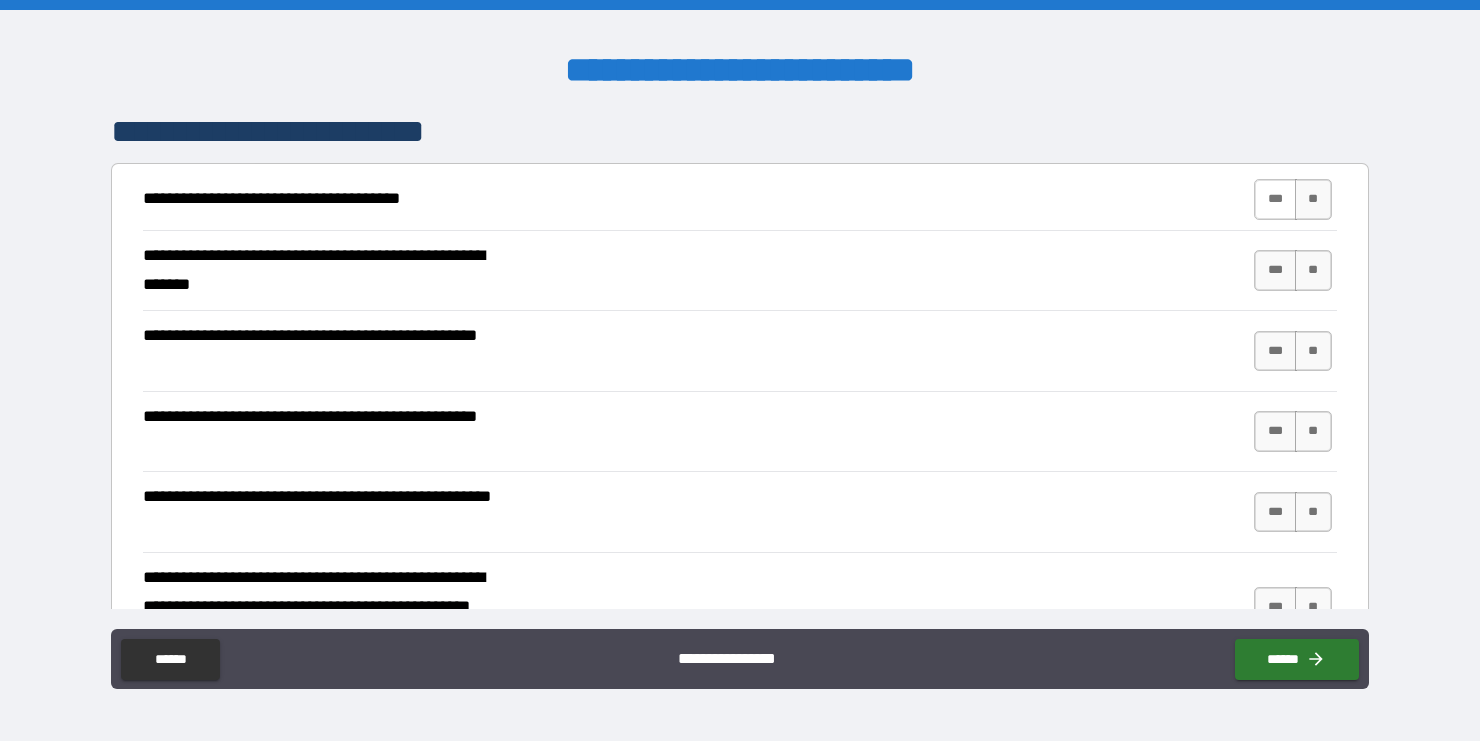 click on "***" at bounding box center [1275, 199] 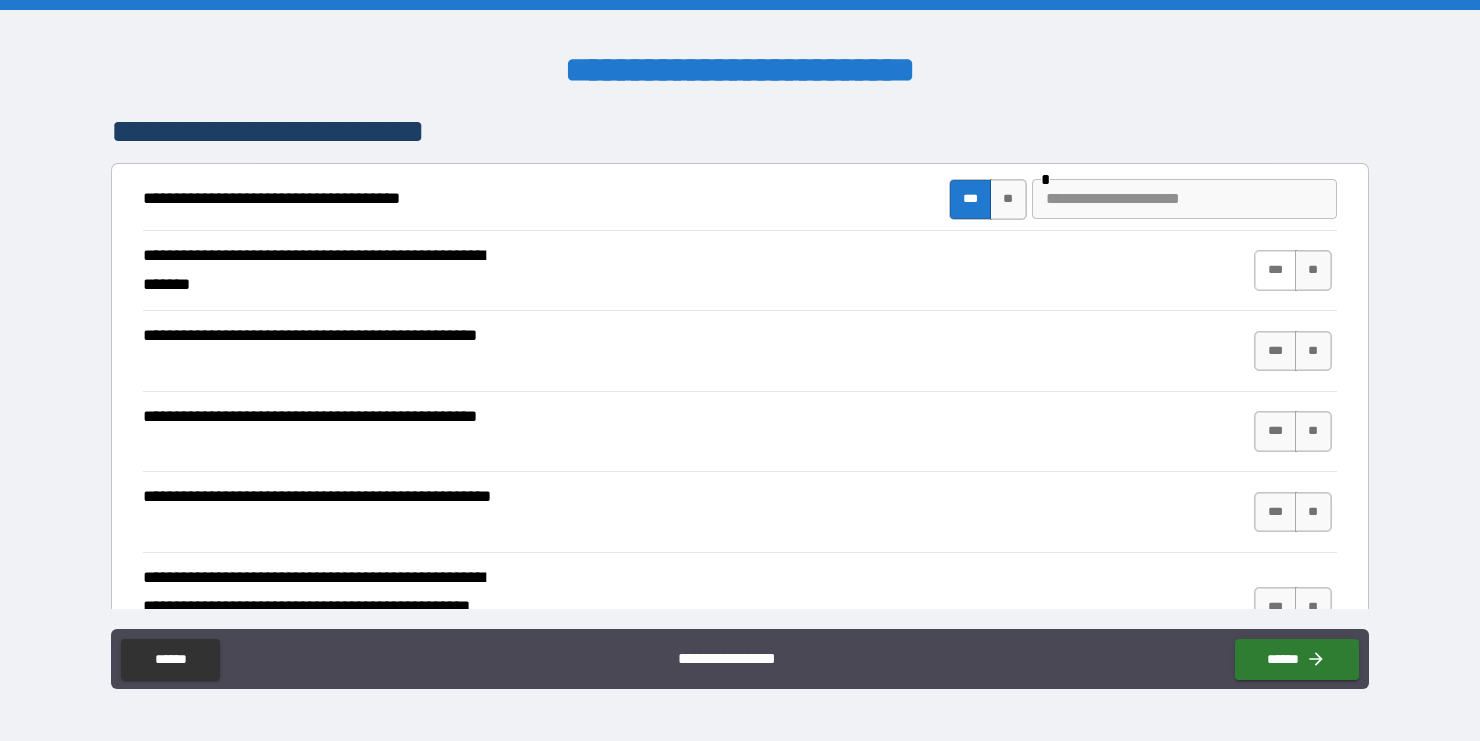 click on "***" at bounding box center (1275, 270) 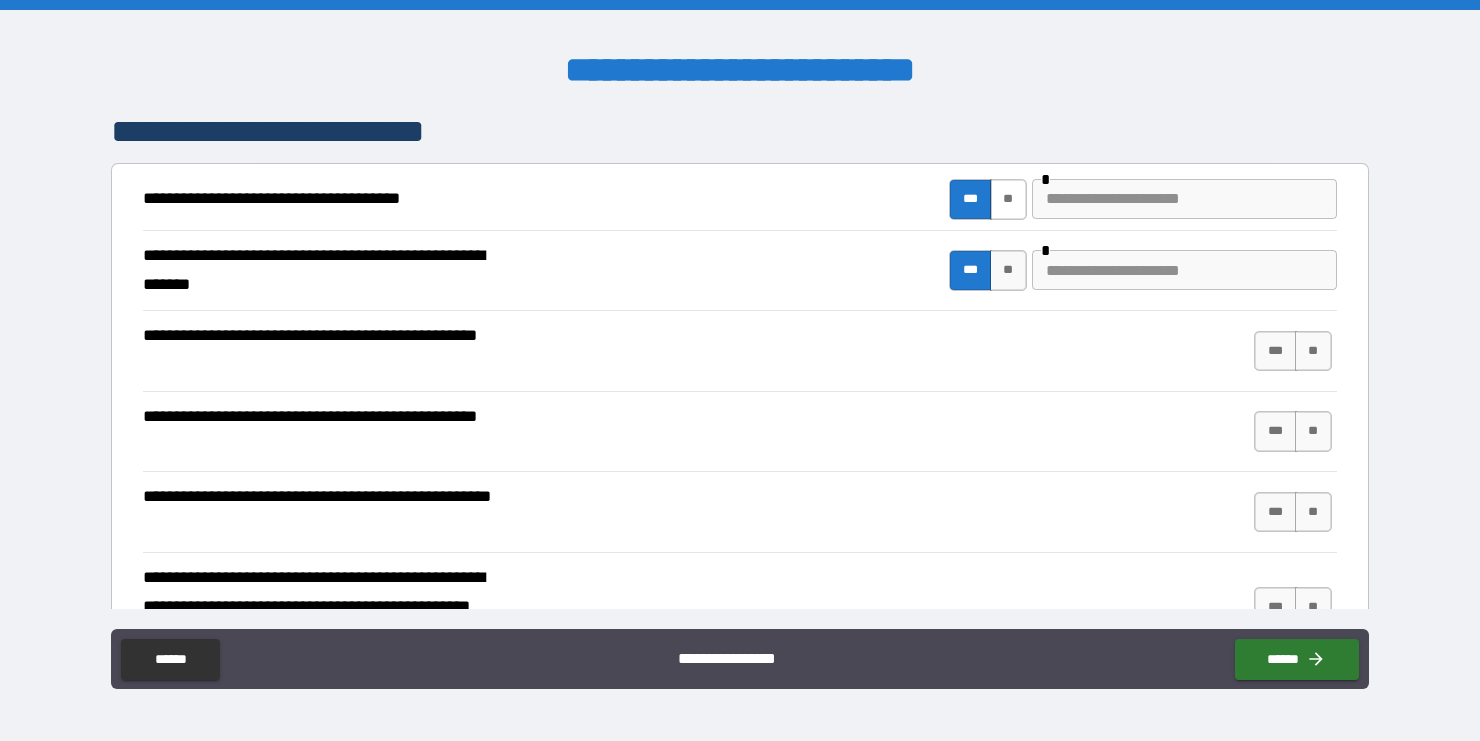 click on "**" at bounding box center (1008, 199) 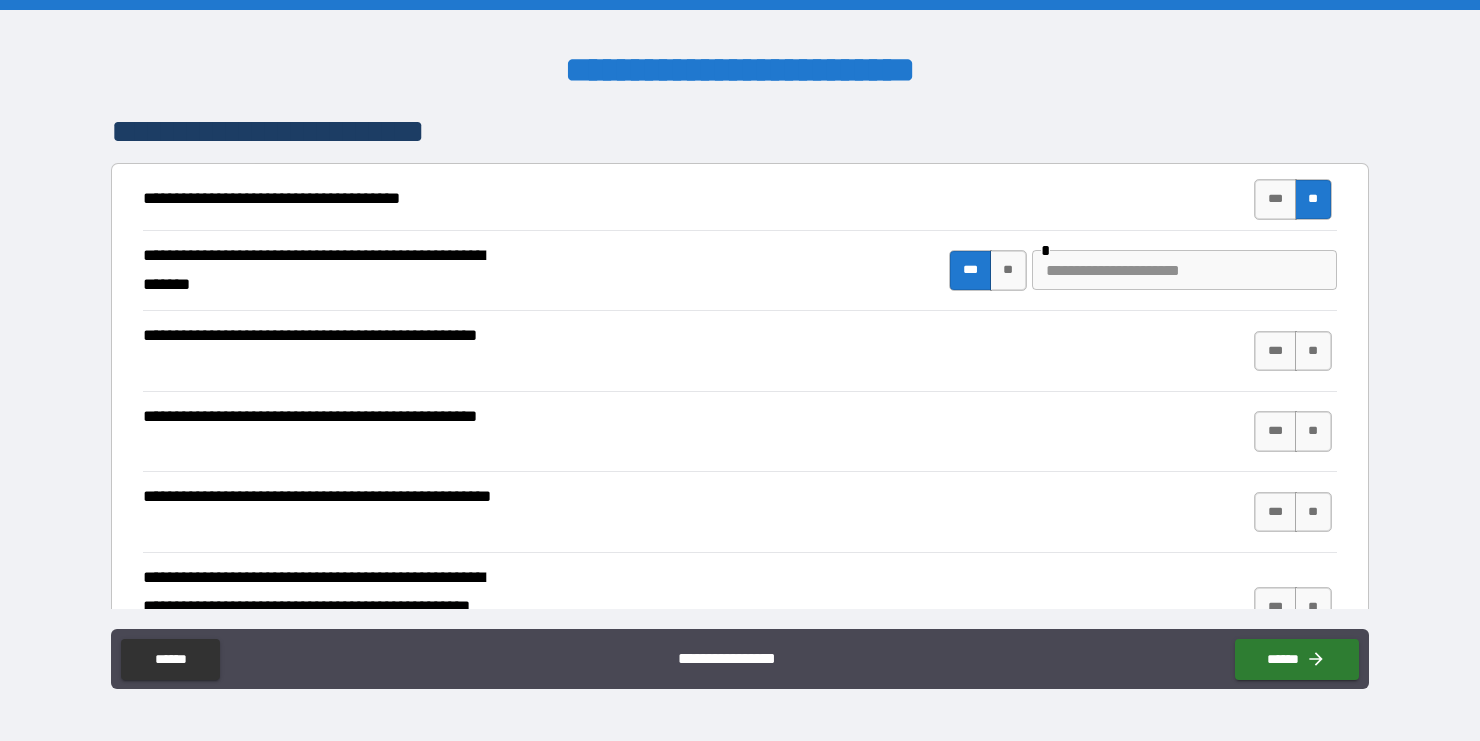 click at bounding box center [1184, 270] 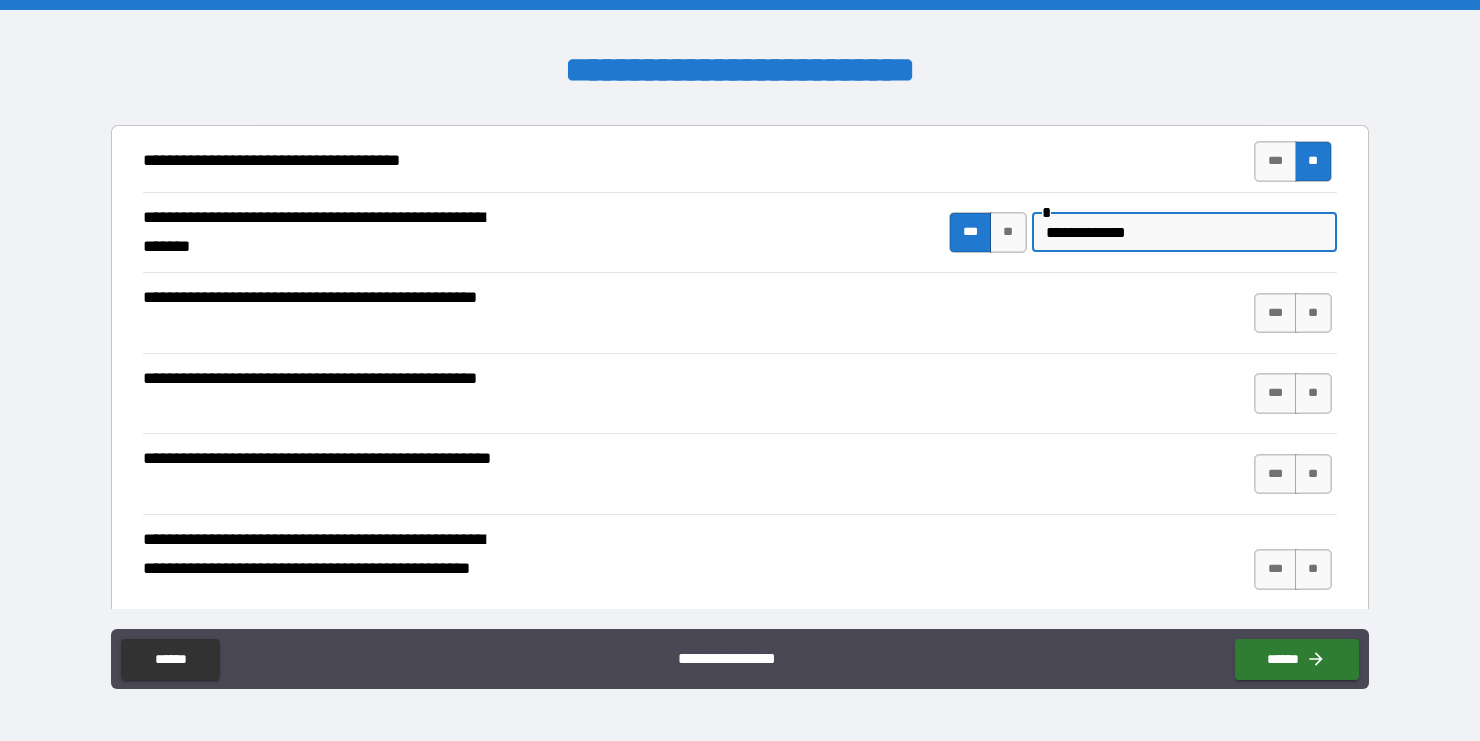 scroll, scrollTop: 382, scrollLeft: 0, axis: vertical 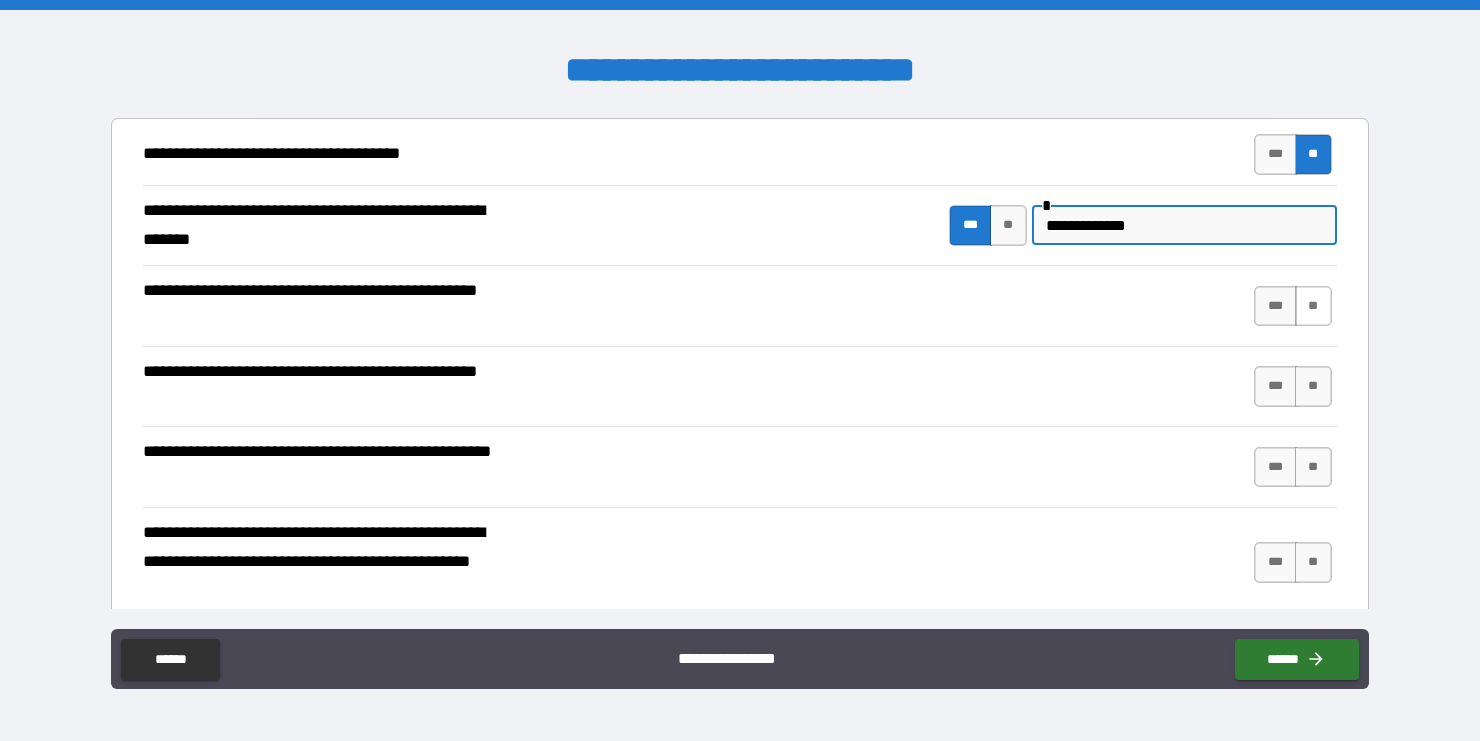 click on "**" at bounding box center [1313, 306] 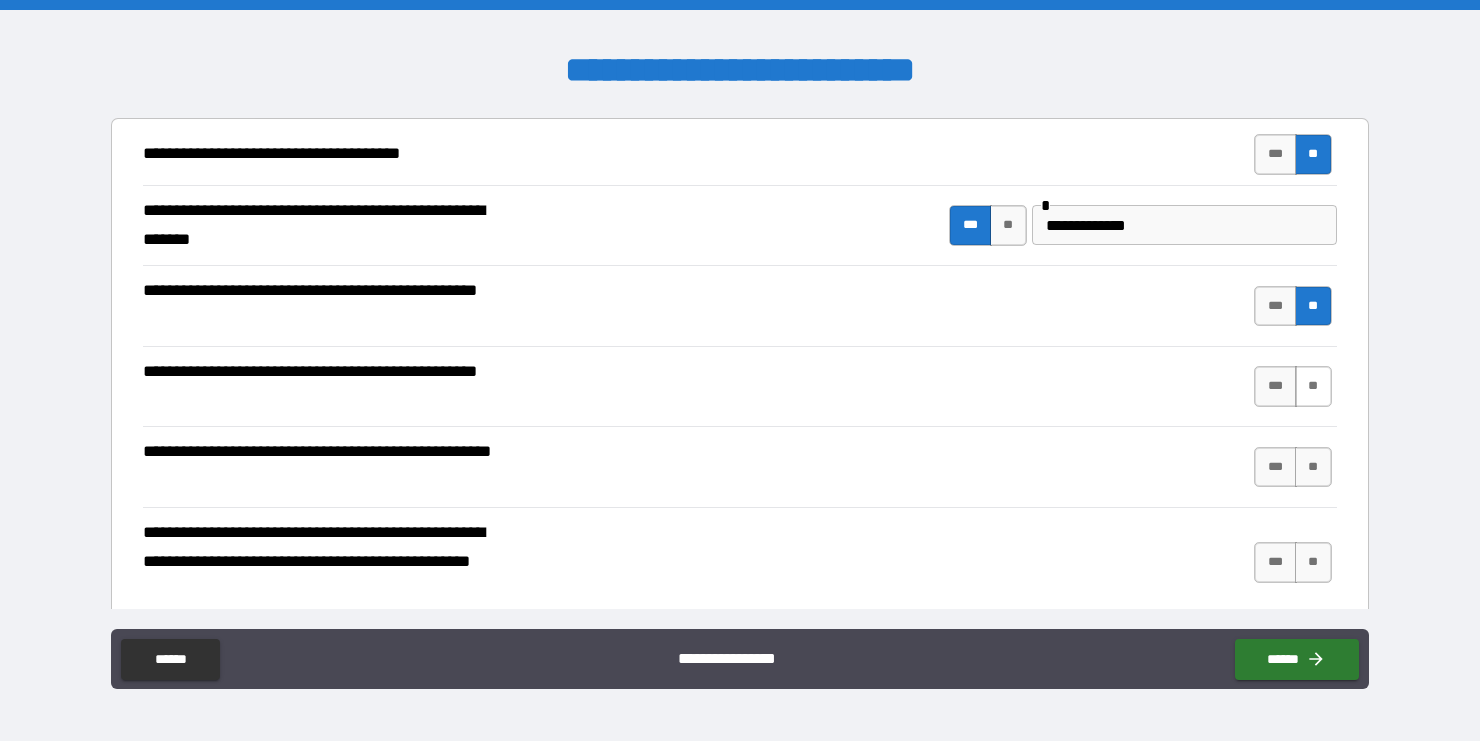 click on "**" at bounding box center (1313, 386) 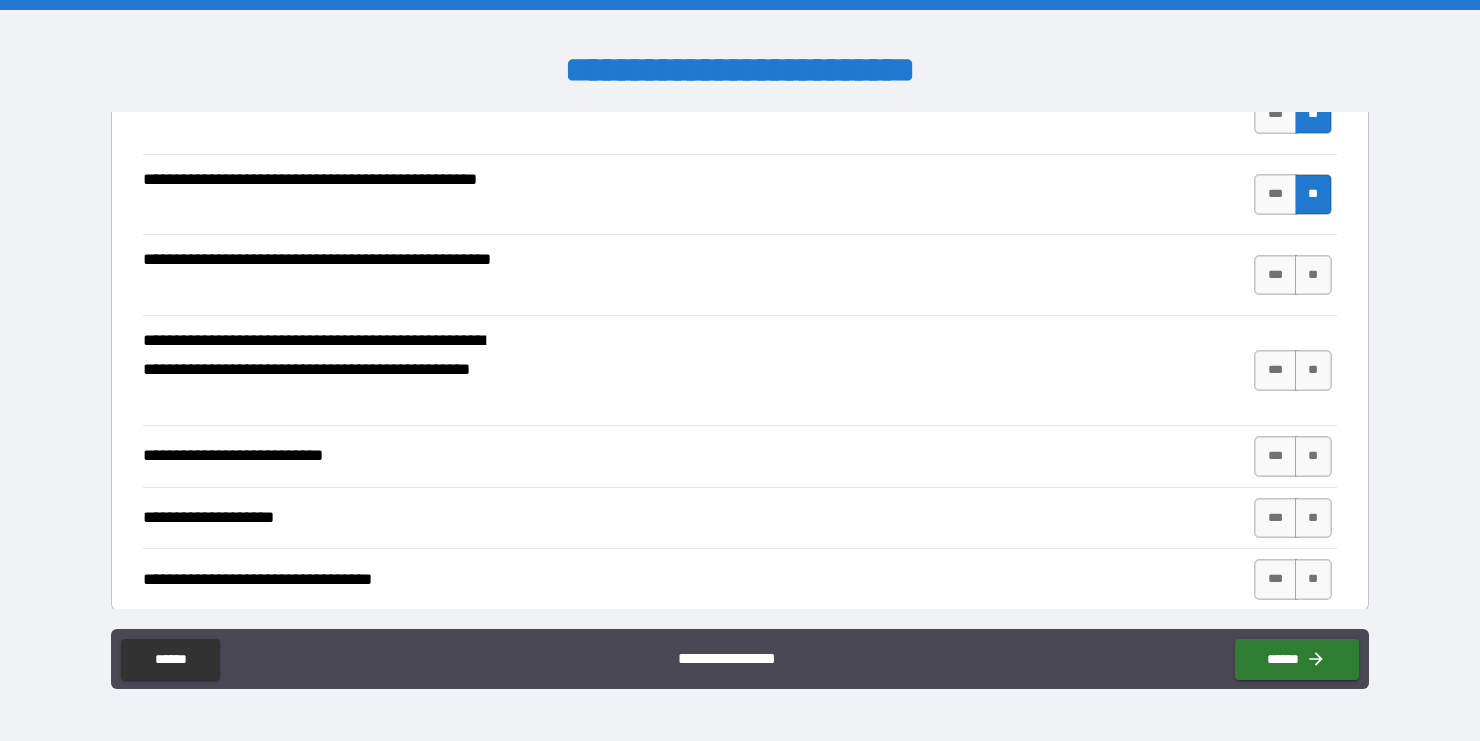 scroll, scrollTop: 584, scrollLeft: 0, axis: vertical 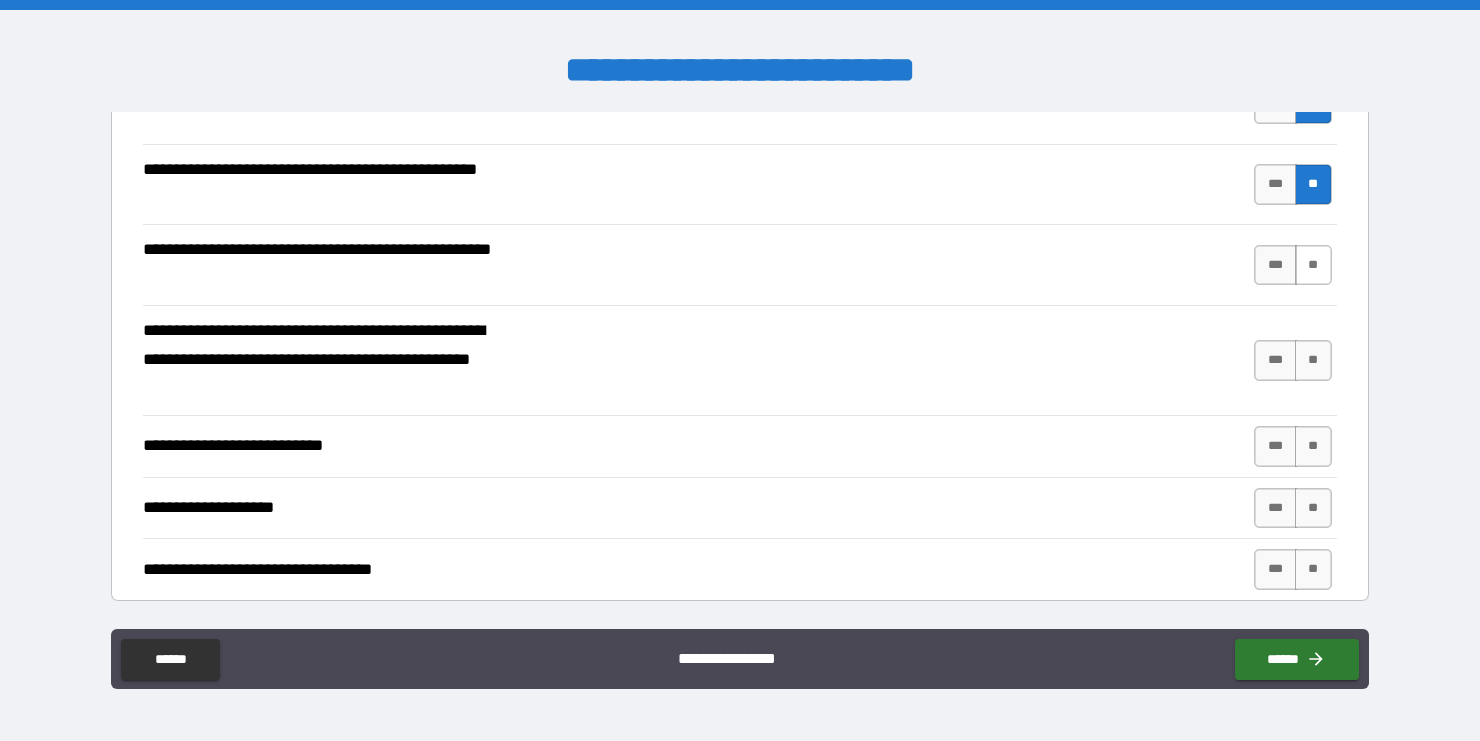 click on "**" at bounding box center [1313, 265] 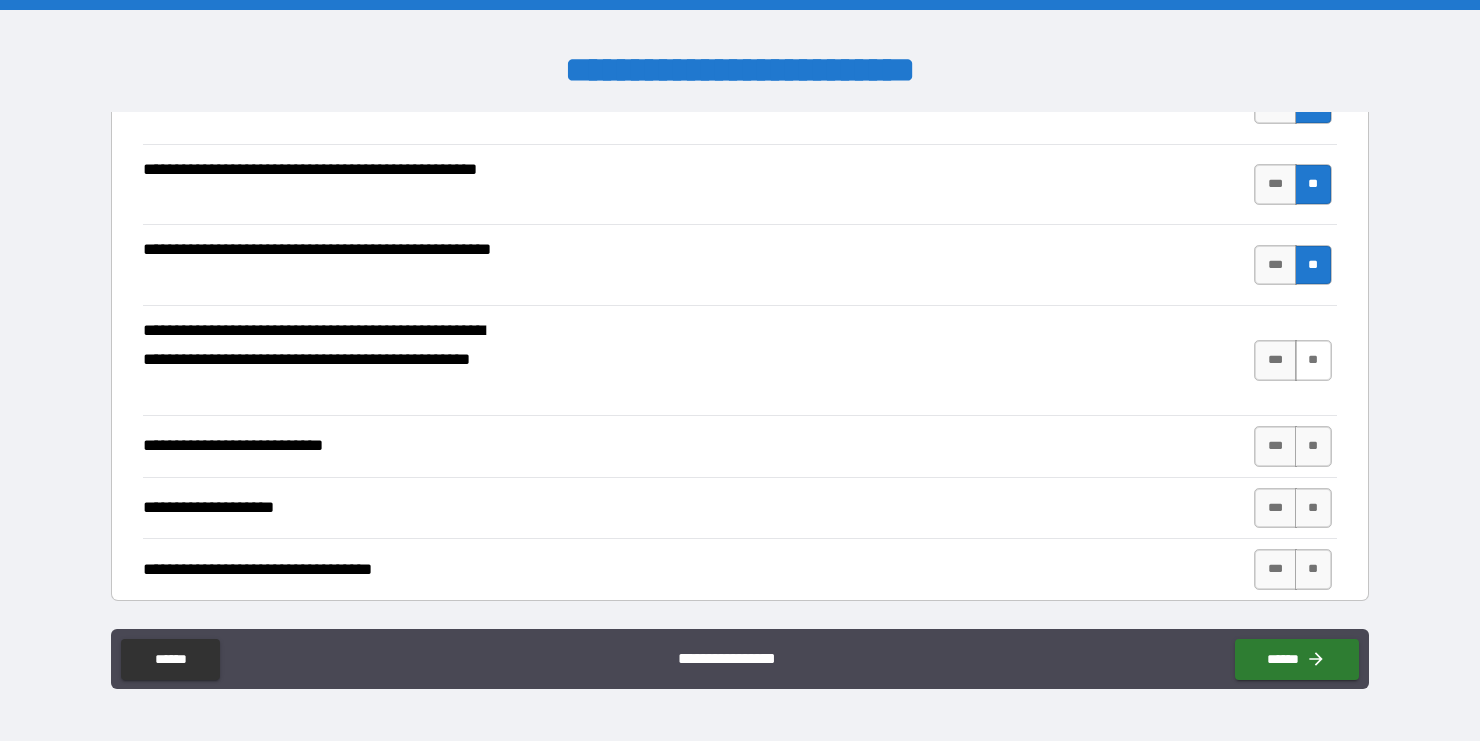 click on "**" at bounding box center (1313, 360) 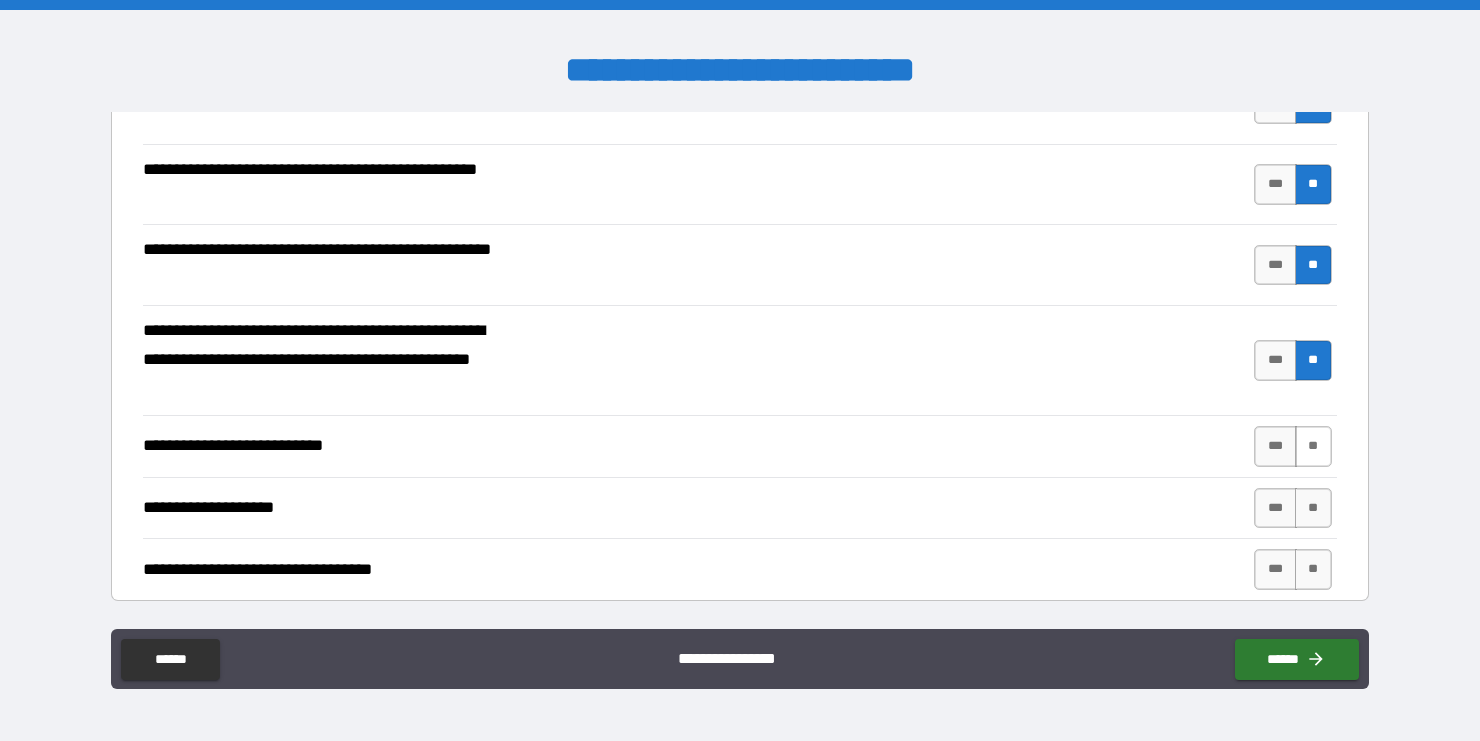 click on "**" at bounding box center (1313, 446) 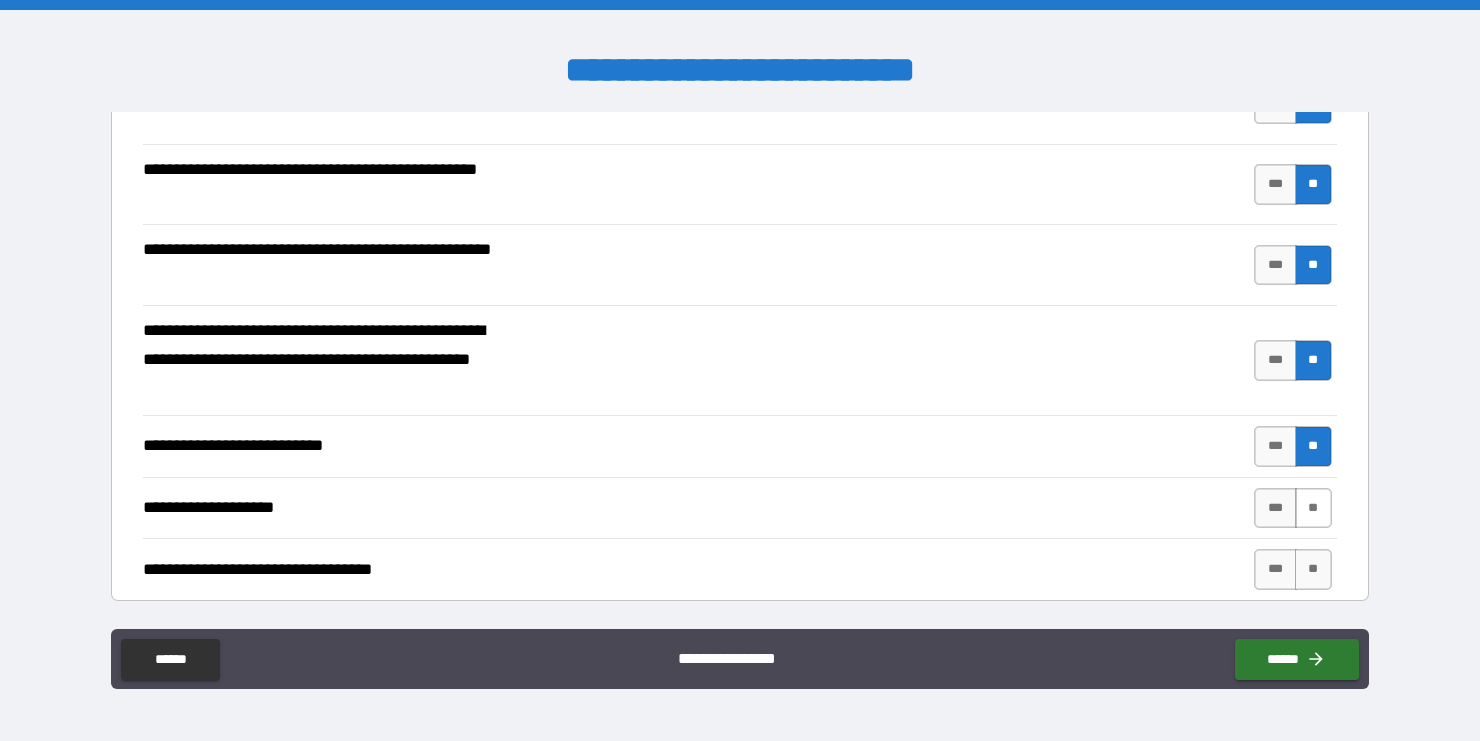 click on "**" at bounding box center (1313, 508) 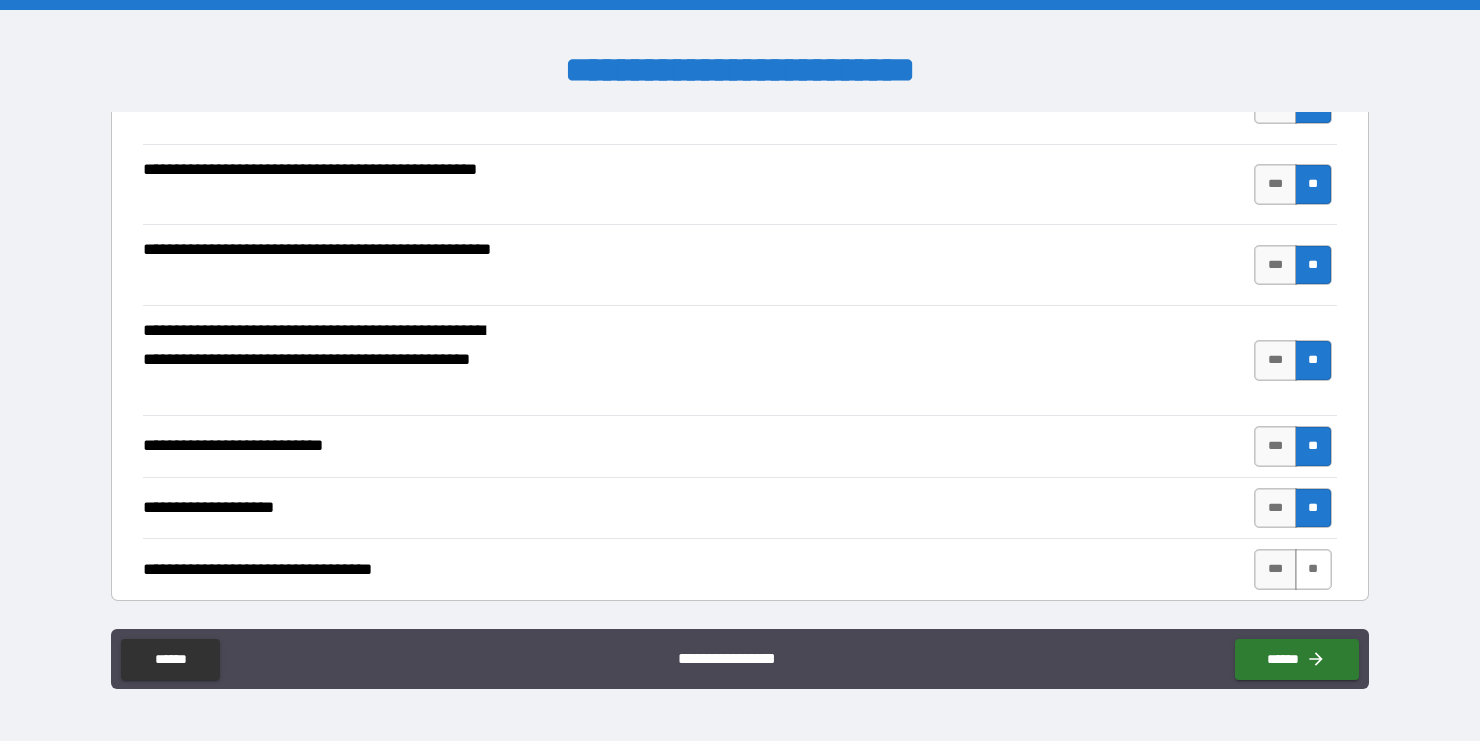 click on "**" at bounding box center [1313, 569] 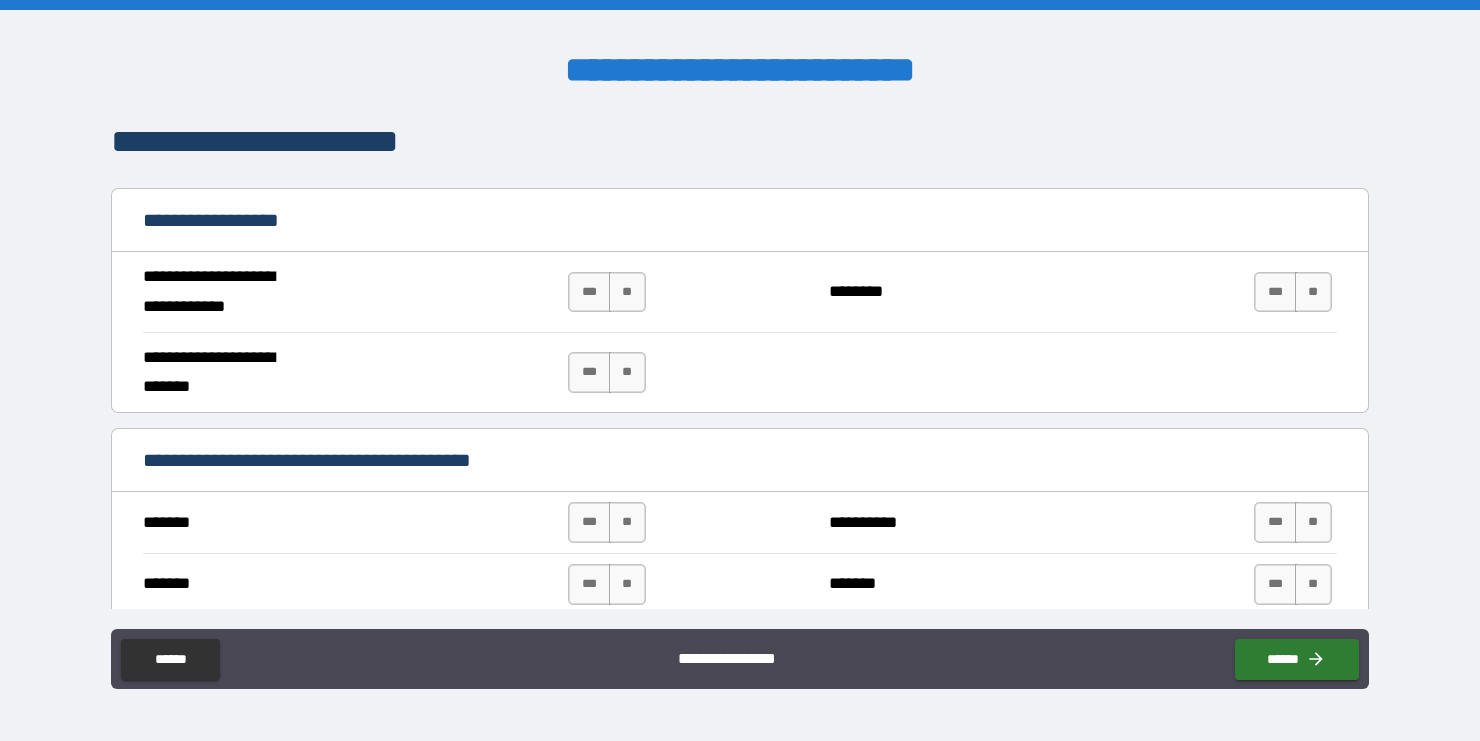 scroll, scrollTop: 1110, scrollLeft: 0, axis: vertical 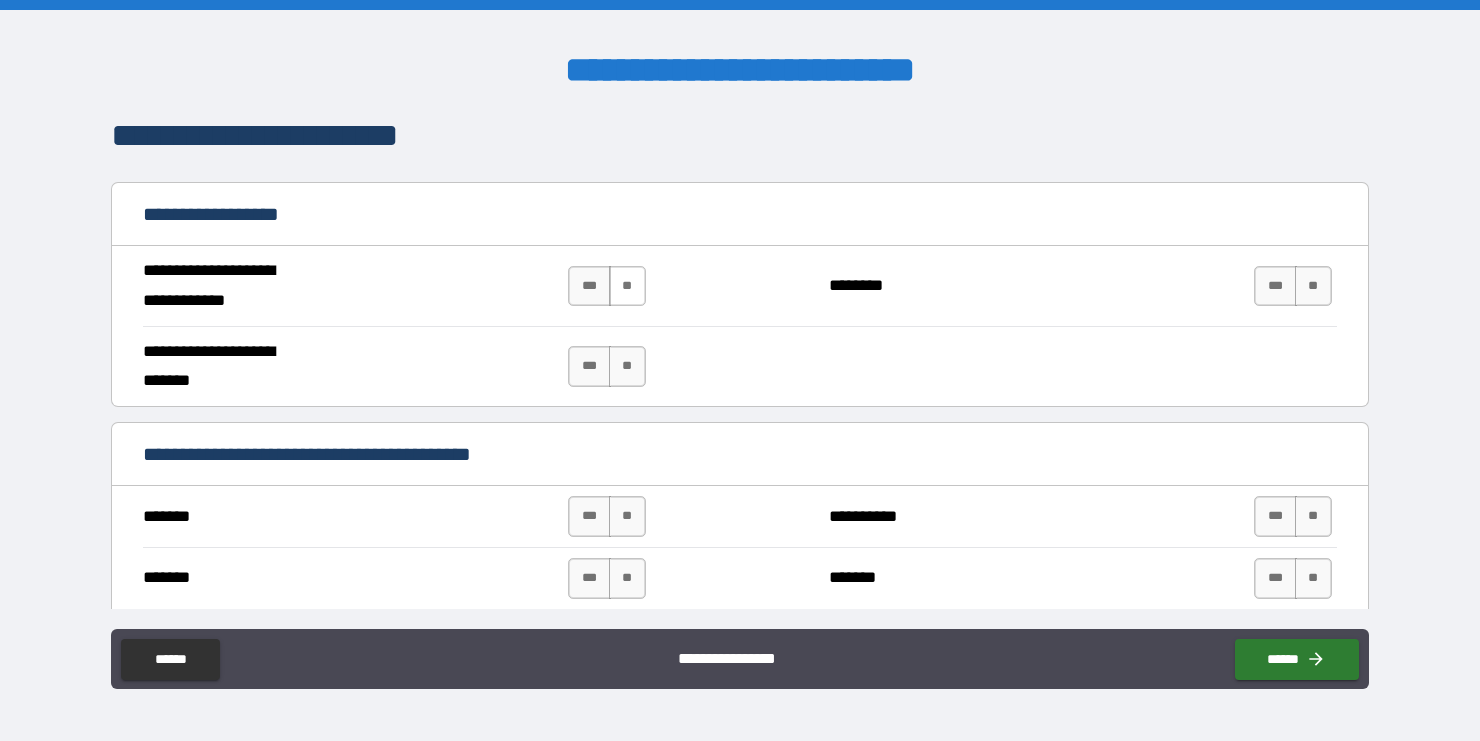 click on "**" at bounding box center (627, 286) 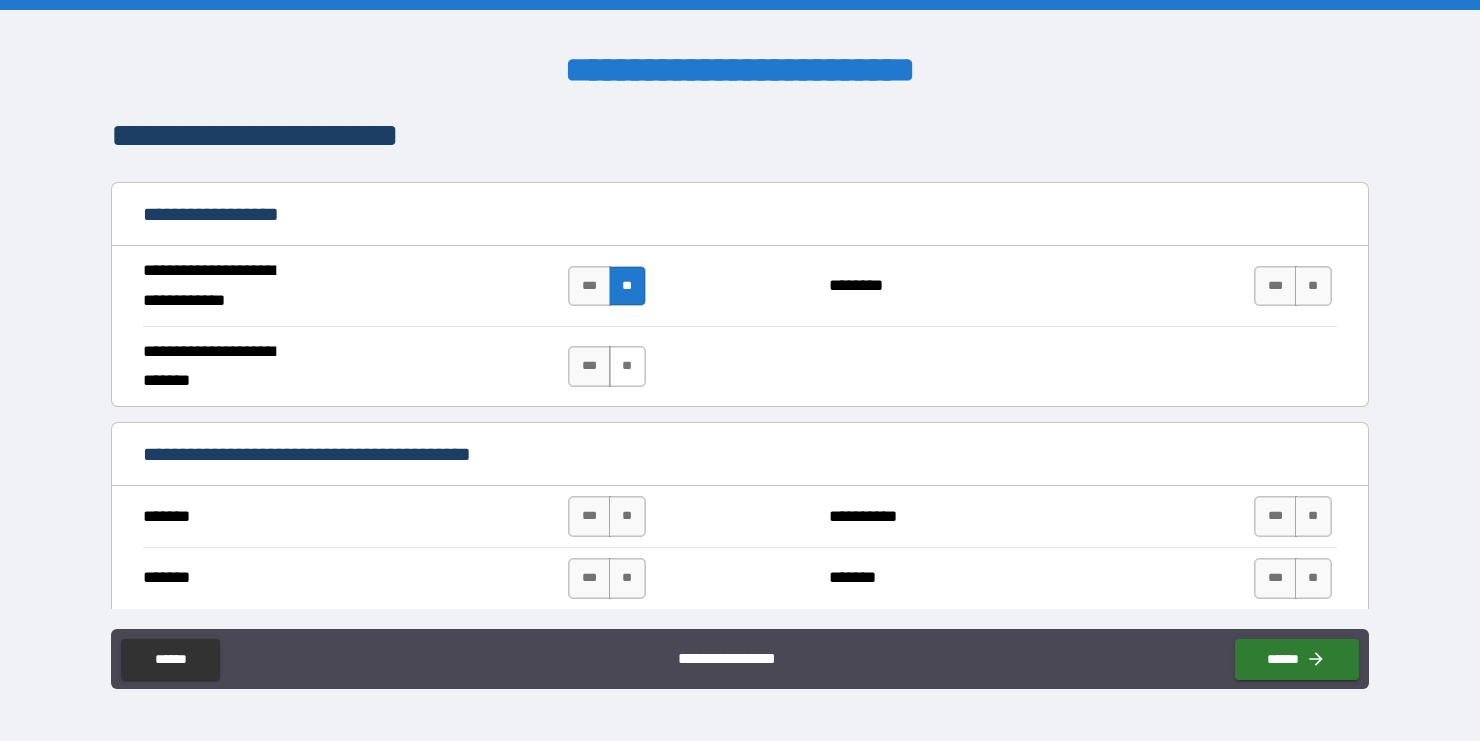 click on "**" at bounding box center [627, 366] 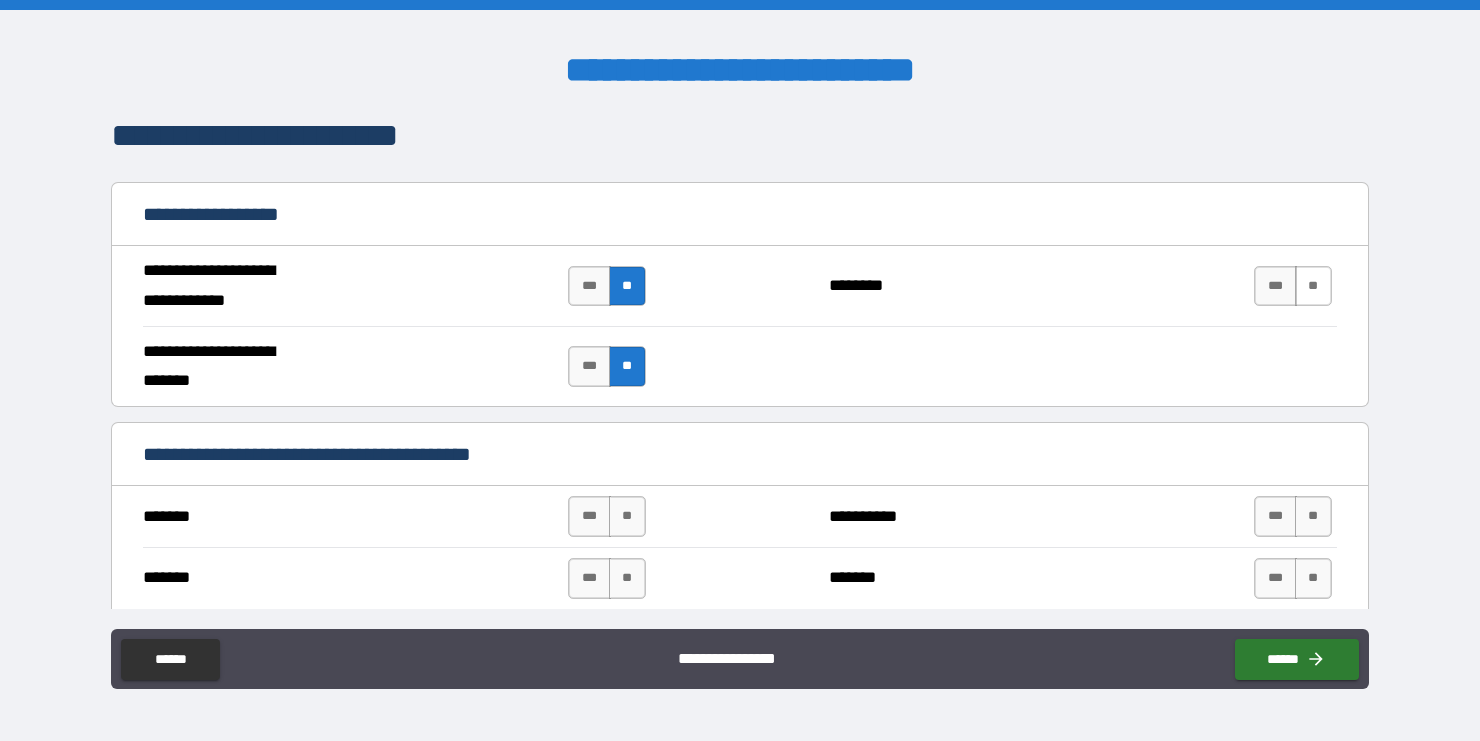 click on "**" at bounding box center [1313, 286] 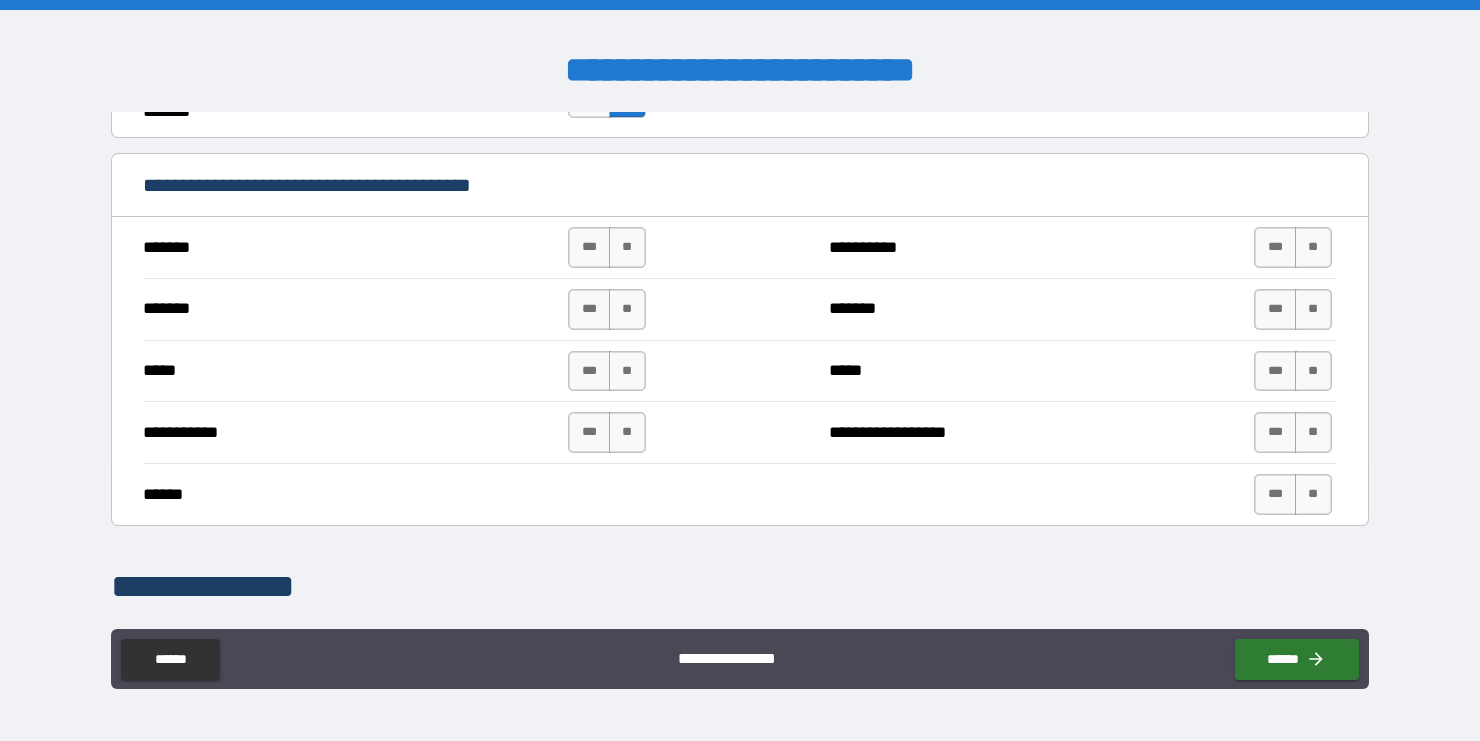 scroll, scrollTop: 1387, scrollLeft: 0, axis: vertical 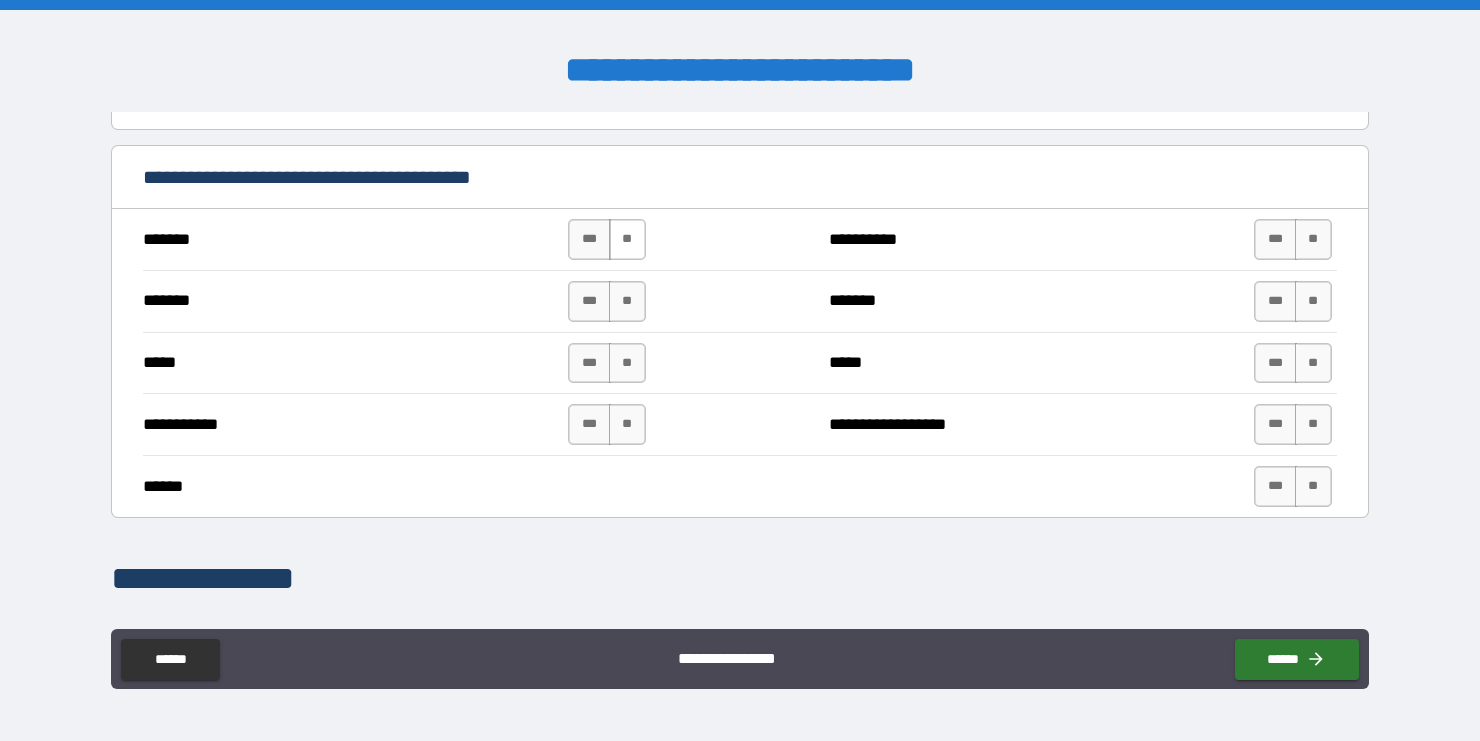 click on "**" at bounding box center (627, 239) 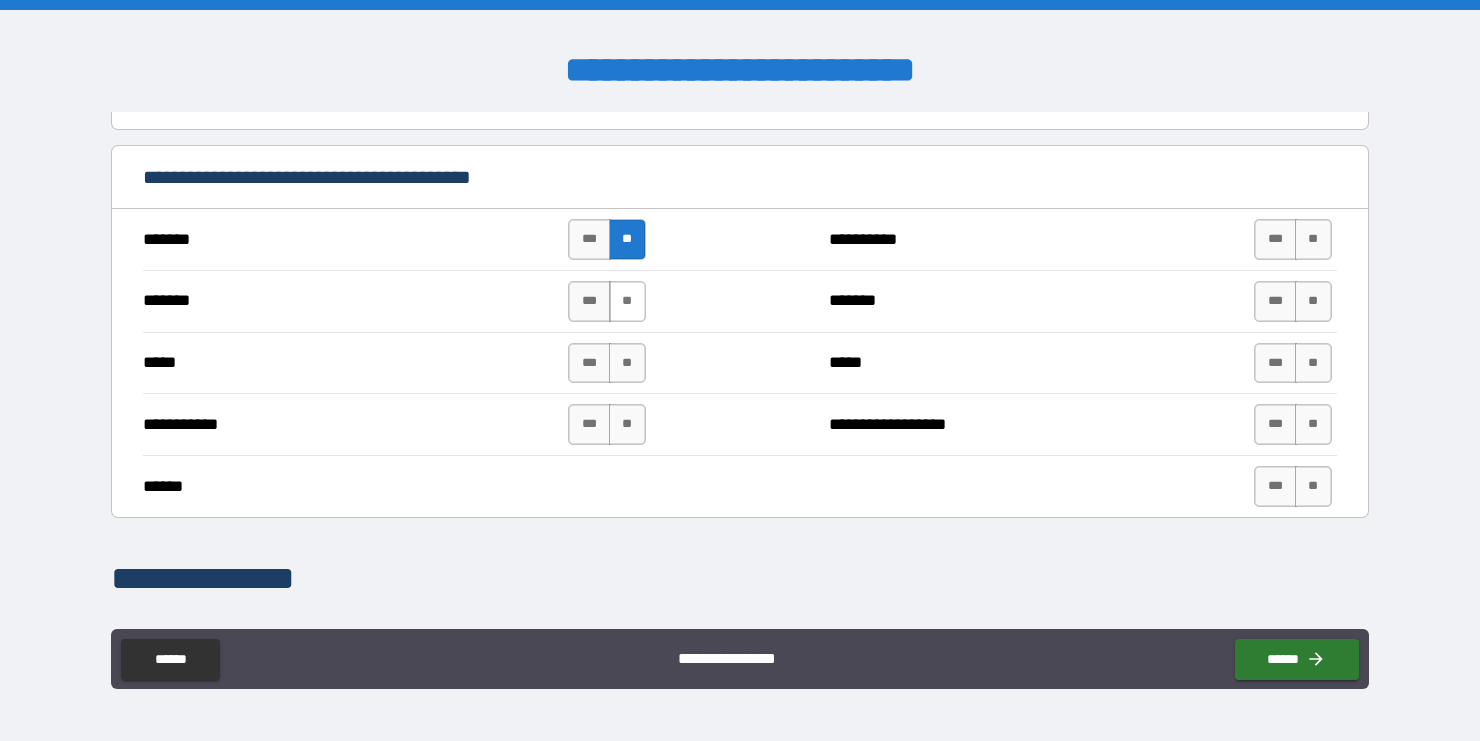 click on "**" at bounding box center (627, 301) 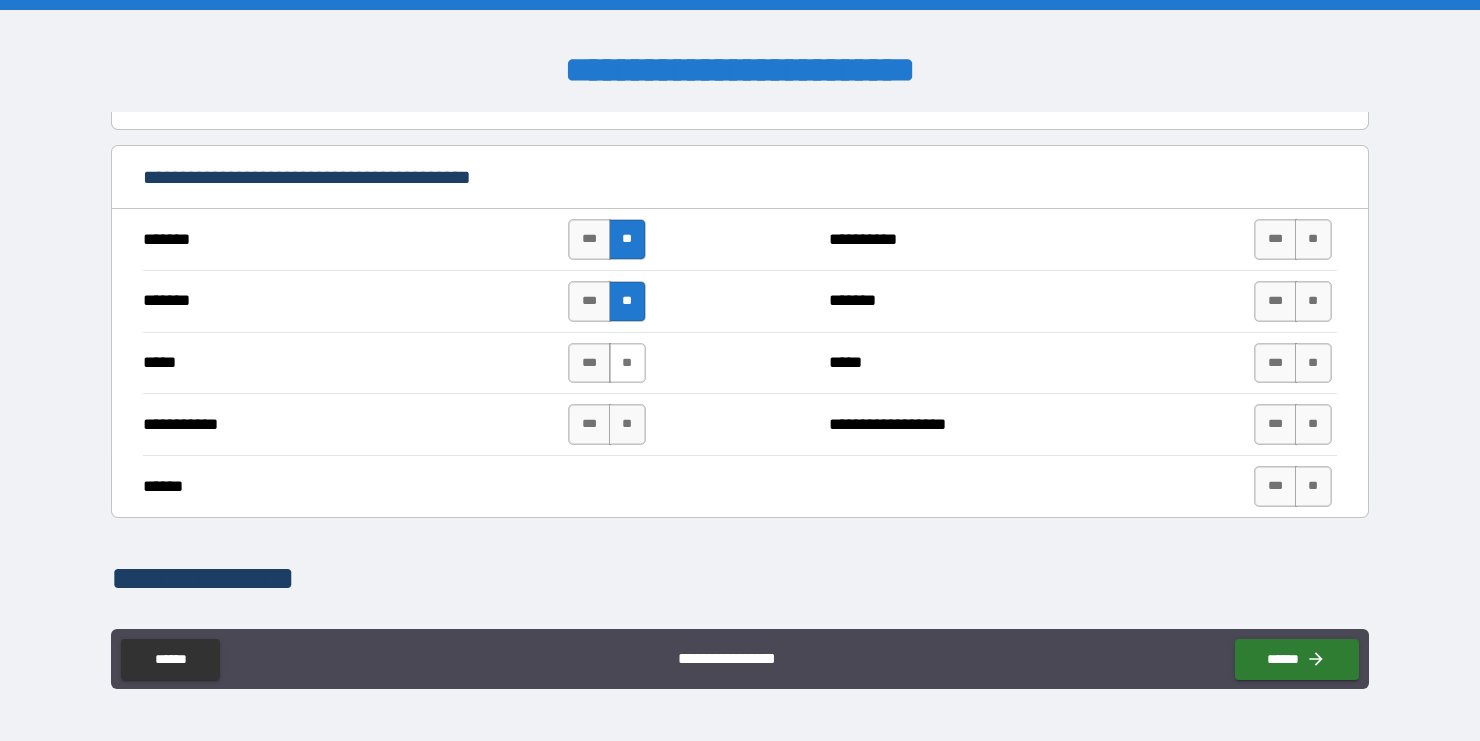 click on "**" at bounding box center (627, 363) 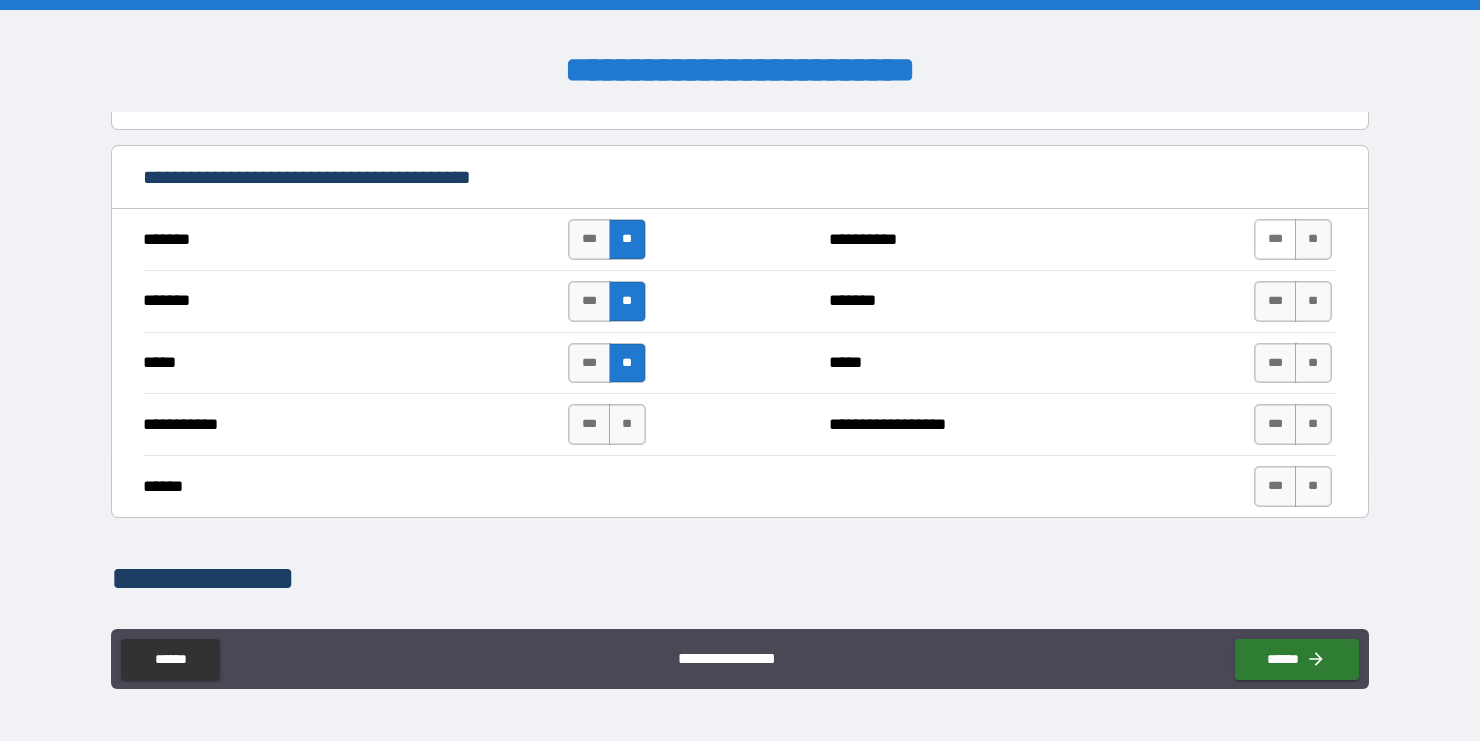 click on "***" at bounding box center (1275, 239) 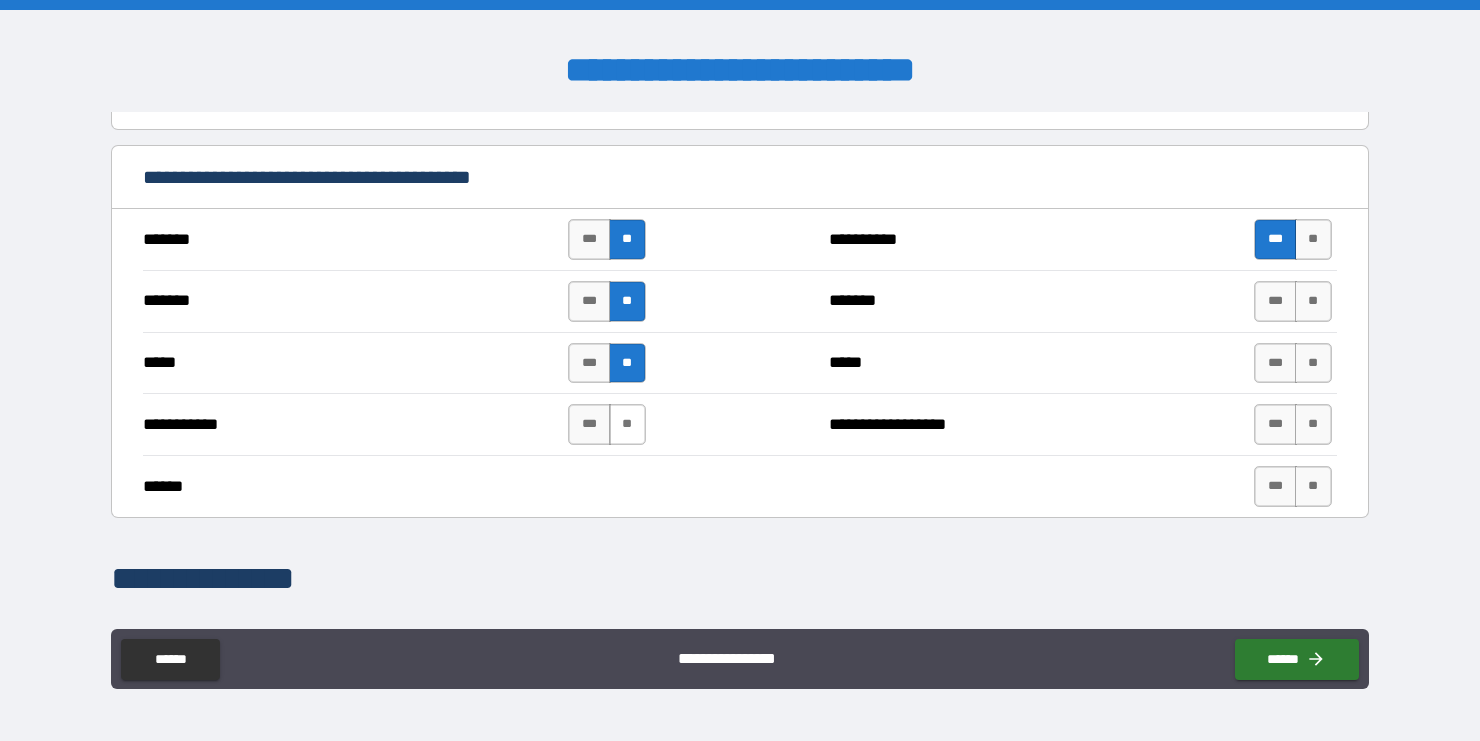 click on "**" at bounding box center [627, 424] 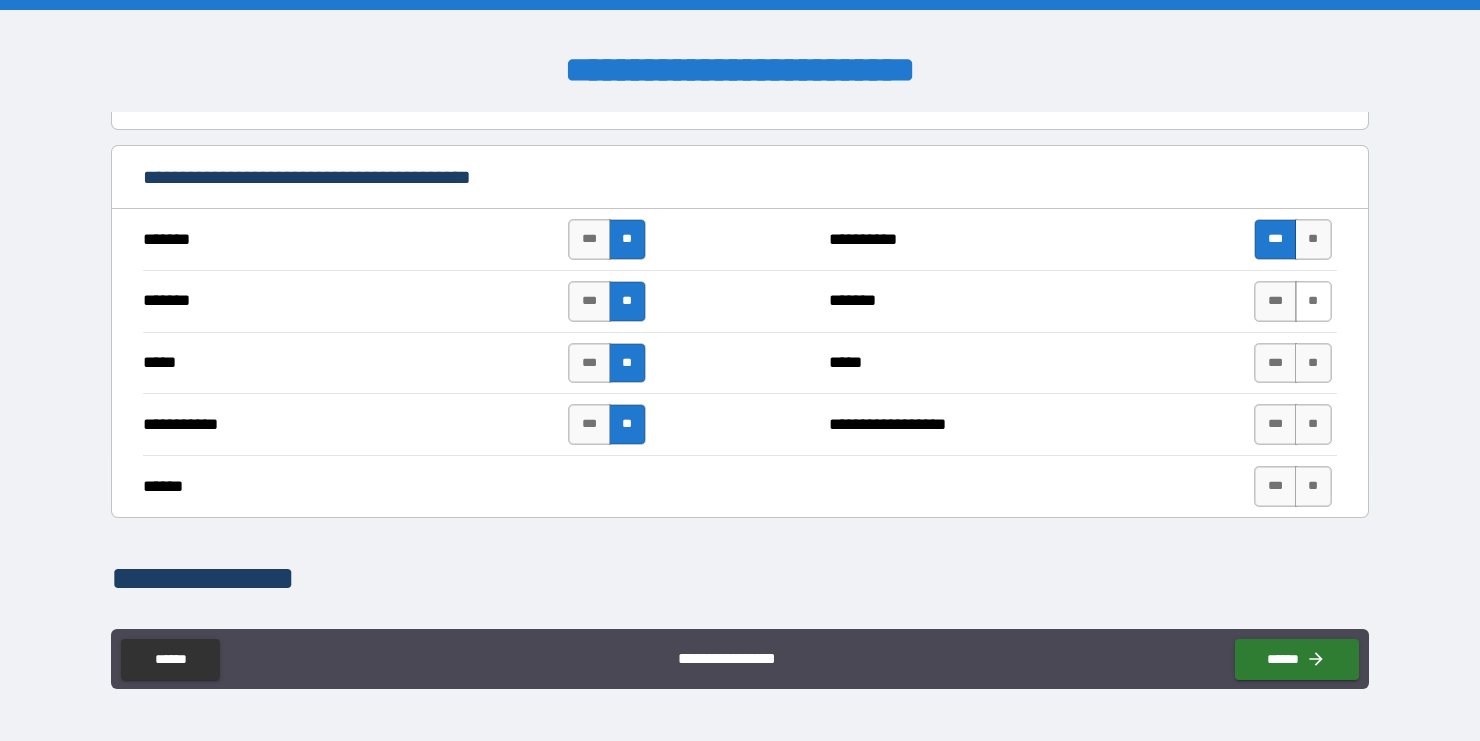 click on "**" at bounding box center (1313, 301) 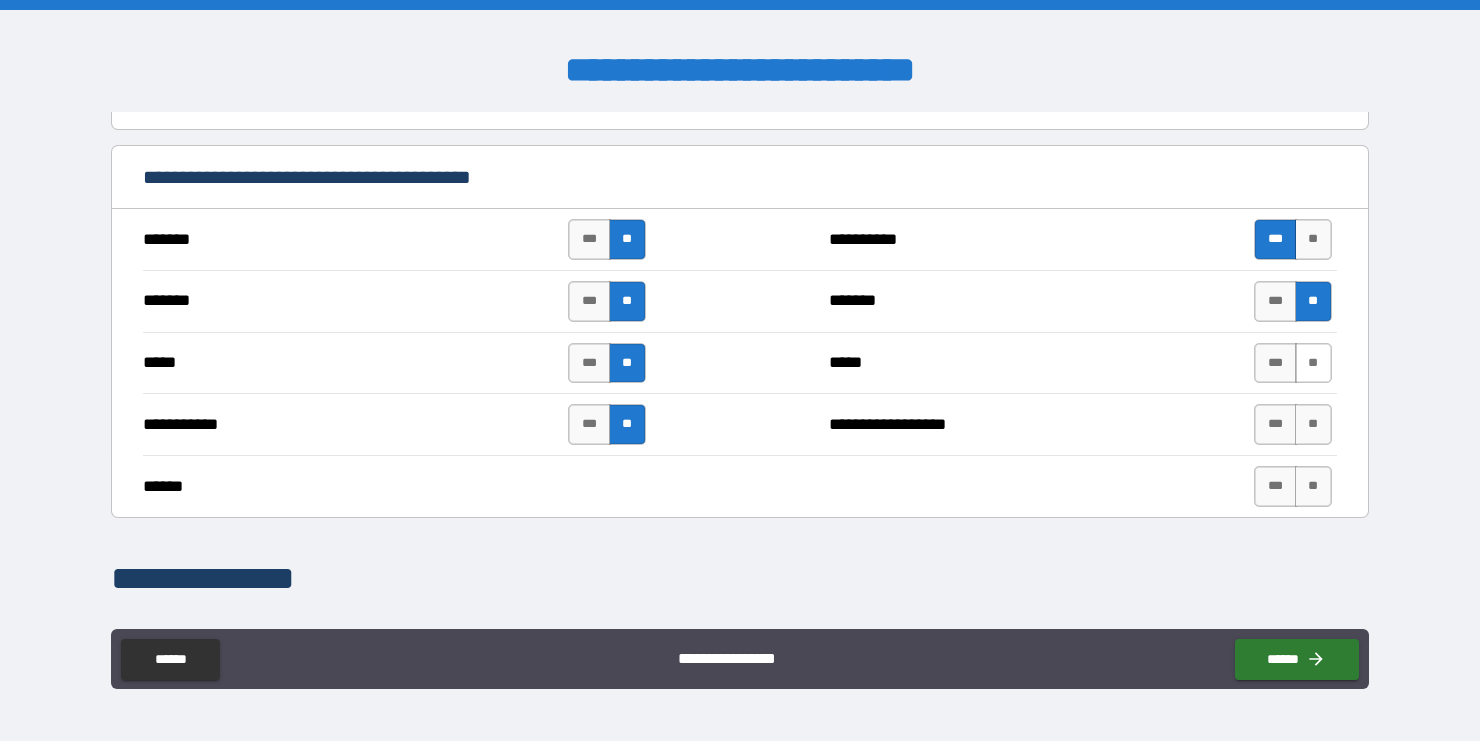 click on "**" at bounding box center (1313, 363) 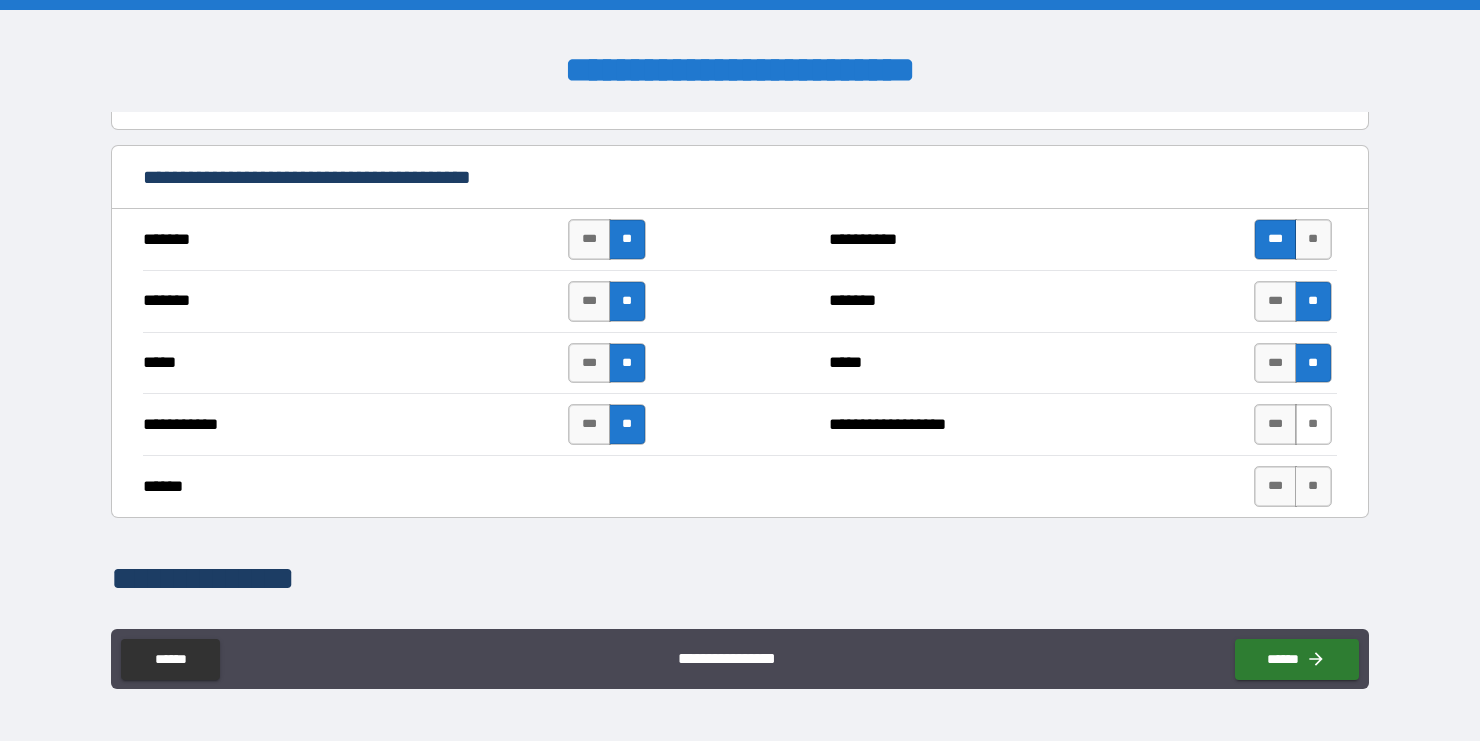 click on "**" at bounding box center [1313, 424] 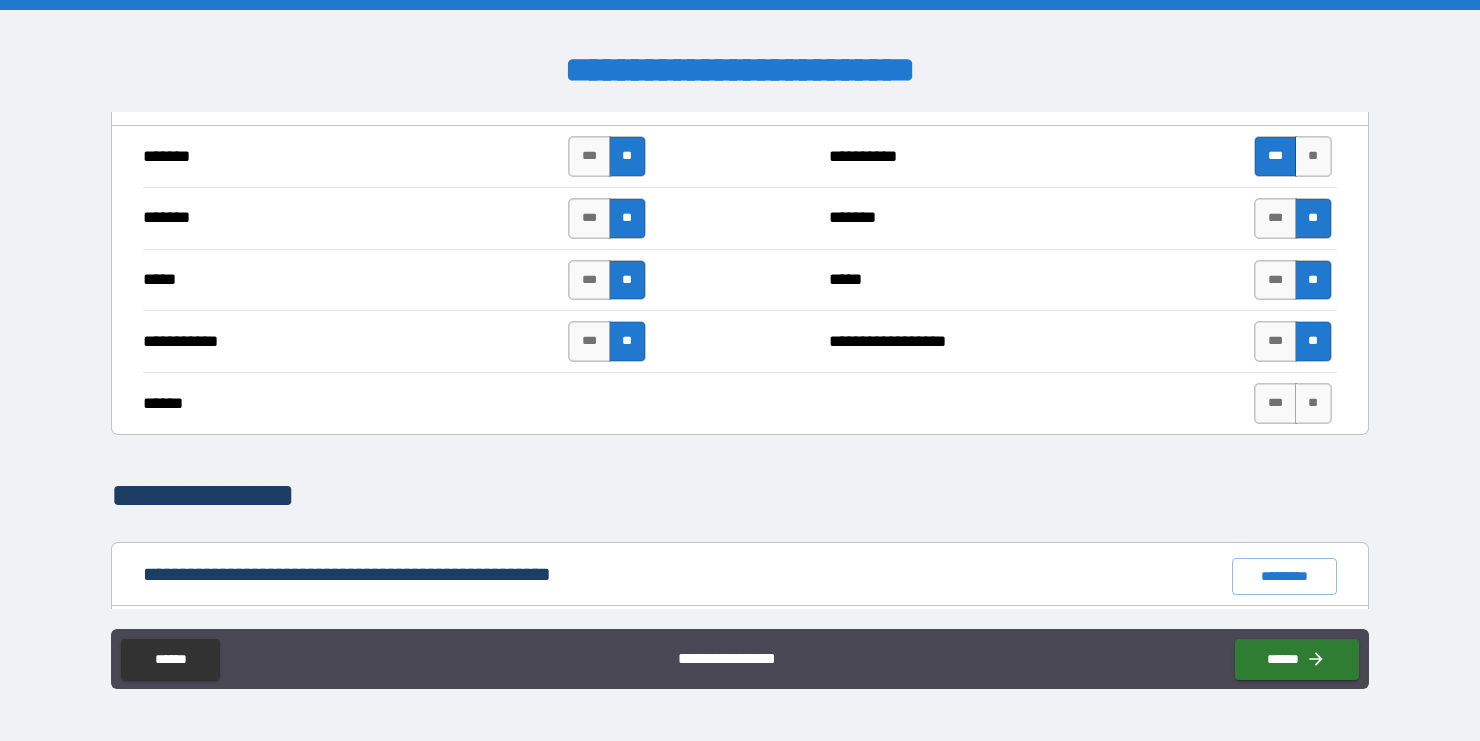 scroll, scrollTop: 1501, scrollLeft: 0, axis: vertical 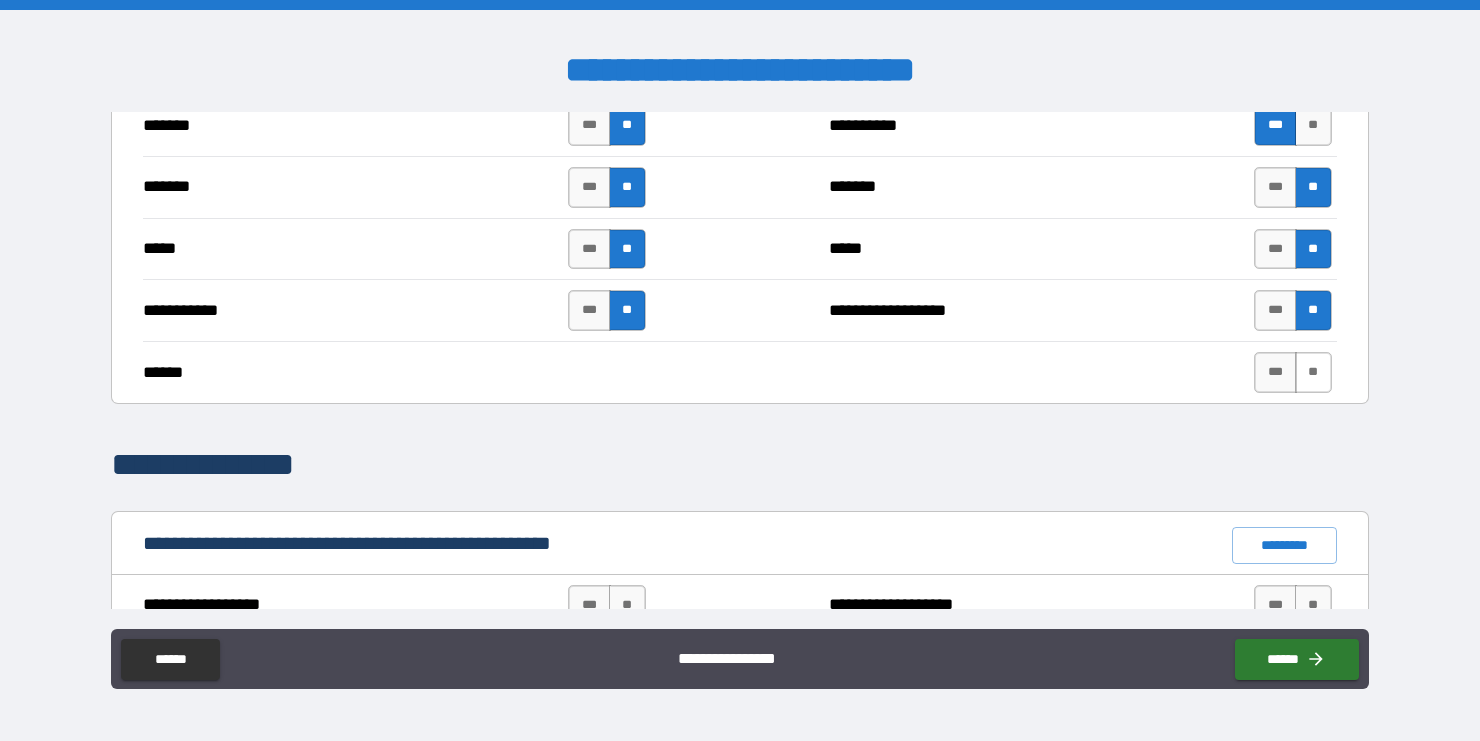 click on "**" at bounding box center [1313, 372] 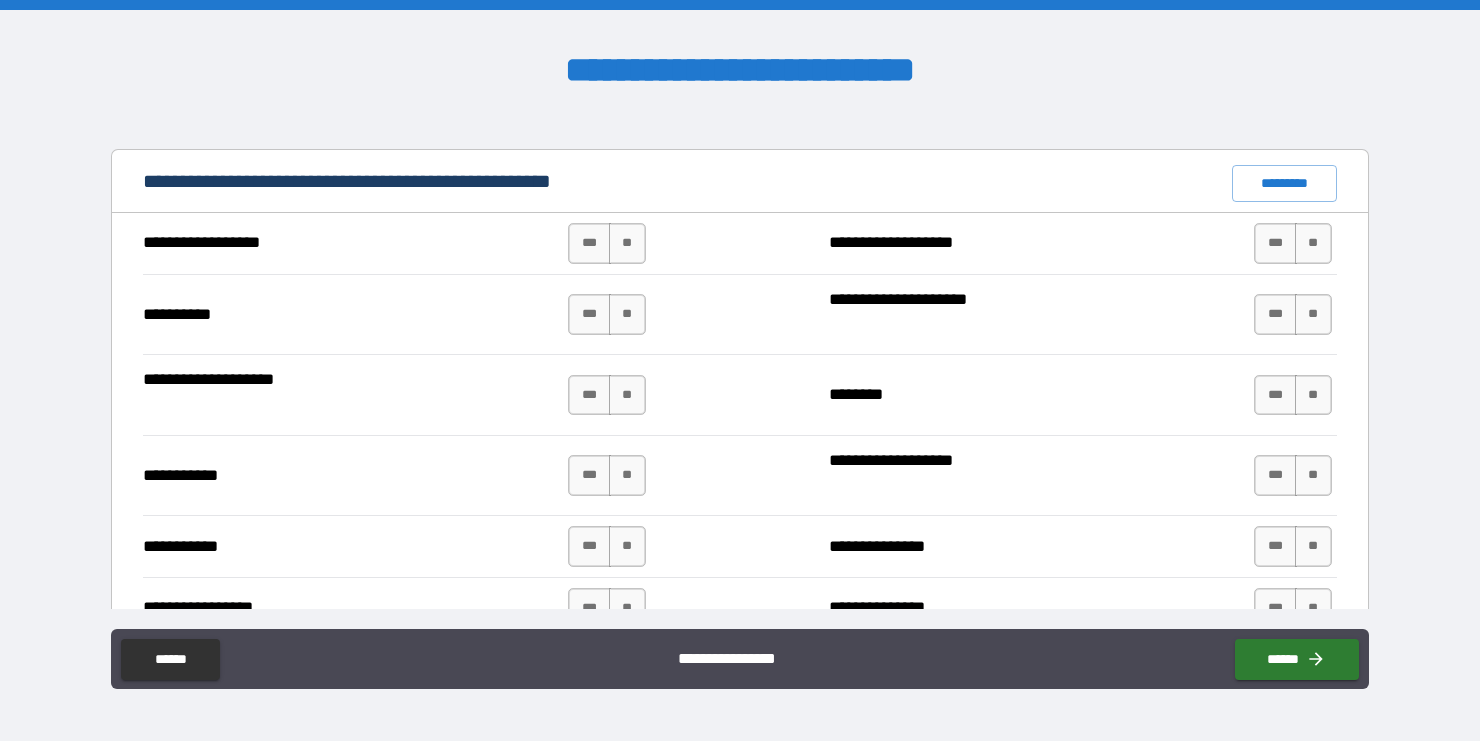 scroll, scrollTop: 1865, scrollLeft: 0, axis: vertical 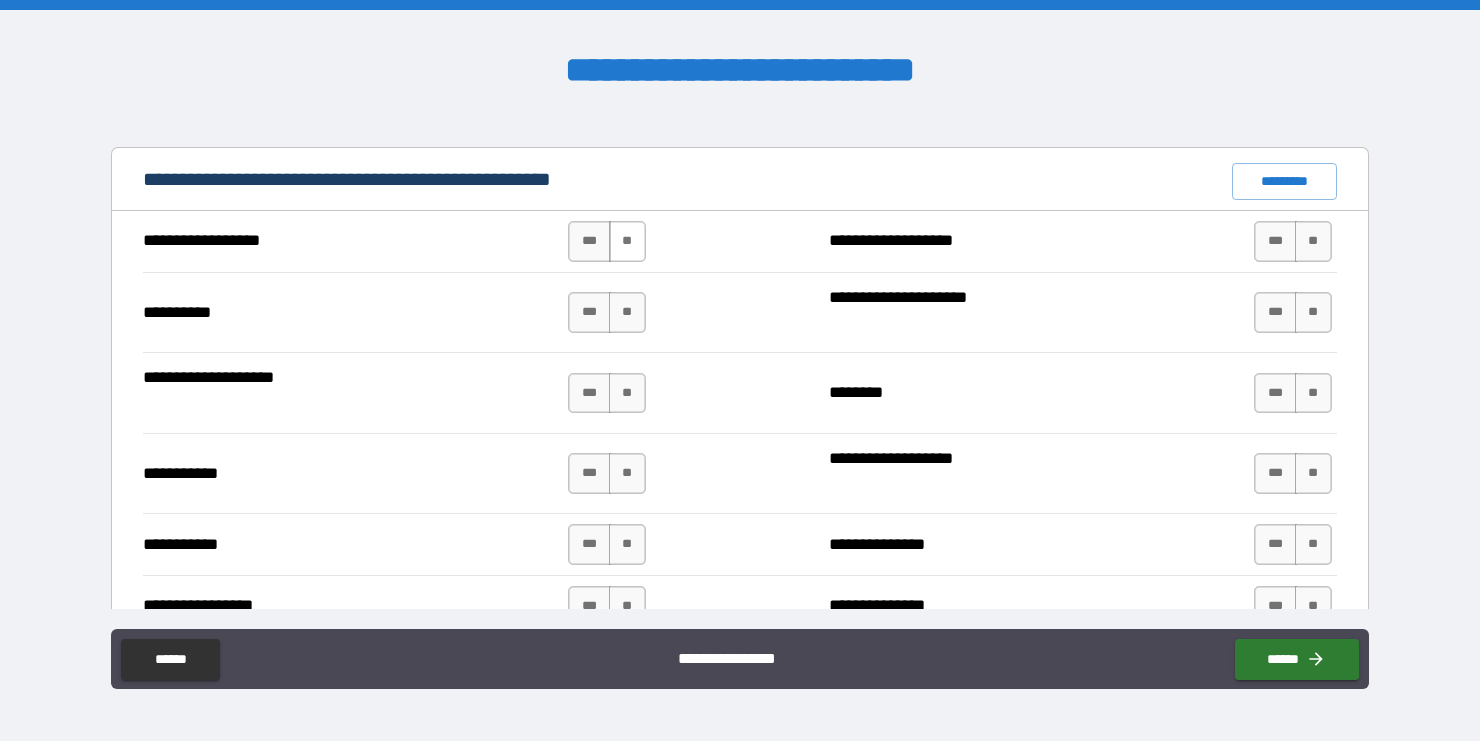 click on "**" at bounding box center [627, 241] 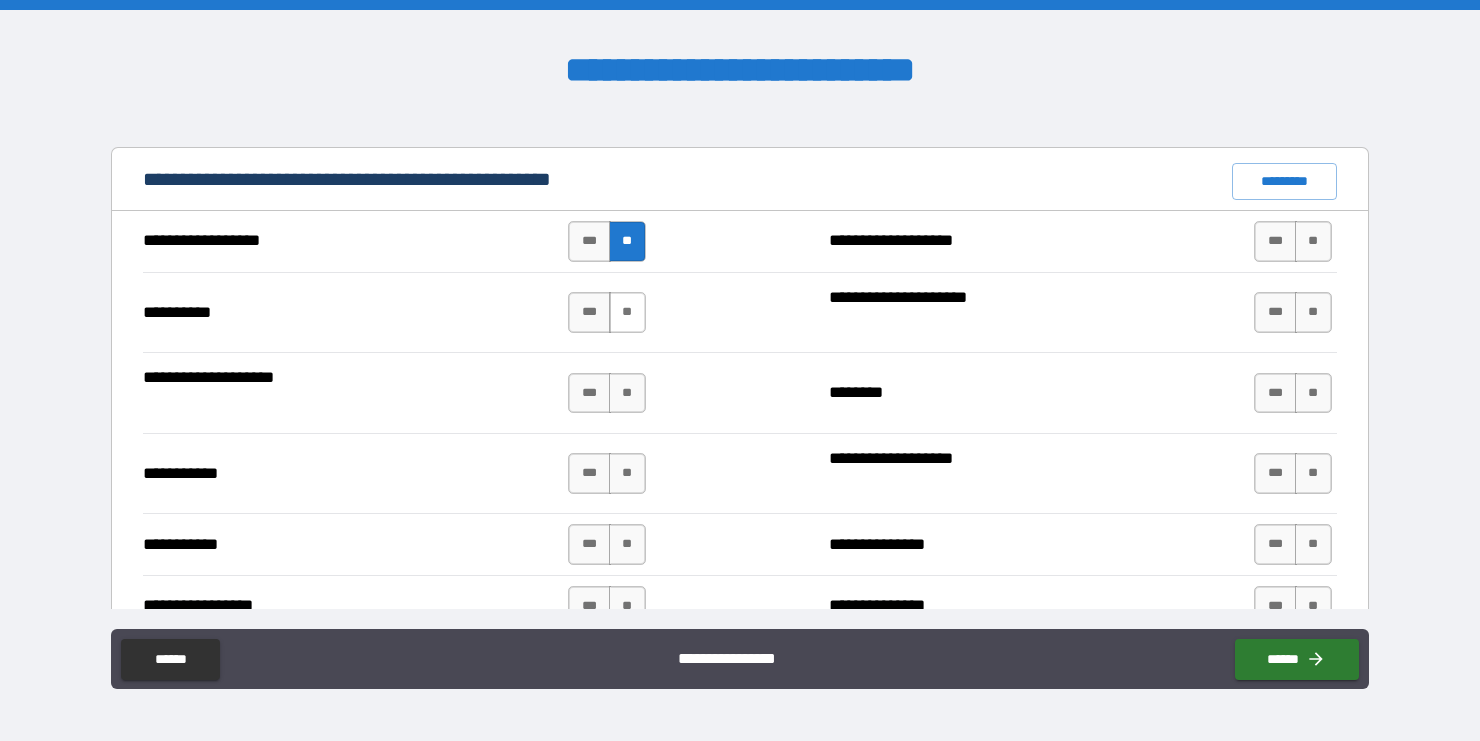 click on "**" at bounding box center [627, 312] 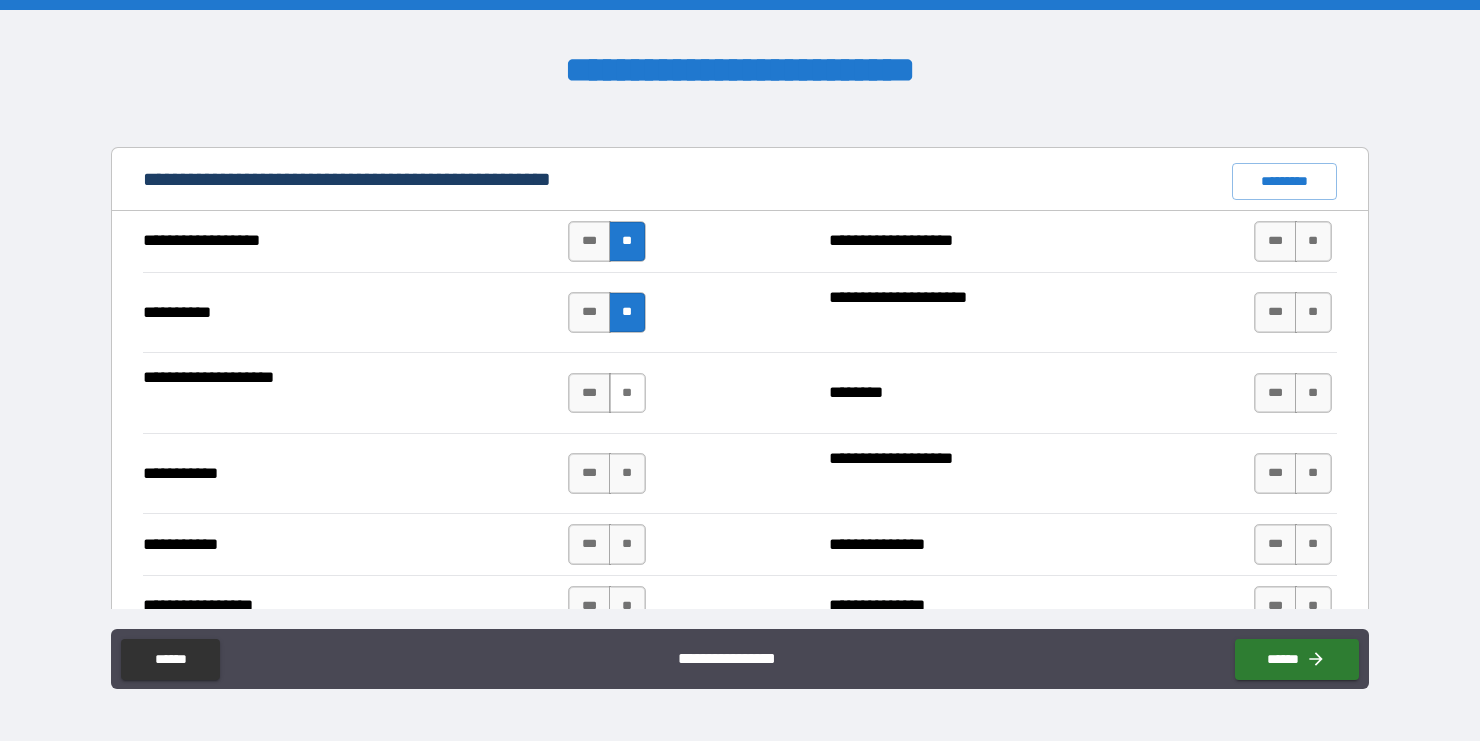 click on "**" at bounding box center [627, 393] 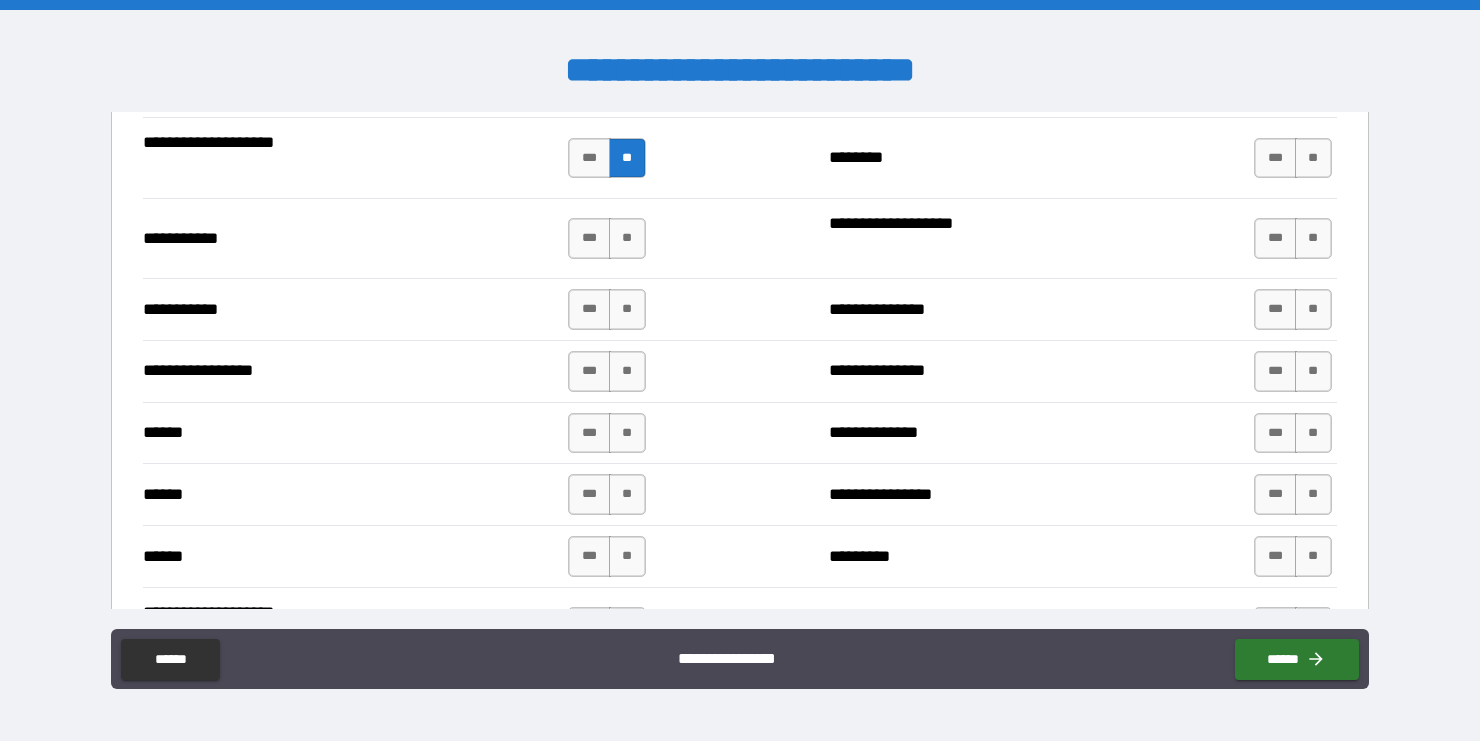 scroll, scrollTop: 2112, scrollLeft: 0, axis: vertical 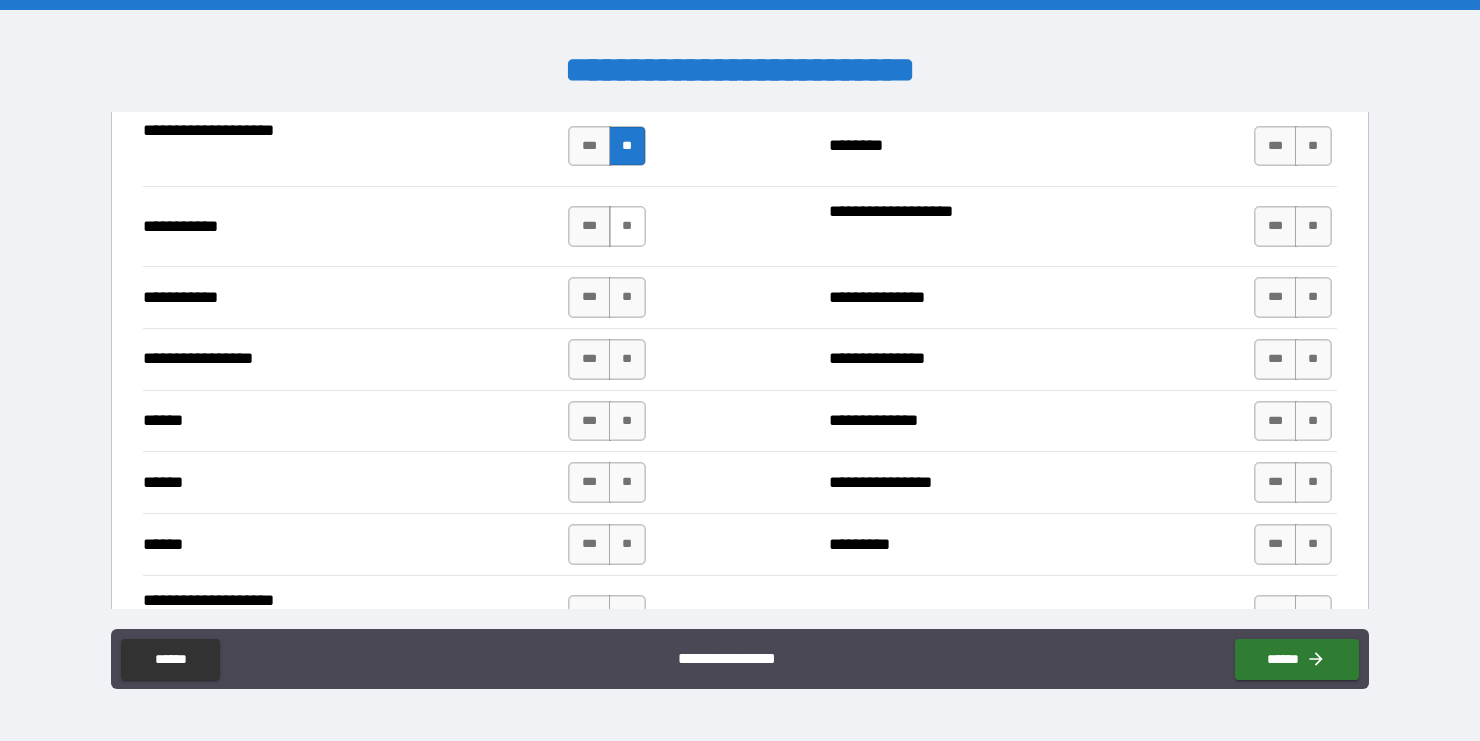click on "**" at bounding box center (627, 226) 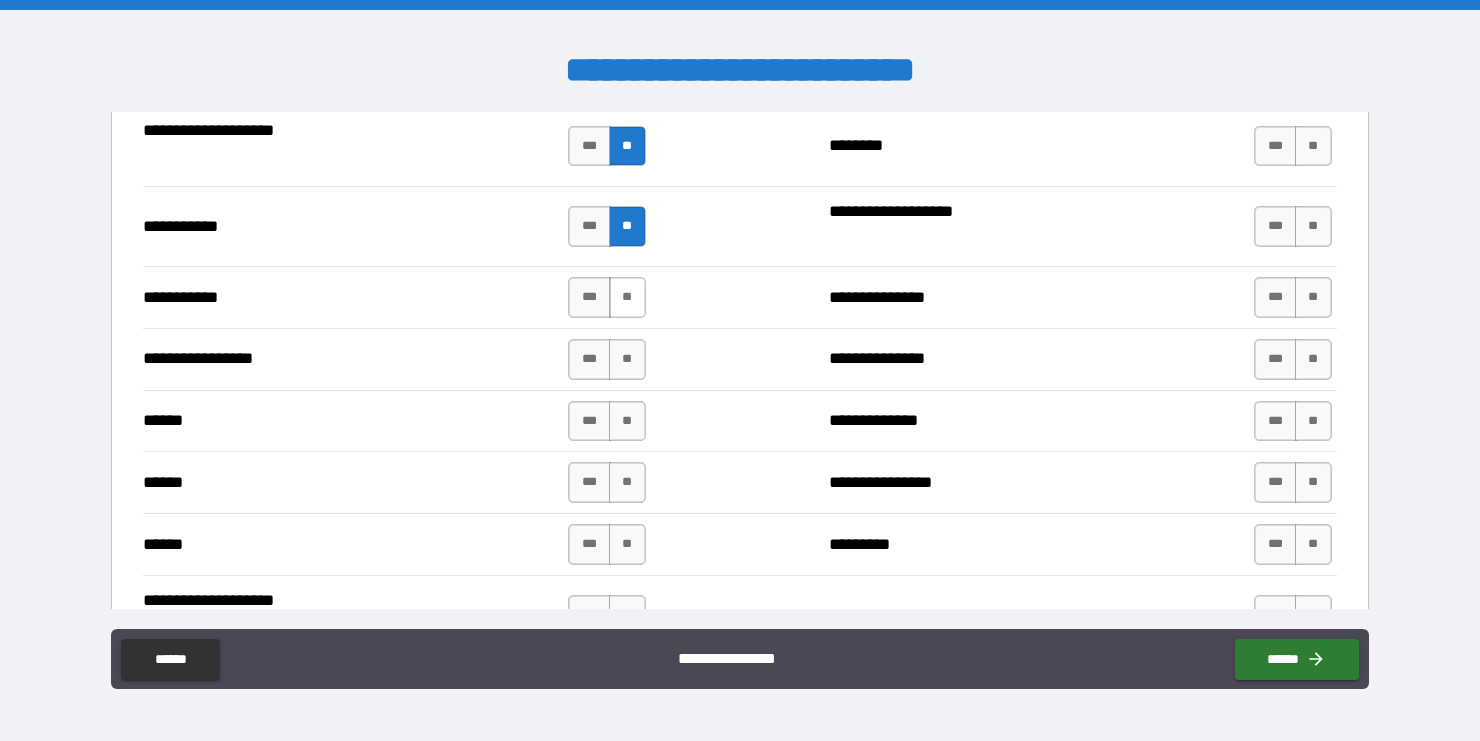 click on "**" at bounding box center [627, 297] 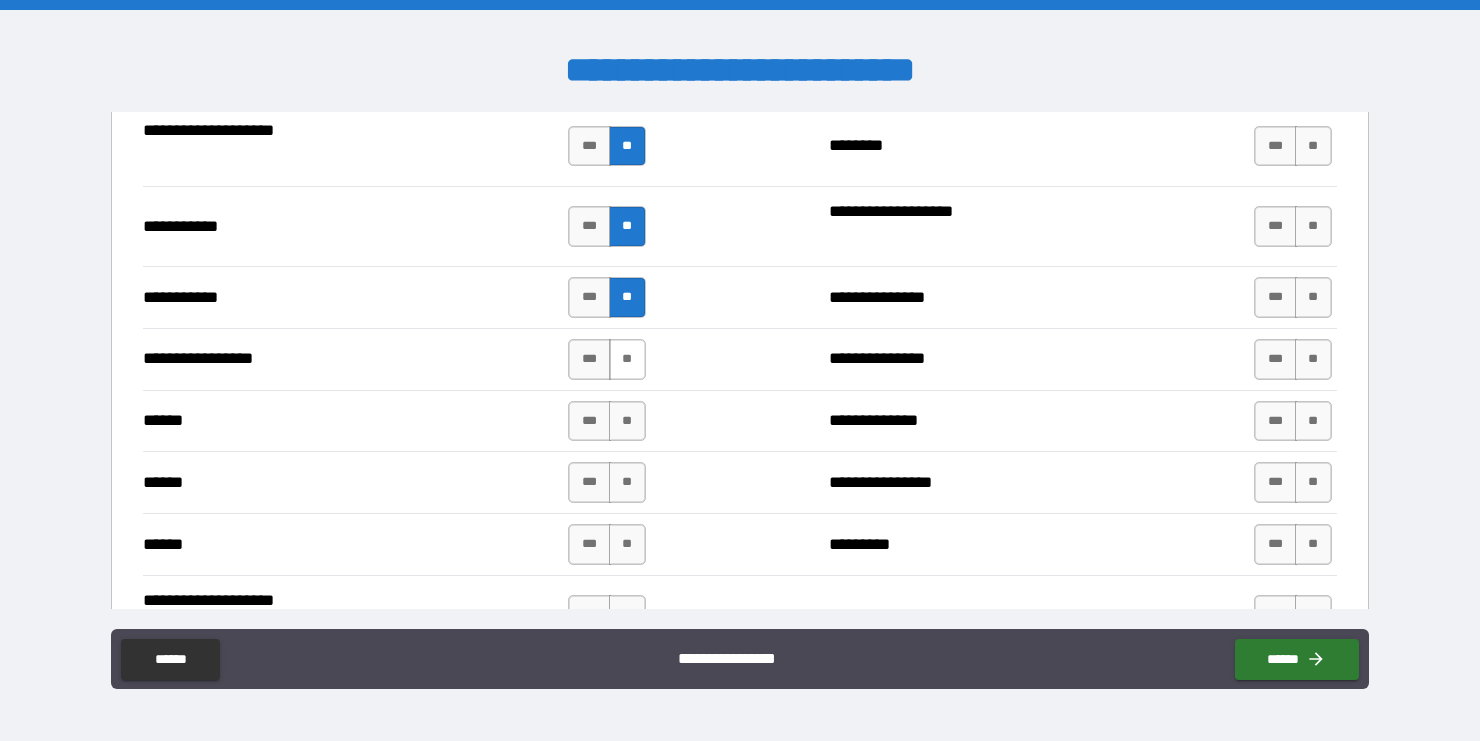 click on "**" at bounding box center (627, 359) 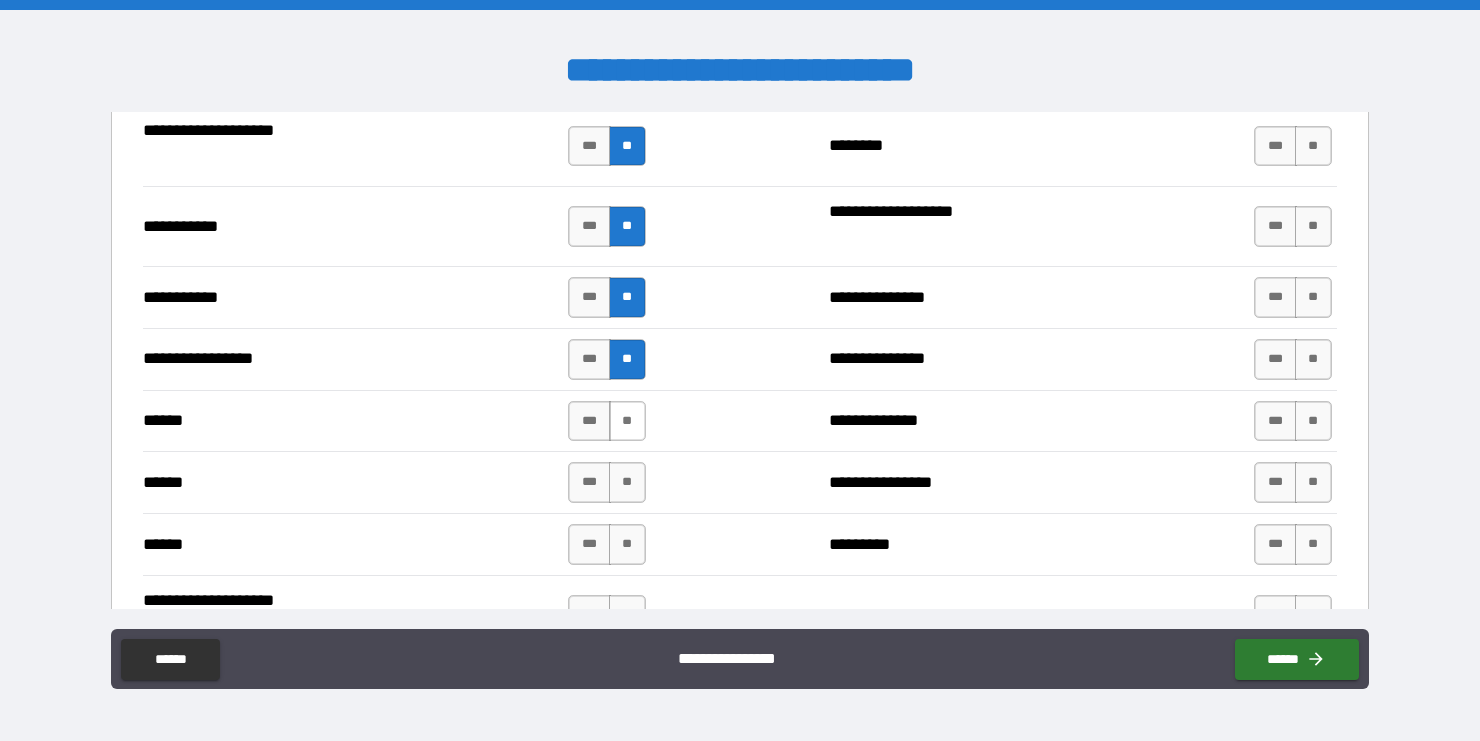 click on "**" at bounding box center [627, 421] 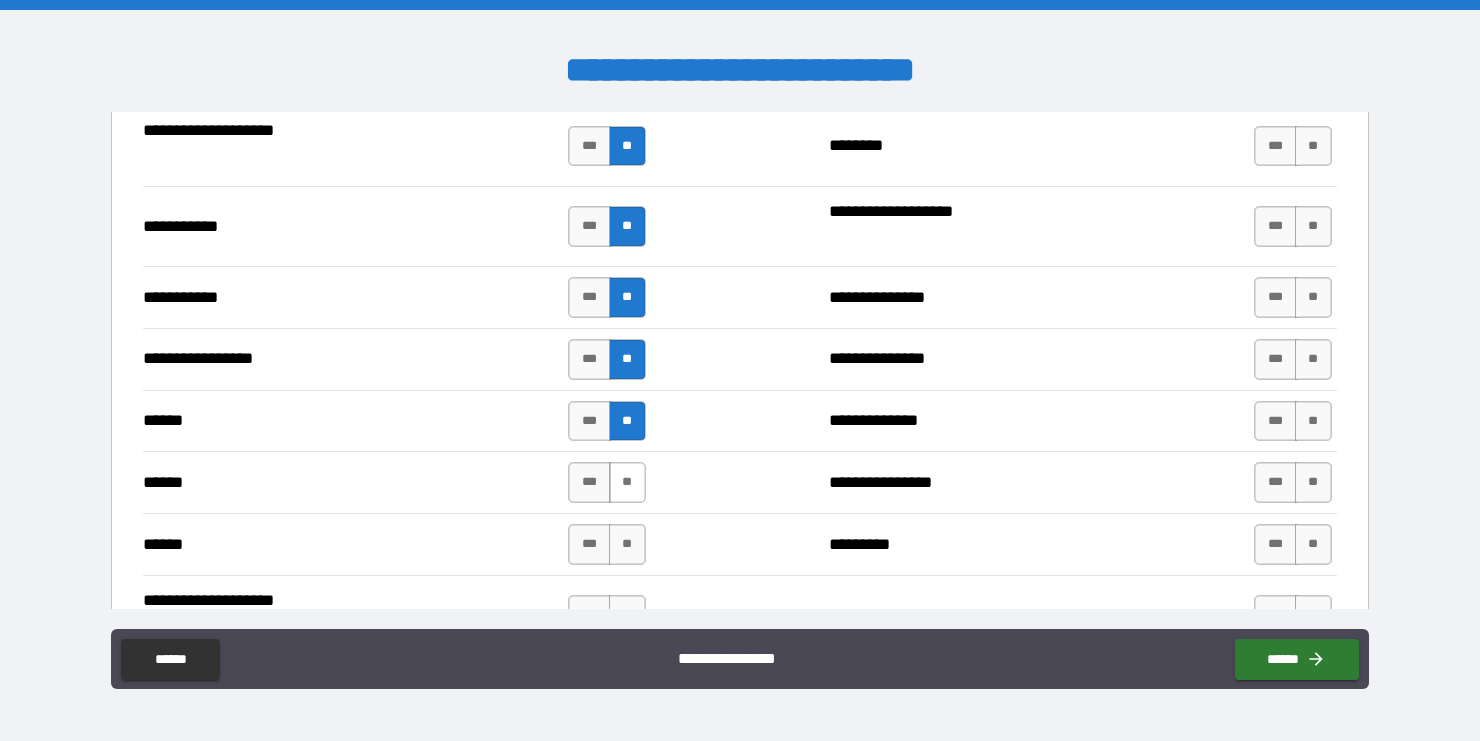 click on "**" at bounding box center [627, 482] 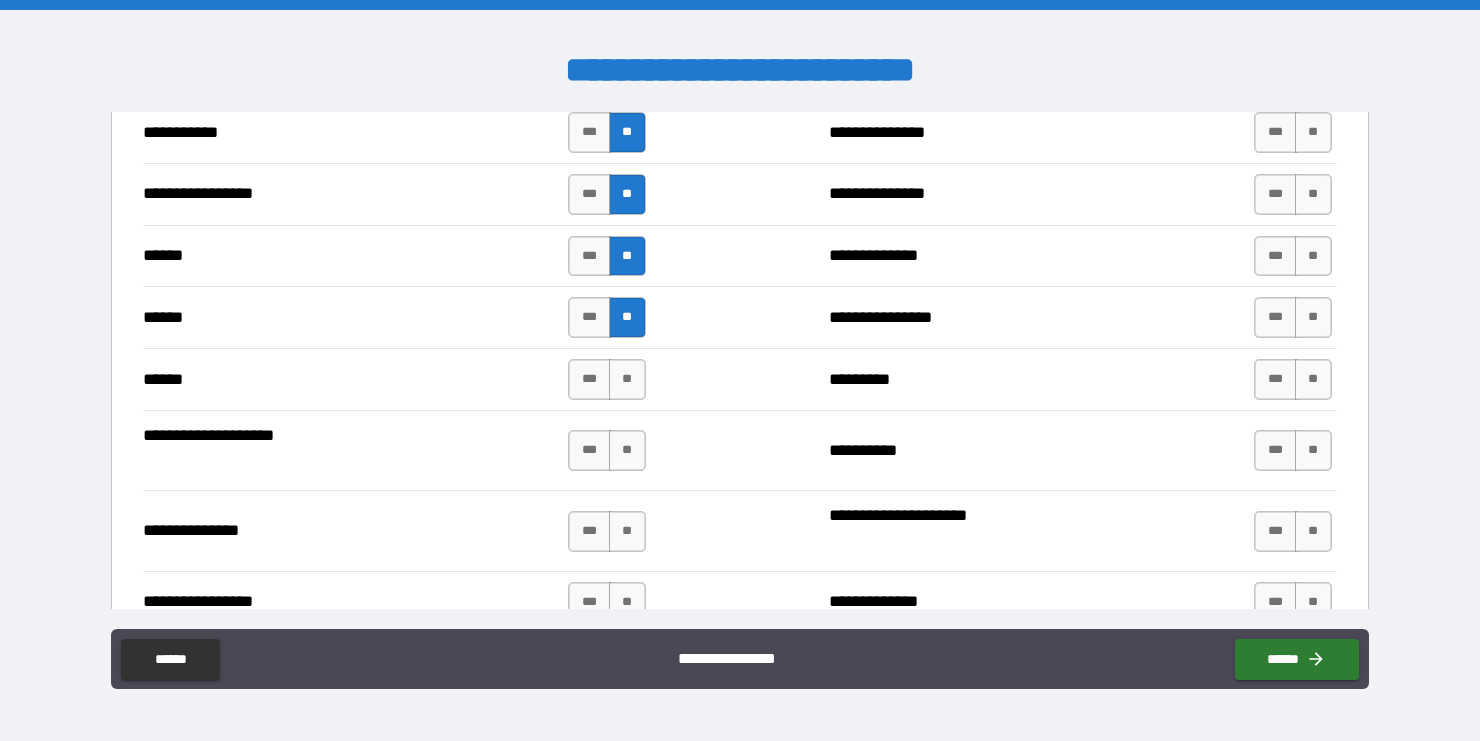 scroll, scrollTop: 2285, scrollLeft: 0, axis: vertical 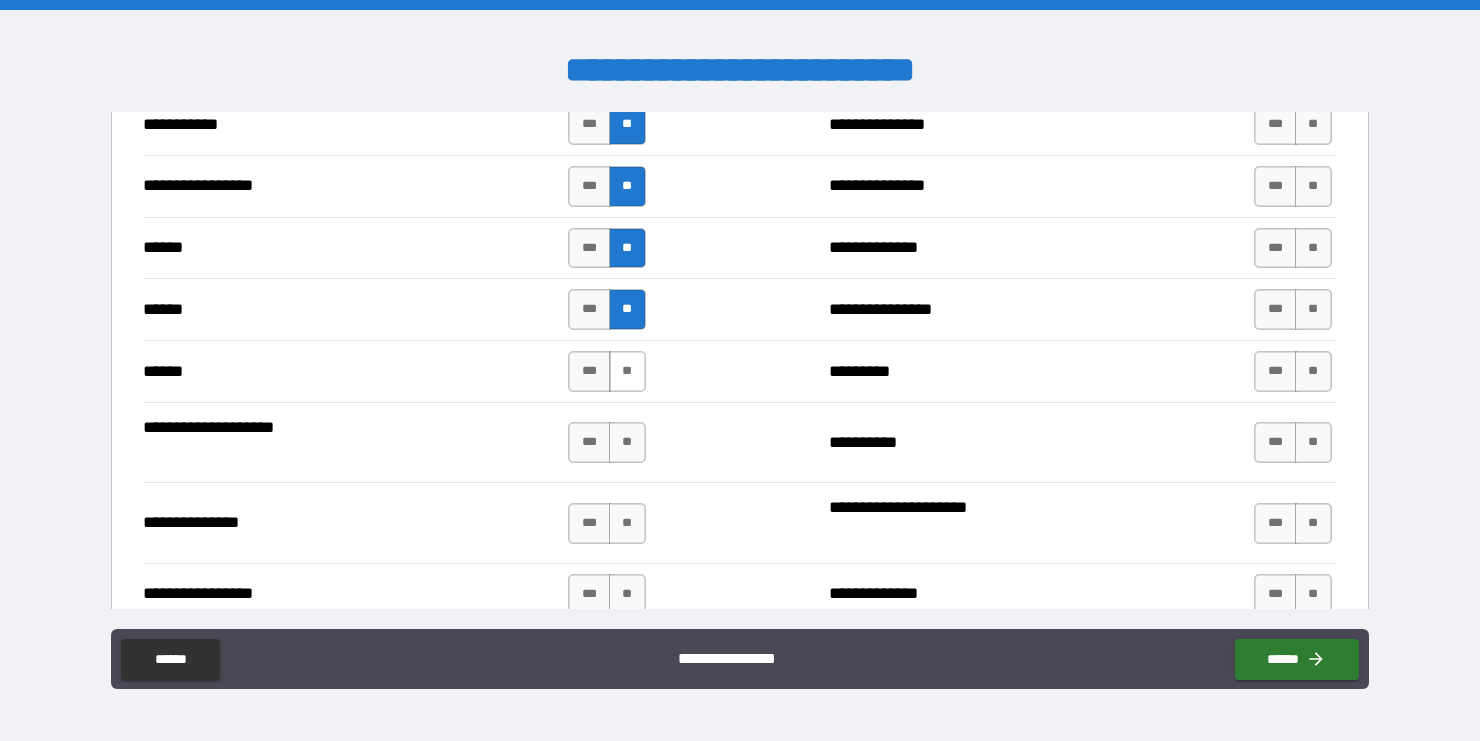 click on "**" at bounding box center (627, 371) 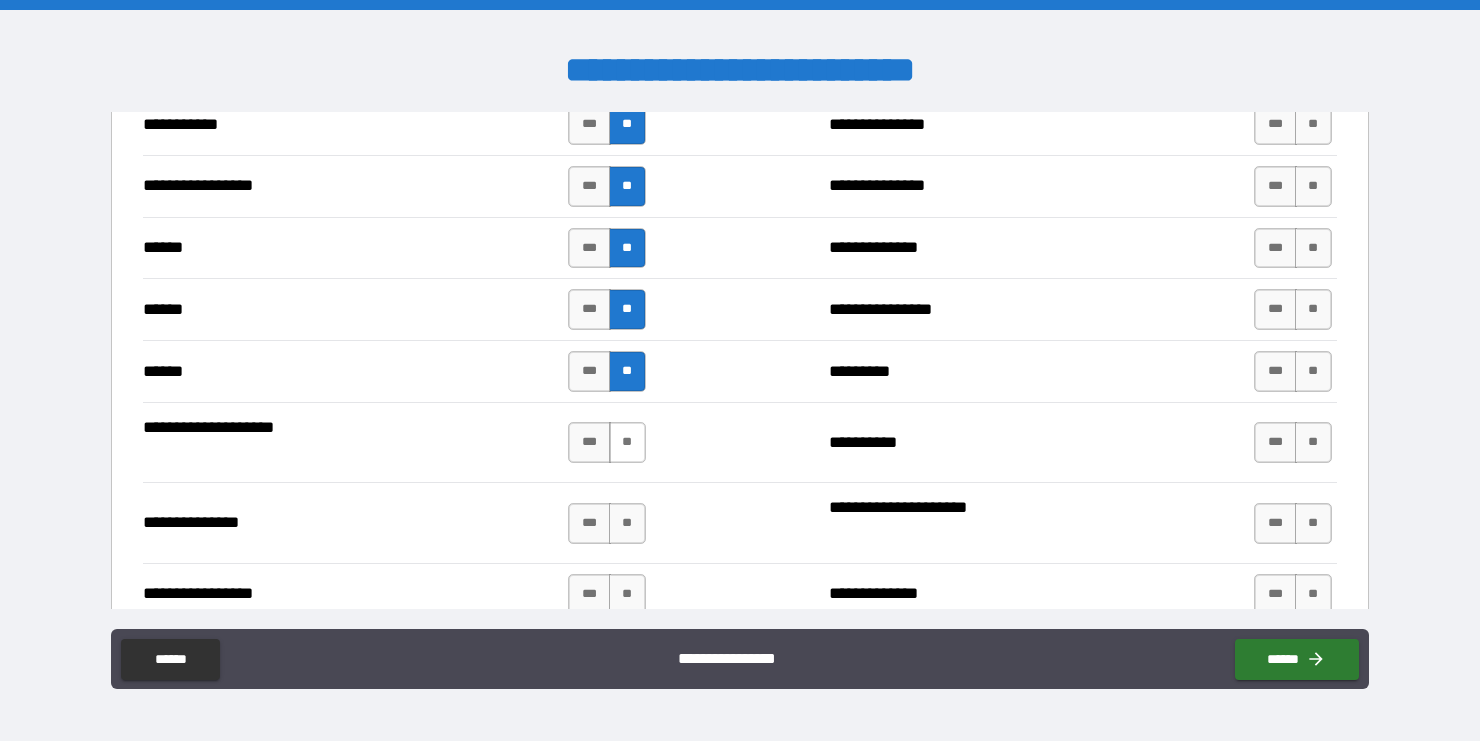 click on "**" at bounding box center [627, 442] 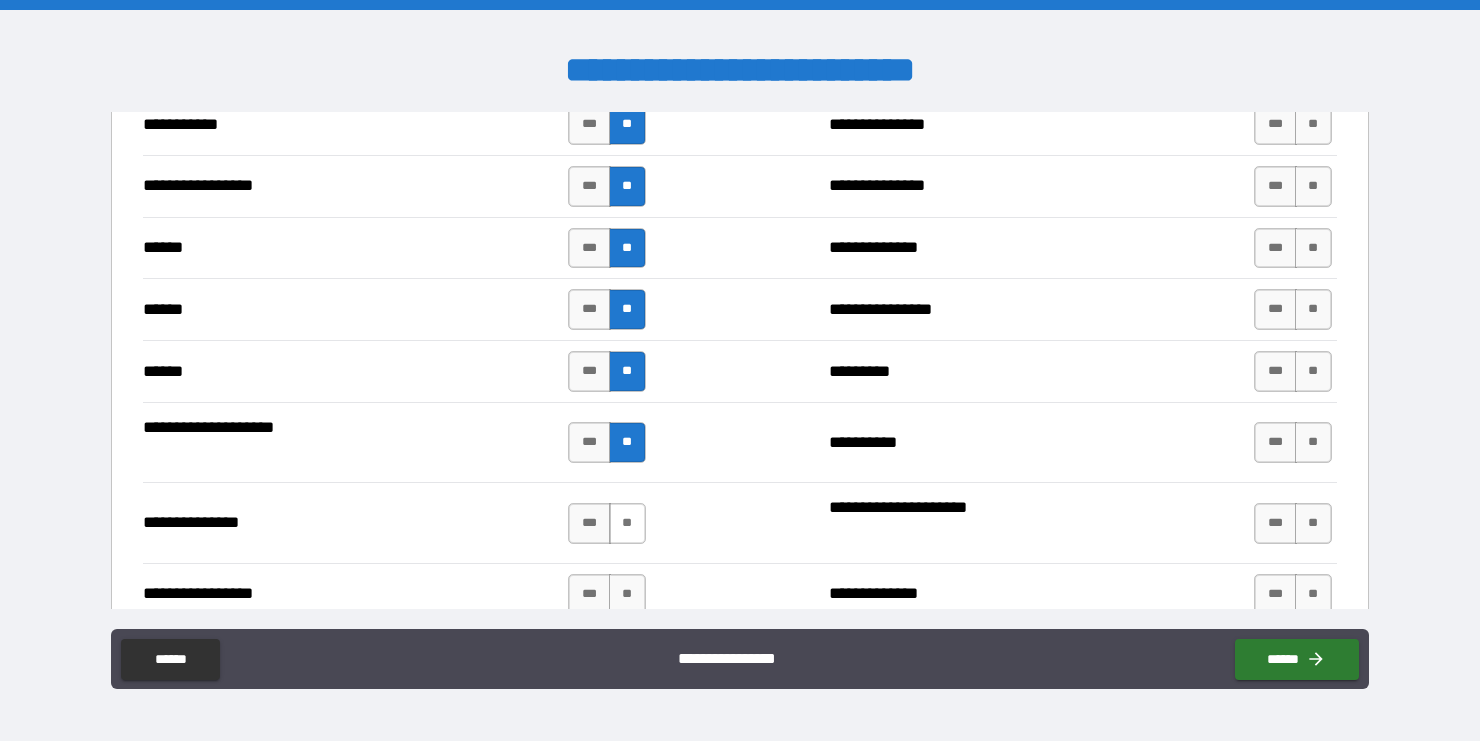 click on "**" at bounding box center [627, 523] 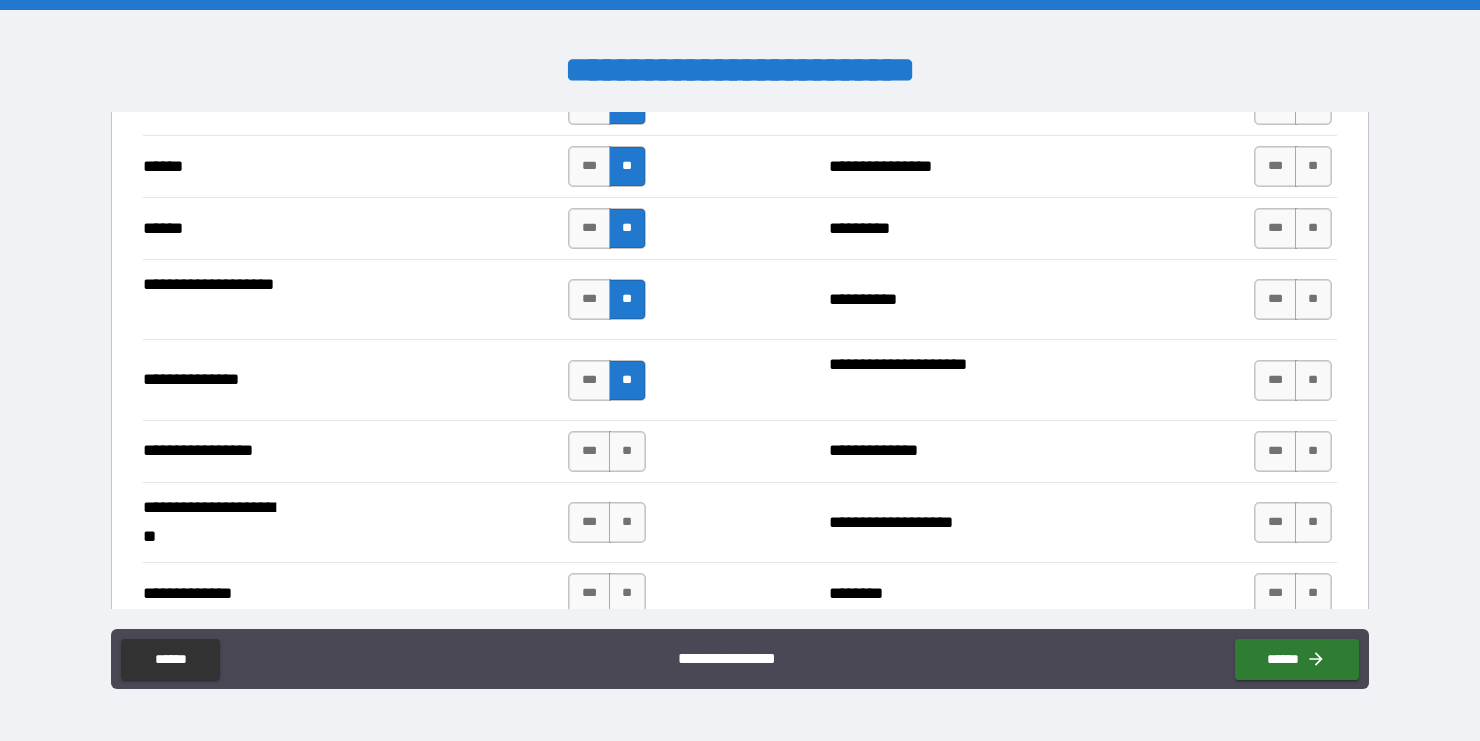 scroll, scrollTop: 2454, scrollLeft: 0, axis: vertical 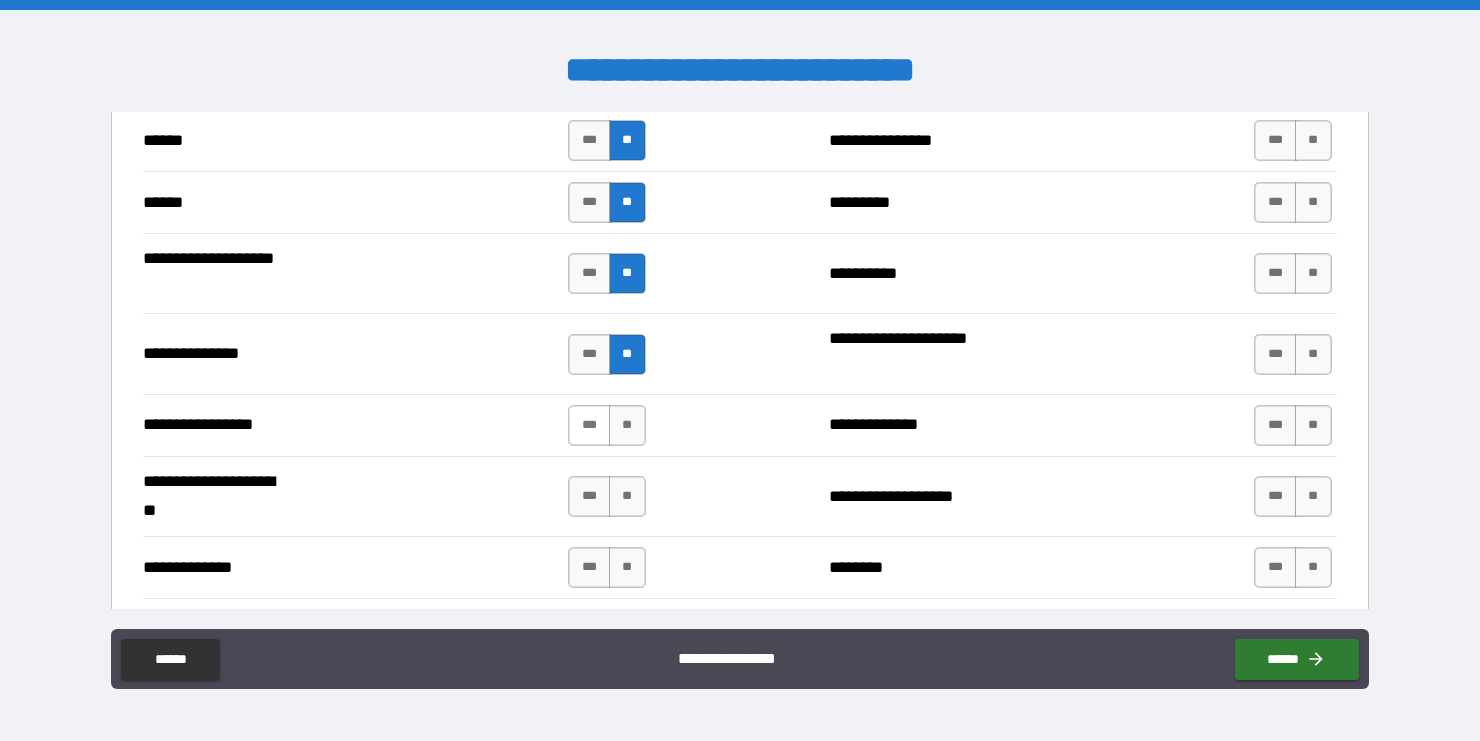 click on "***" at bounding box center [589, 425] 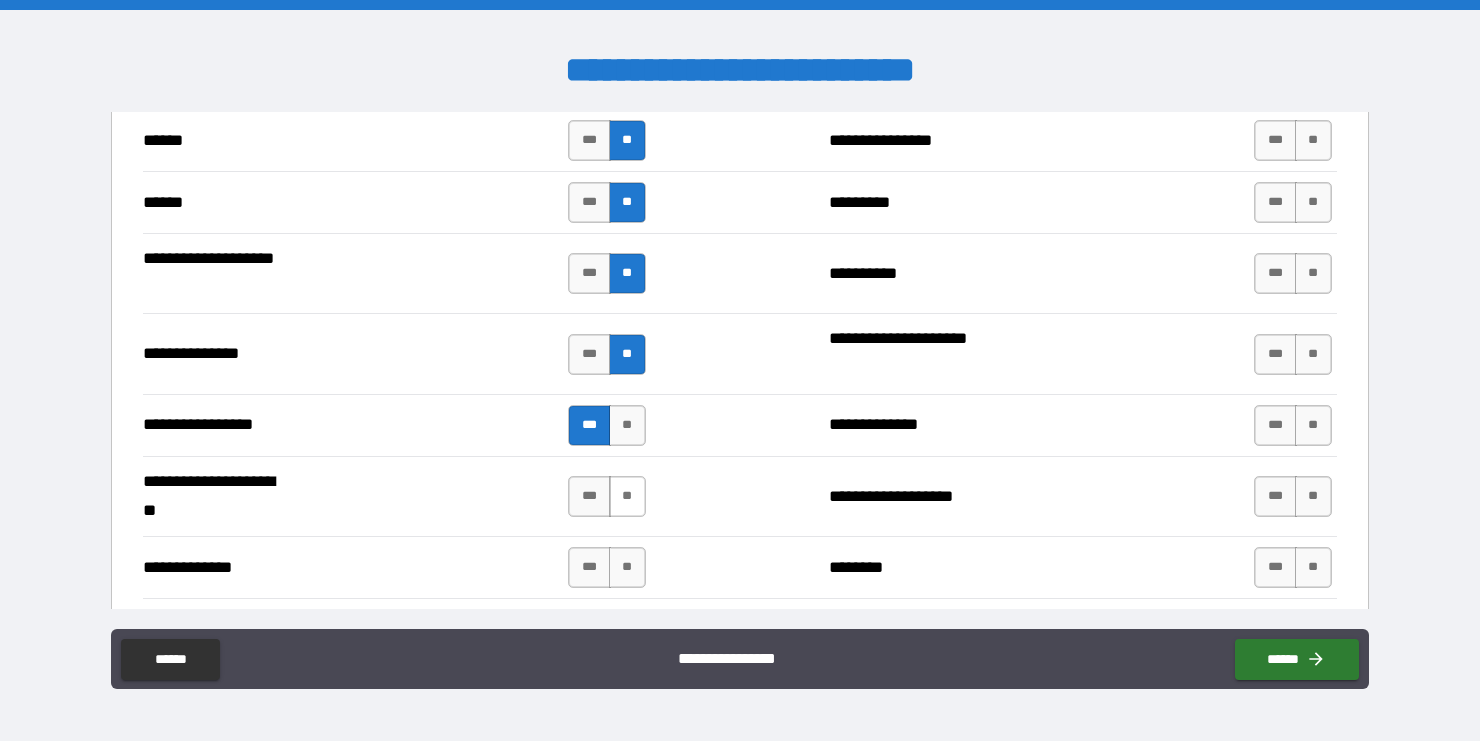 click on "**" at bounding box center (627, 496) 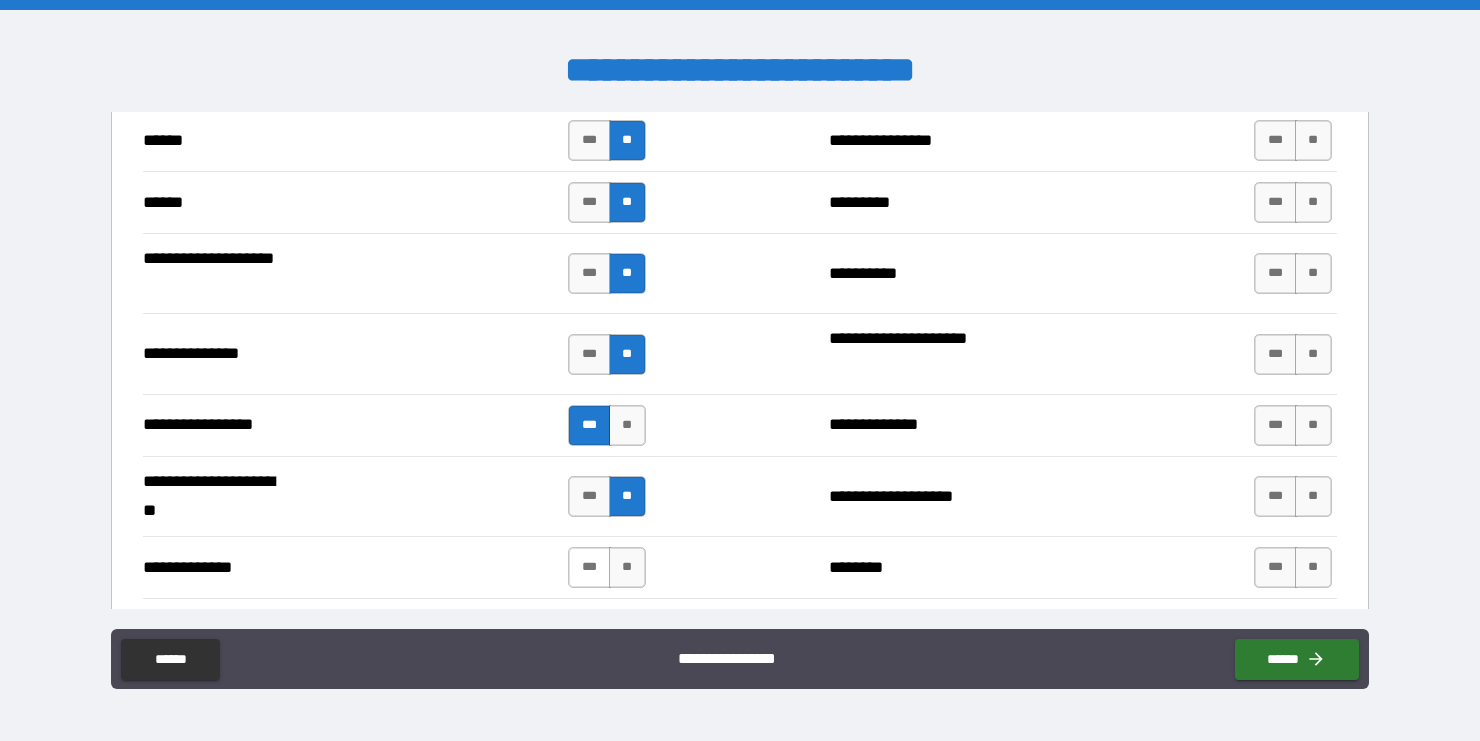 click on "***" at bounding box center (589, 567) 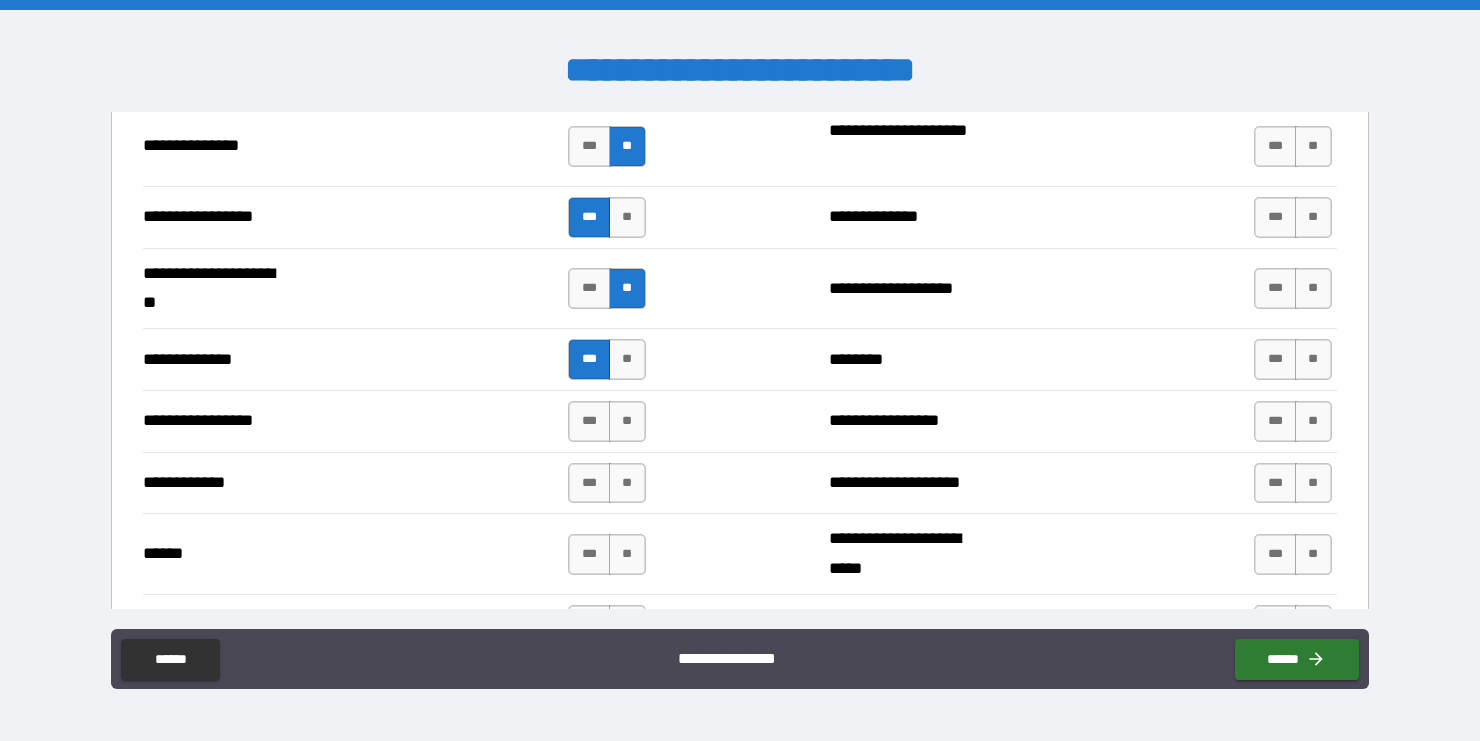 scroll, scrollTop: 2664, scrollLeft: 0, axis: vertical 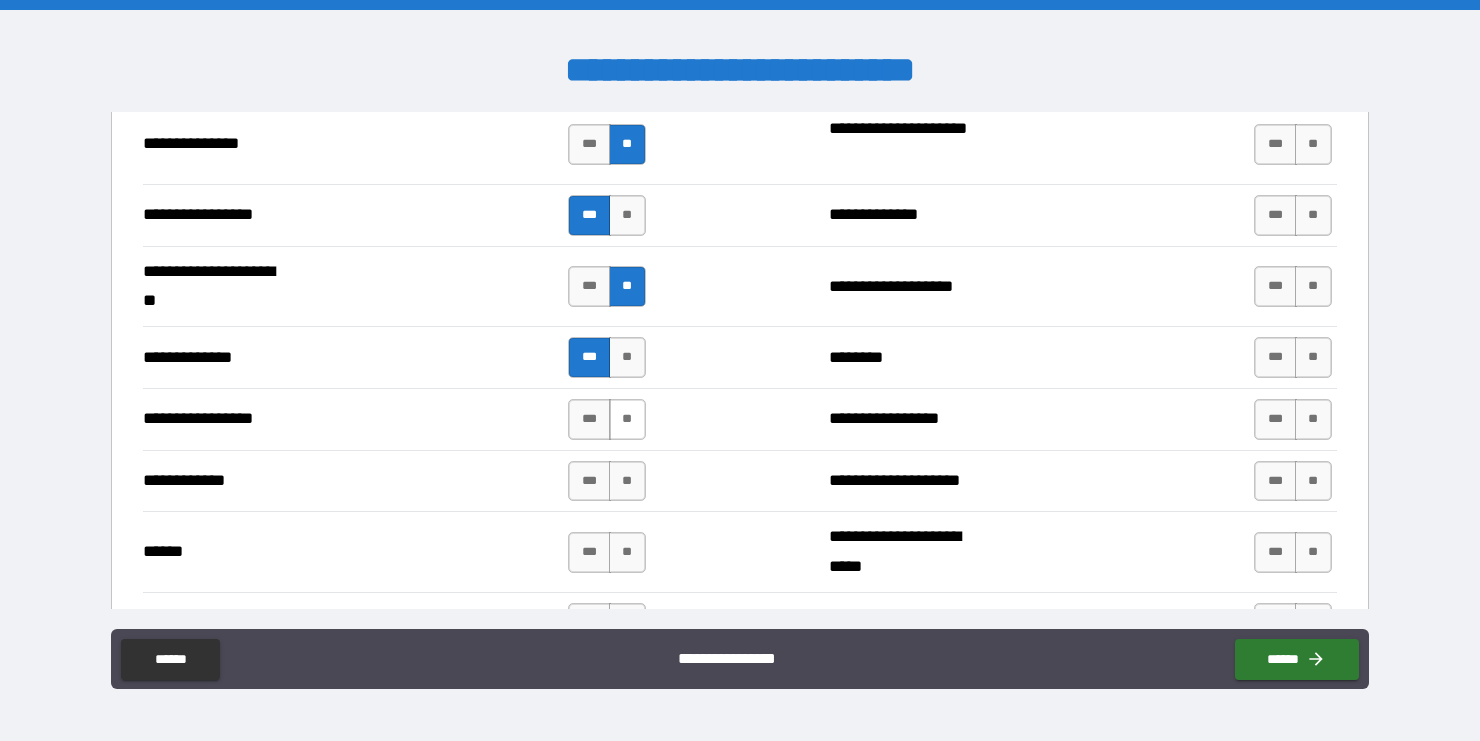 click on "**" at bounding box center (627, 419) 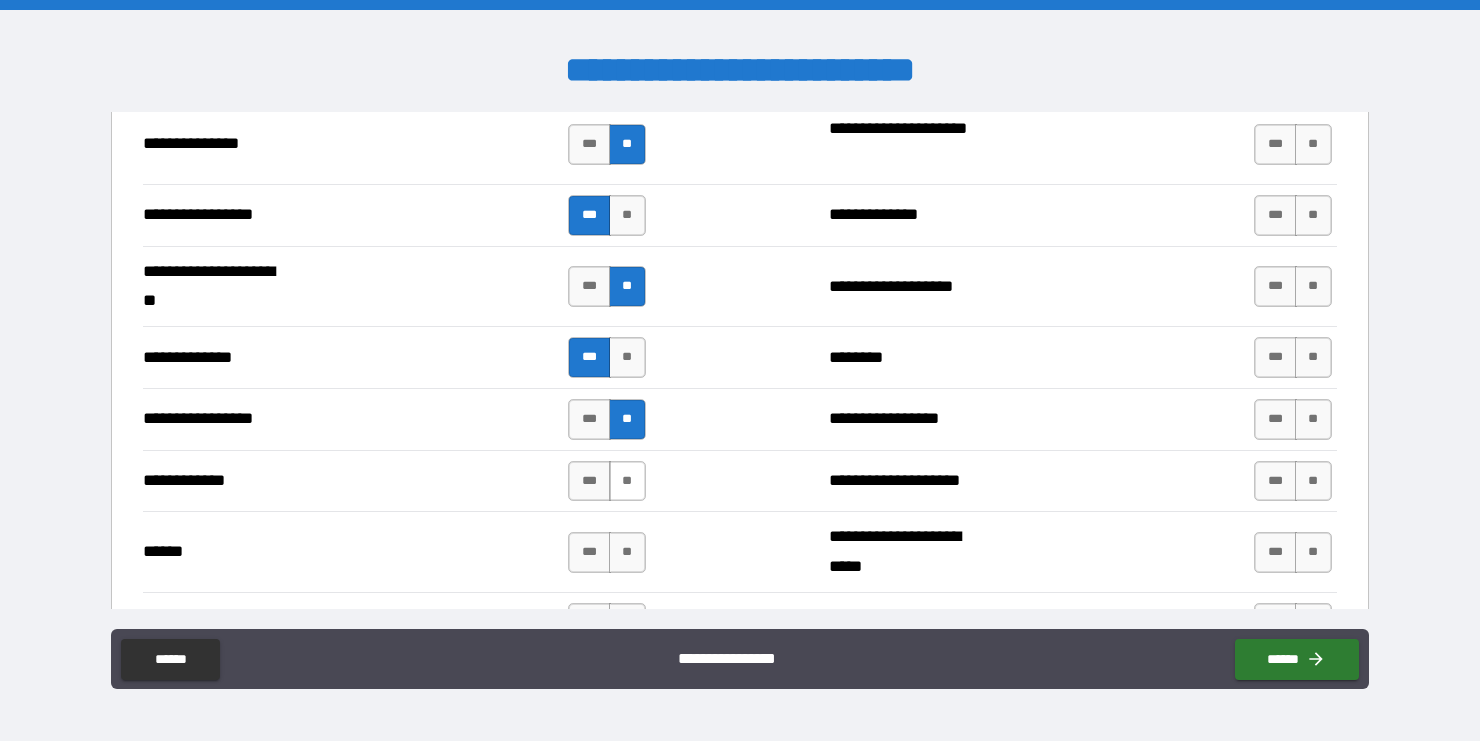 click on "**" at bounding box center [627, 481] 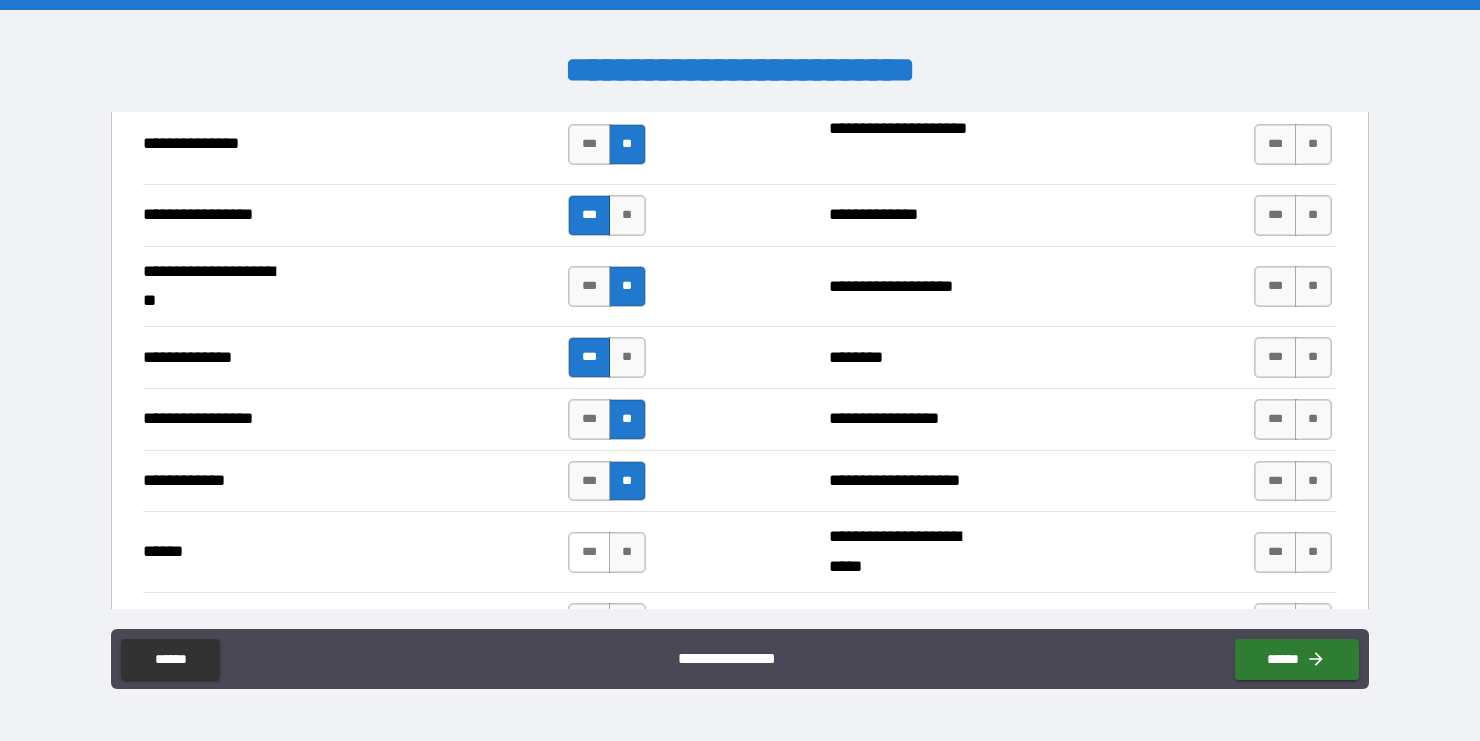 click on "***" at bounding box center [589, 552] 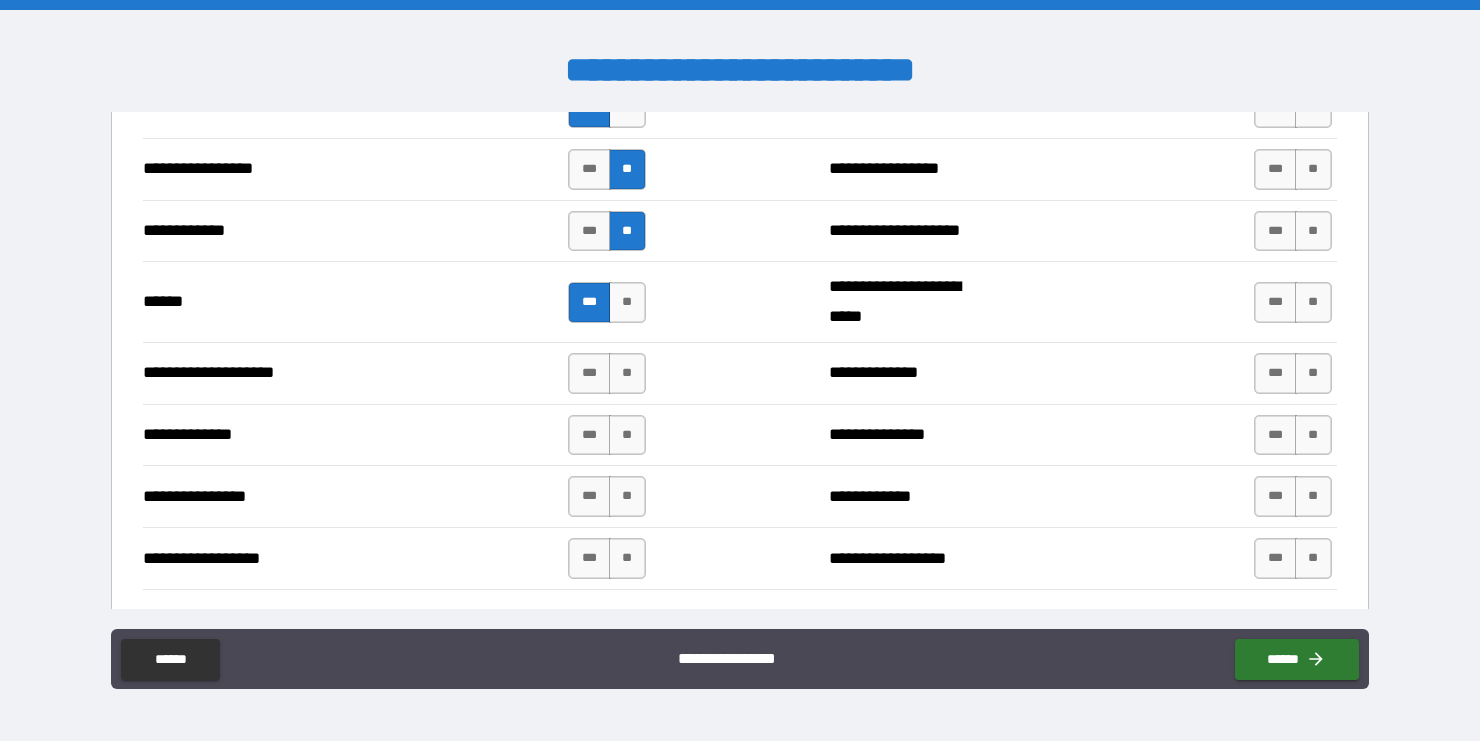 scroll, scrollTop: 2918, scrollLeft: 0, axis: vertical 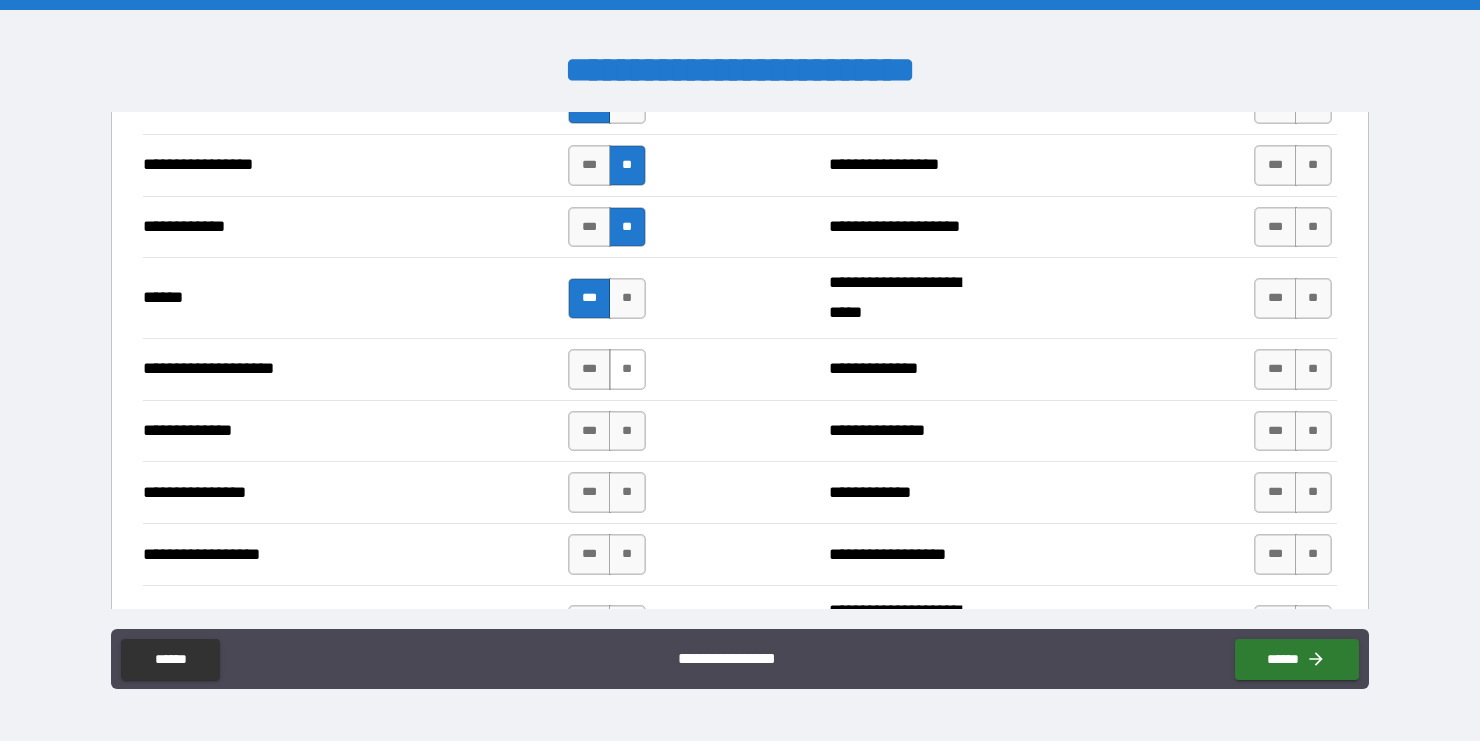 click on "**" at bounding box center (627, 369) 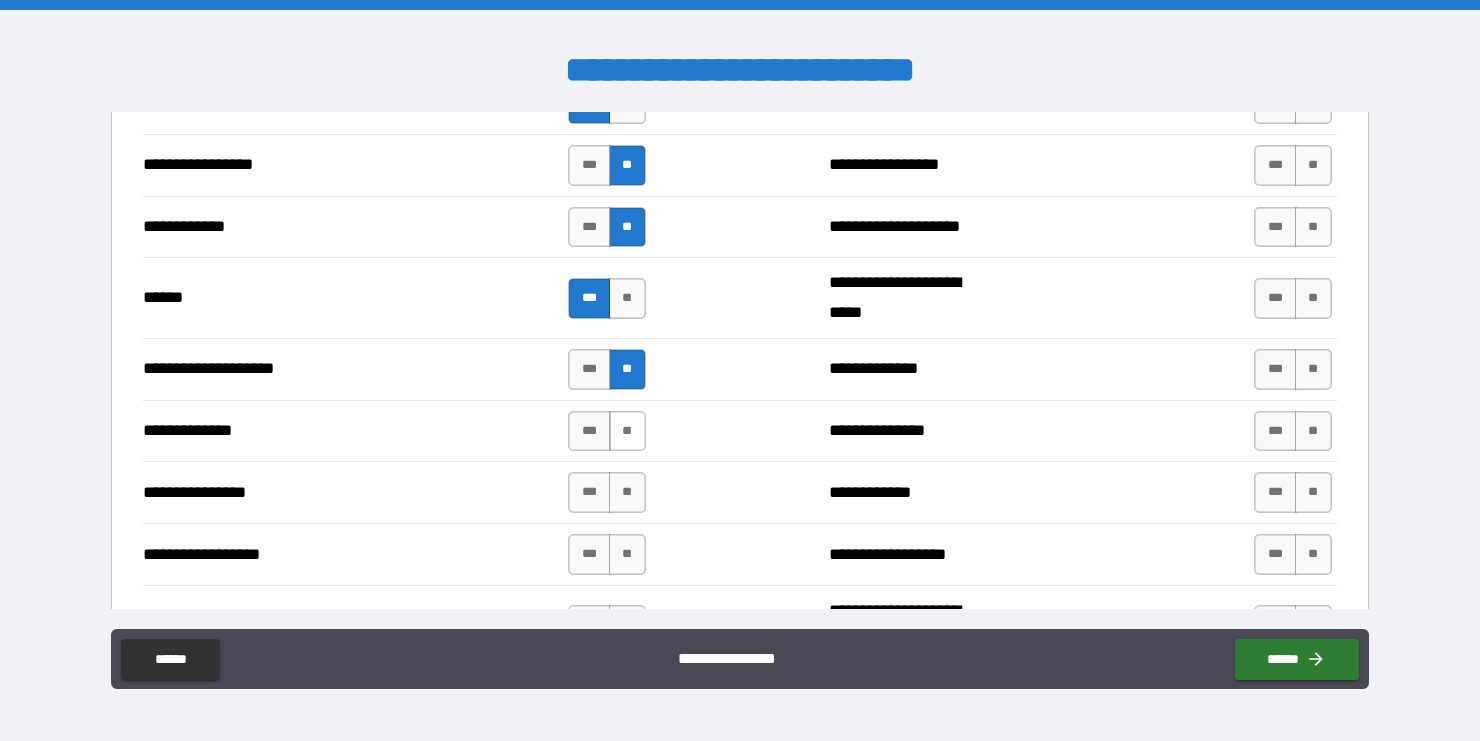 click on "**" at bounding box center [627, 431] 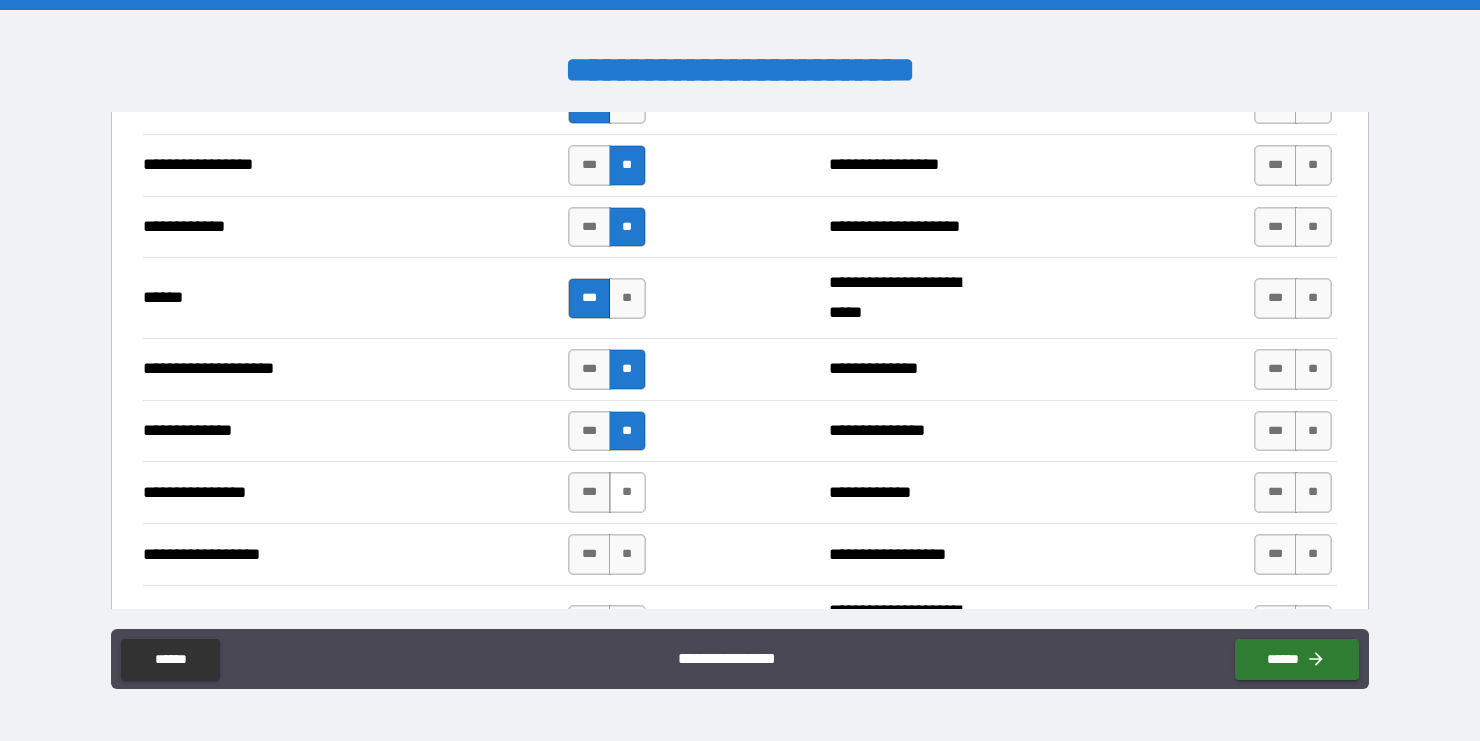 click on "**" at bounding box center [627, 492] 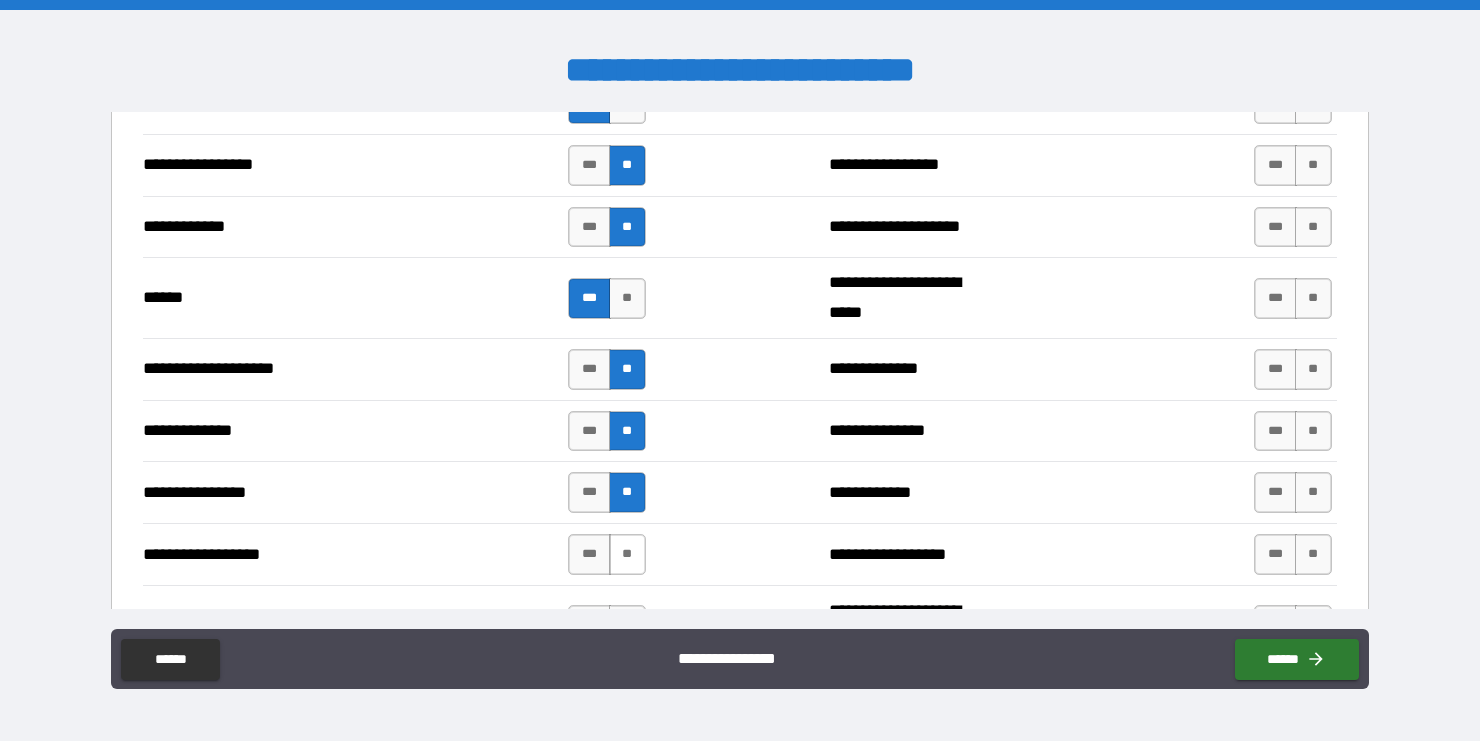 click on "**" at bounding box center (627, 554) 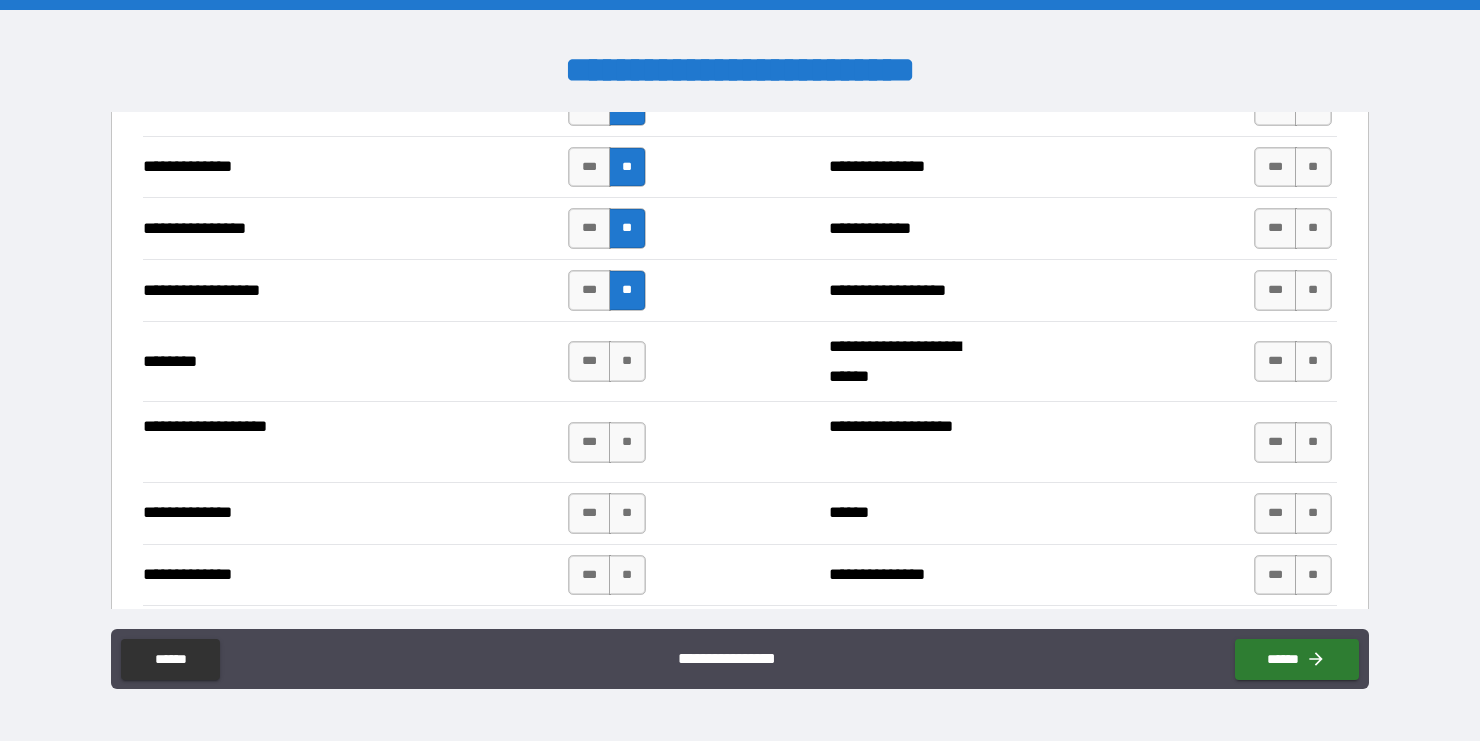 scroll, scrollTop: 3193, scrollLeft: 0, axis: vertical 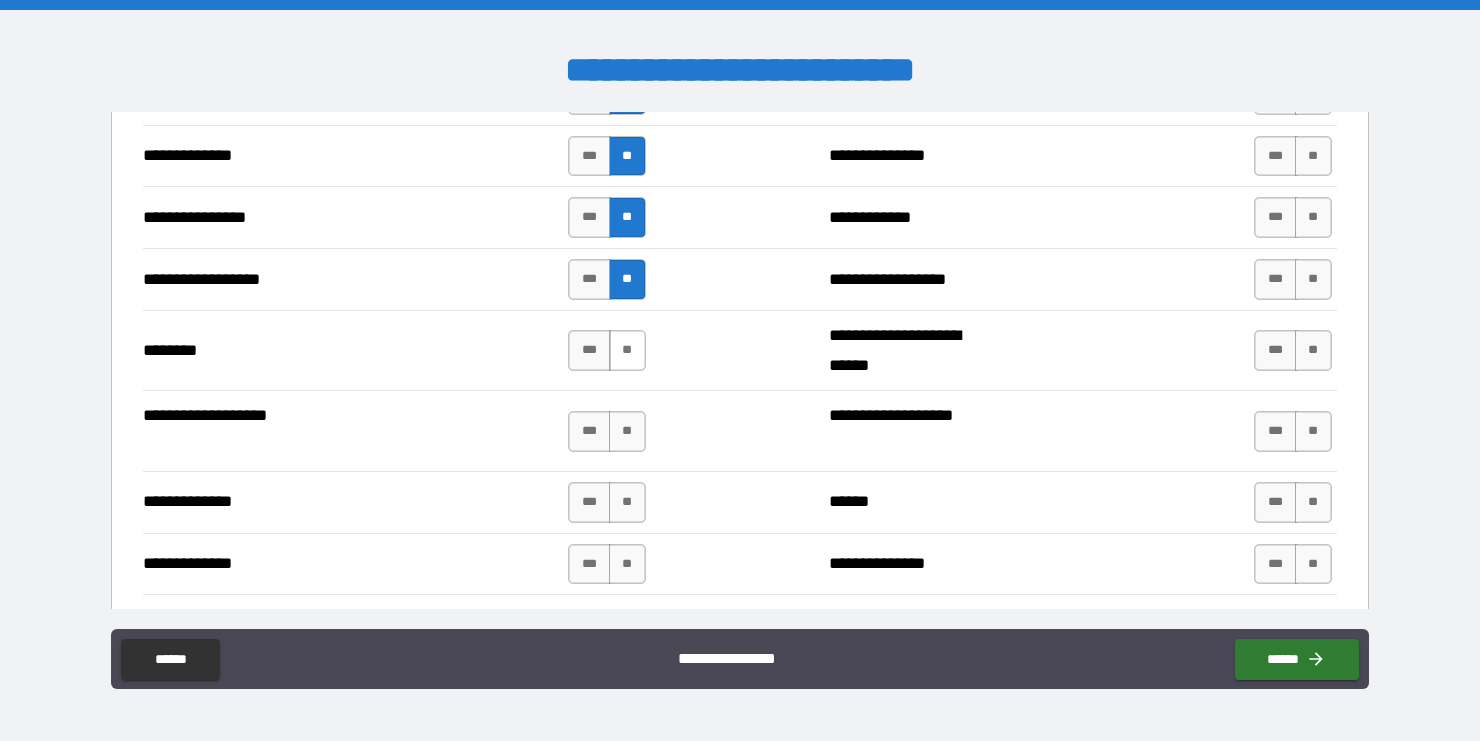 click on "**" at bounding box center [627, 350] 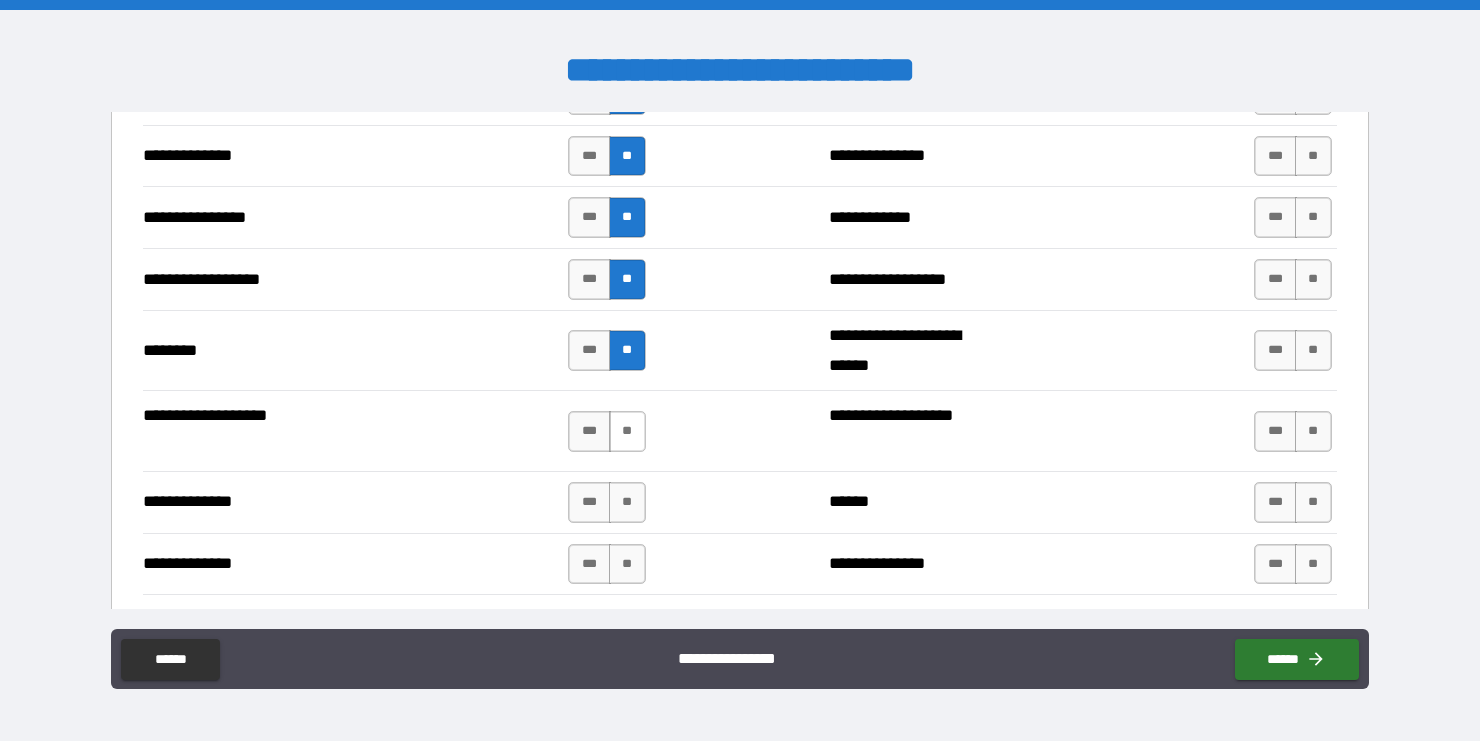 click on "**" at bounding box center (627, 431) 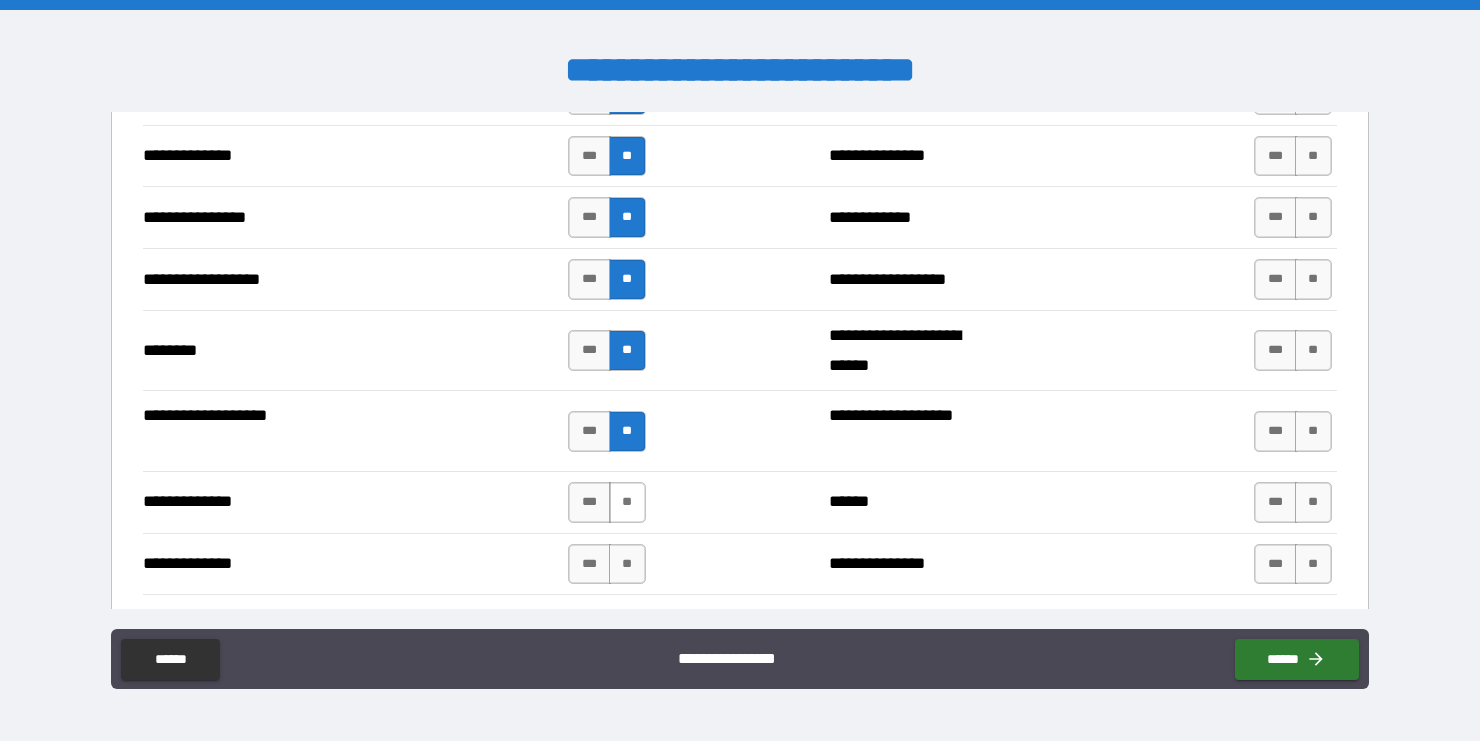 click on "**" at bounding box center [627, 502] 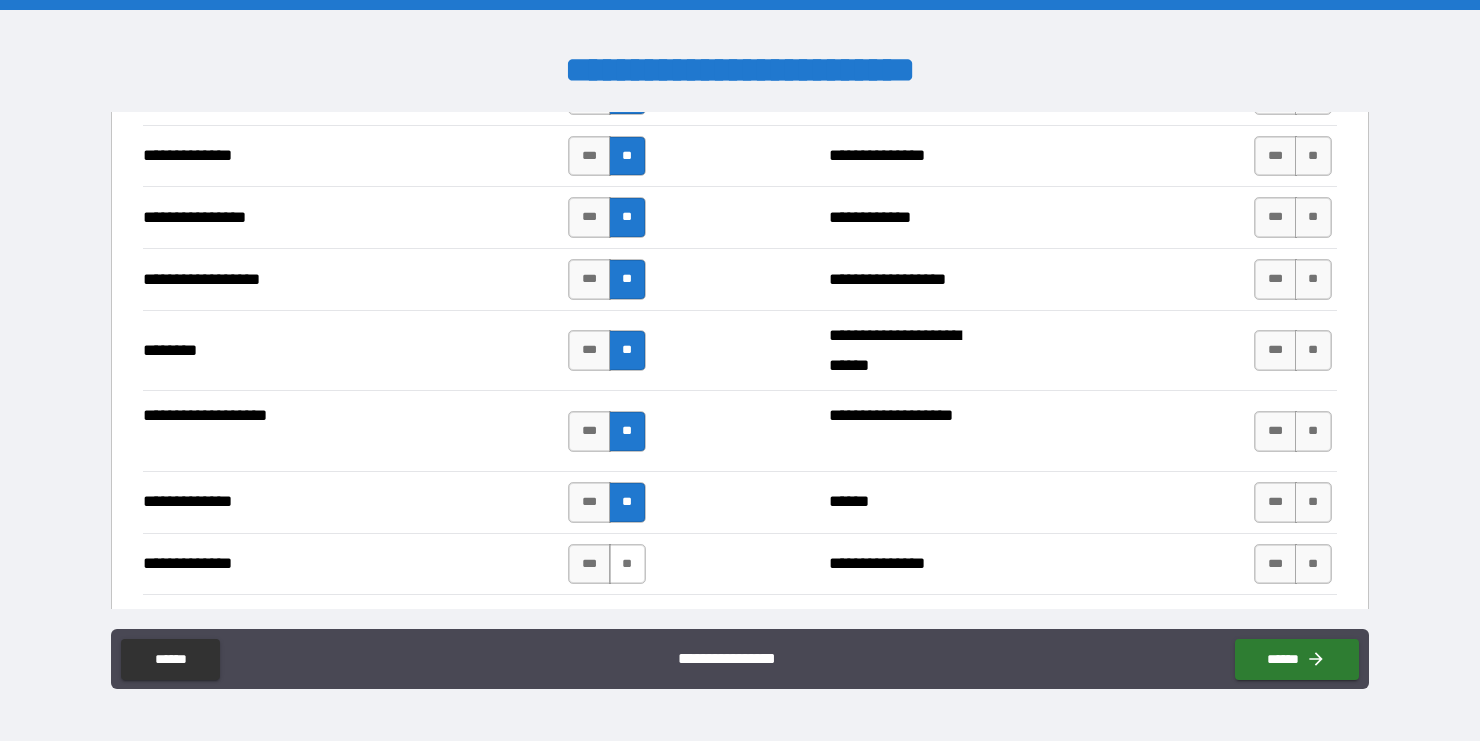 click on "**" at bounding box center [627, 564] 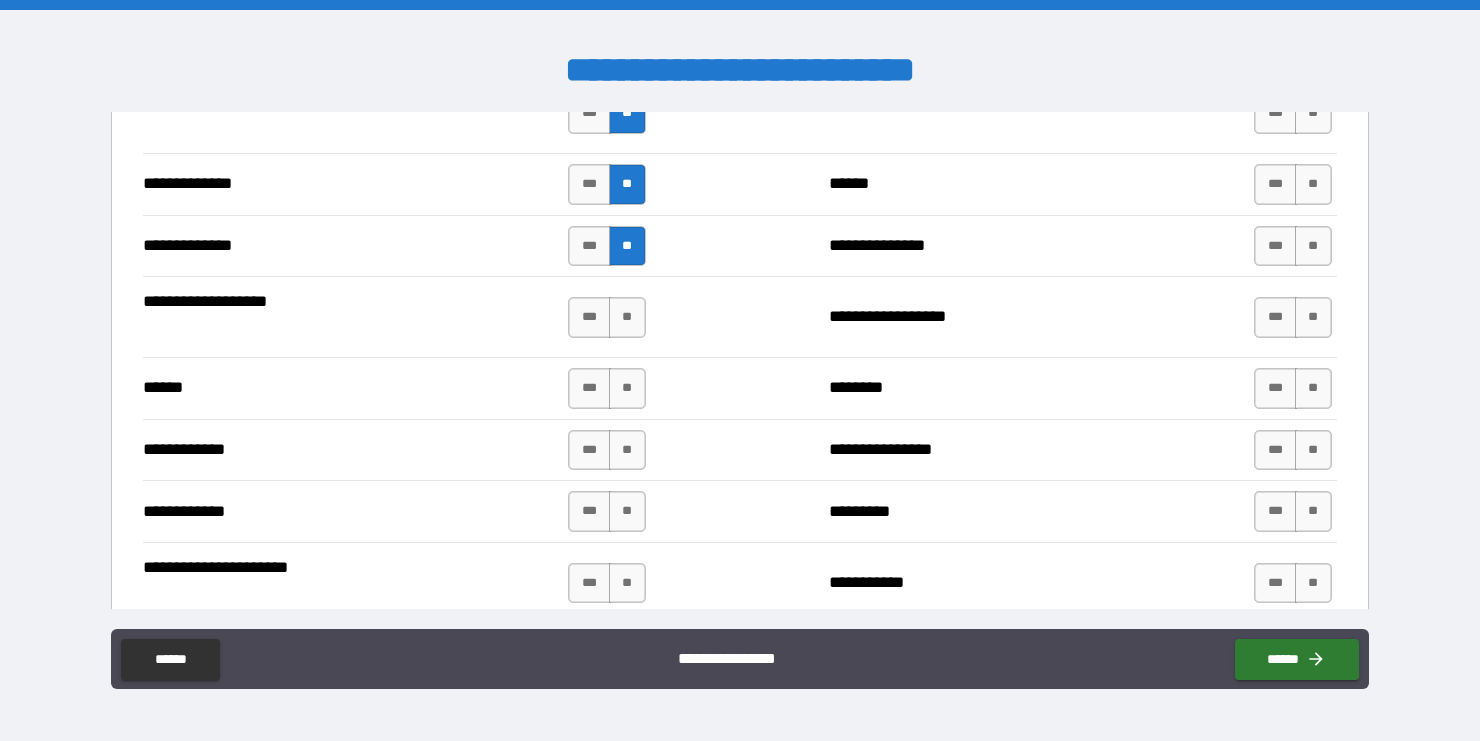 scroll, scrollTop: 3529, scrollLeft: 0, axis: vertical 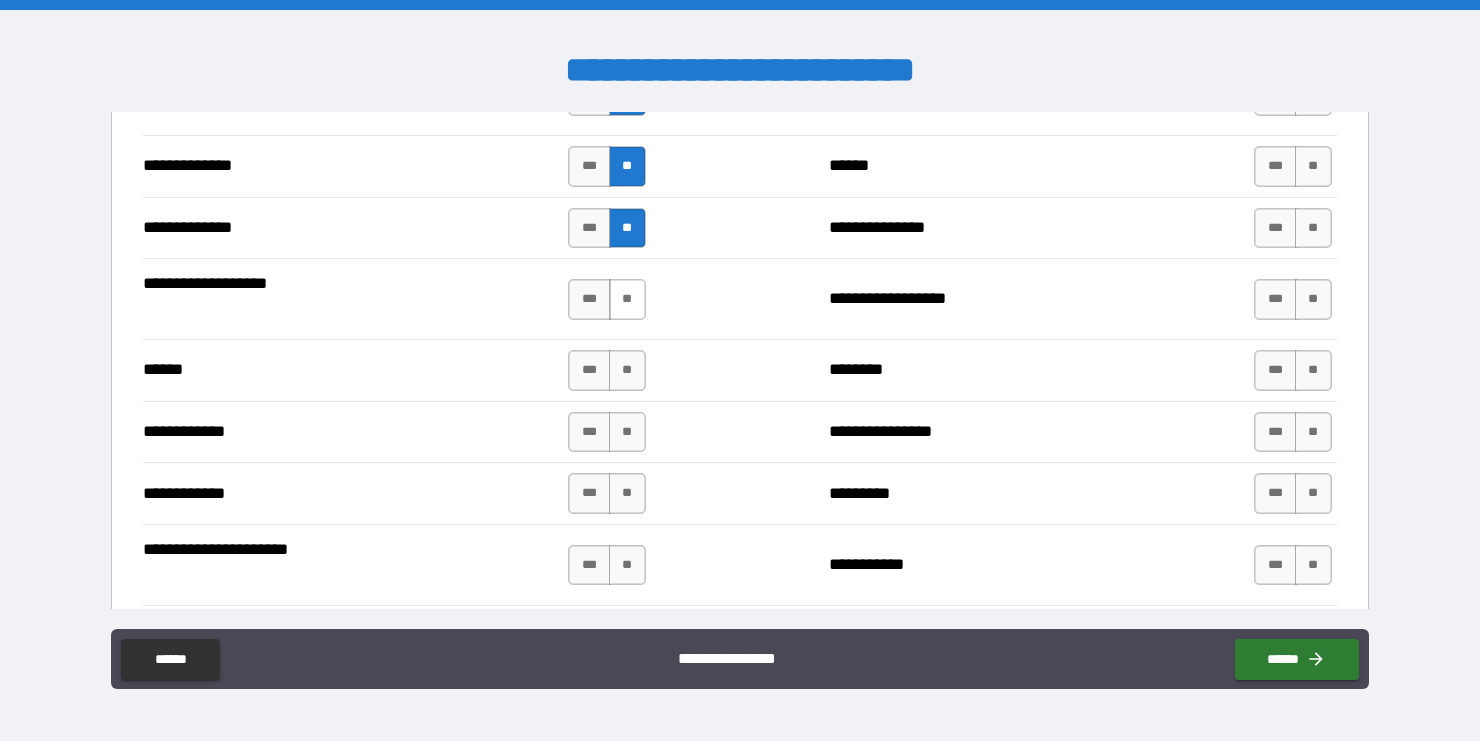 click on "**" at bounding box center [627, 299] 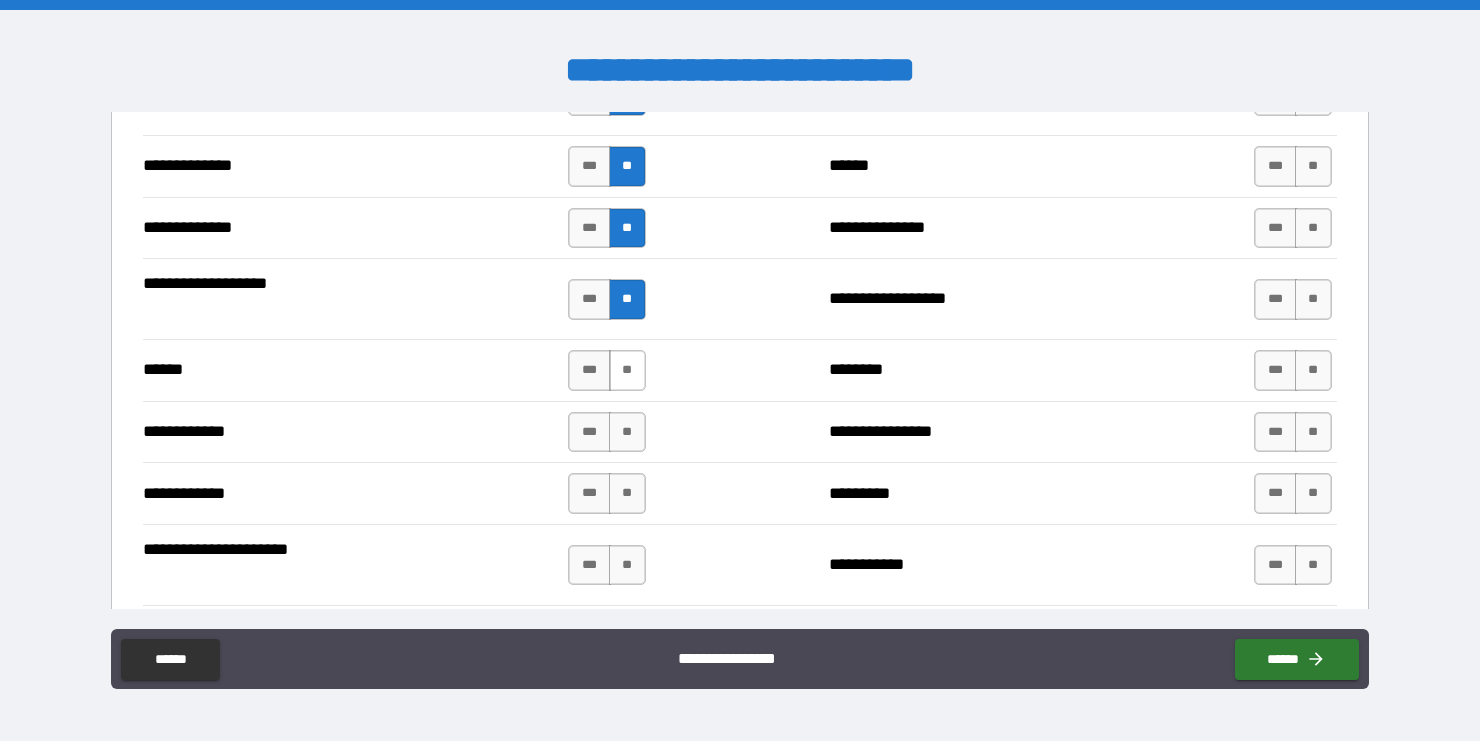 click on "**" at bounding box center [627, 370] 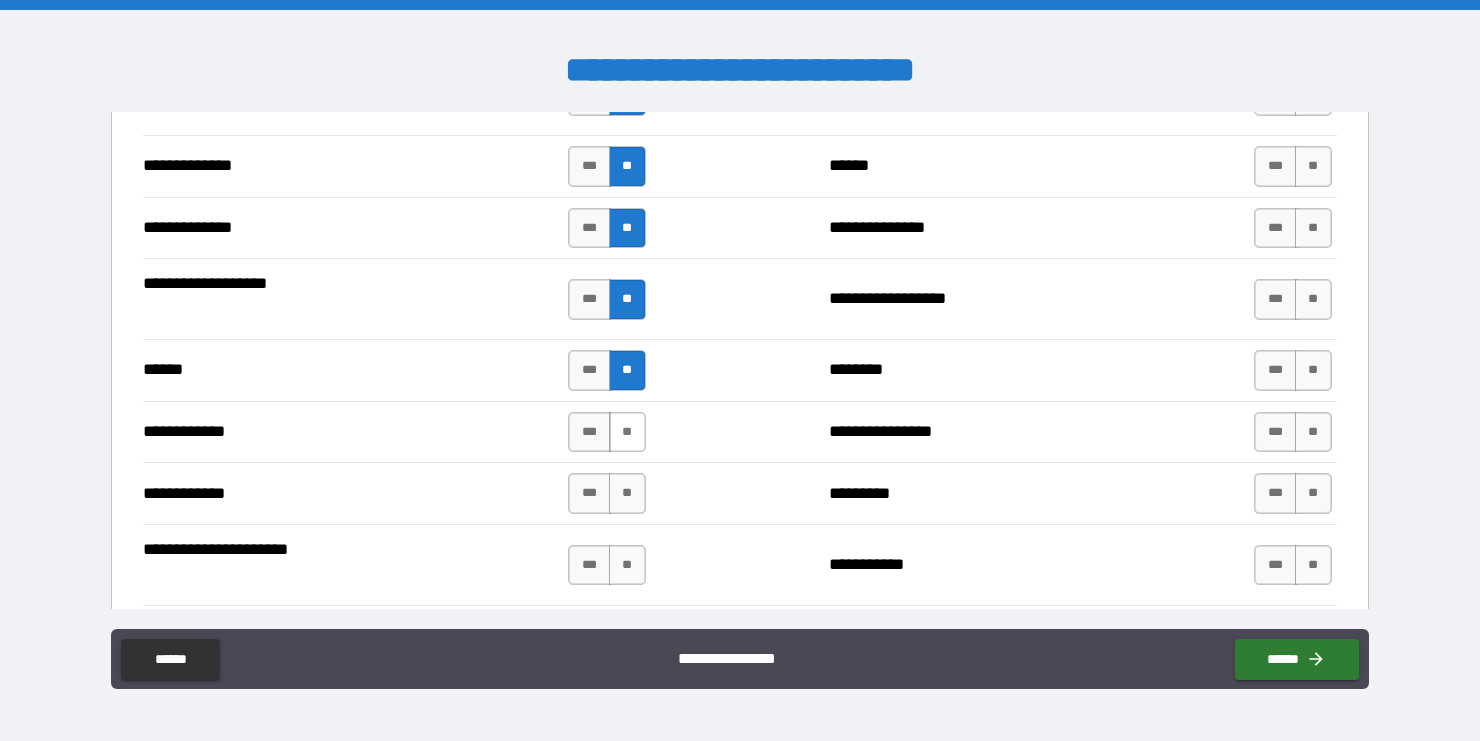 click on "**" at bounding box center (627, 432) 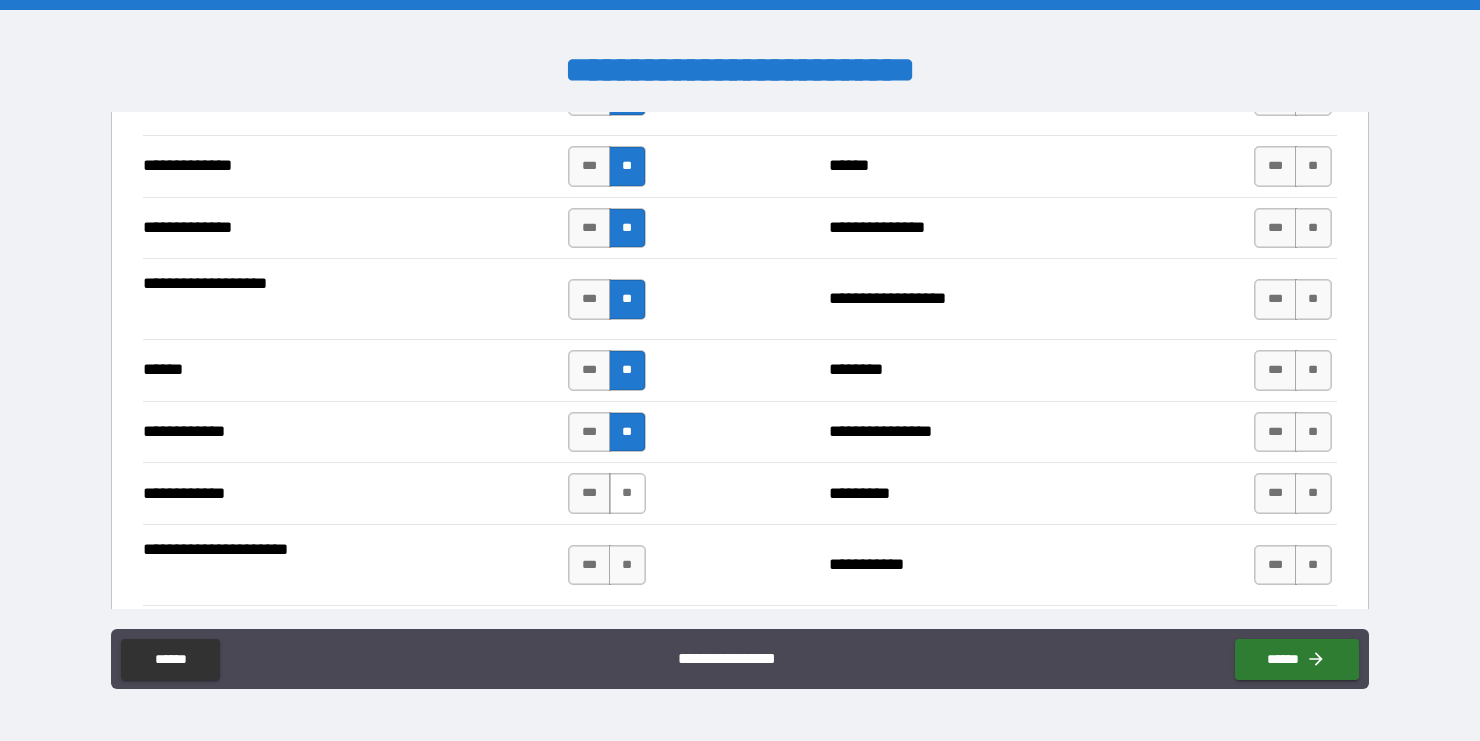 click on "**" at bounding box center (627, 493) 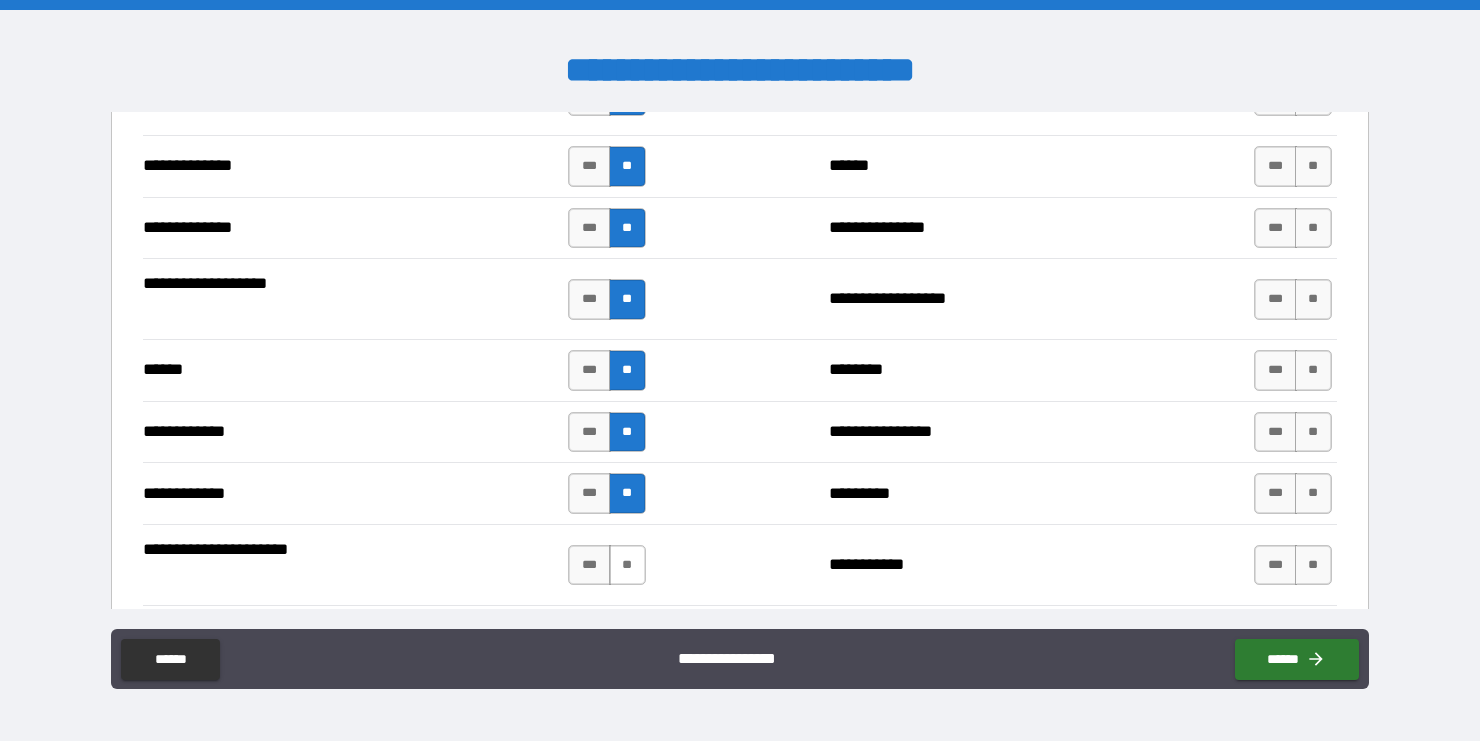 click on "**" at bounding box center [627, 565] 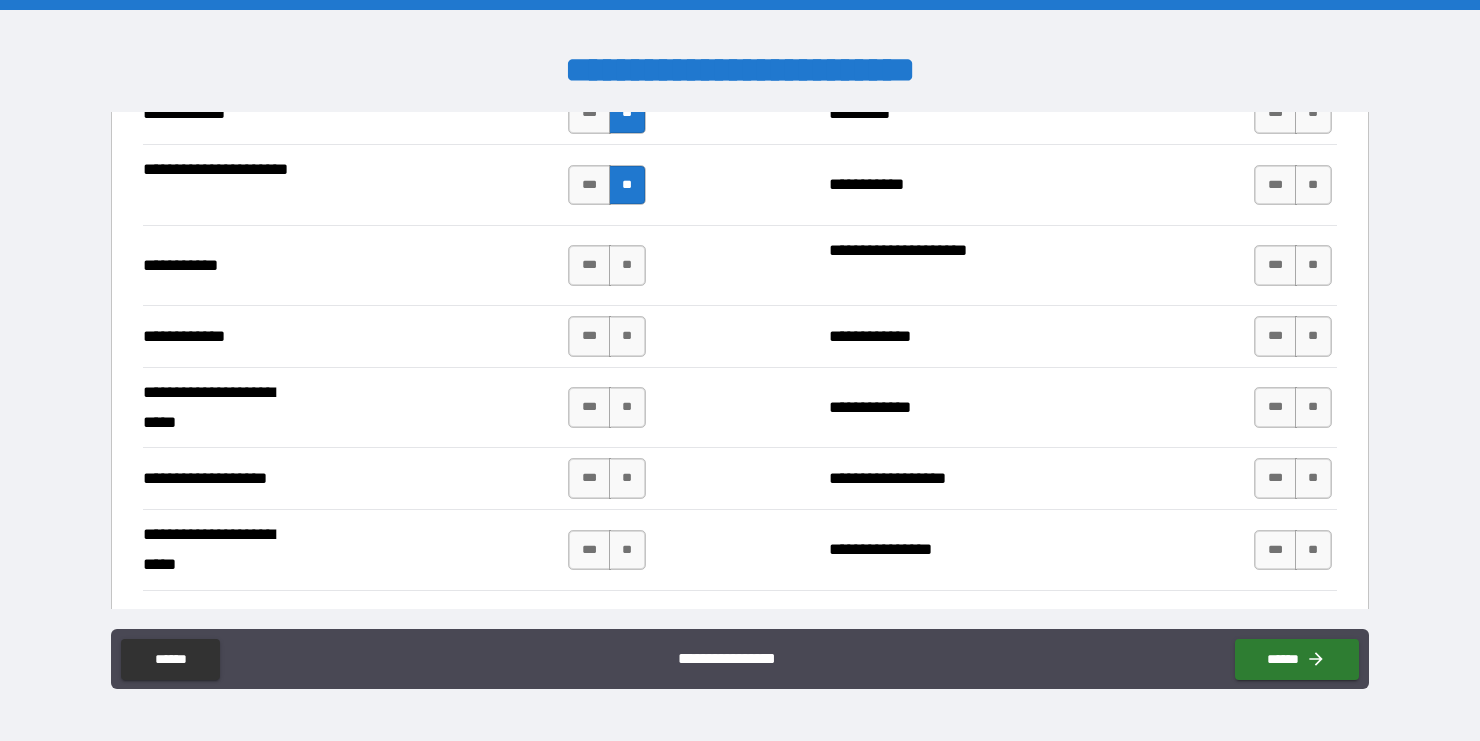 scroll, scrollTop: 3910, scrollLeft: 0, axis: vertical 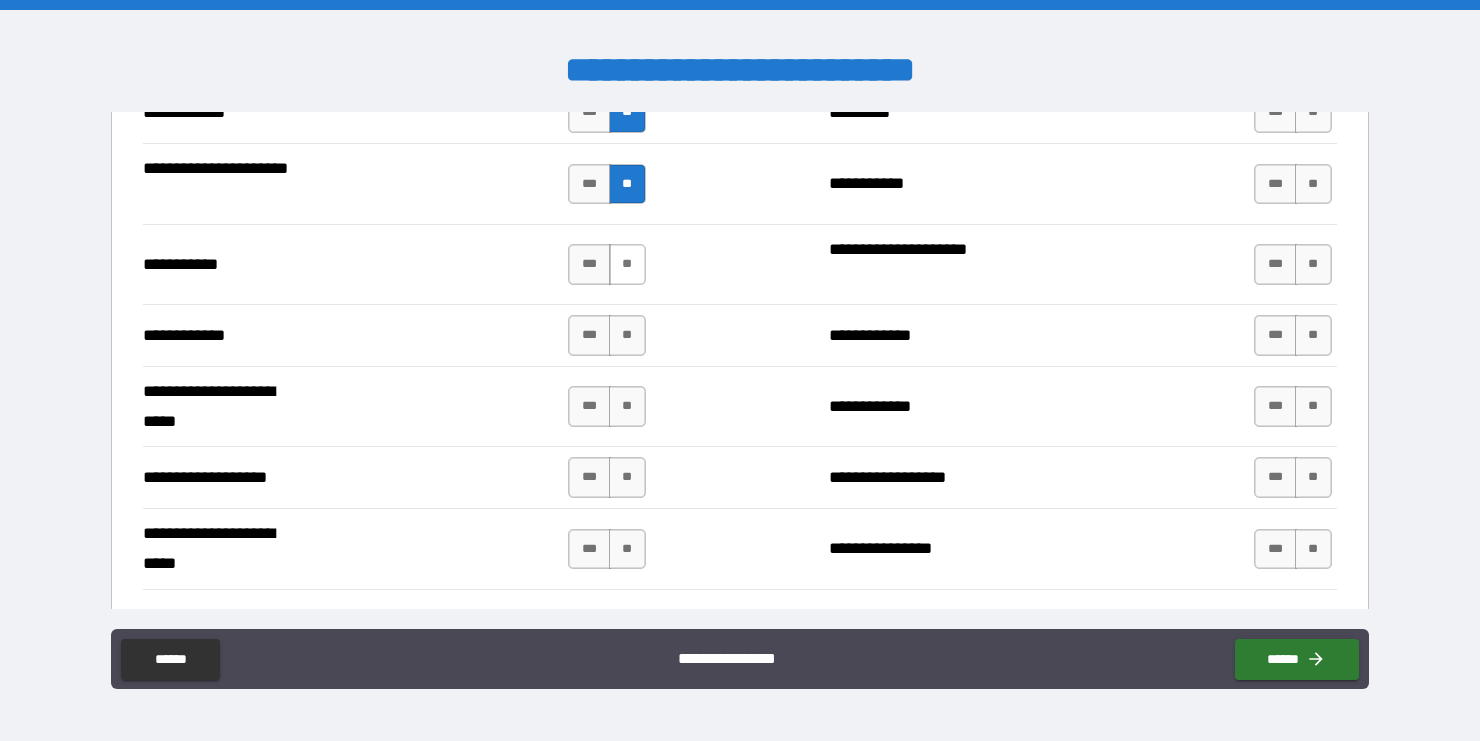 click on "**" at bounding box center (627, 264) 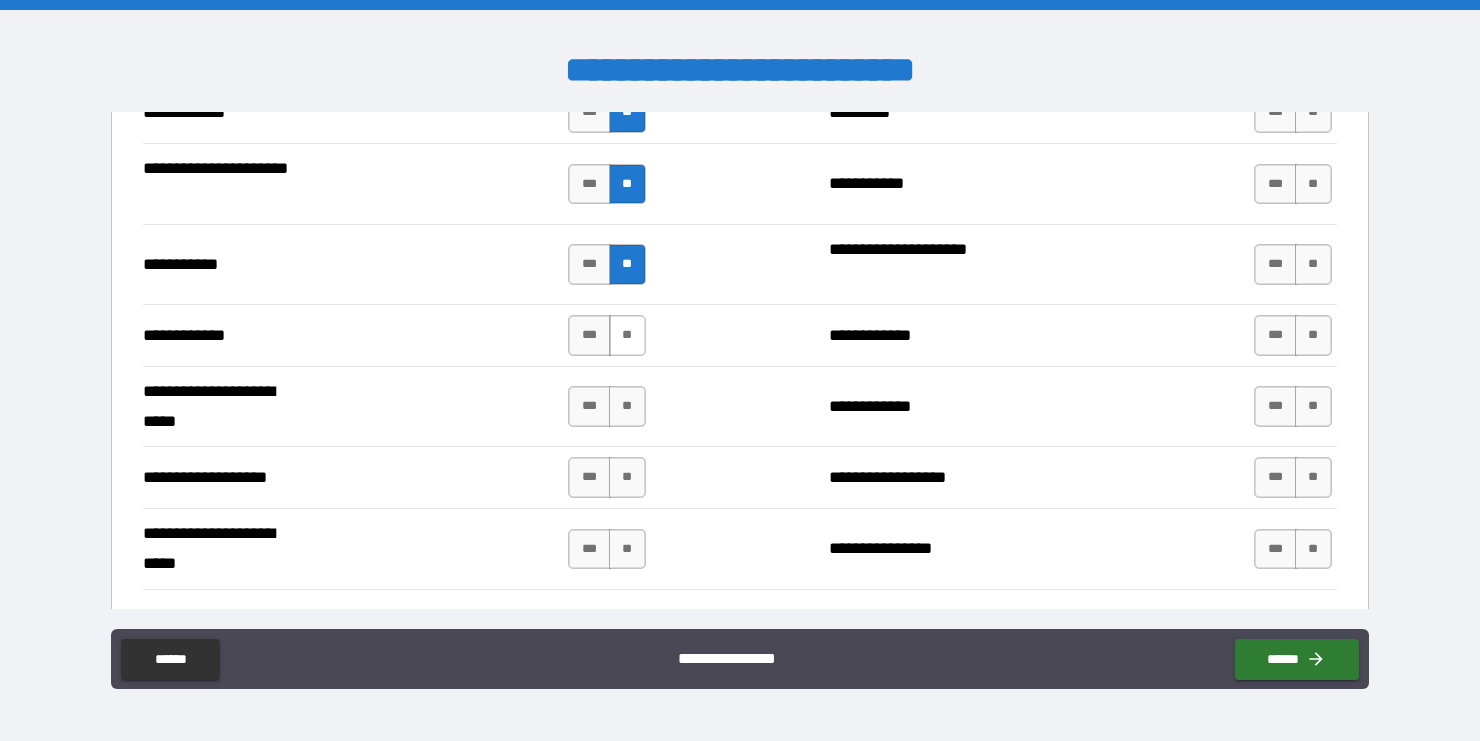 click on "**" at bounding box center [627, 335] 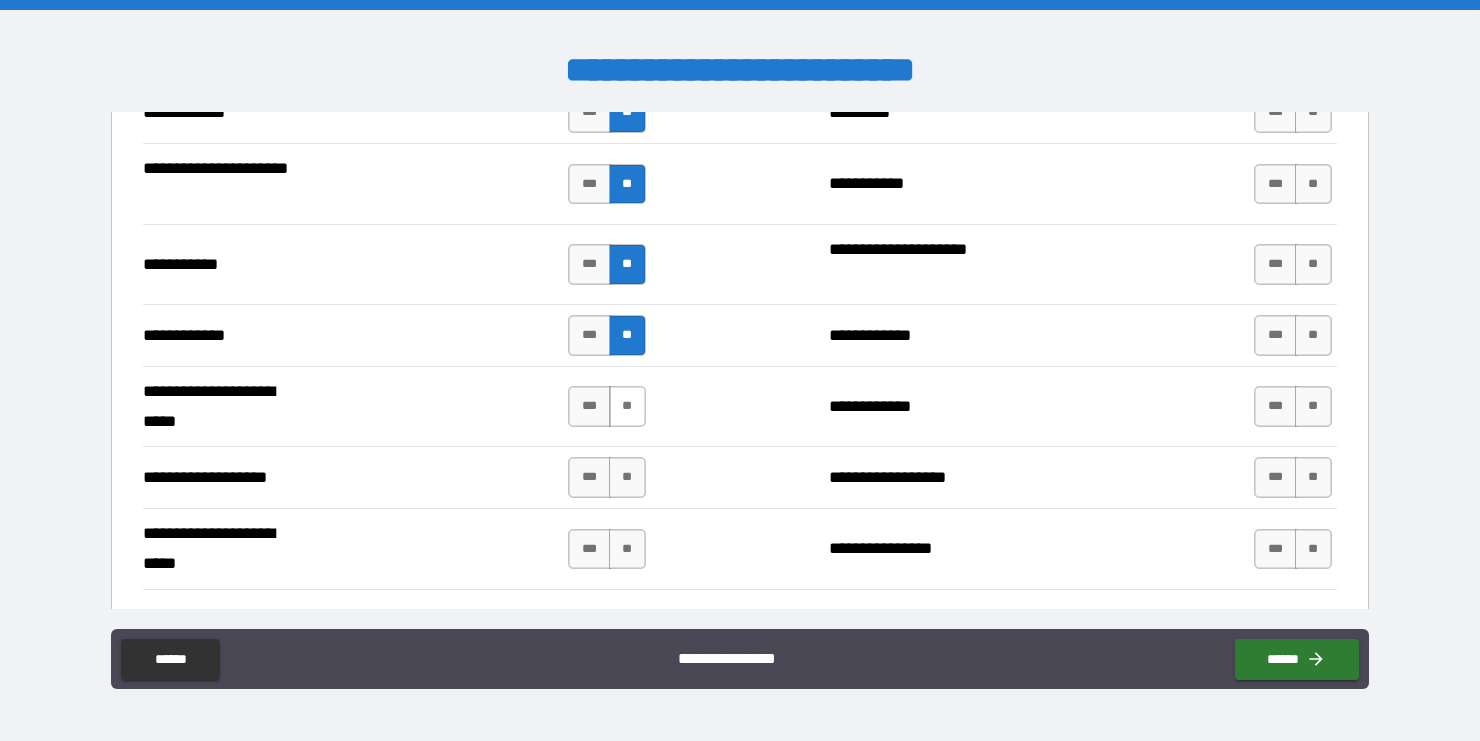 click on "**" at bounding box center (627, 406) 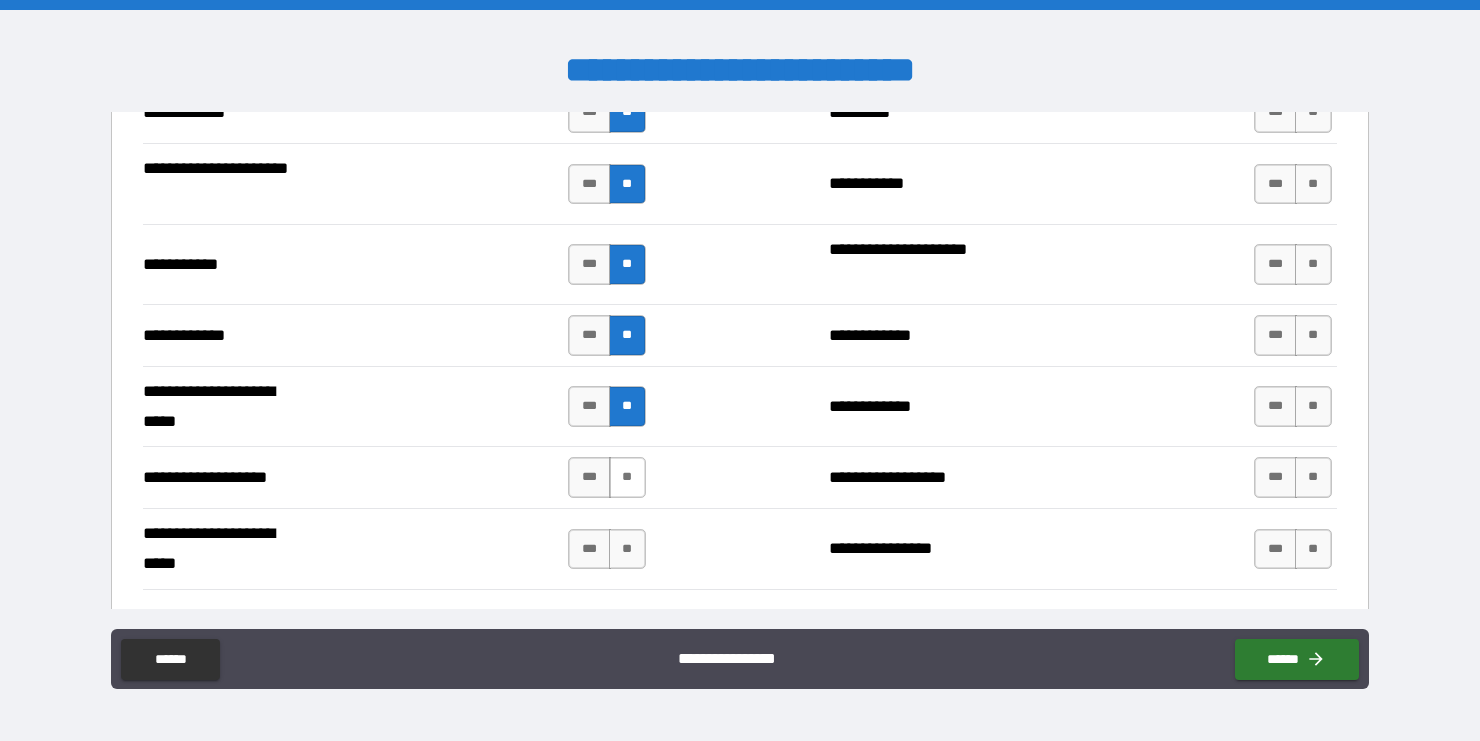 click on "**" at bounding box center (627, 477) 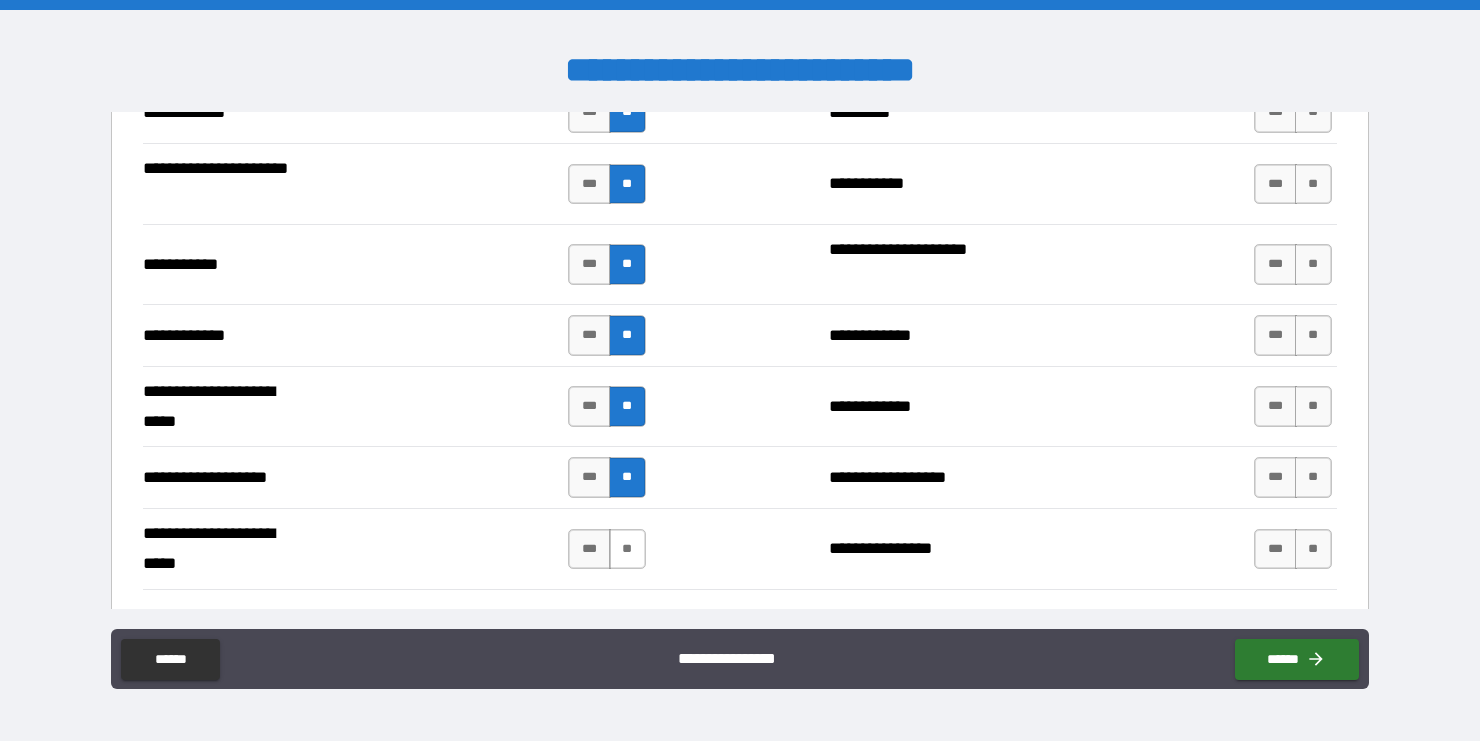 click on "**" at bounding box center [627, 549] 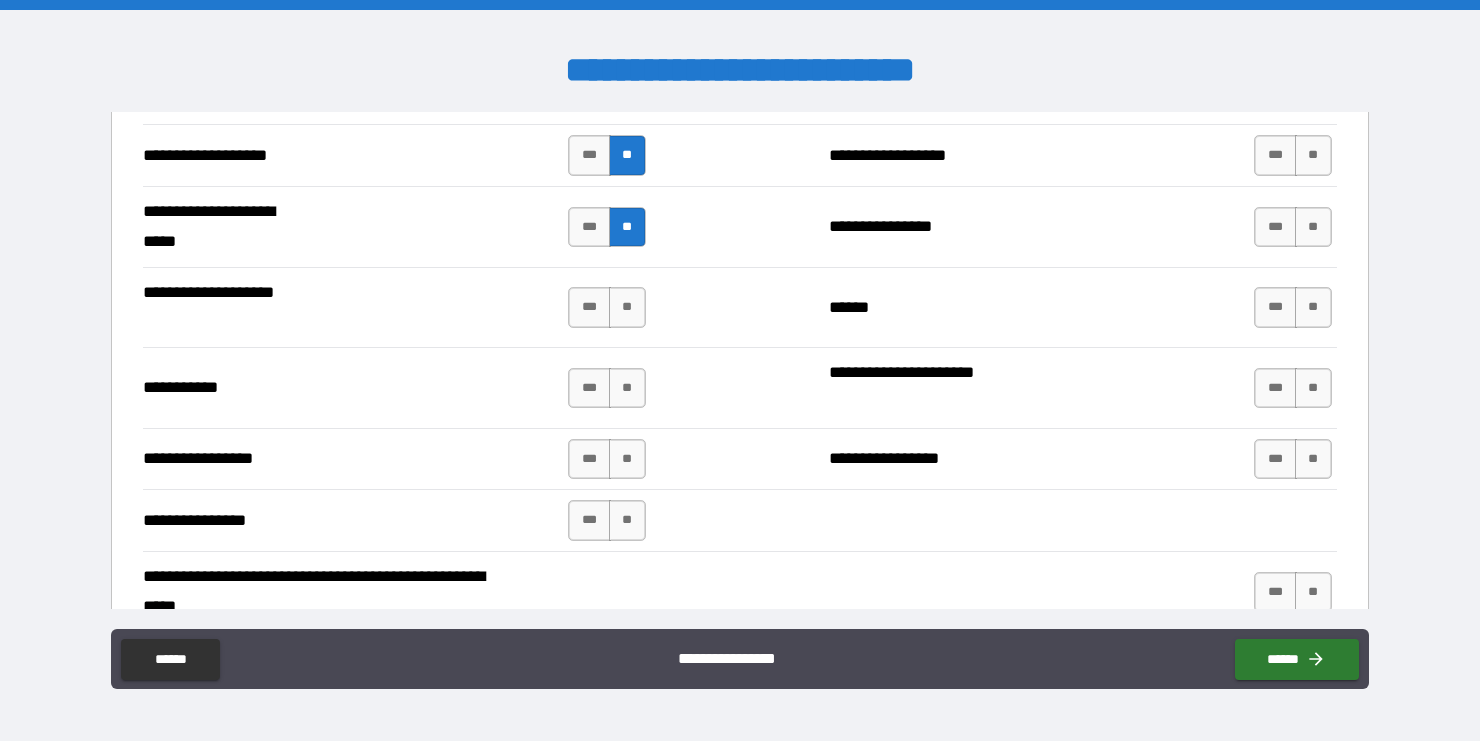 scroll, scrollTop: 4242, scrollLeft: 0, axis: vertical 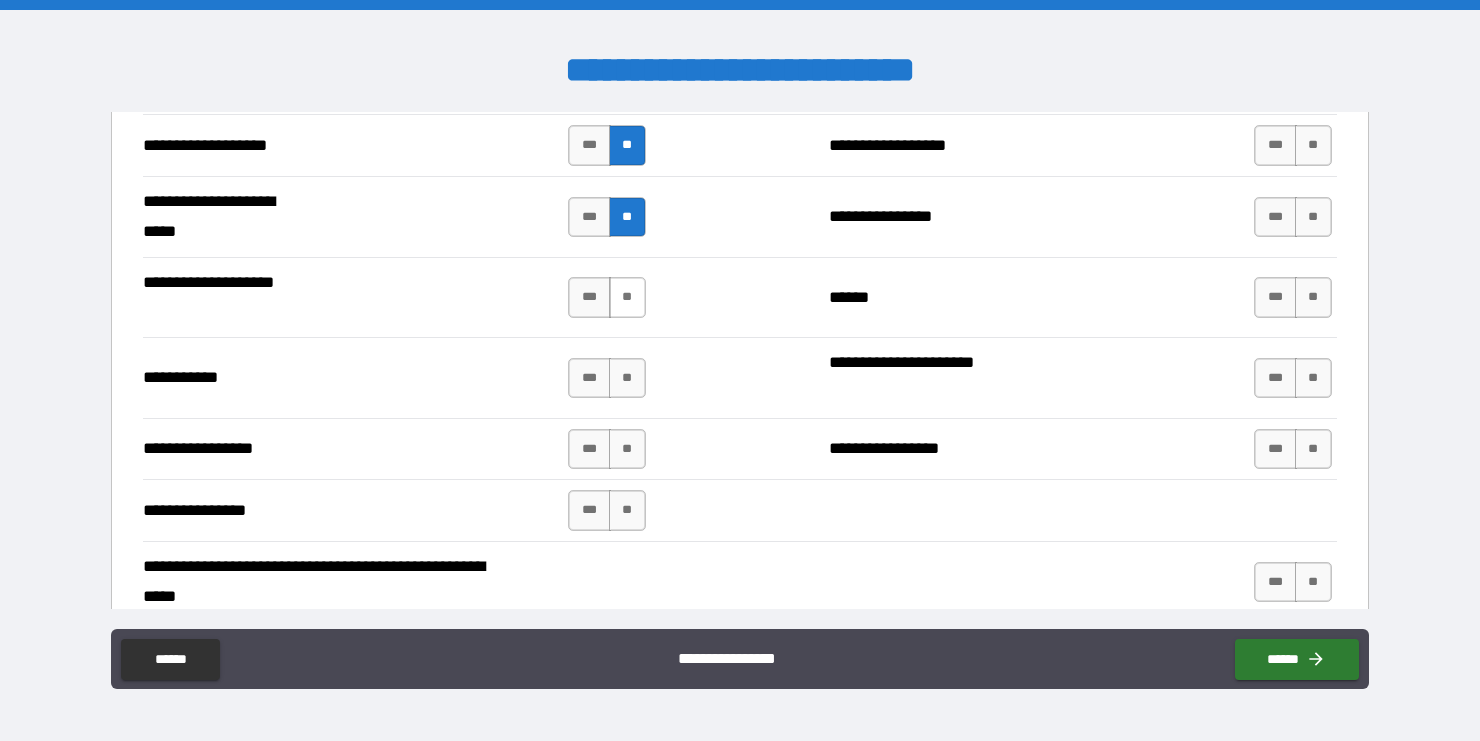click on "**" at bounding box center (627, 297) 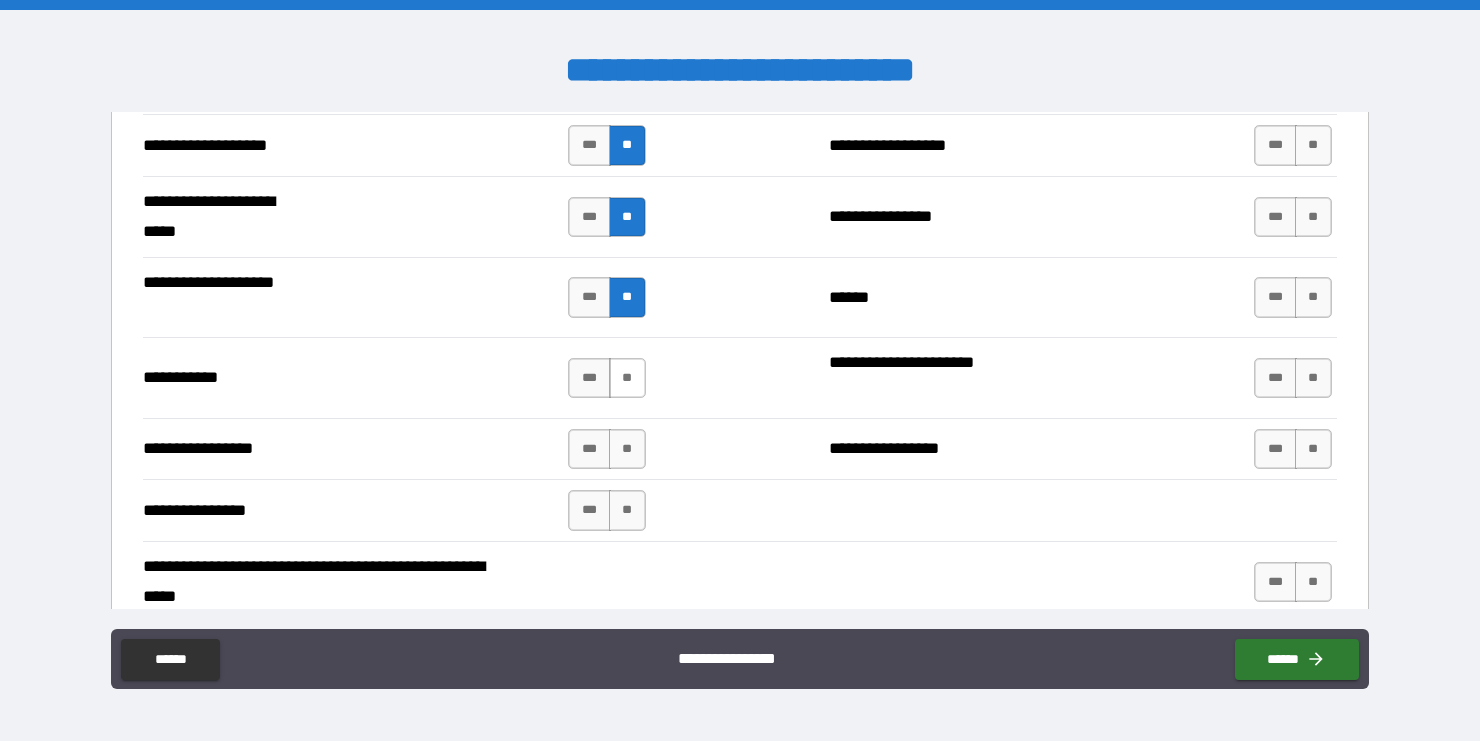 click on "**" at bounding box center (627, 378) 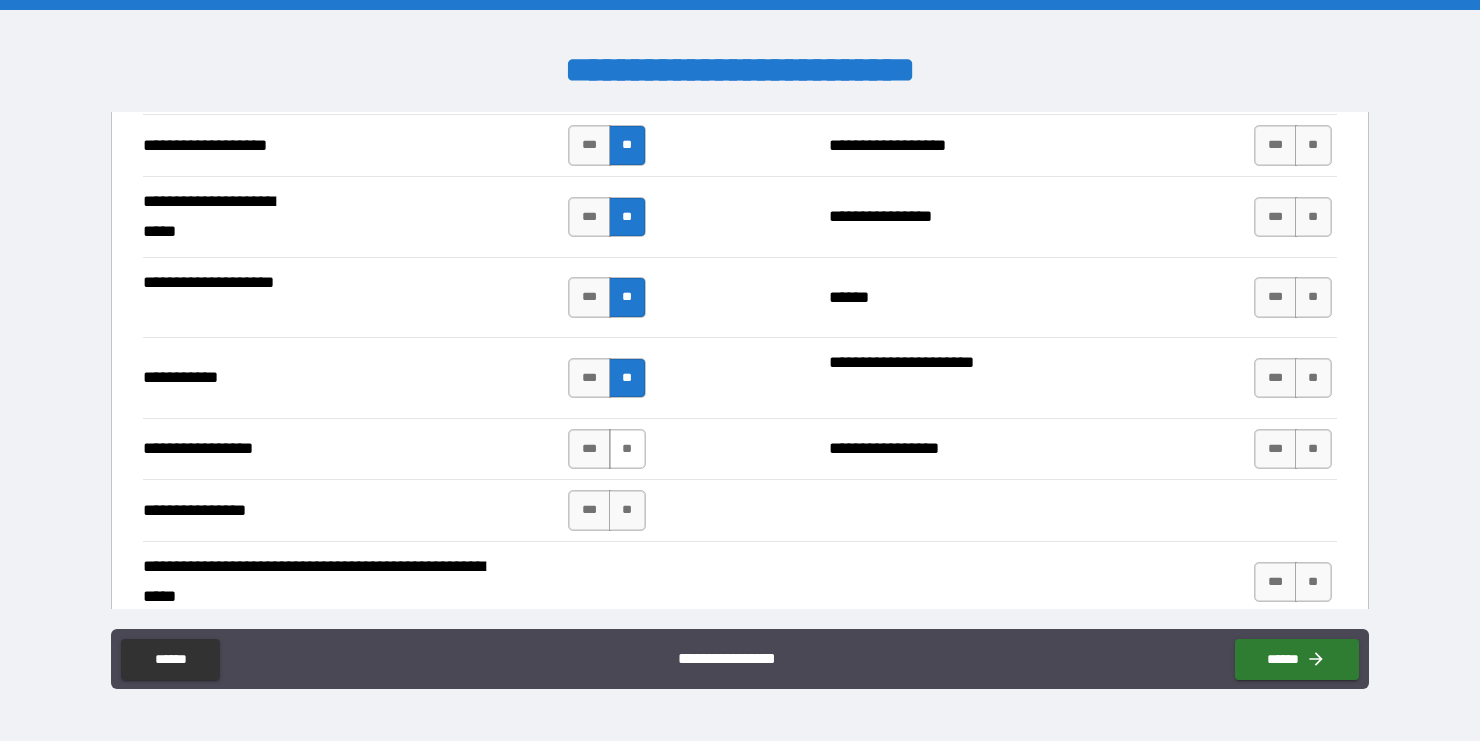 click on "**" at bounding box center (627, 449) 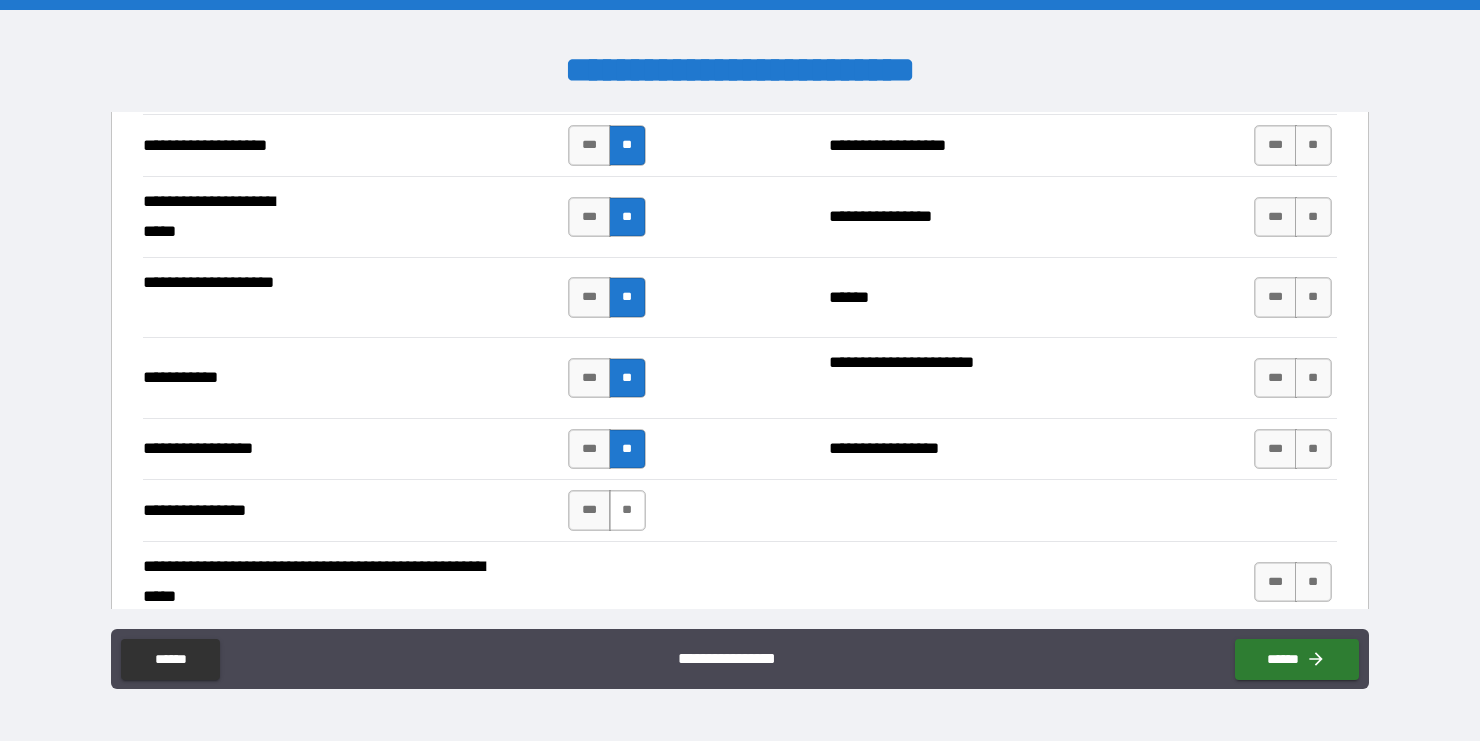 click on "**" at bounding box center (627, 510) 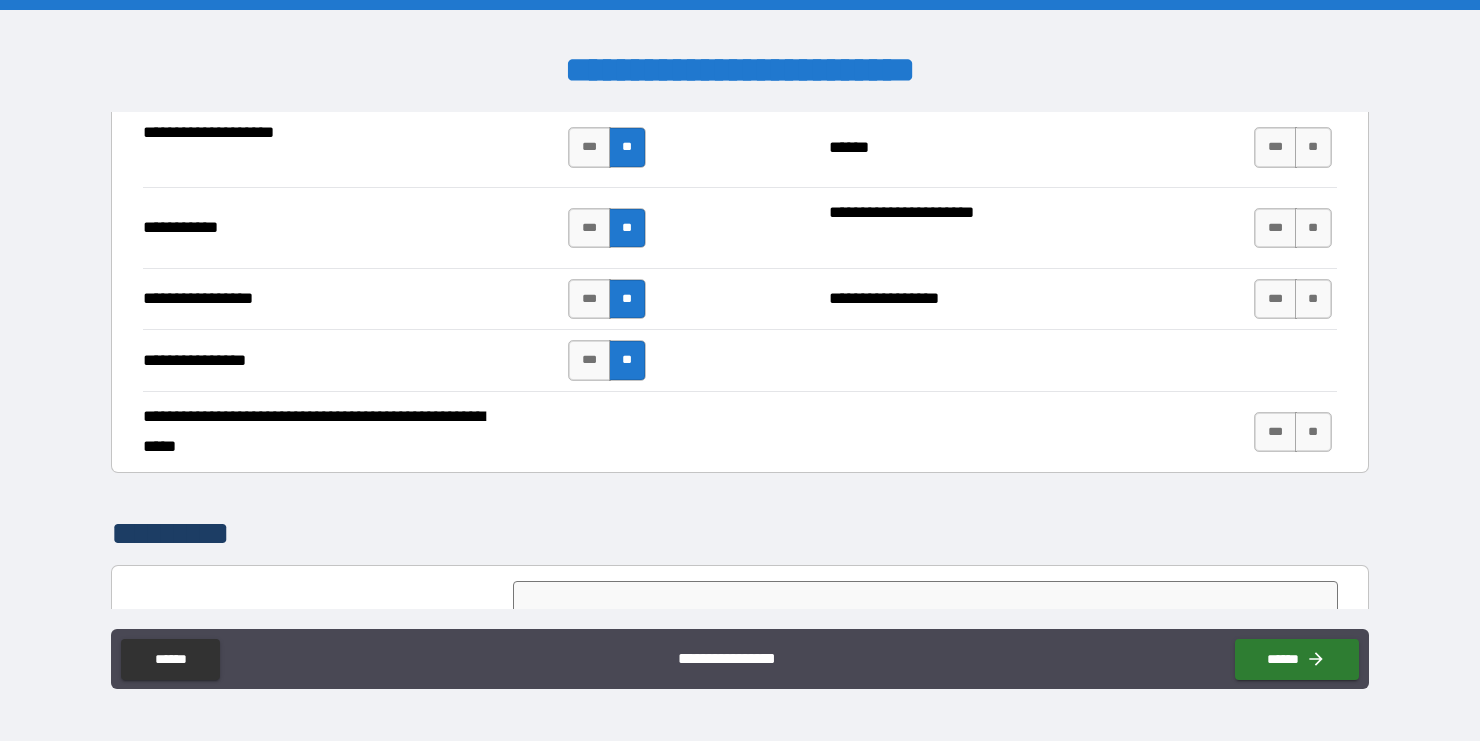 scroll, scrollTop: 4347, scrollLeft: 0, axis: vertical 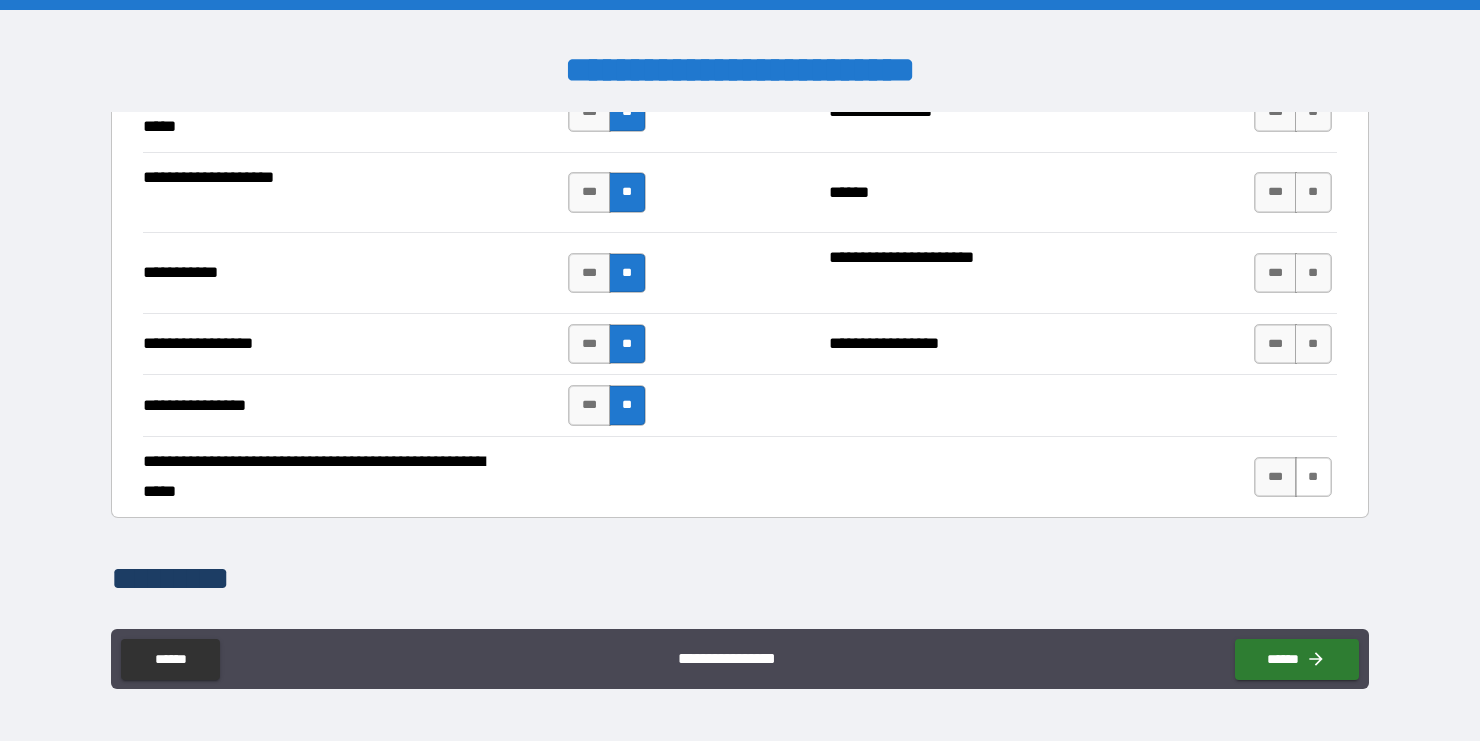 click on "**" at bounding box center (1313, 477) 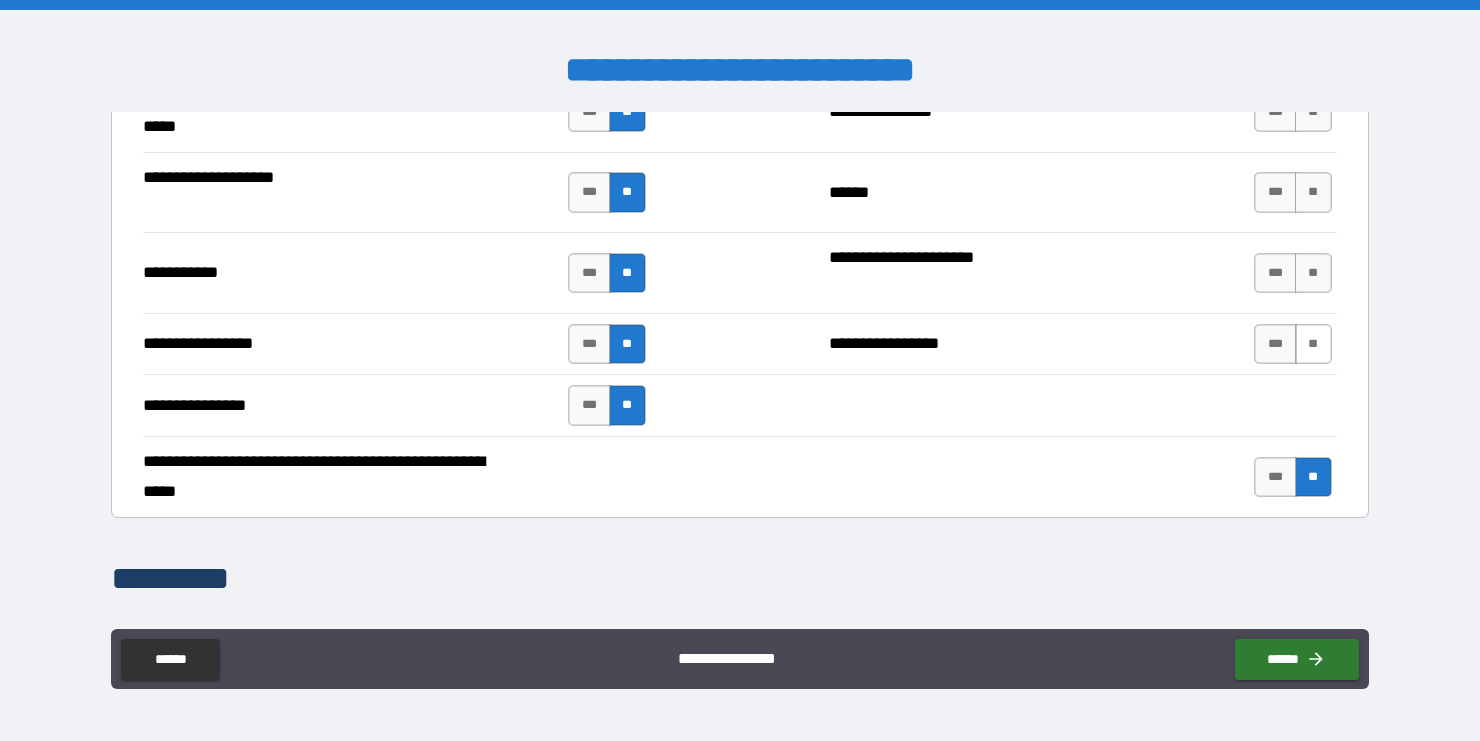 click on "**" at bounding box center (1313, 344) 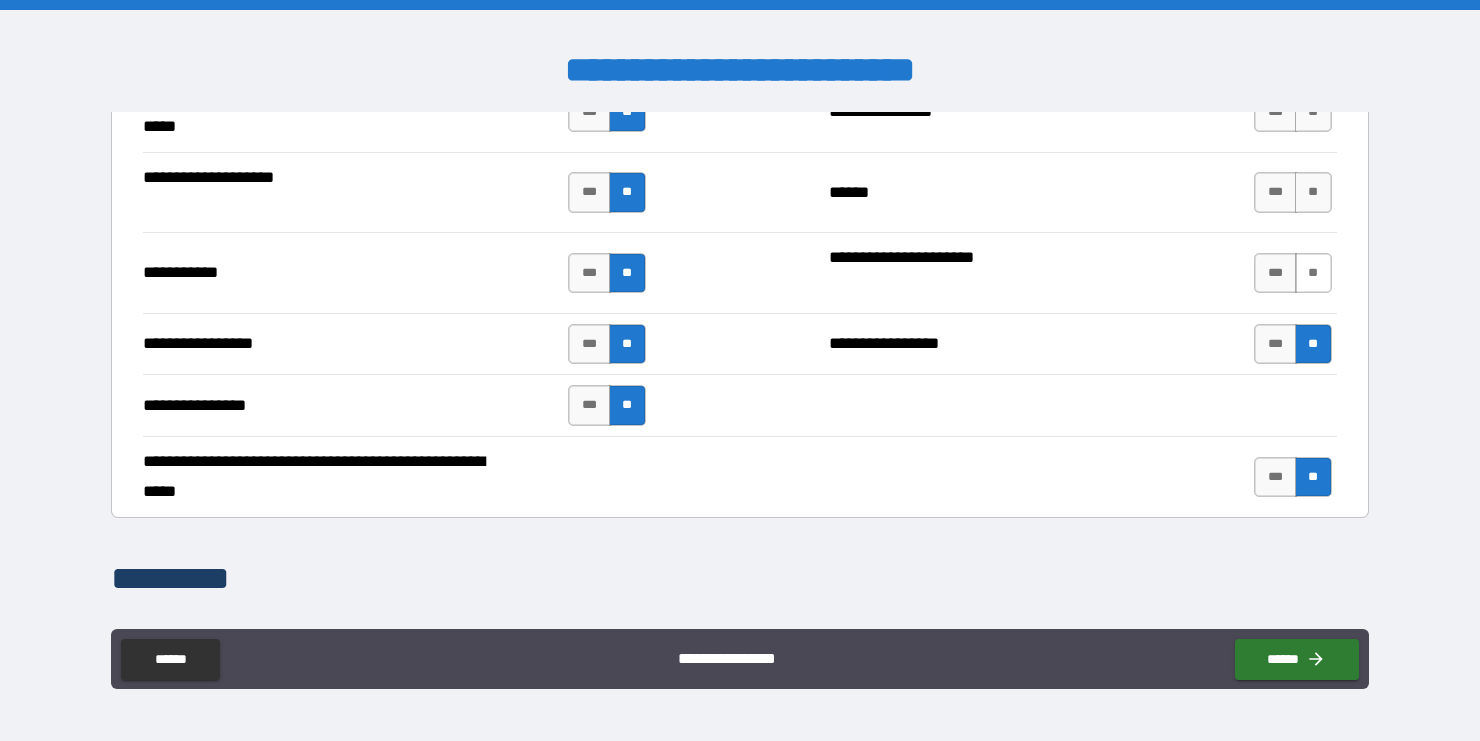 click on "**" at bounding box center [1313, 273] 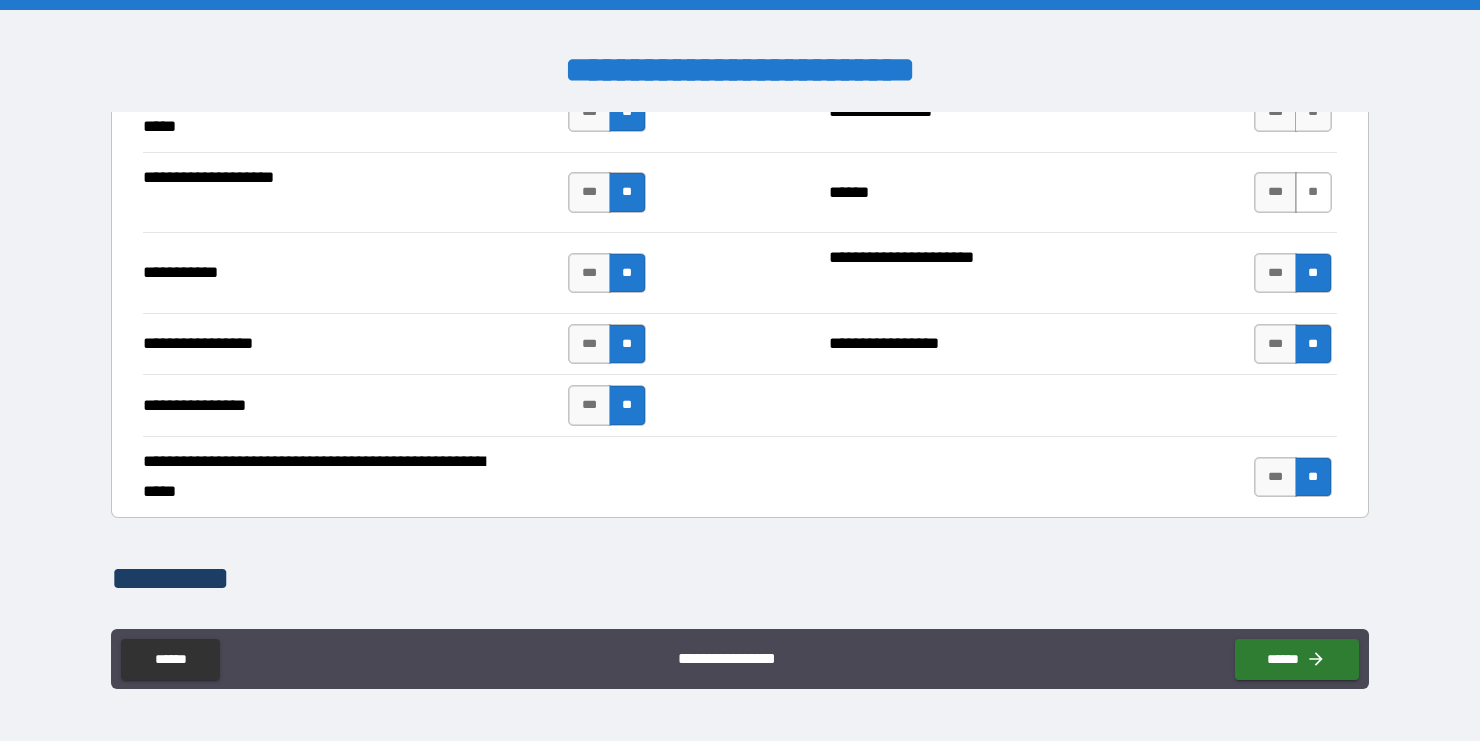 click on "**" at bounding box center (1313, 192) 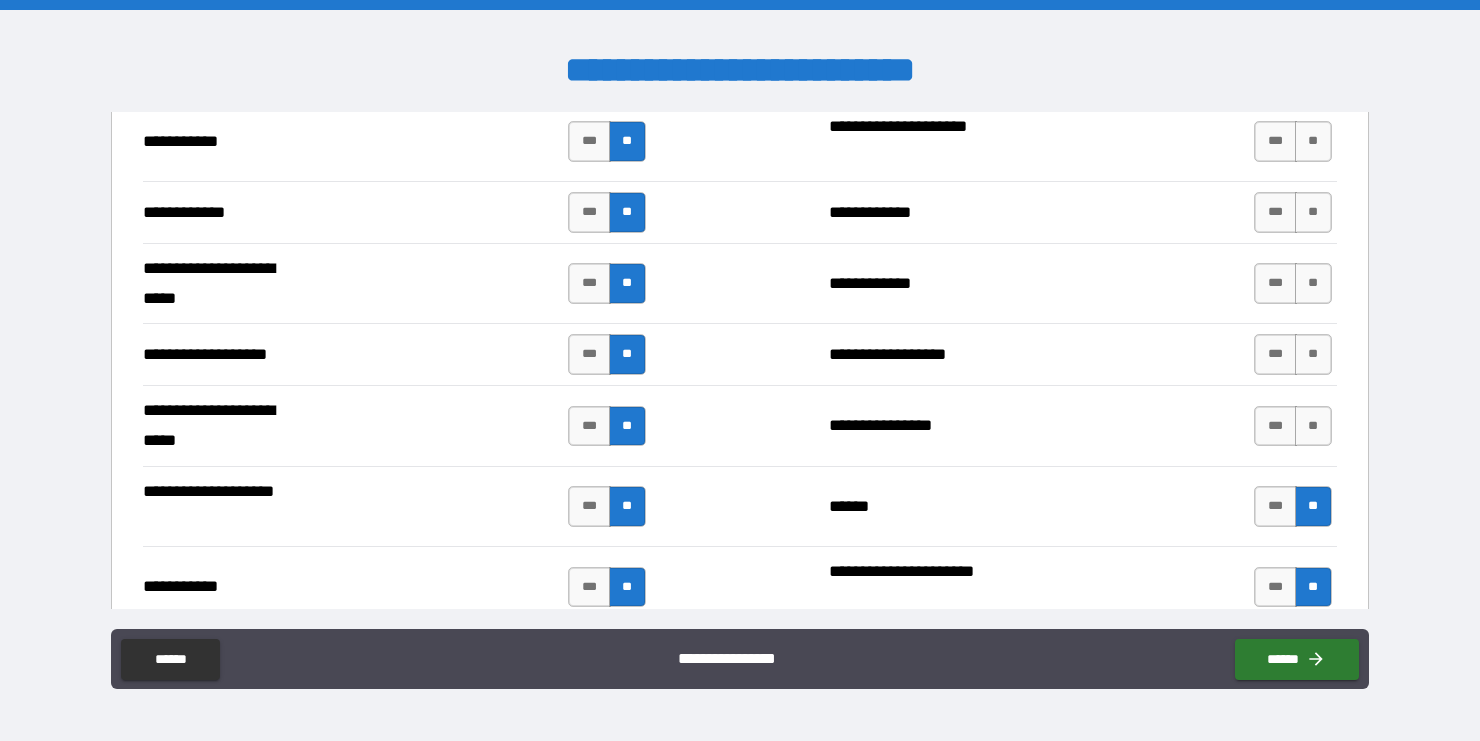 scroll, scrollTop: 4010, scrollLeft: 0, axis: vertical 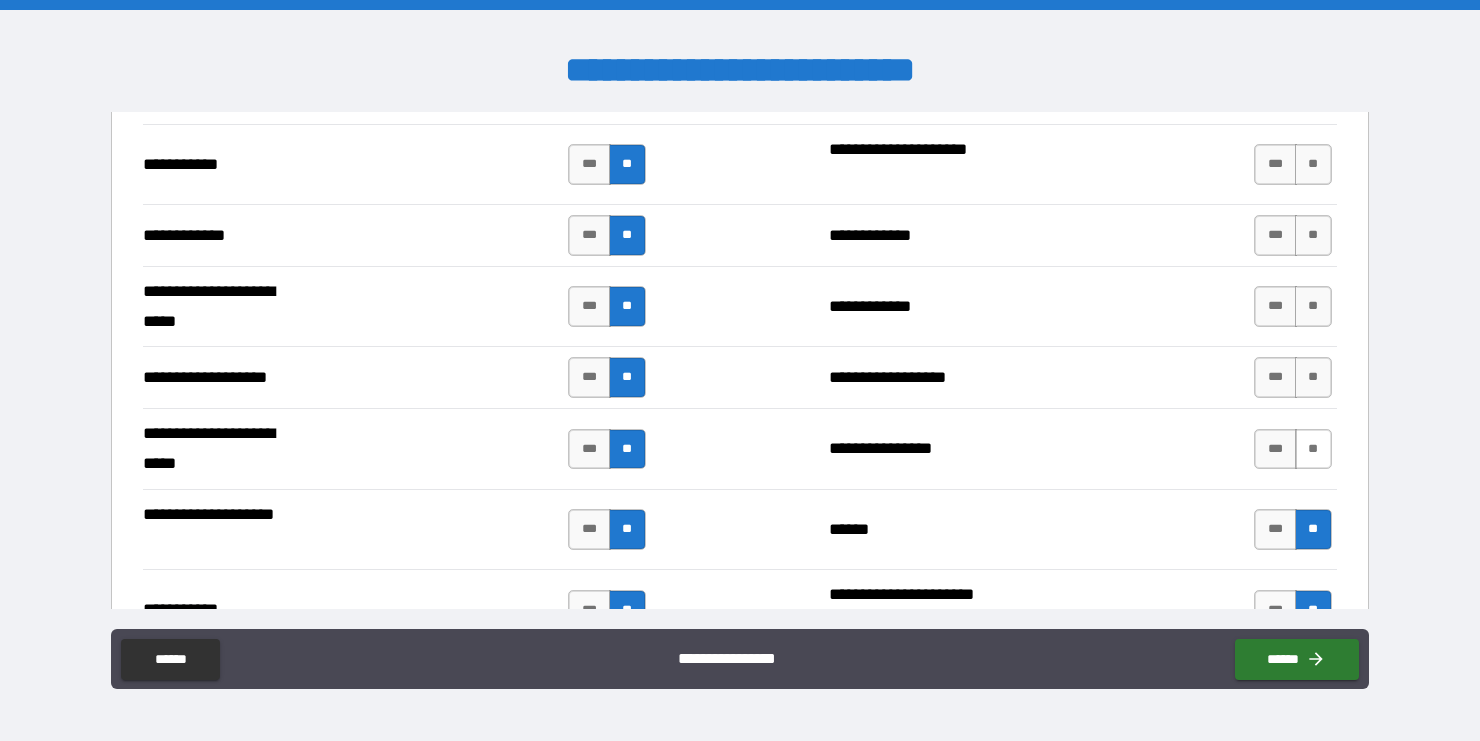 click on "**" at bounding box center (1313, 449) 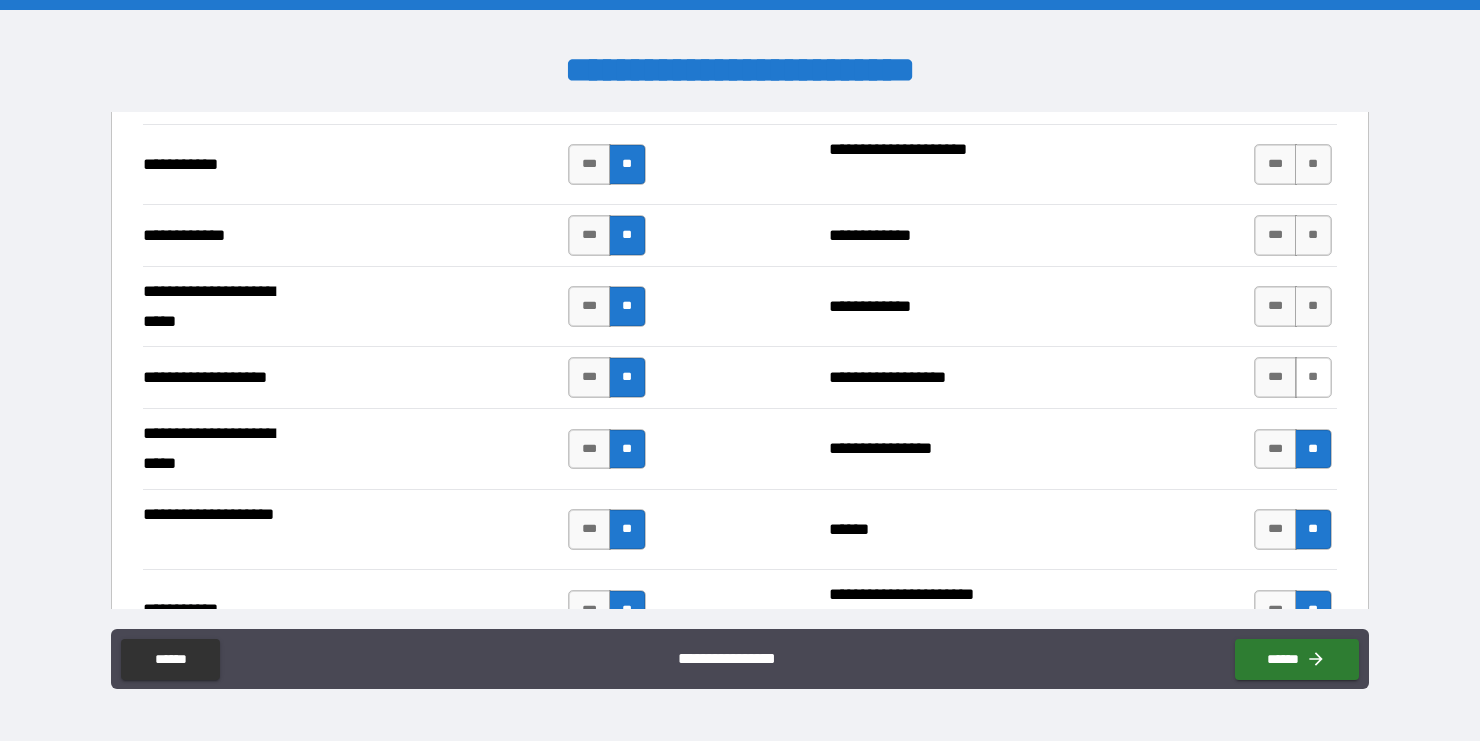 click on "**" at bounding box center [1313, 377] 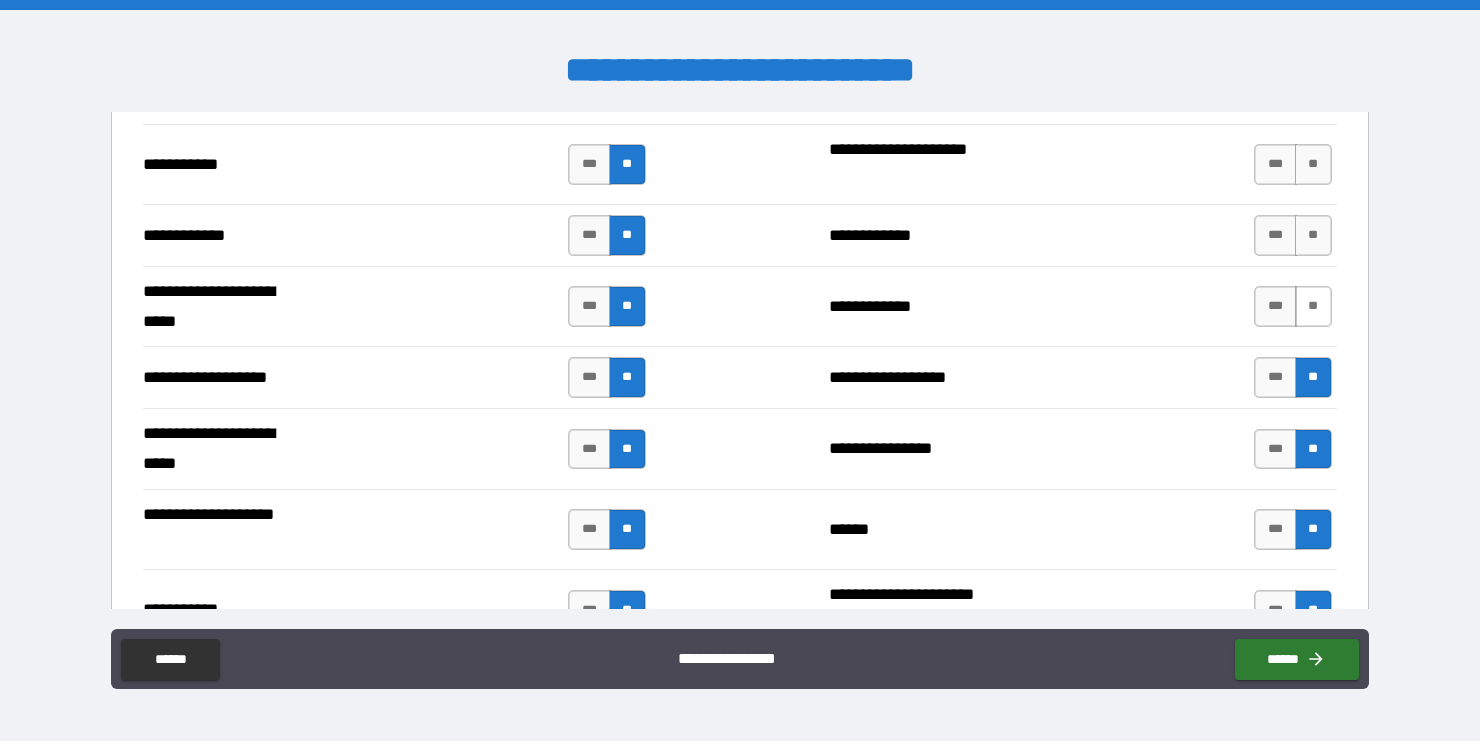 click on "**" at bounding box center [1313, 306] 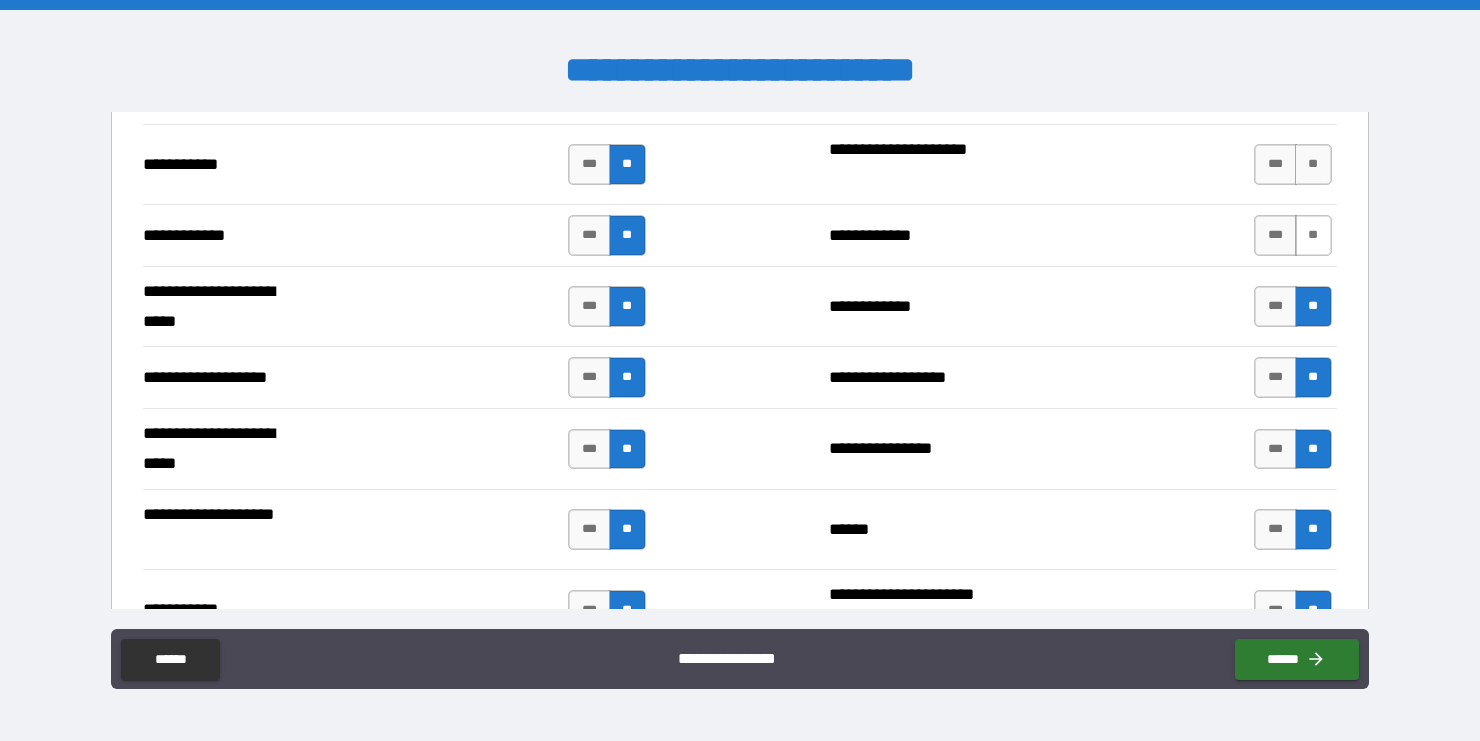 click on "**" at bounding box center [1313, 235] 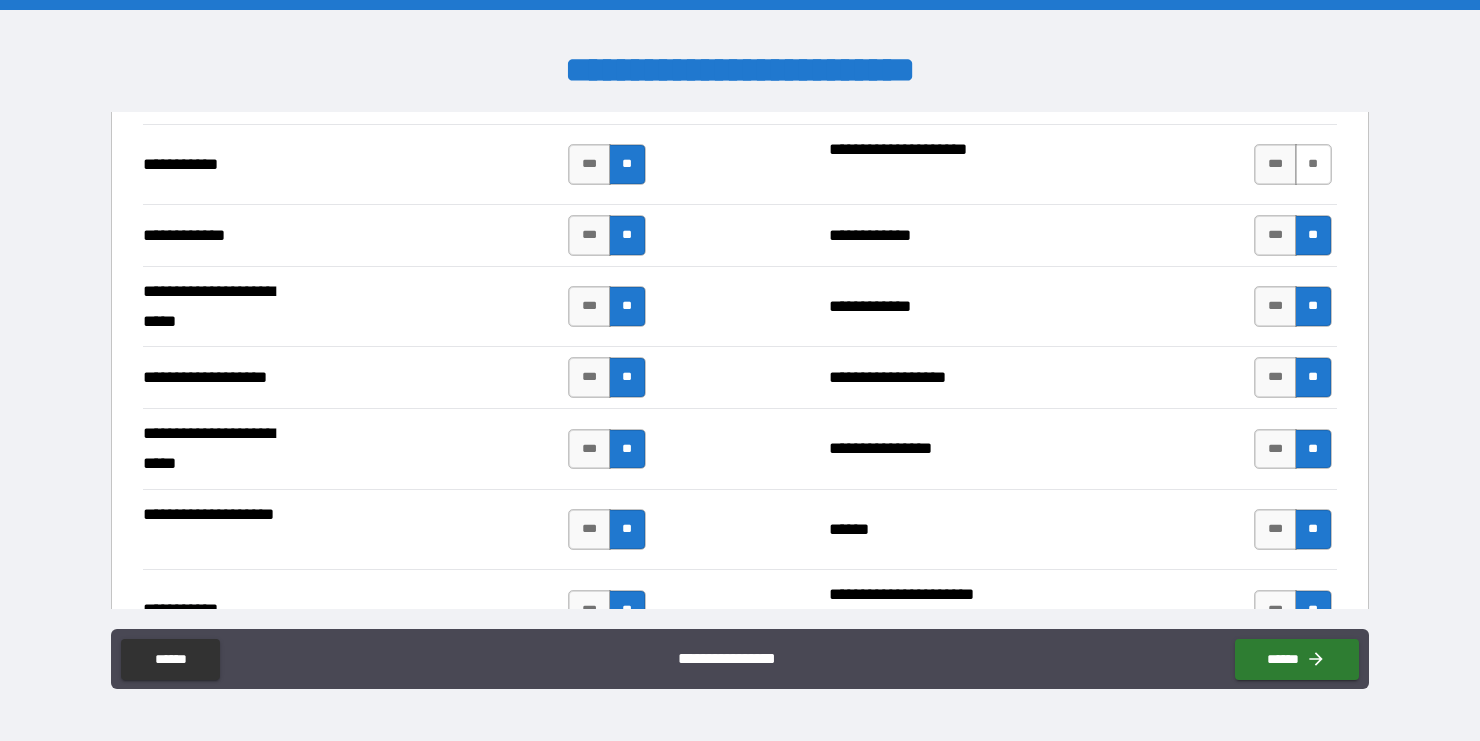 click on "**" at bounding box center [1313, 164] 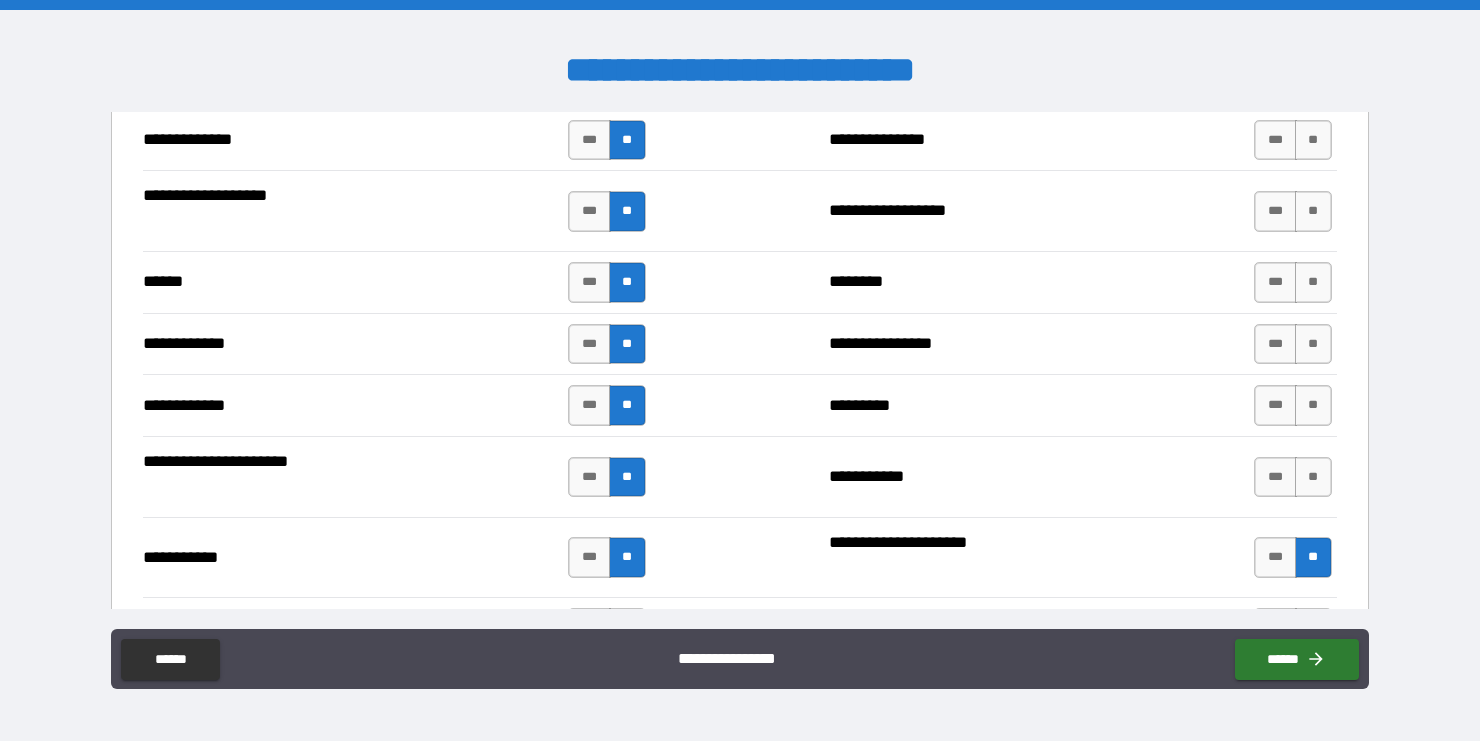 scroll, scrollTop: 3614, scrollLeft: 0, axis: vertical 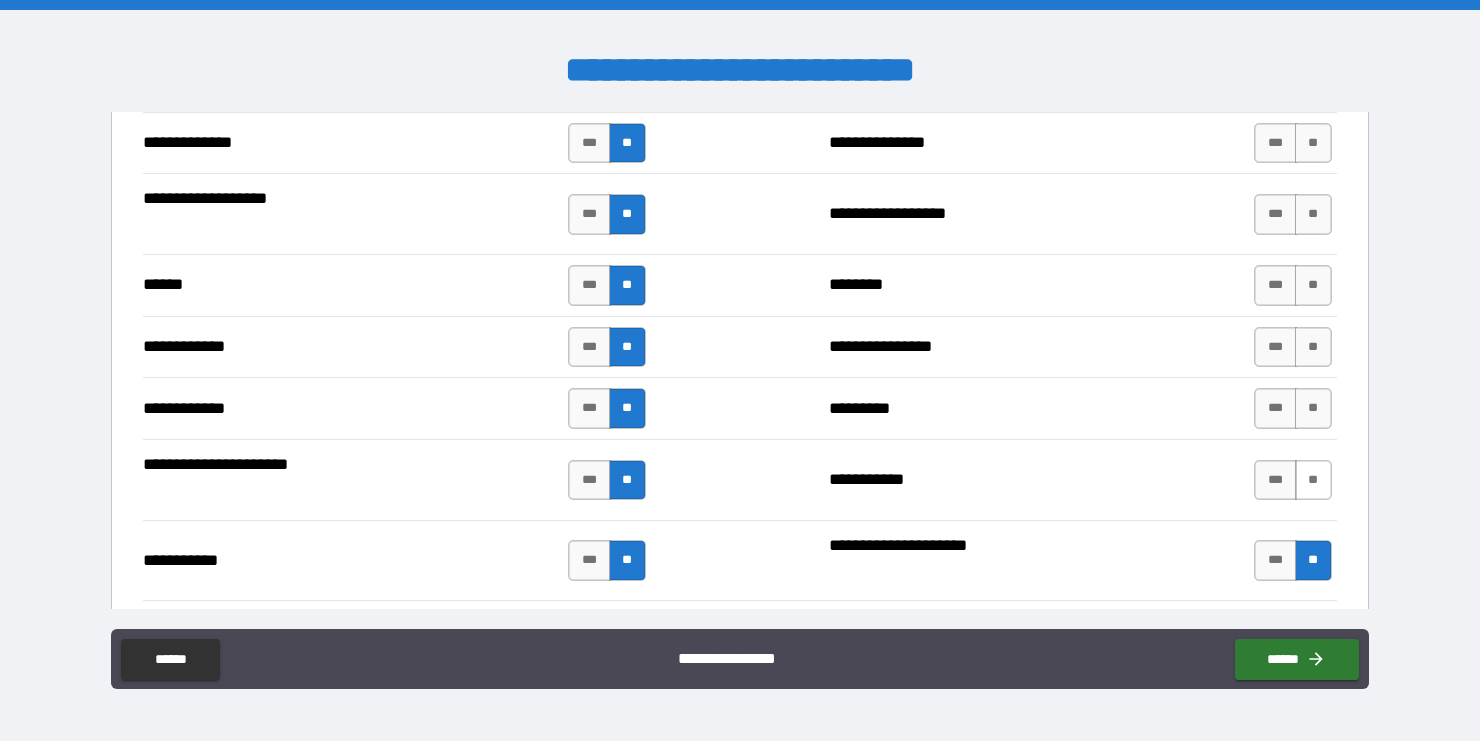 click on "**" at bounding box center (1313, 480) 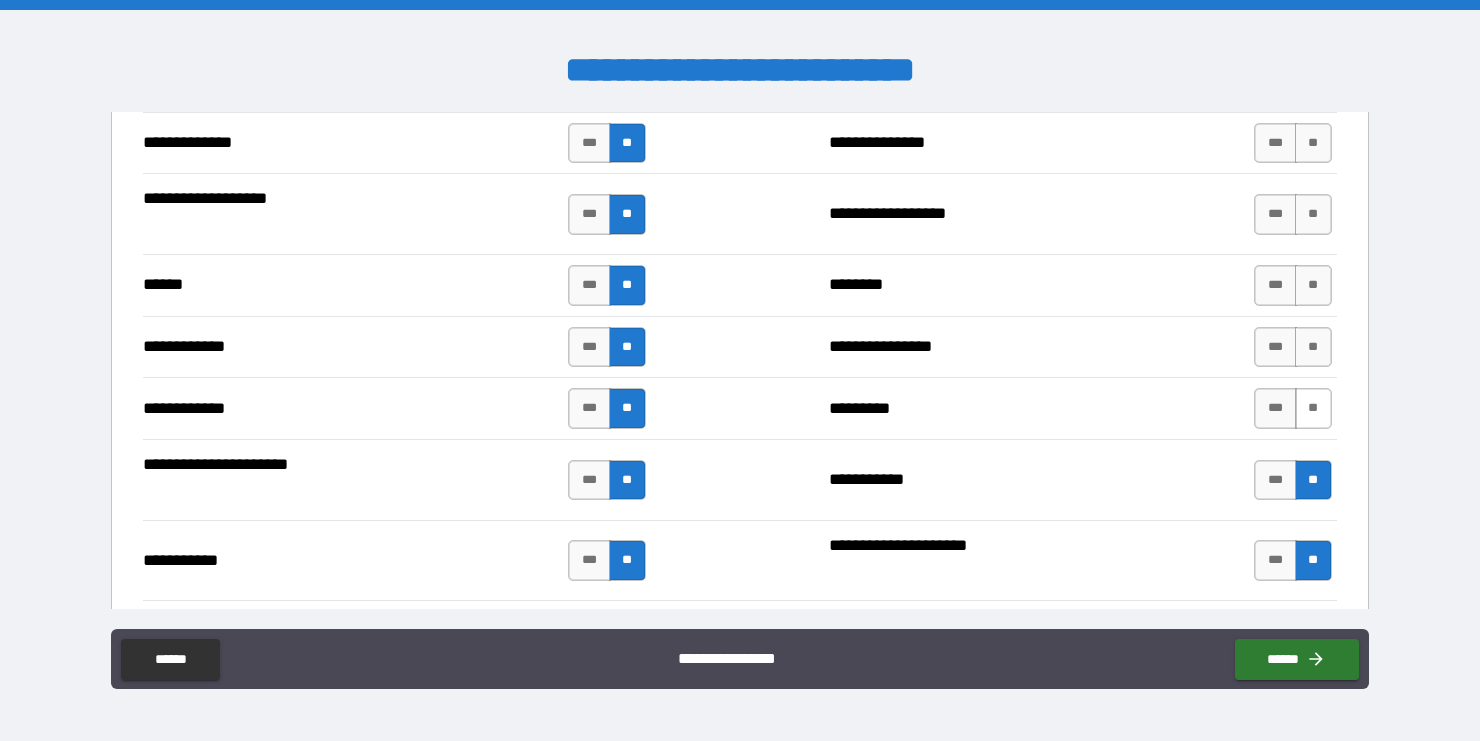 click on "**" at bounding box center (1313, 408) 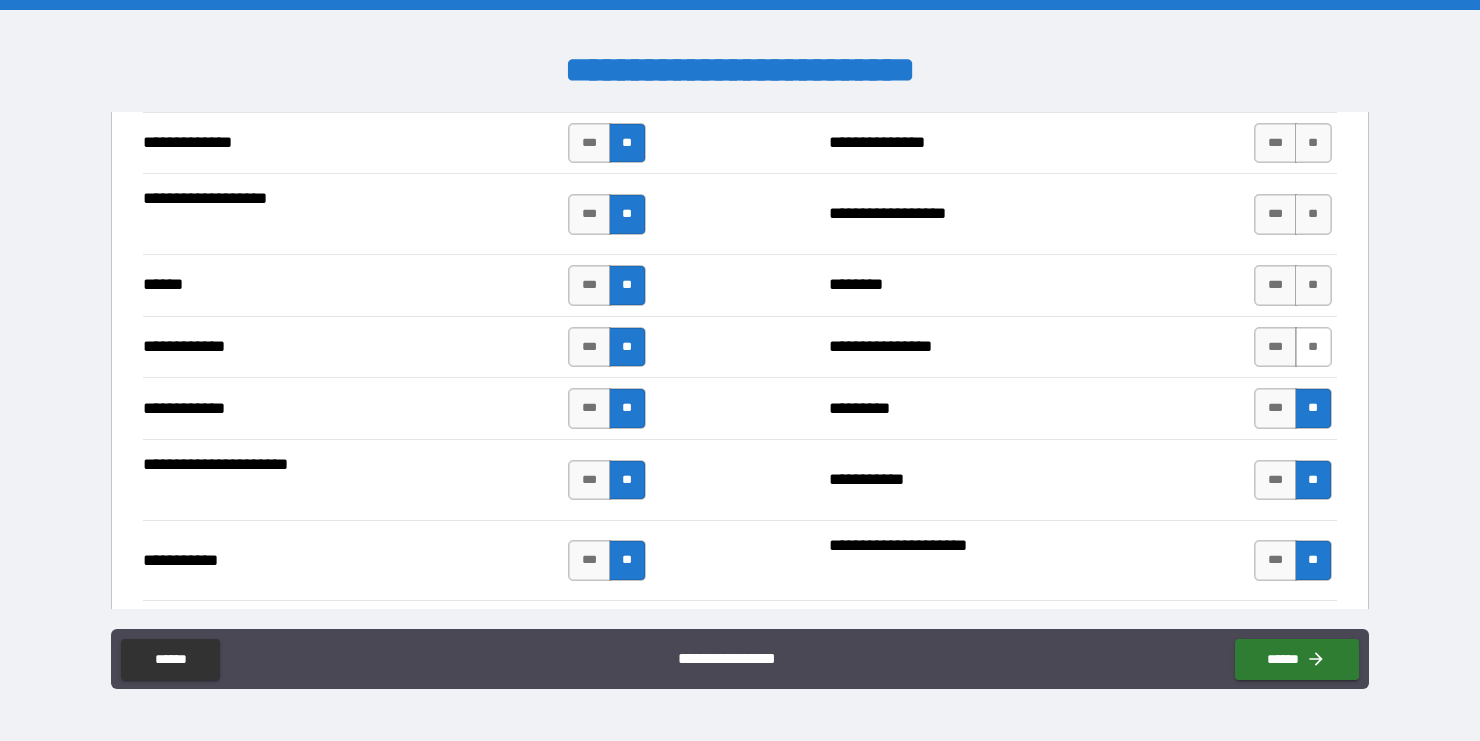 click on "**" at bounding box center (1313, 347) 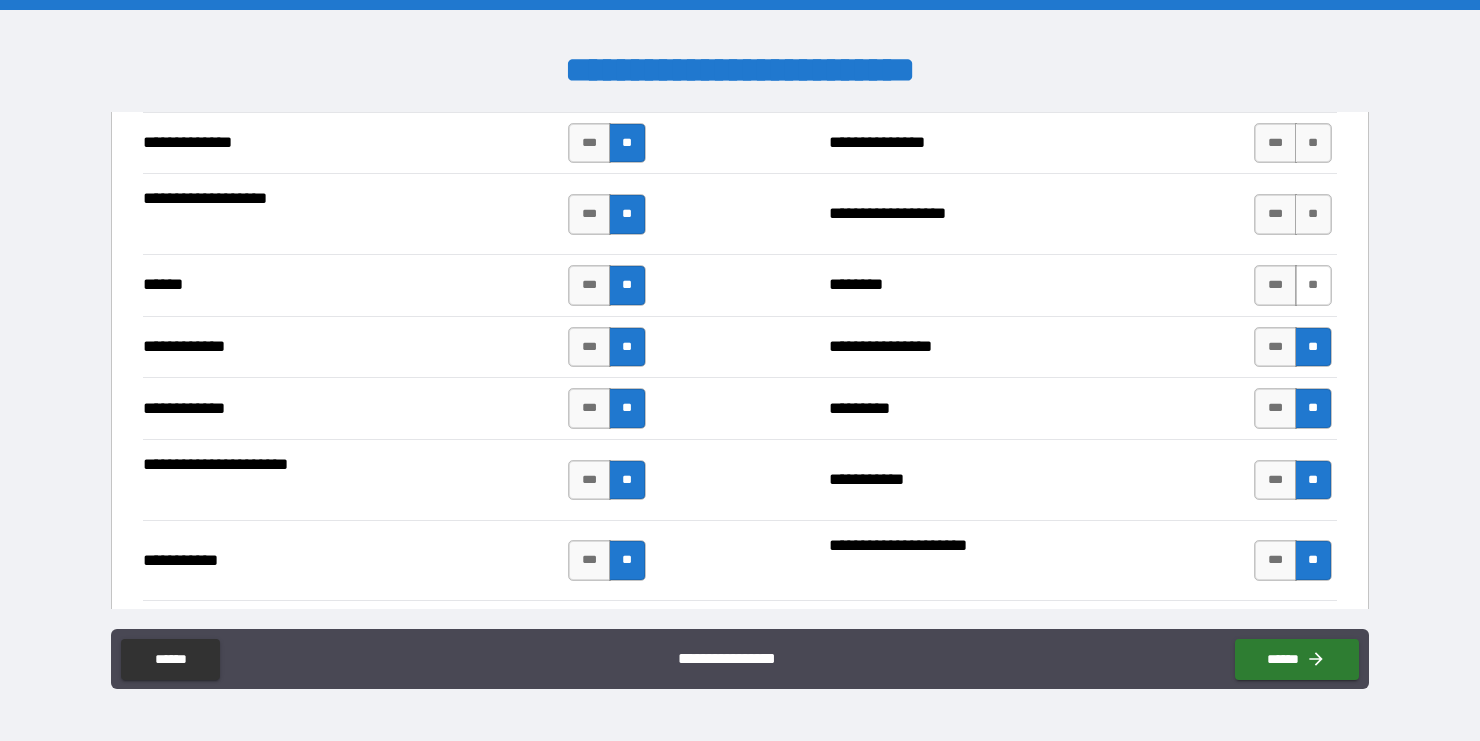 click on "**" at bounding box center (1313, 285) 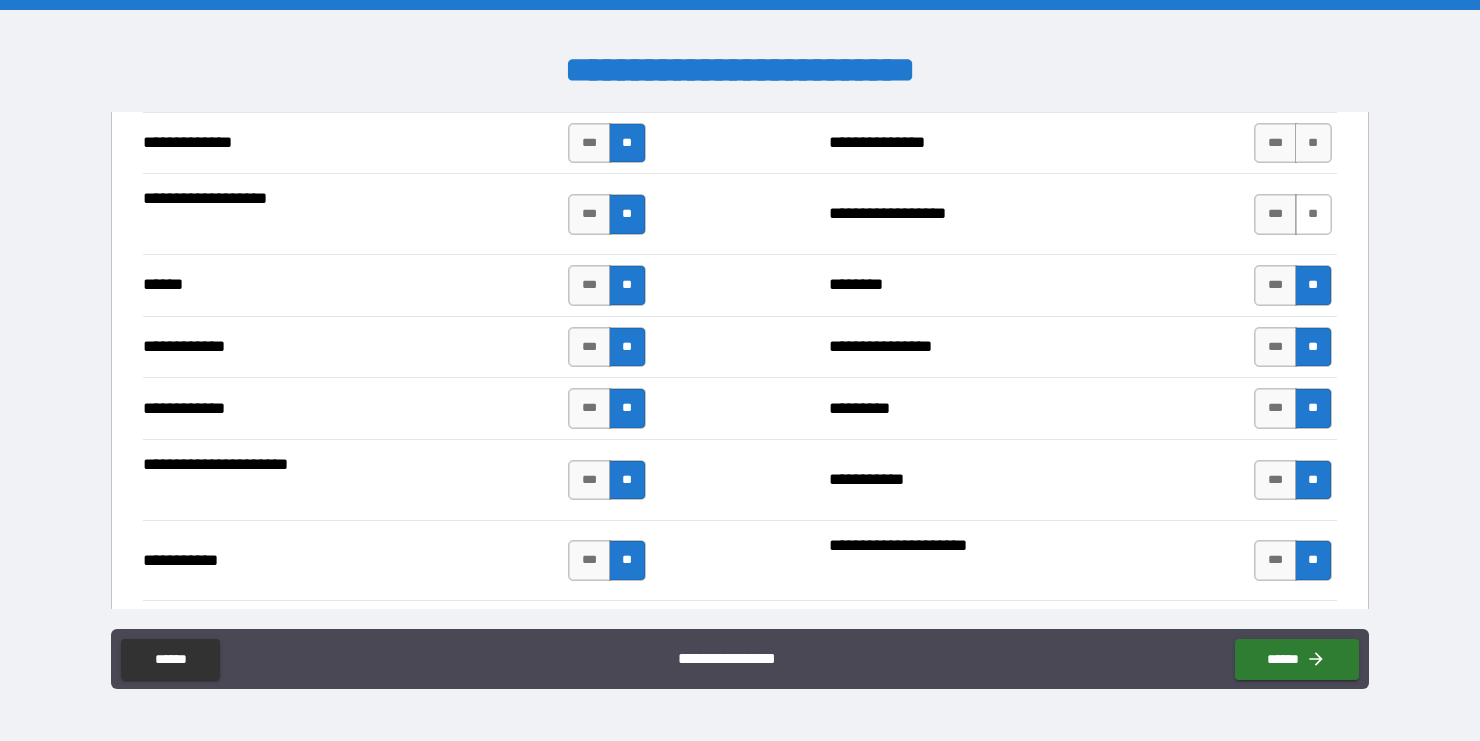 click on "**" at bounding box center [1313, 214] 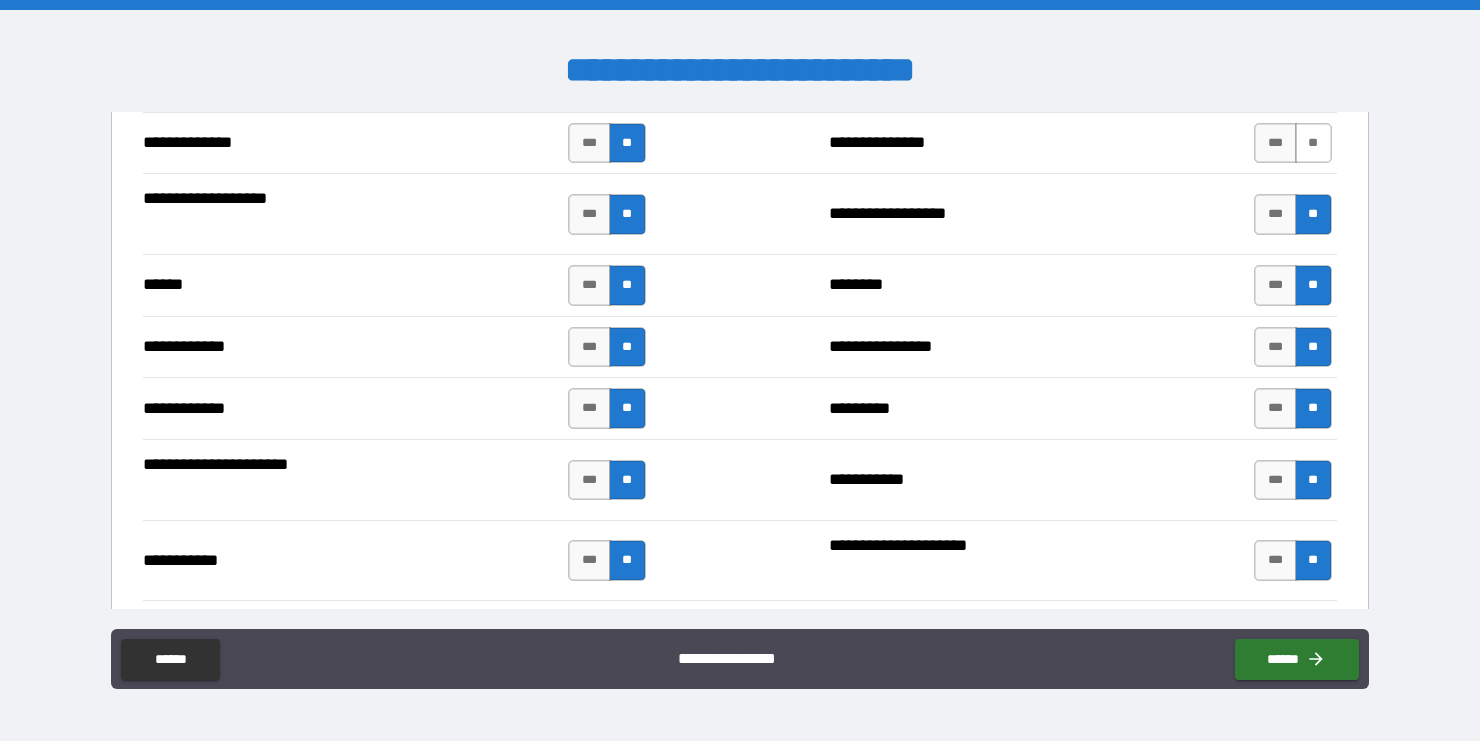 click on "**" at bounding box center (1313, 143) 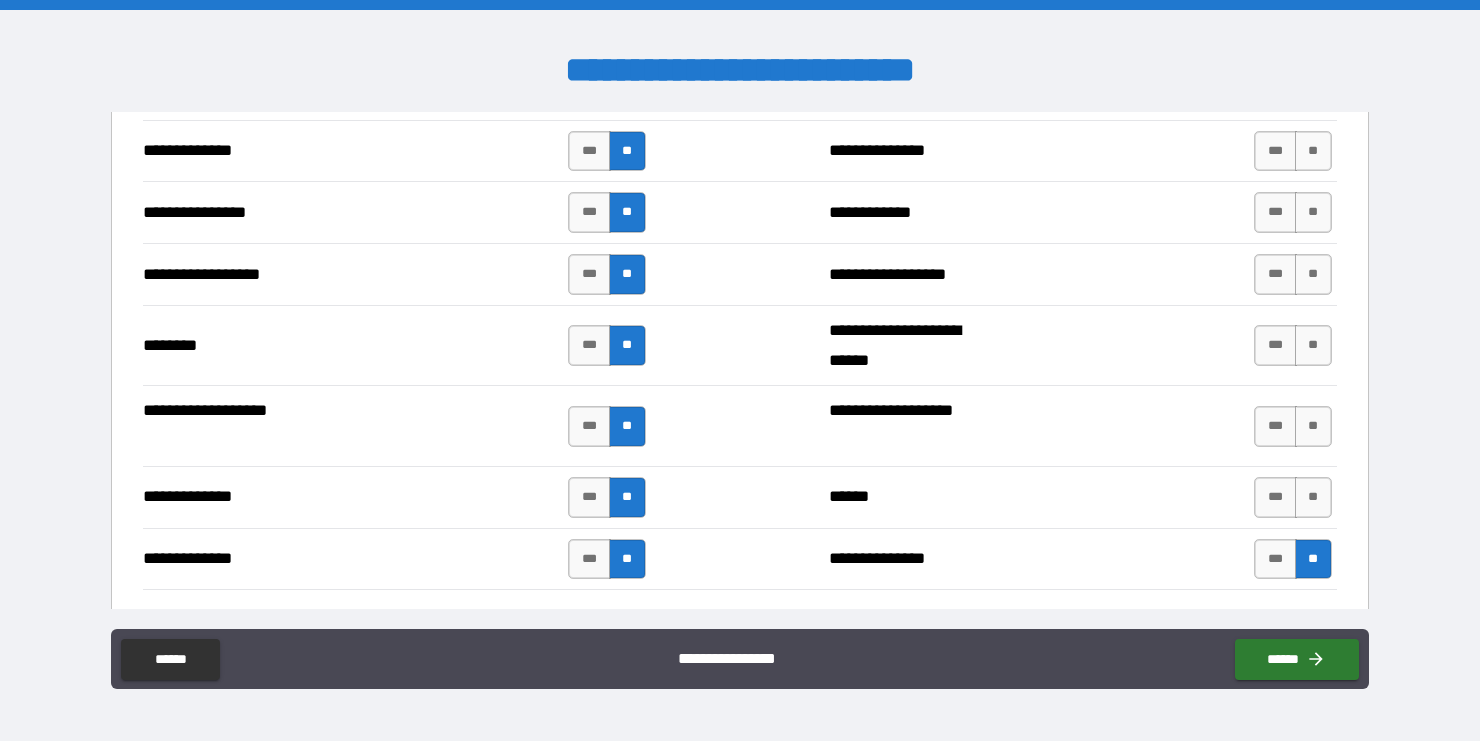 scroll, scrollTop: 3177, scrollLeft: 0, axis: vertical 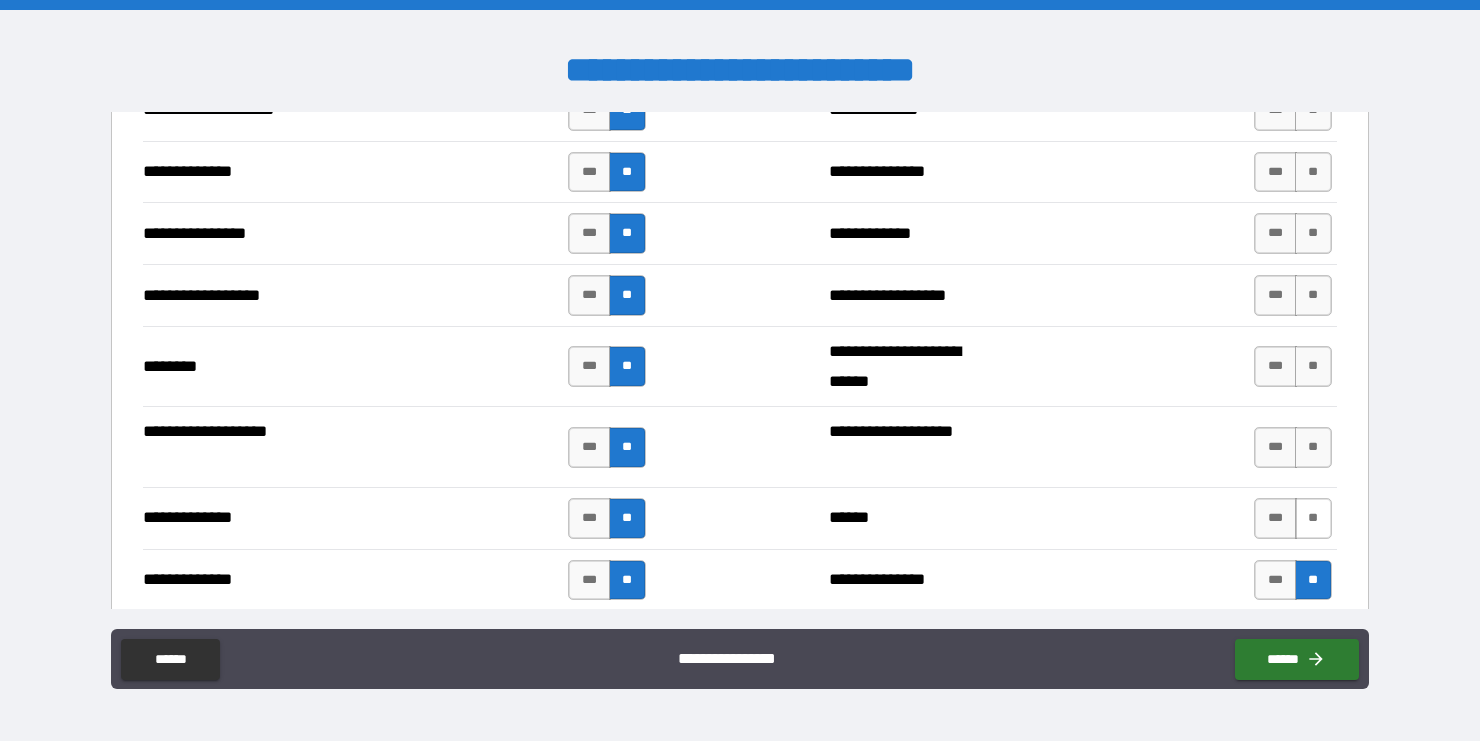 click on "**" at bounding box center [1313, 518] 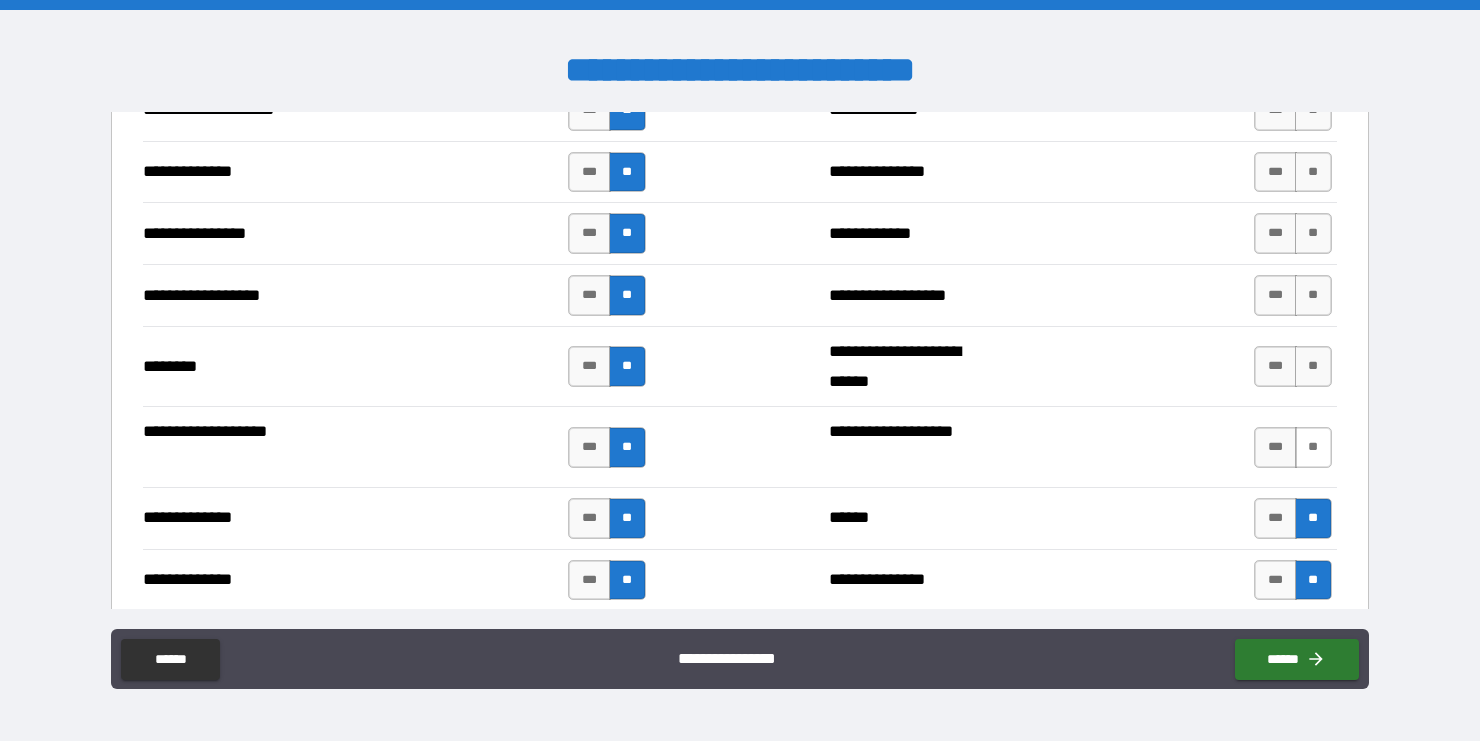click on "**" at bounding box center (1313, 447) 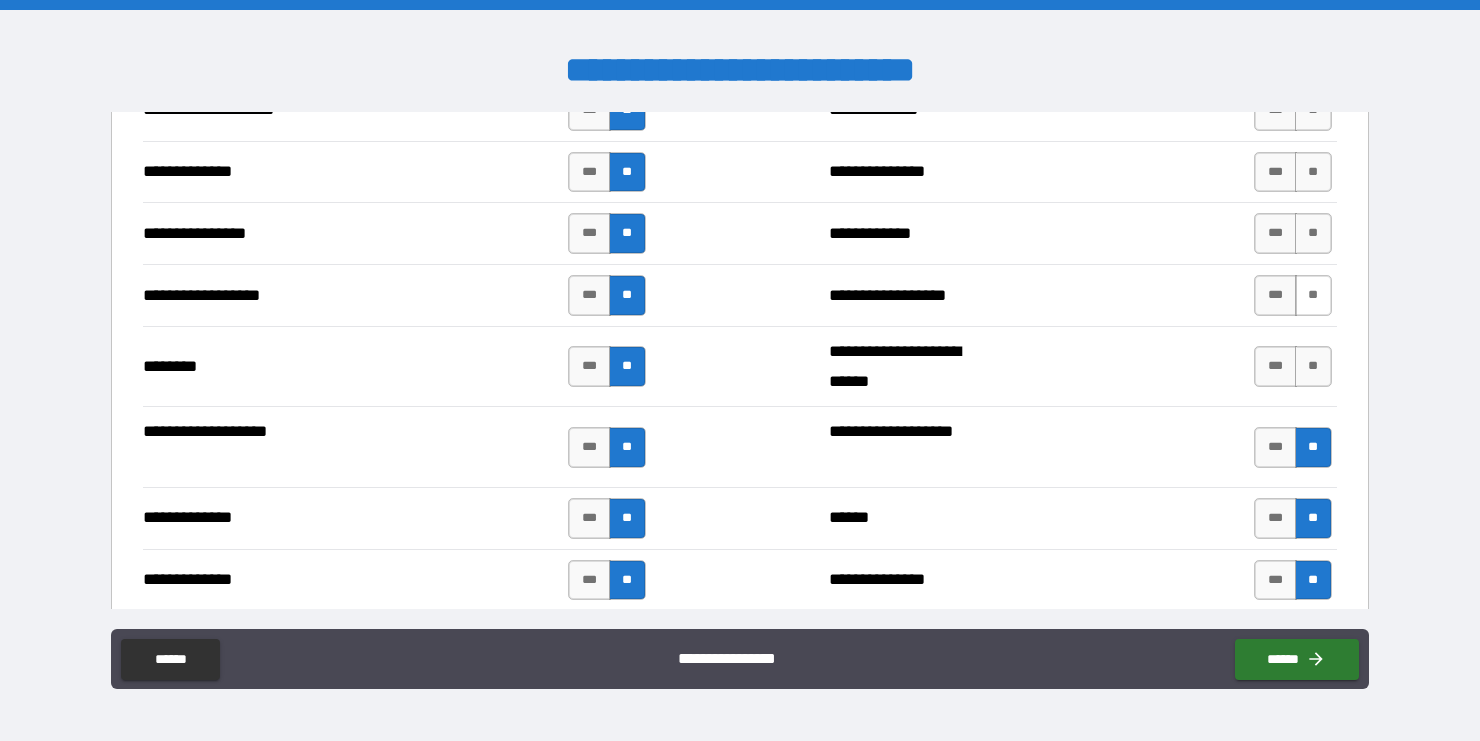 click on "**" at bounding box center (1313, 295) 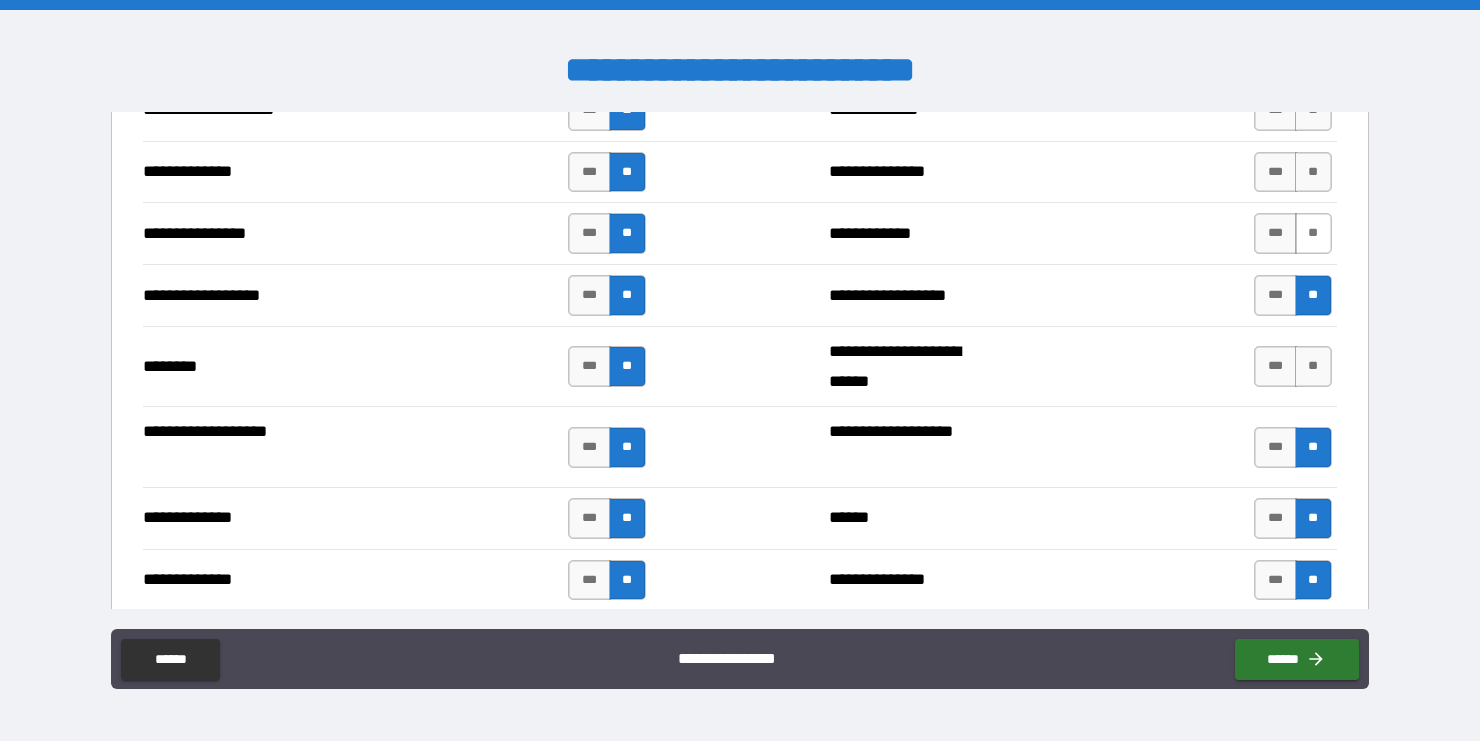 click on "**" at bounding box center (1313, 233) 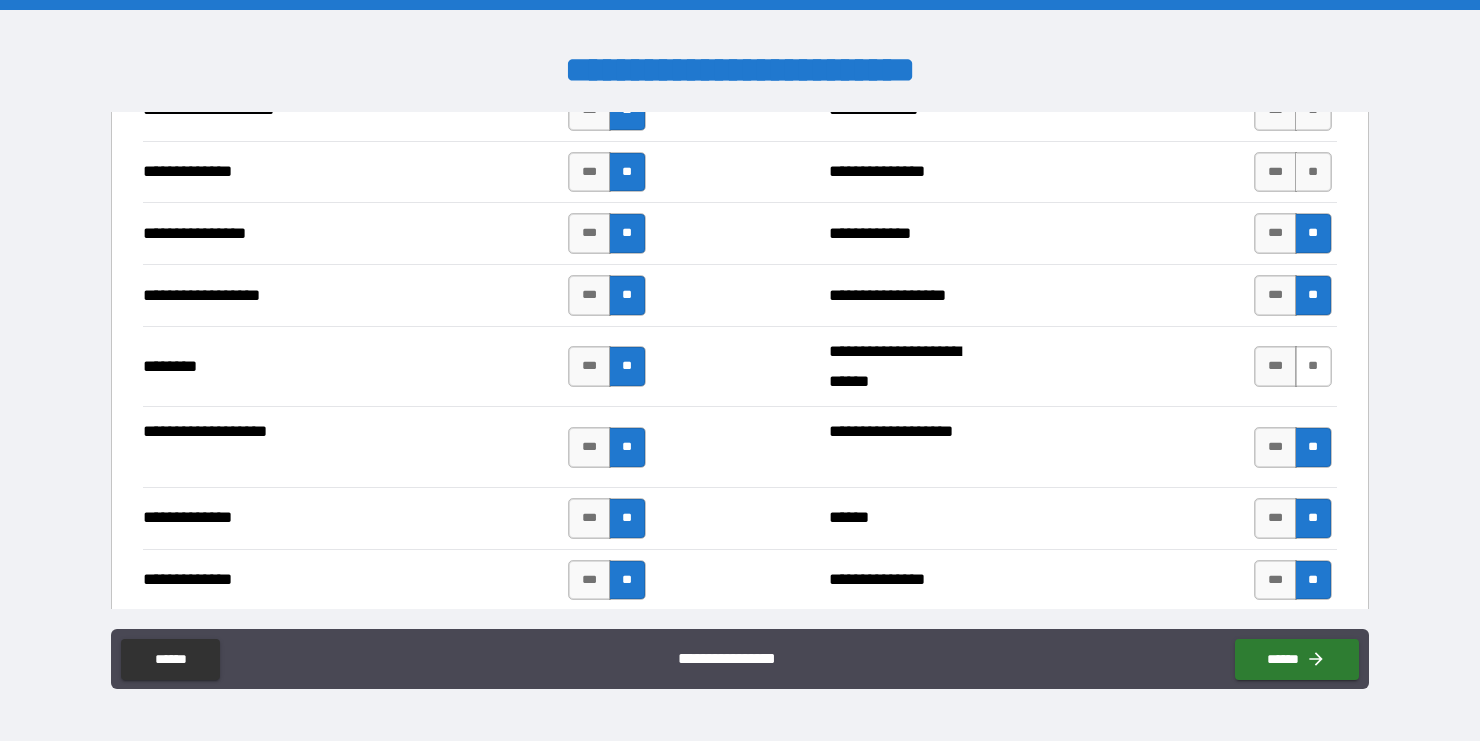 click on "**" at bounding box center (1313, 366) 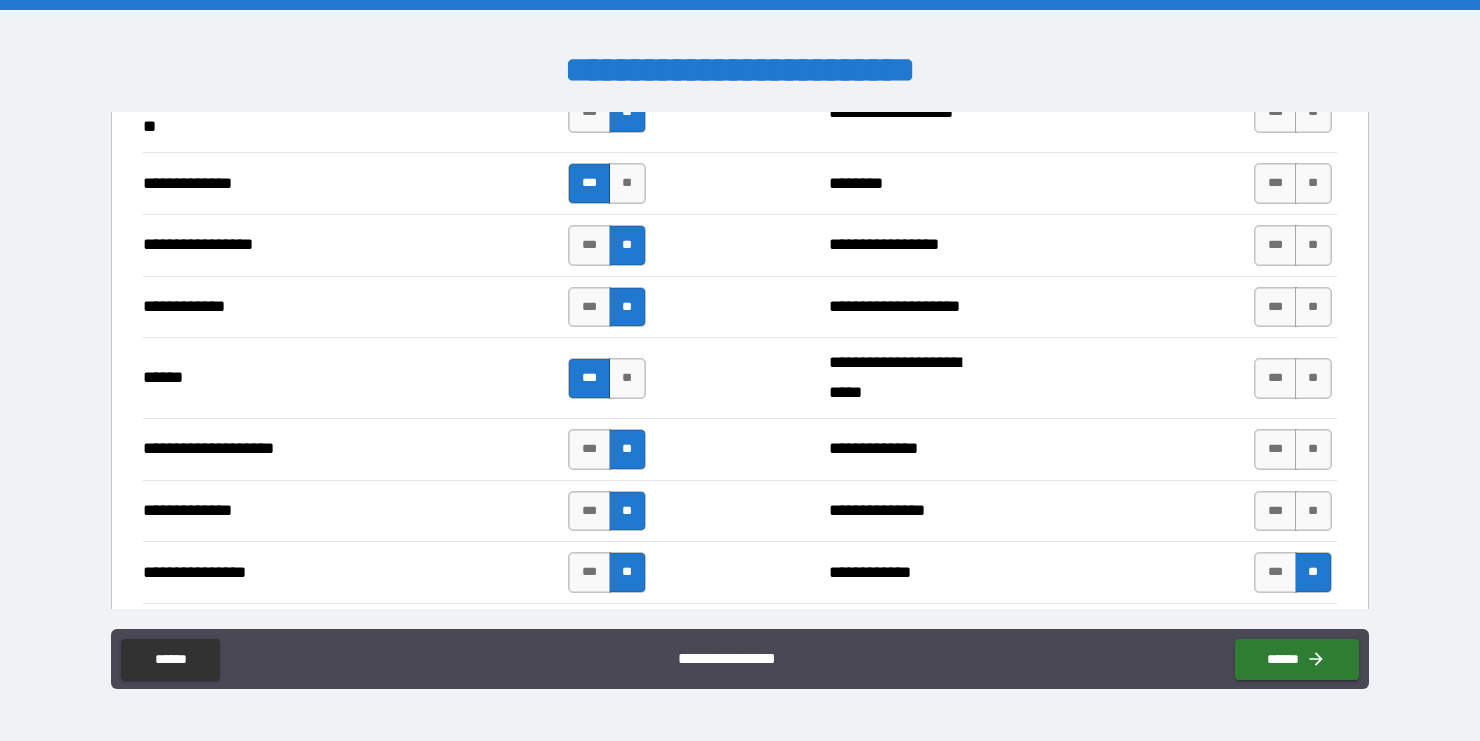 scroll, scrollTop: 2835, scrollLeft: 0, axis: vertical 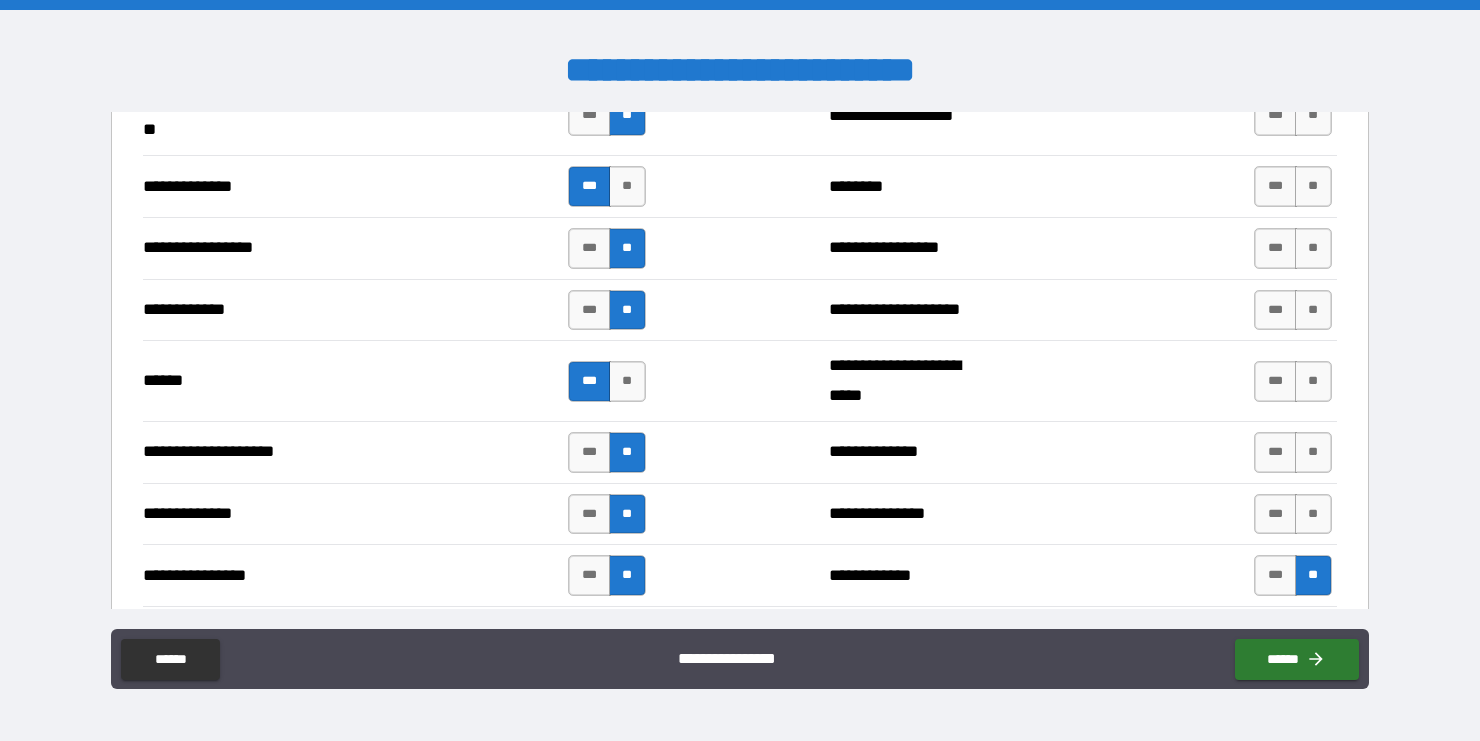 drag, startPoint x: 1165, startPoint y: 301, endPoint x: 1213, endPoint y: 401, distance: 110.92339 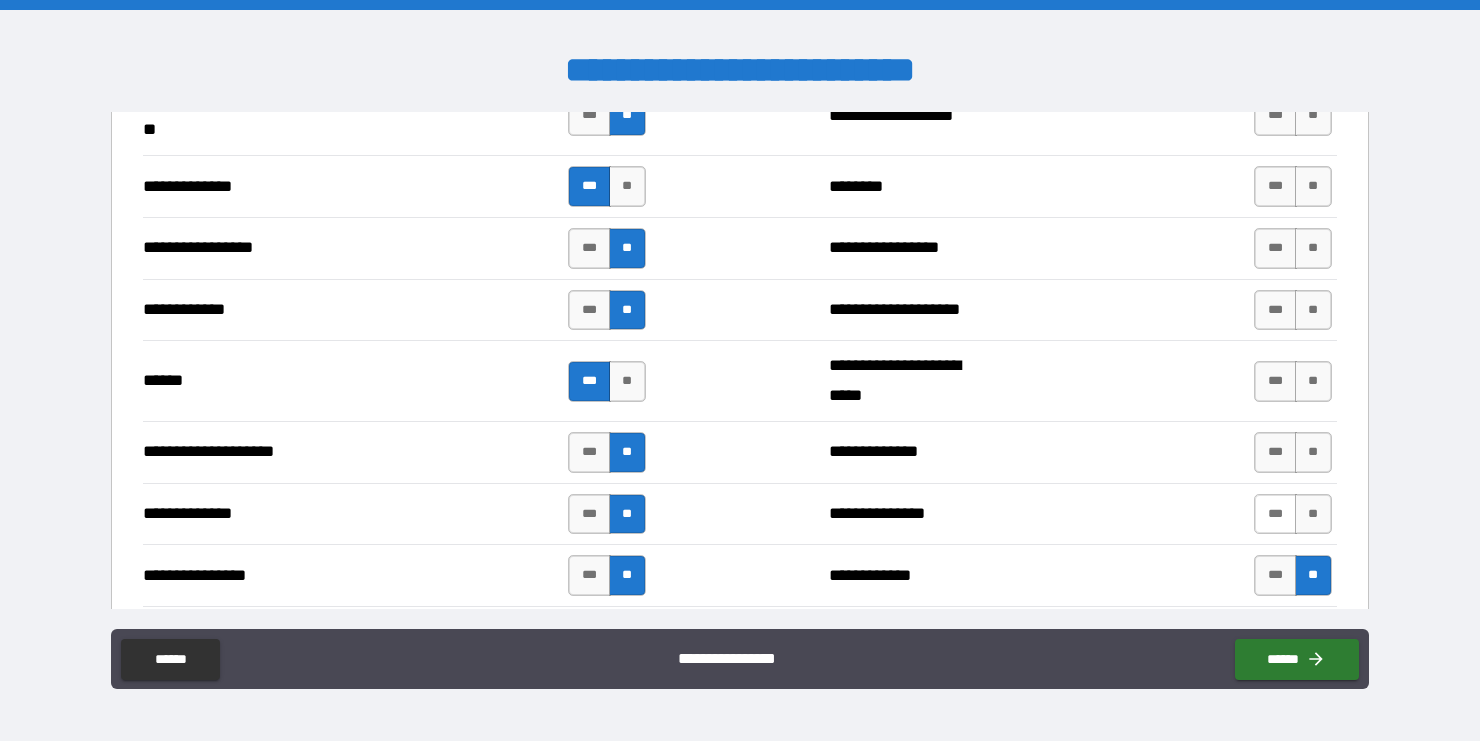 click on "***" at bounding box center [1275, 514] 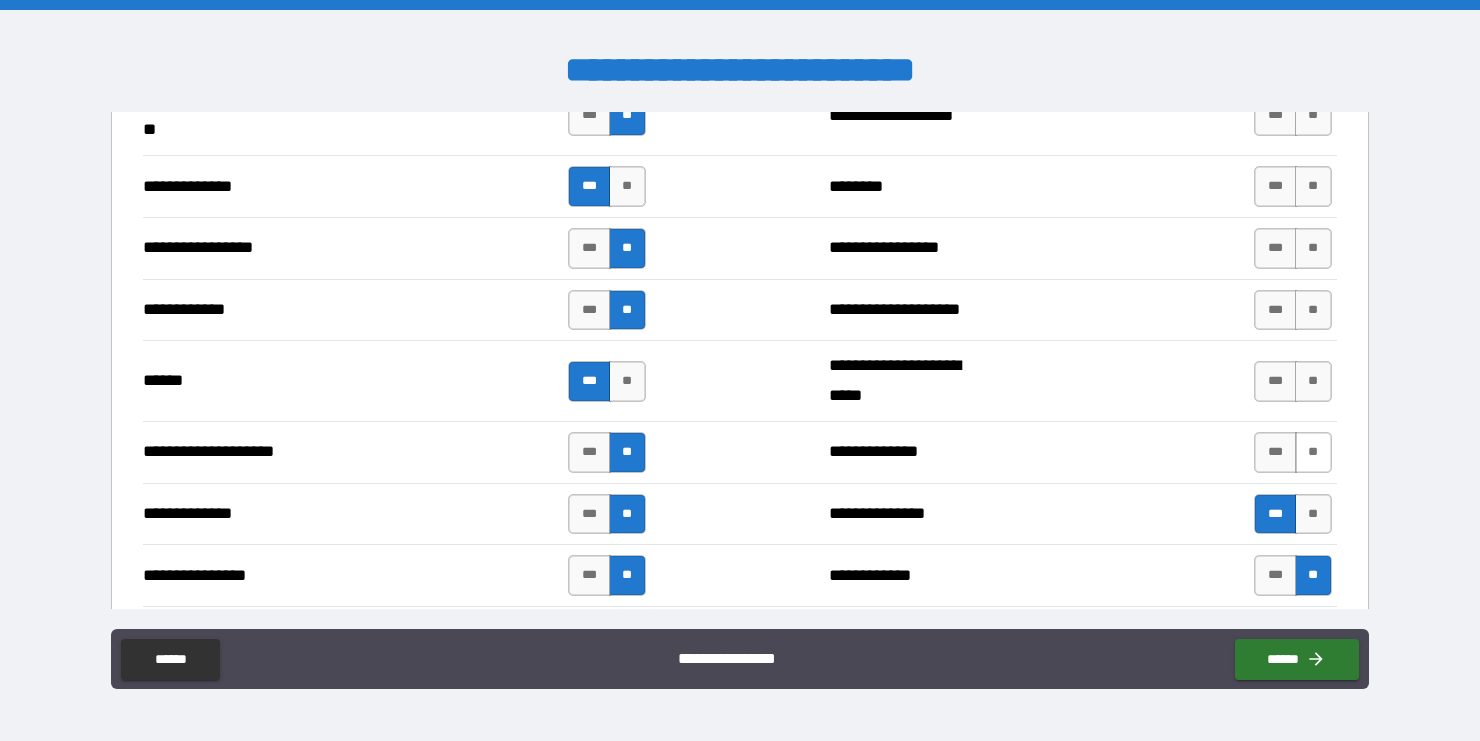 click on "**" at bounding box center [1313, 452] 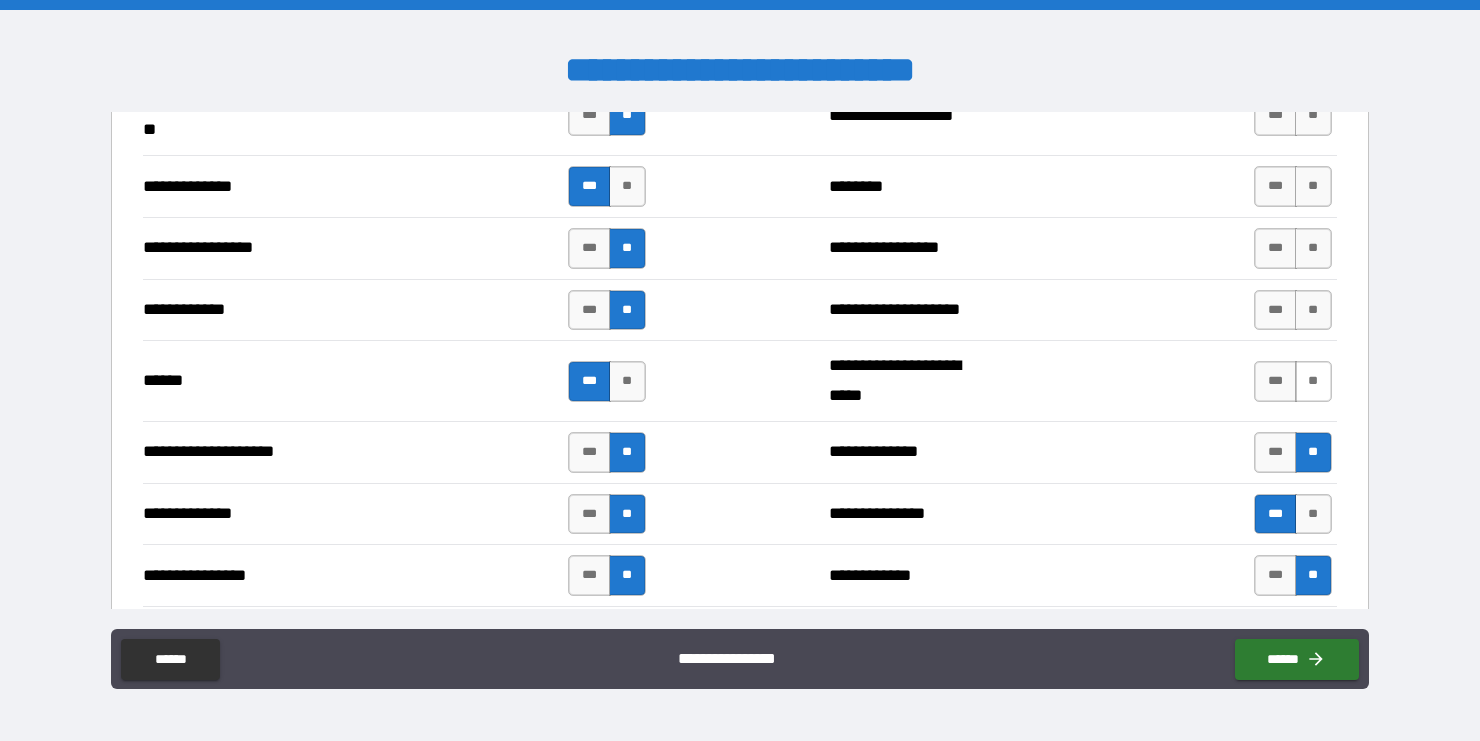 click on "**" at bounding box center [1313, 381] 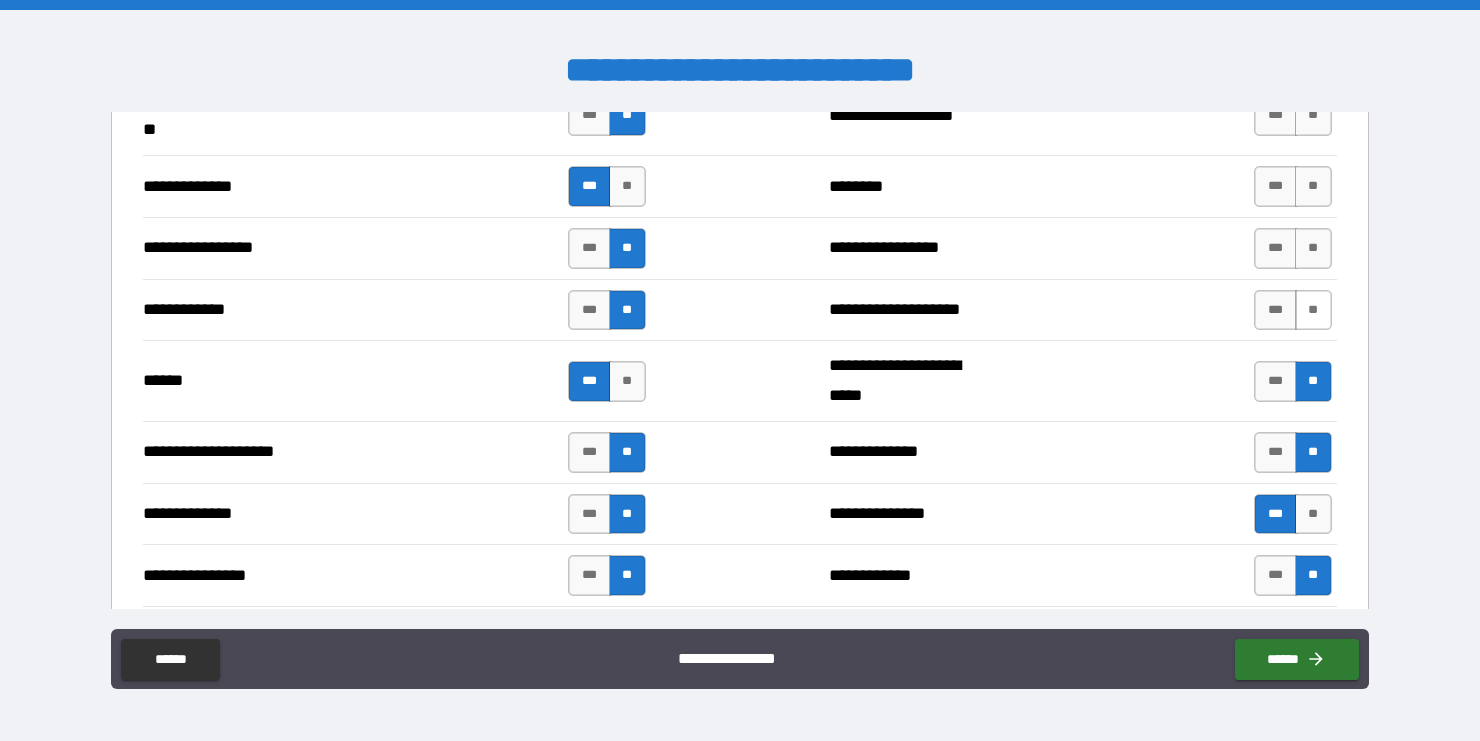 click on "**" at bounding box center (1313, 310) 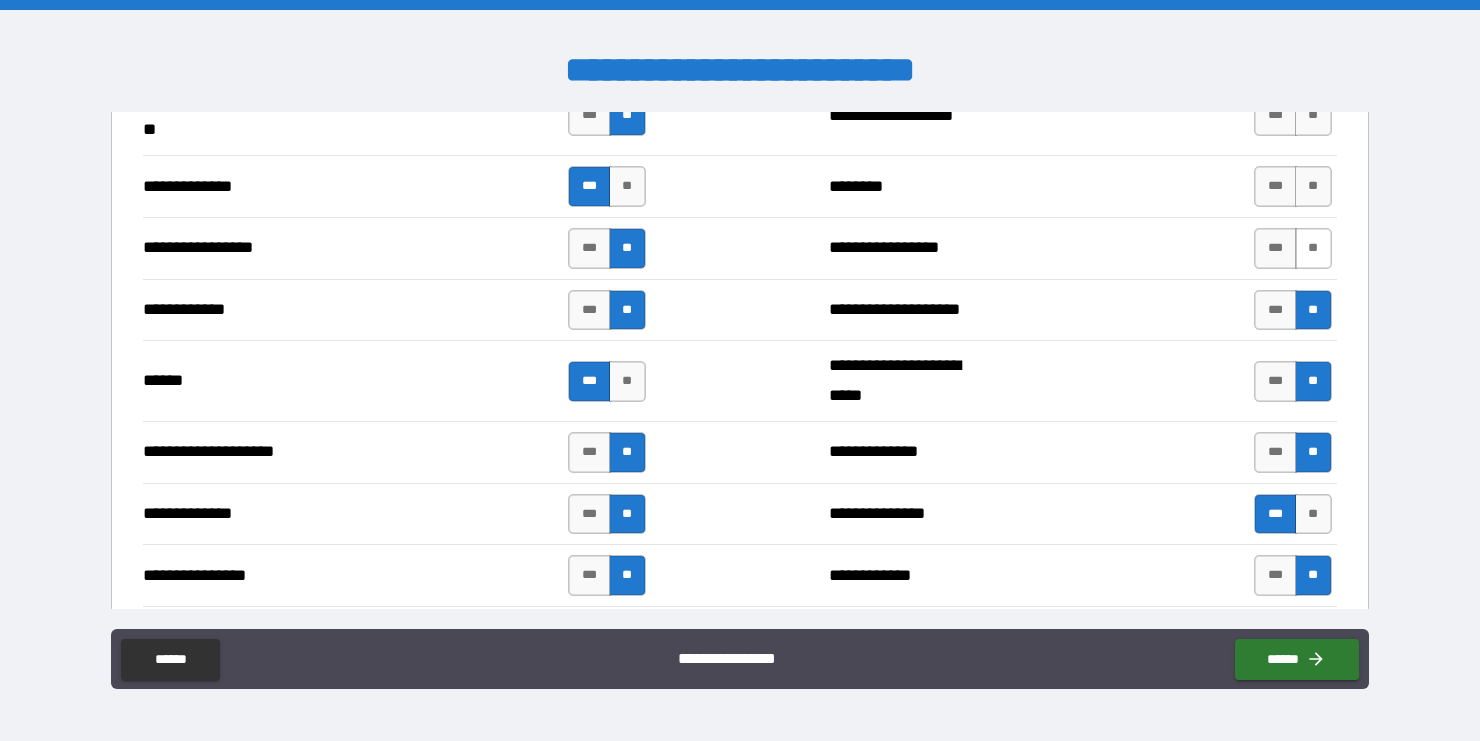 click on "**" at bounding box center [1313, 248] 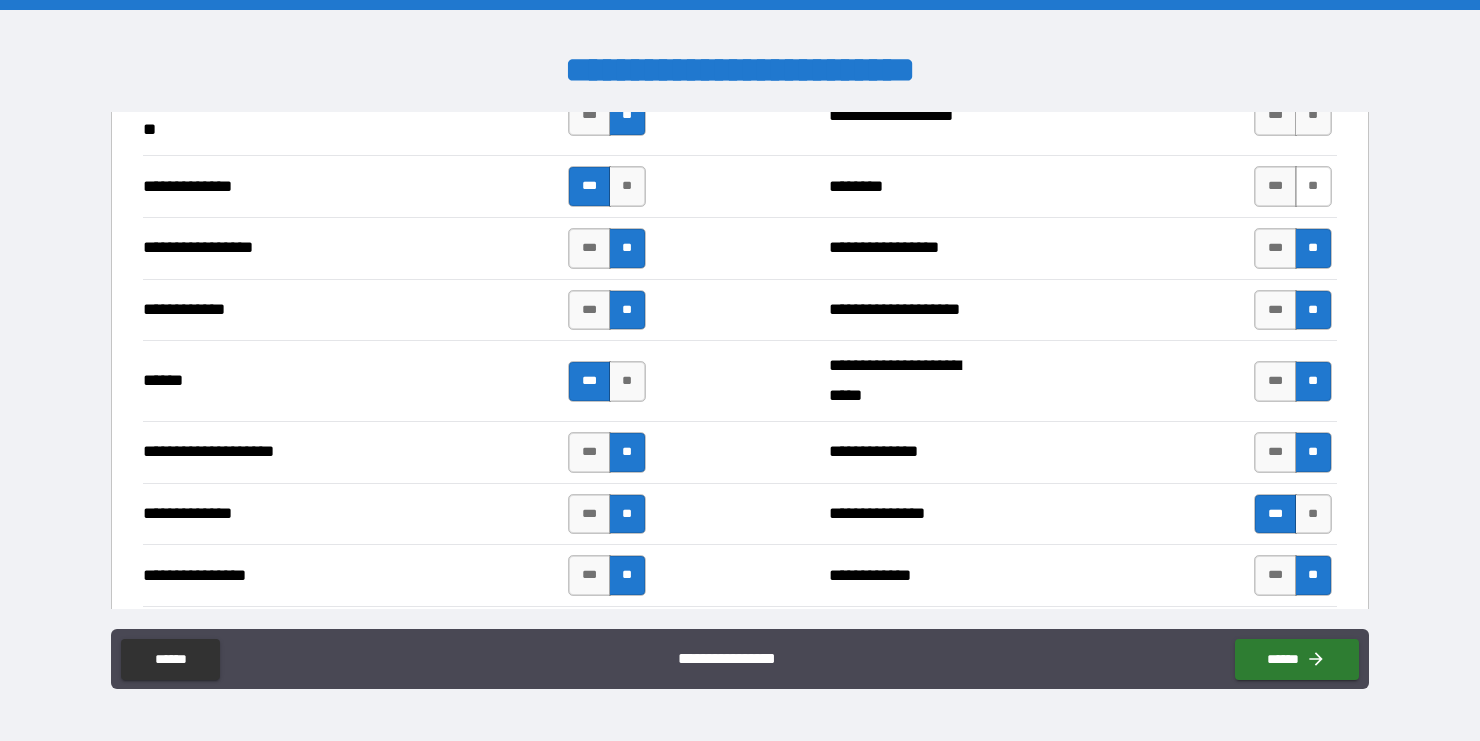 click on "**" at bounding box center (1313, 186) 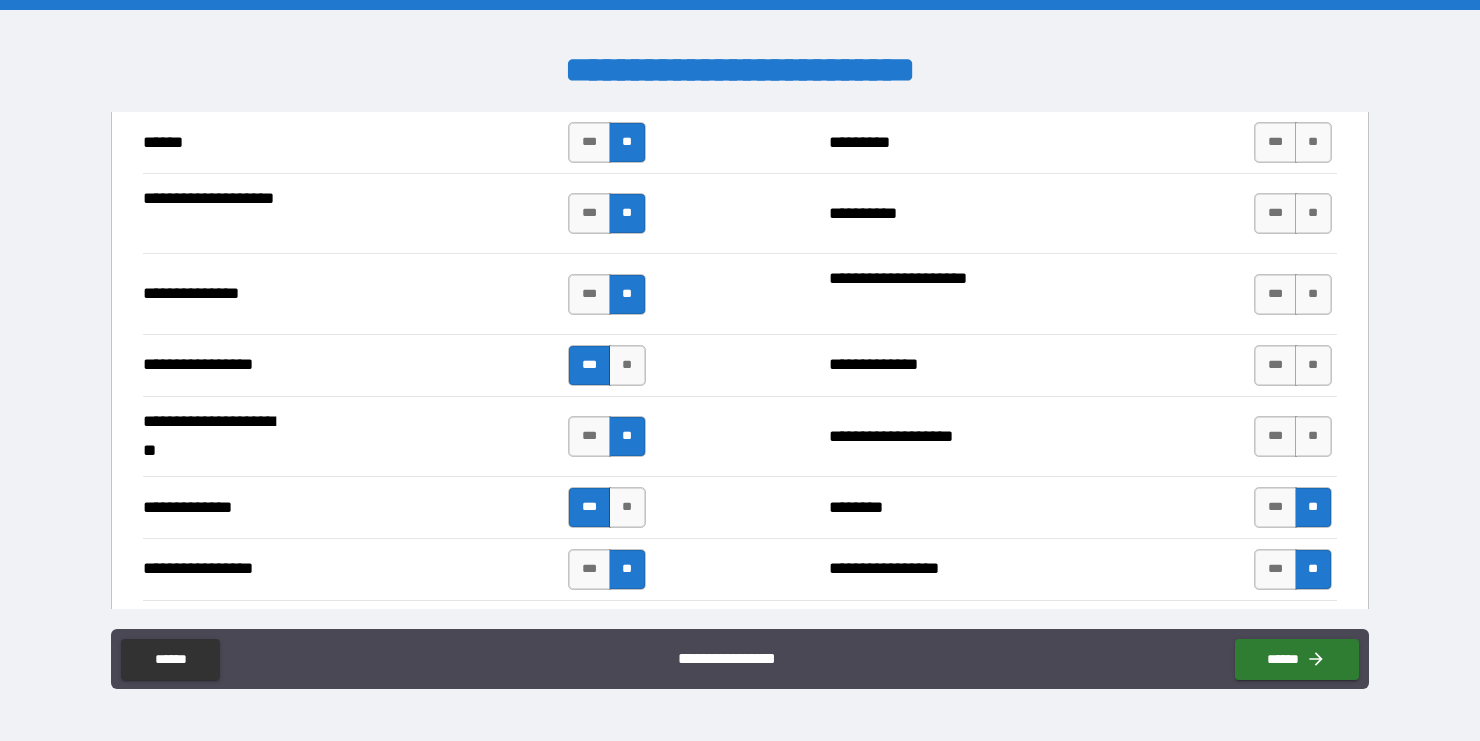 scroll, scrollTop: 2511, scrollLeft: 0, axis: vertical 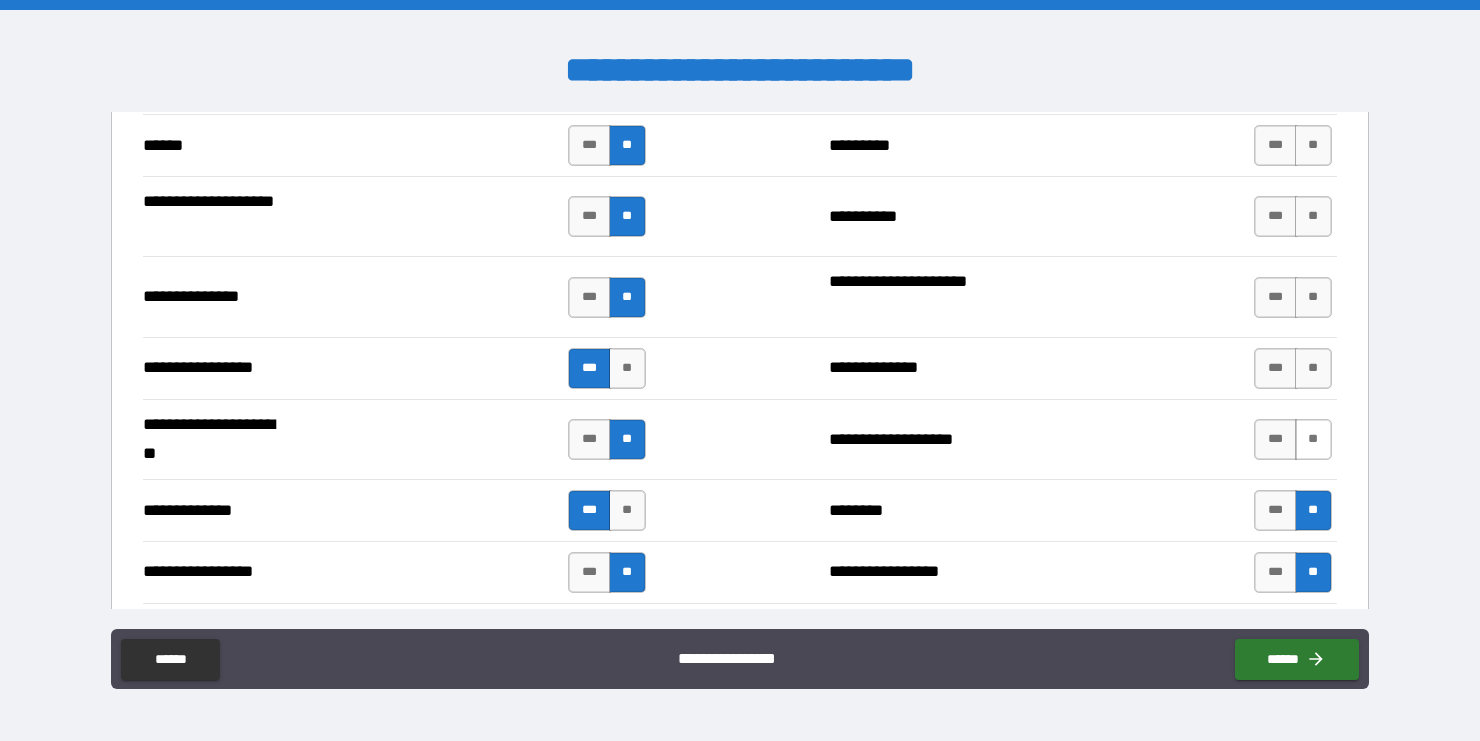 click on "**" at bounding box center (1313, 439) 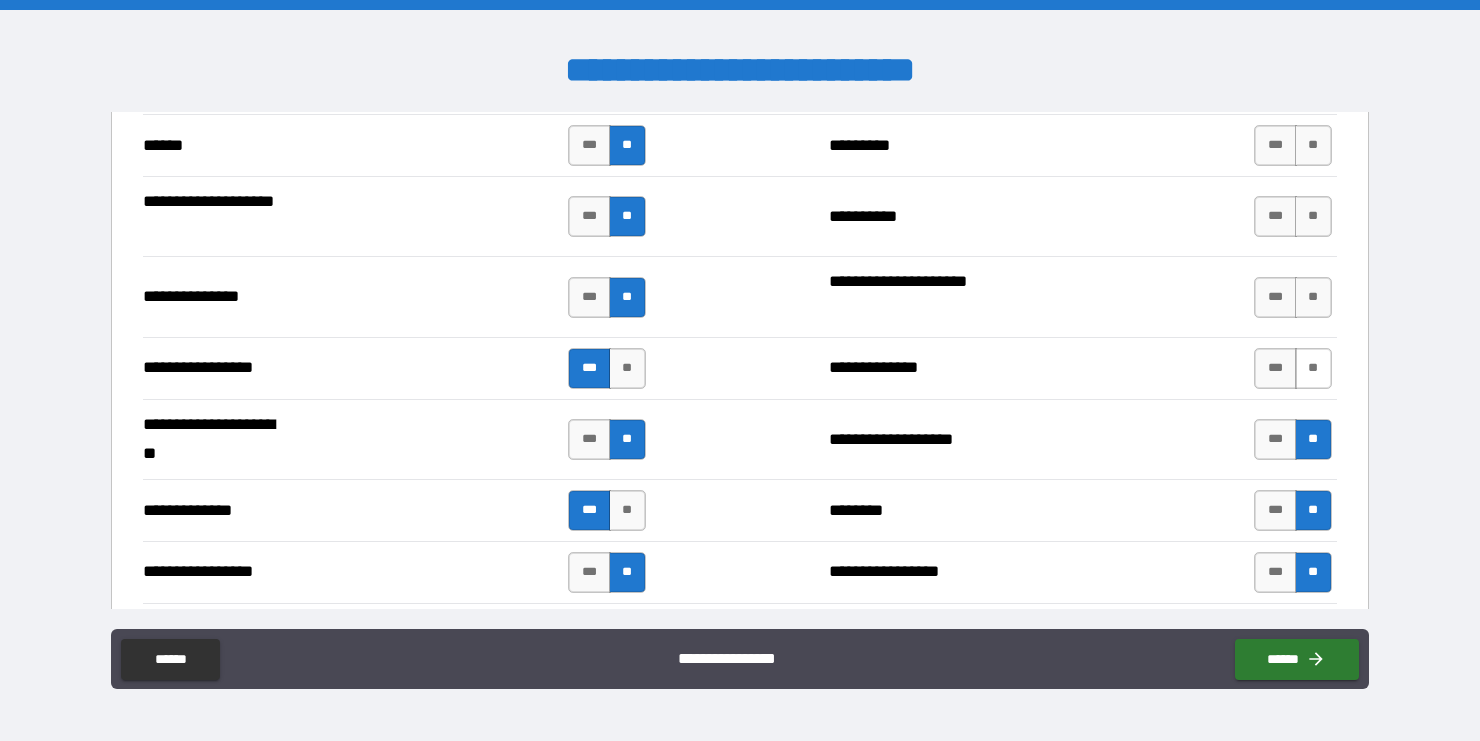click on "**" at bounding box center [1313, 368] 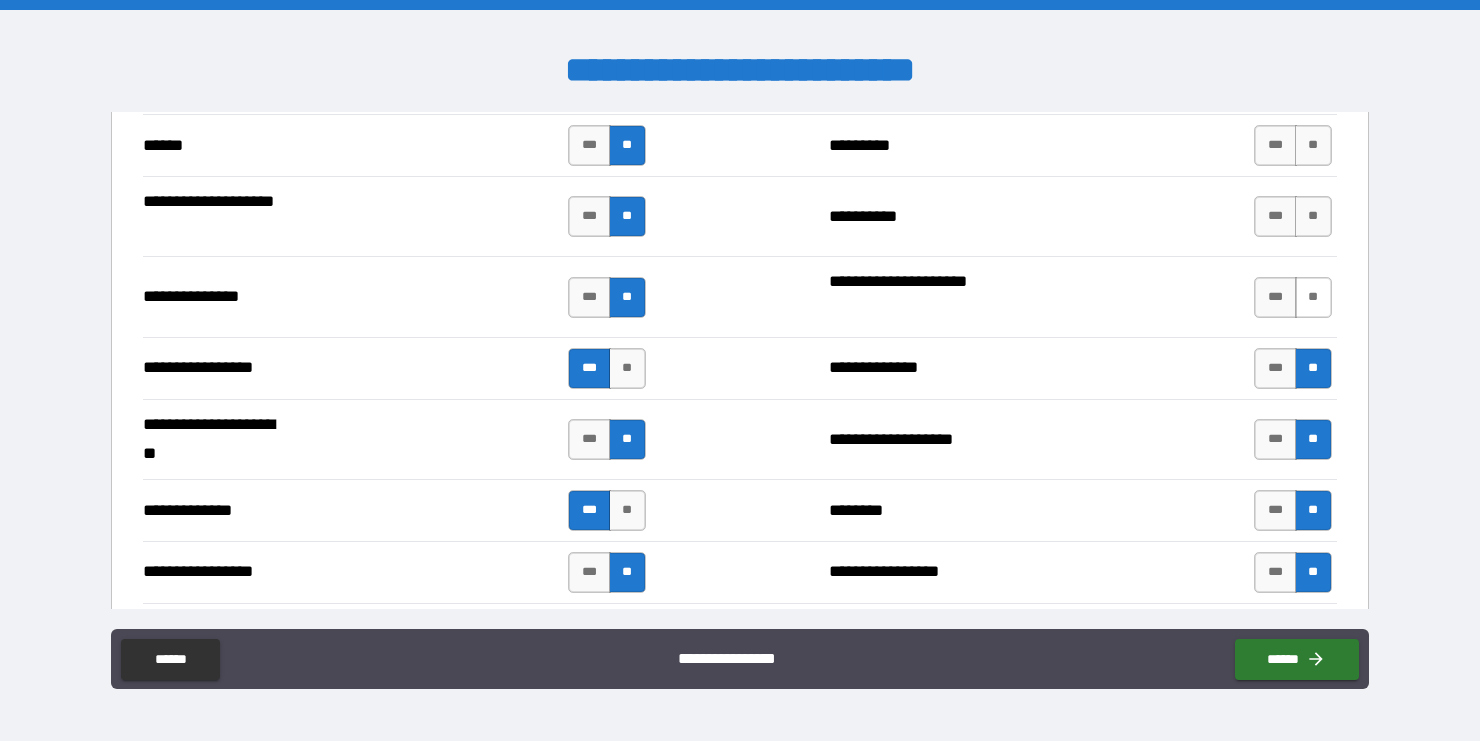 click on "**" at bounding box center [1313, 297] 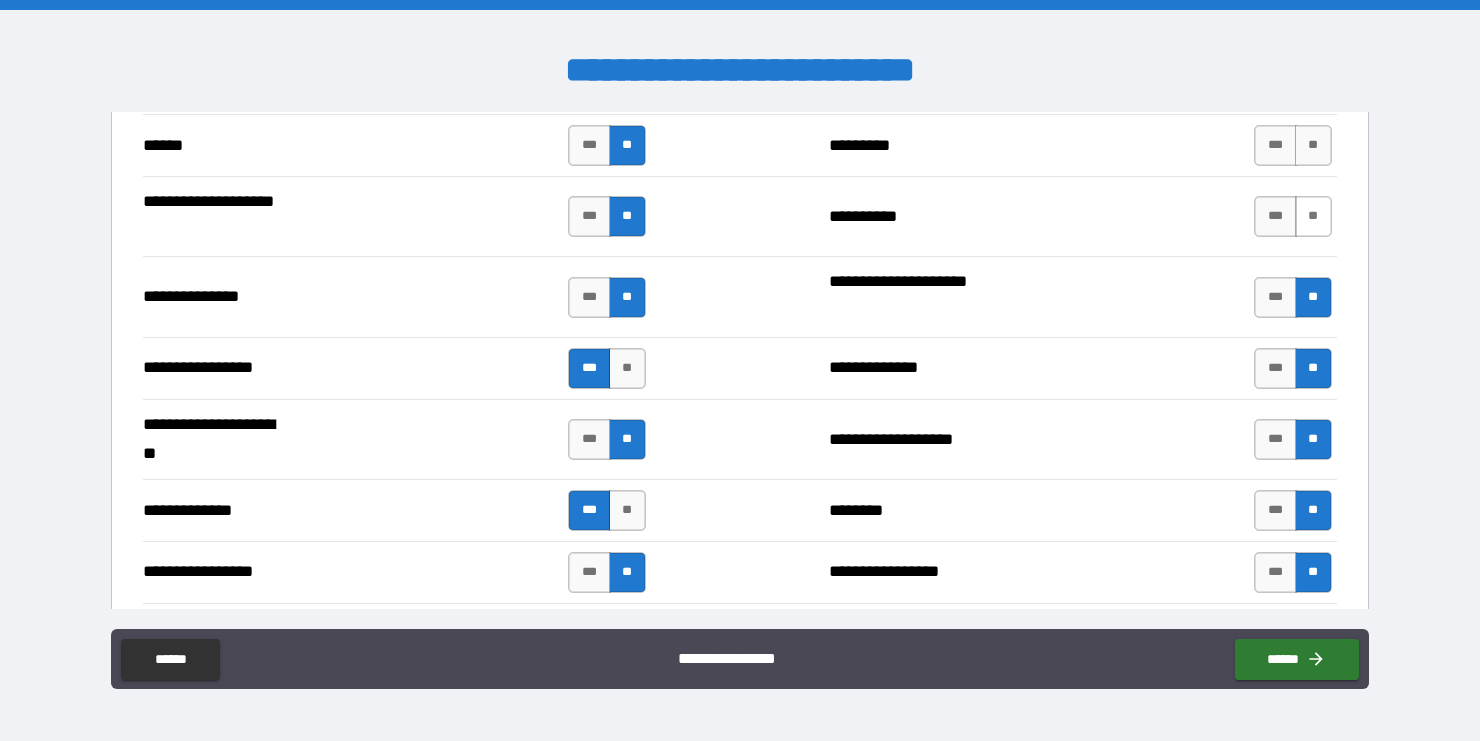 click on "**" at bounding box center [1313, 216] 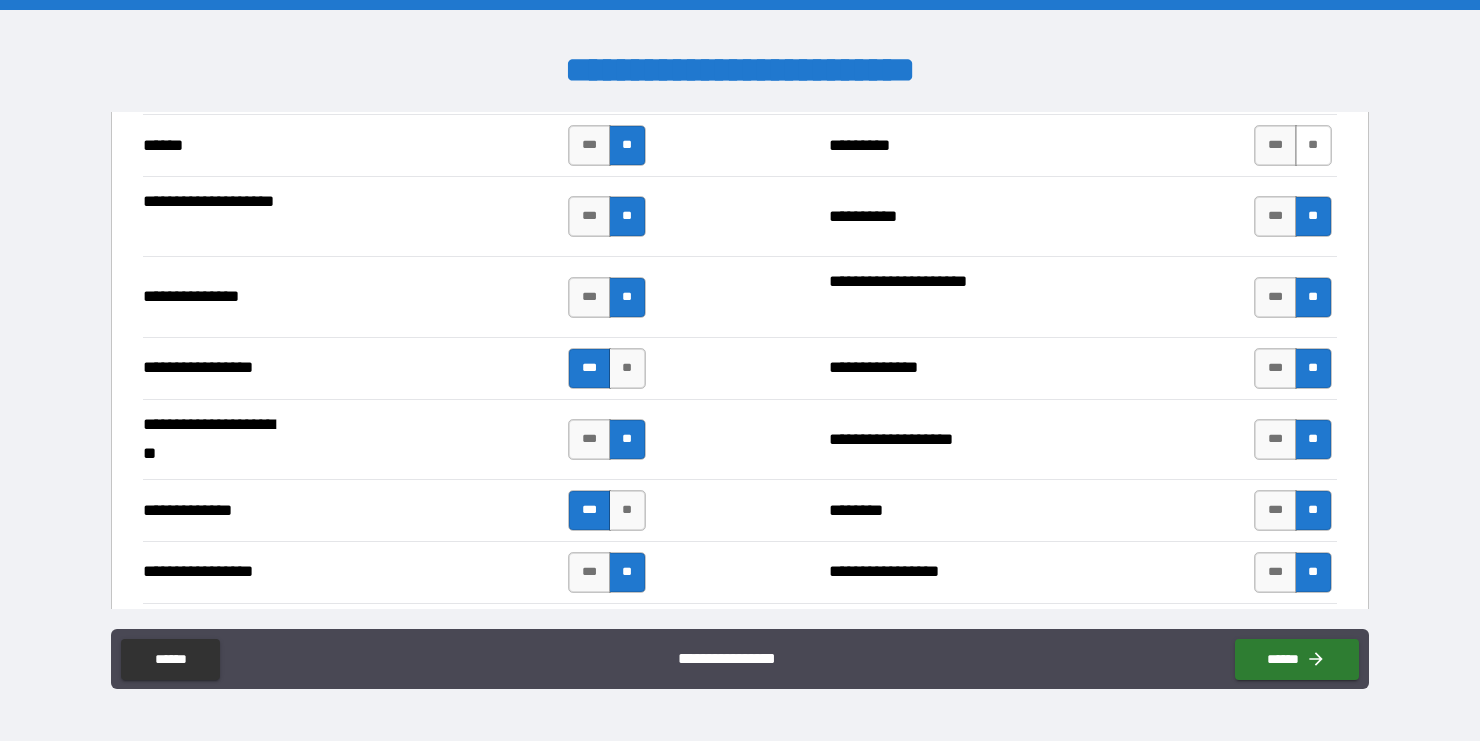 click on "**" at bounding box center (1313, 145) 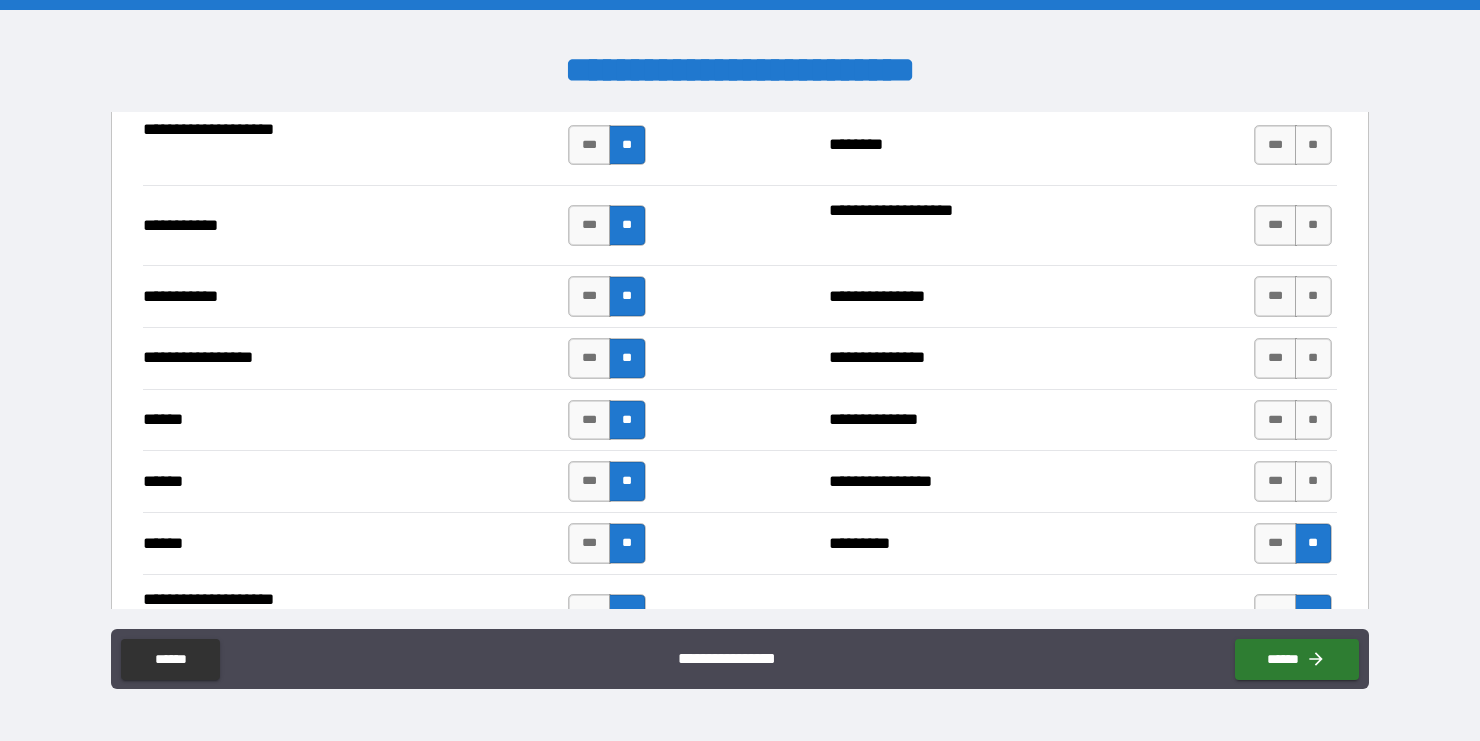 scroll, scrollTop: 2099, scrollLeft: 0, axis: vertical 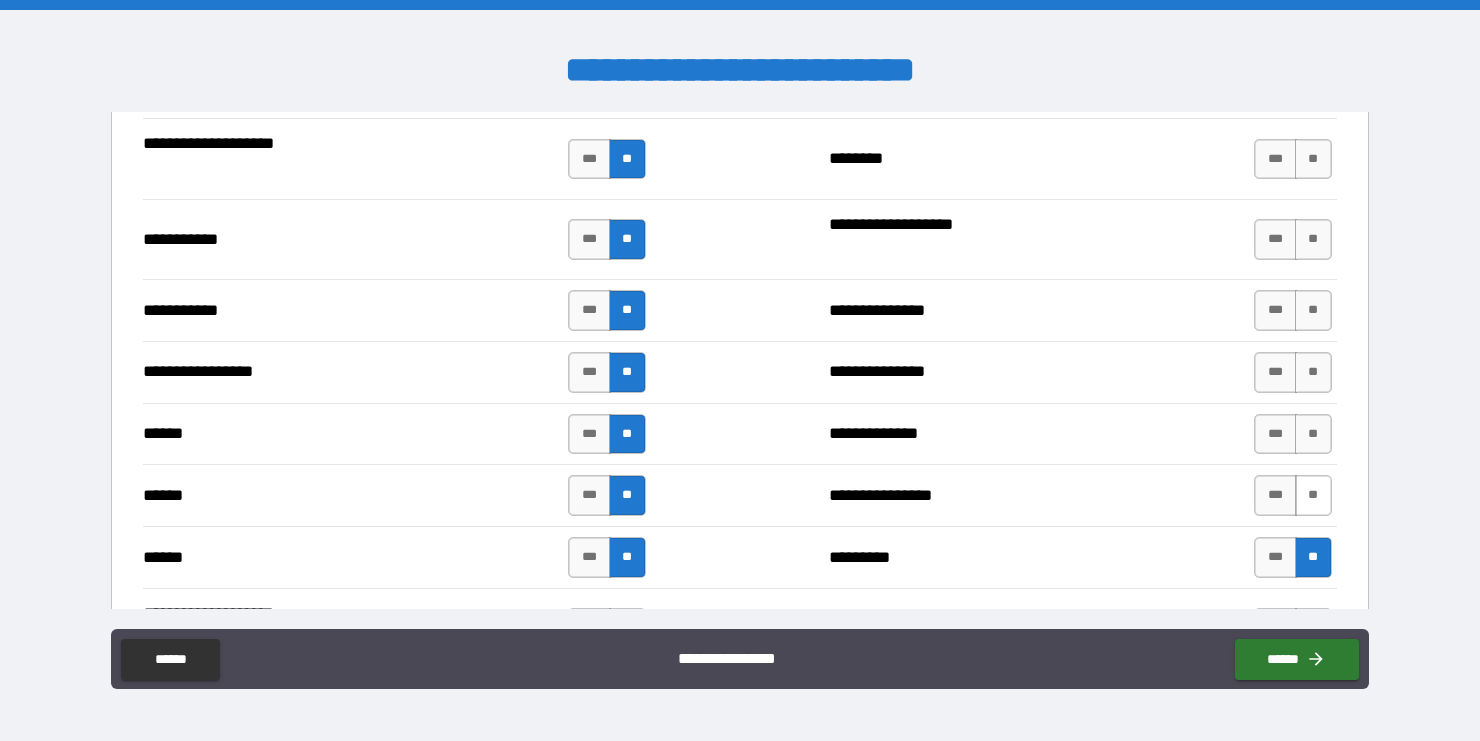 click on "**" at bounding box center [1313, 495] 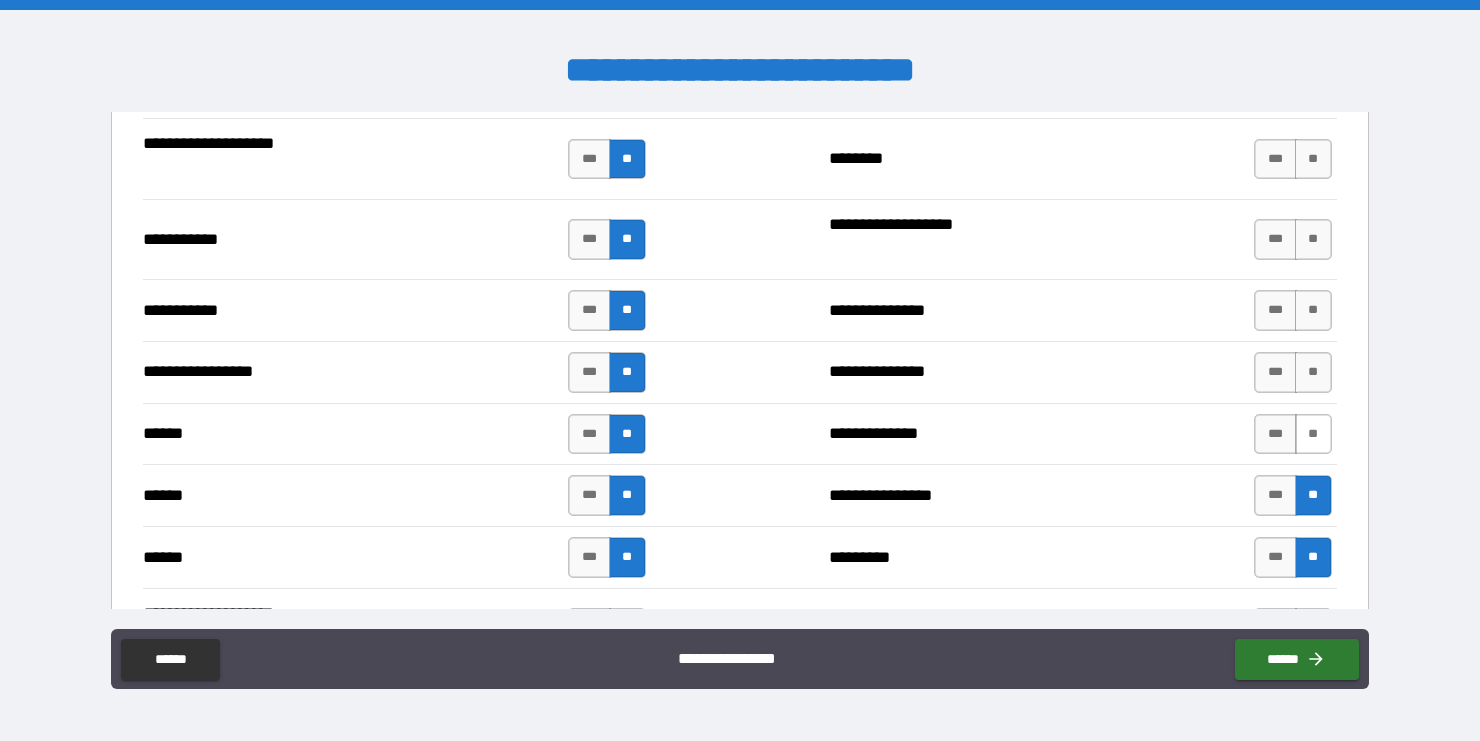 click on "**" at bounding box center (1313, 434) 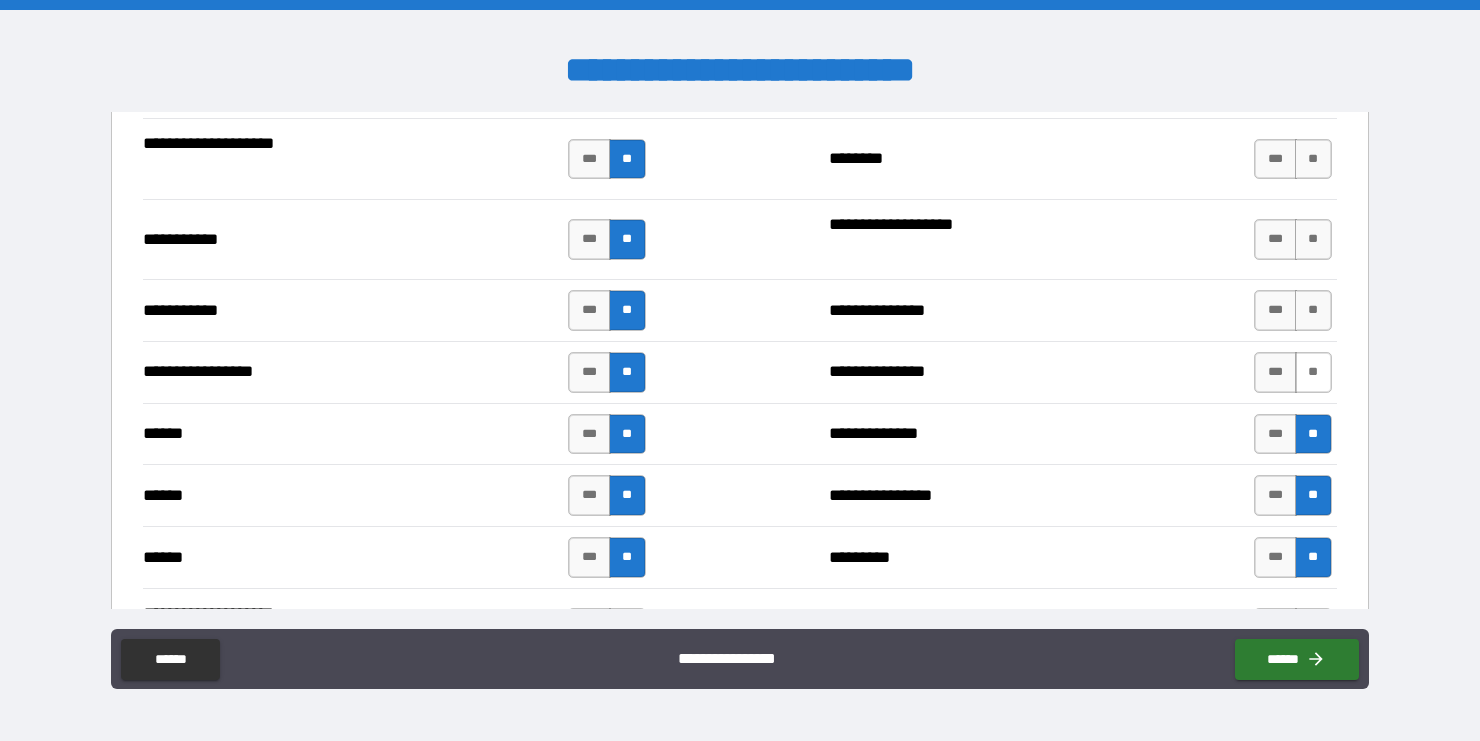 click on "**" at bounding box center [1313, 372] 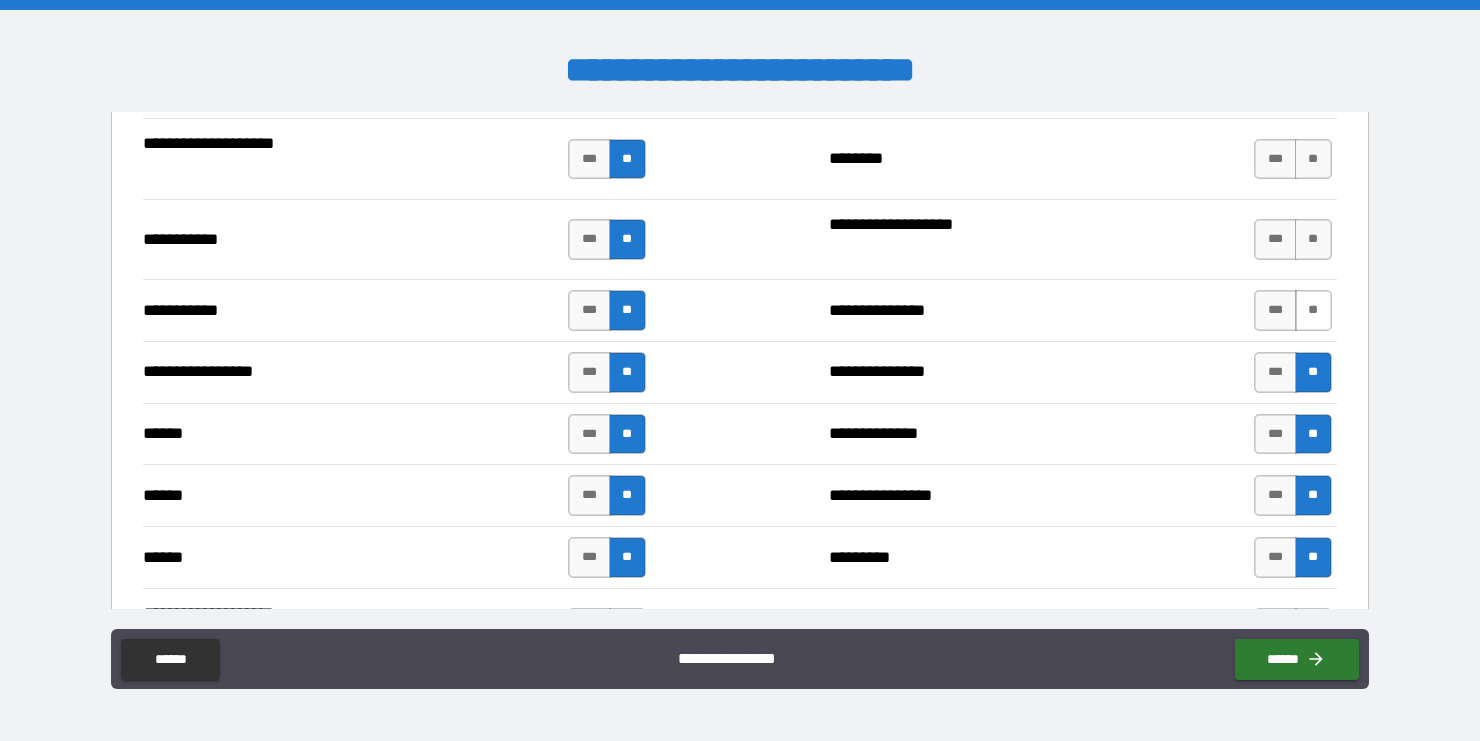 click on "**" at bounding box center [1313, 310] 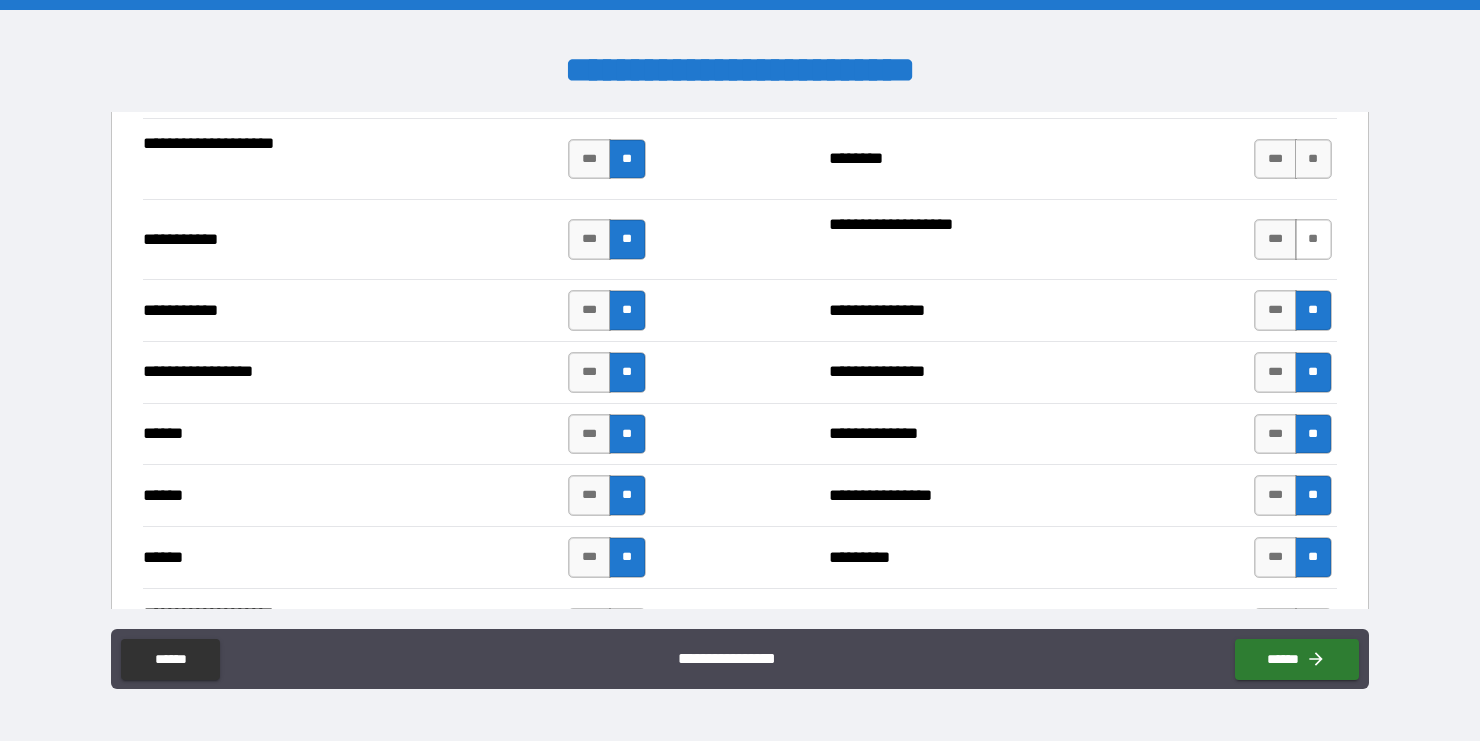 click on "**" at bounding box center [1313, 239] 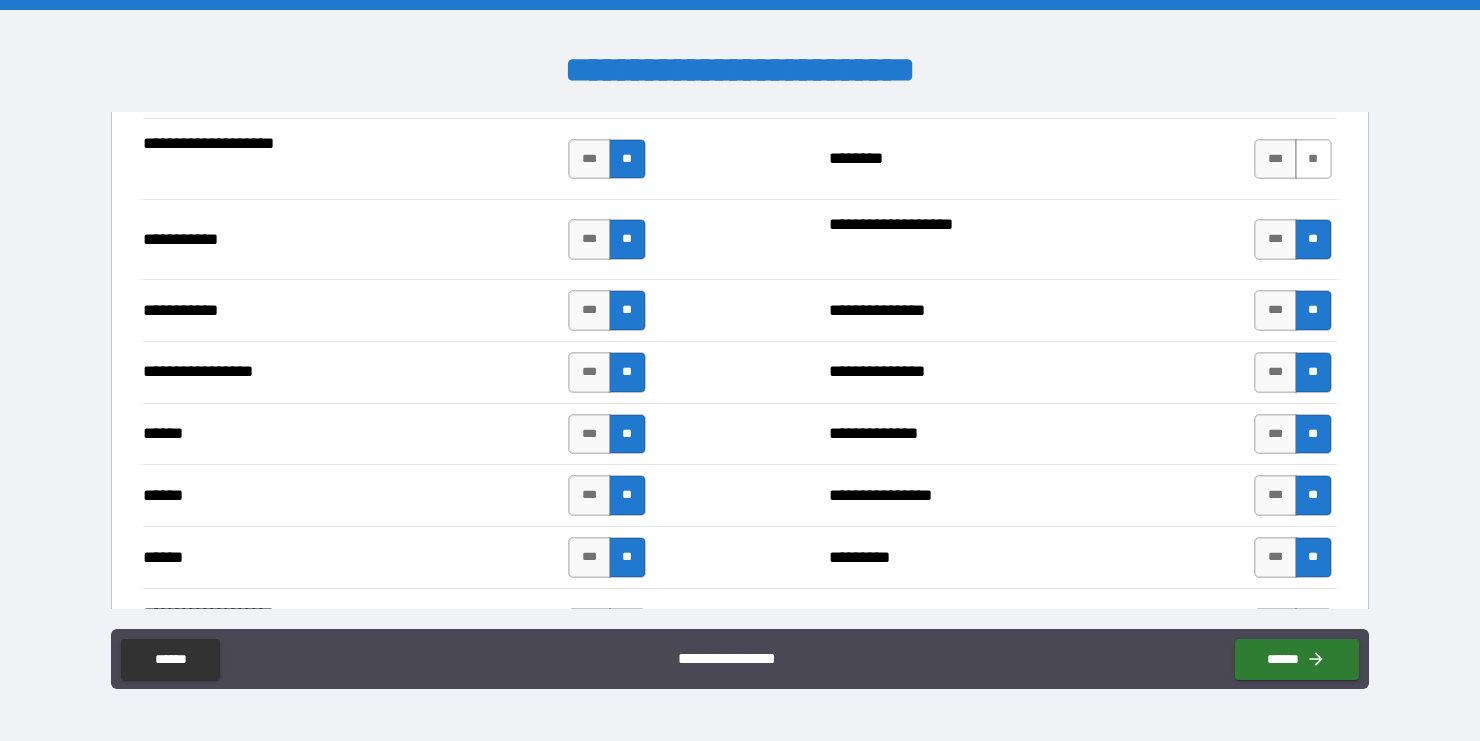 click on "**" at bounding box center (1313, 159) 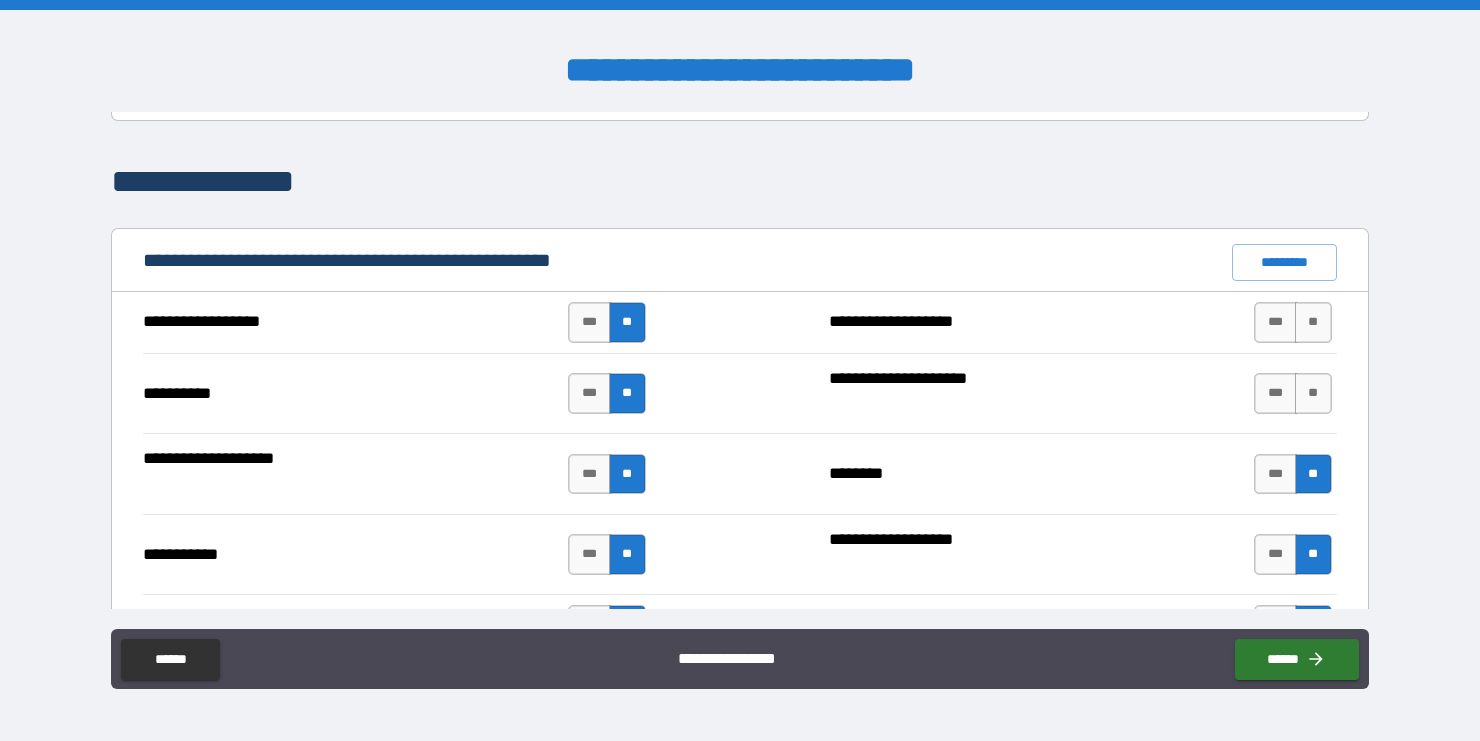 scroll, scrollTop: 1769, scrollLeft: 0, axis: vertical 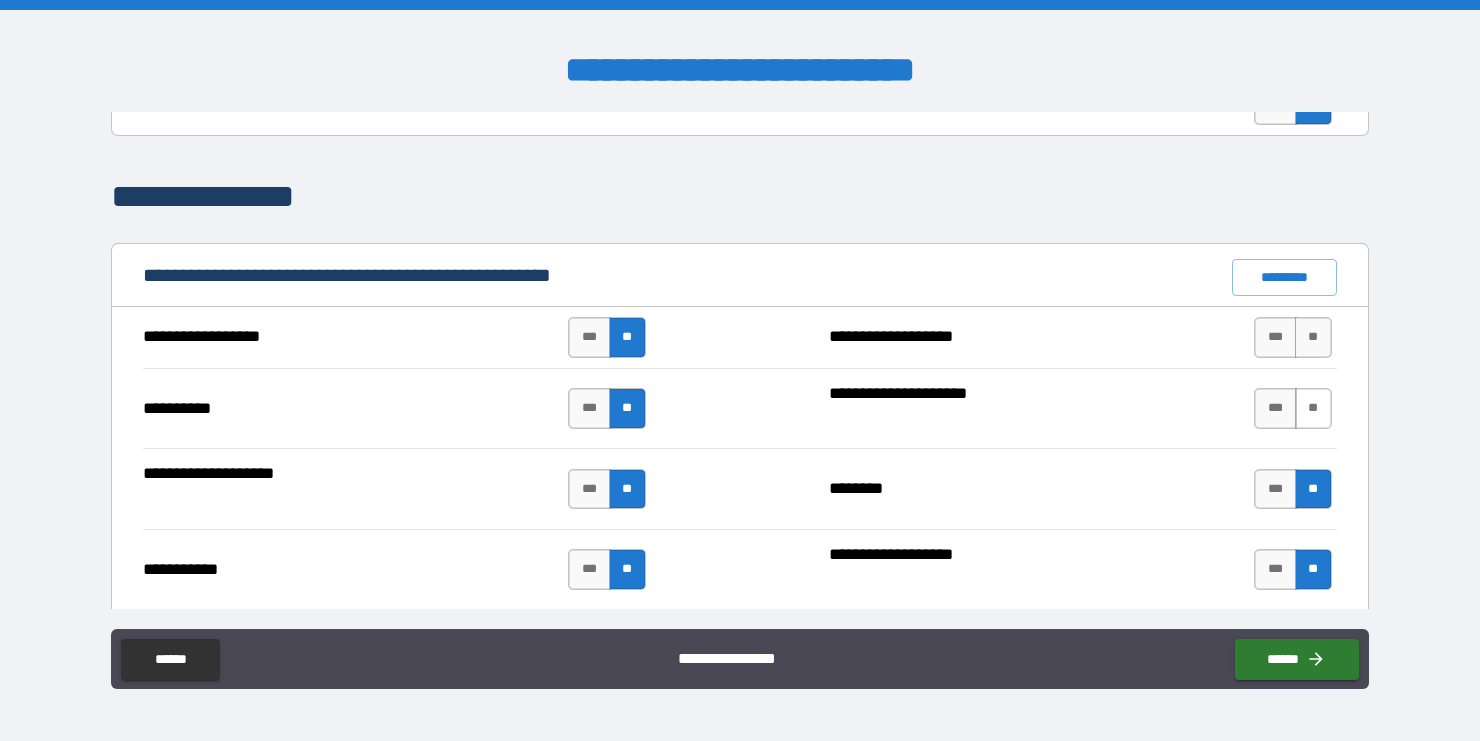 click on "**" at bounding box center (1313, 408) 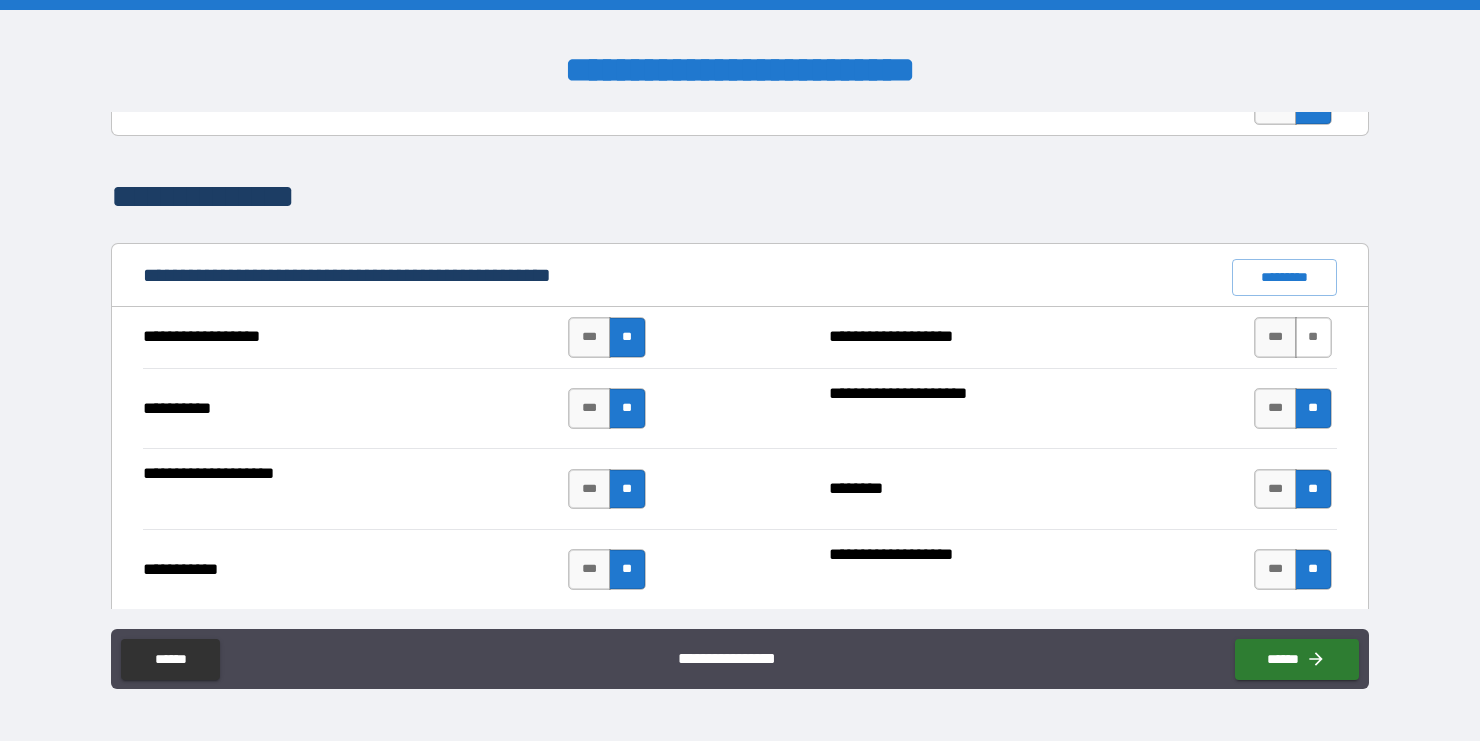 click on "**" at bounding box center [1313, 337] 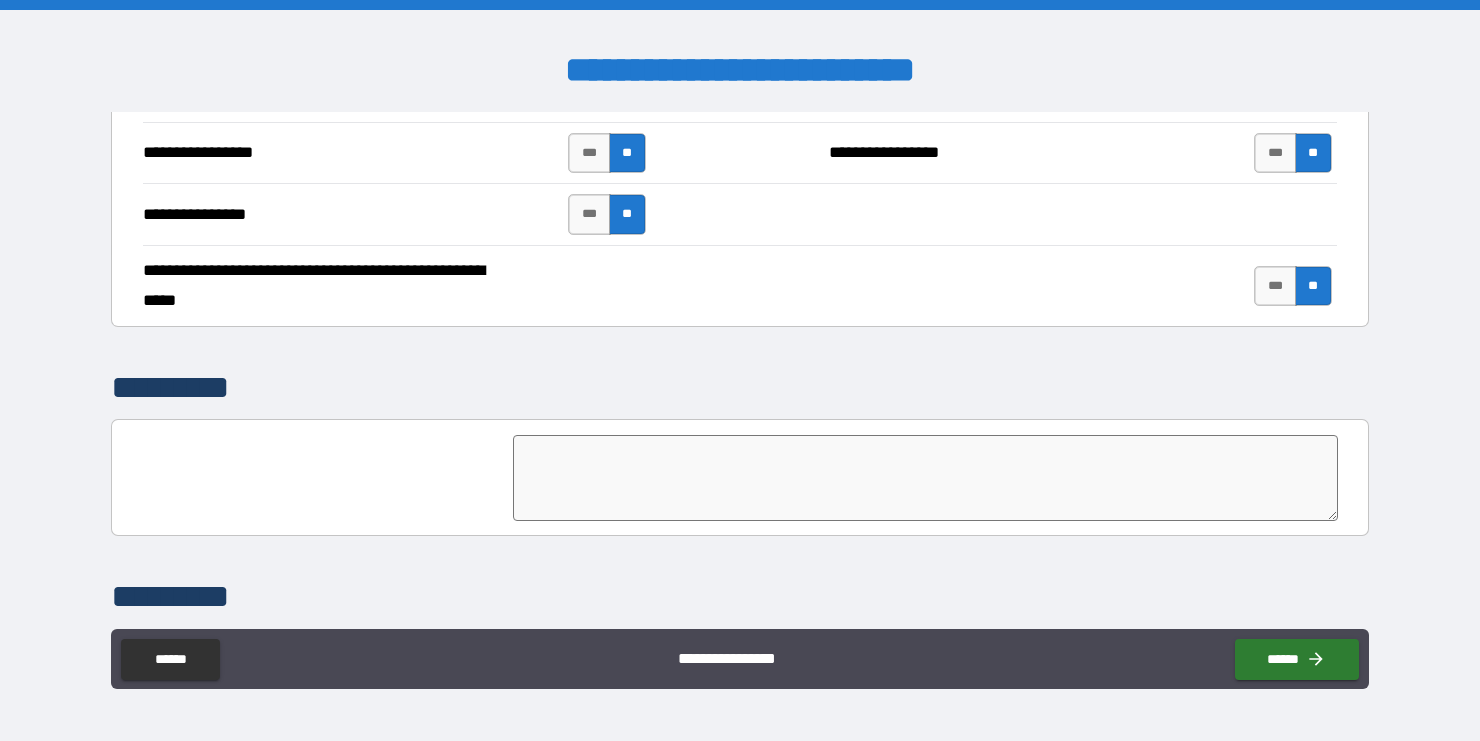 scroll, scrollTop: 4716, scrollLeft: 0, axis: vertical 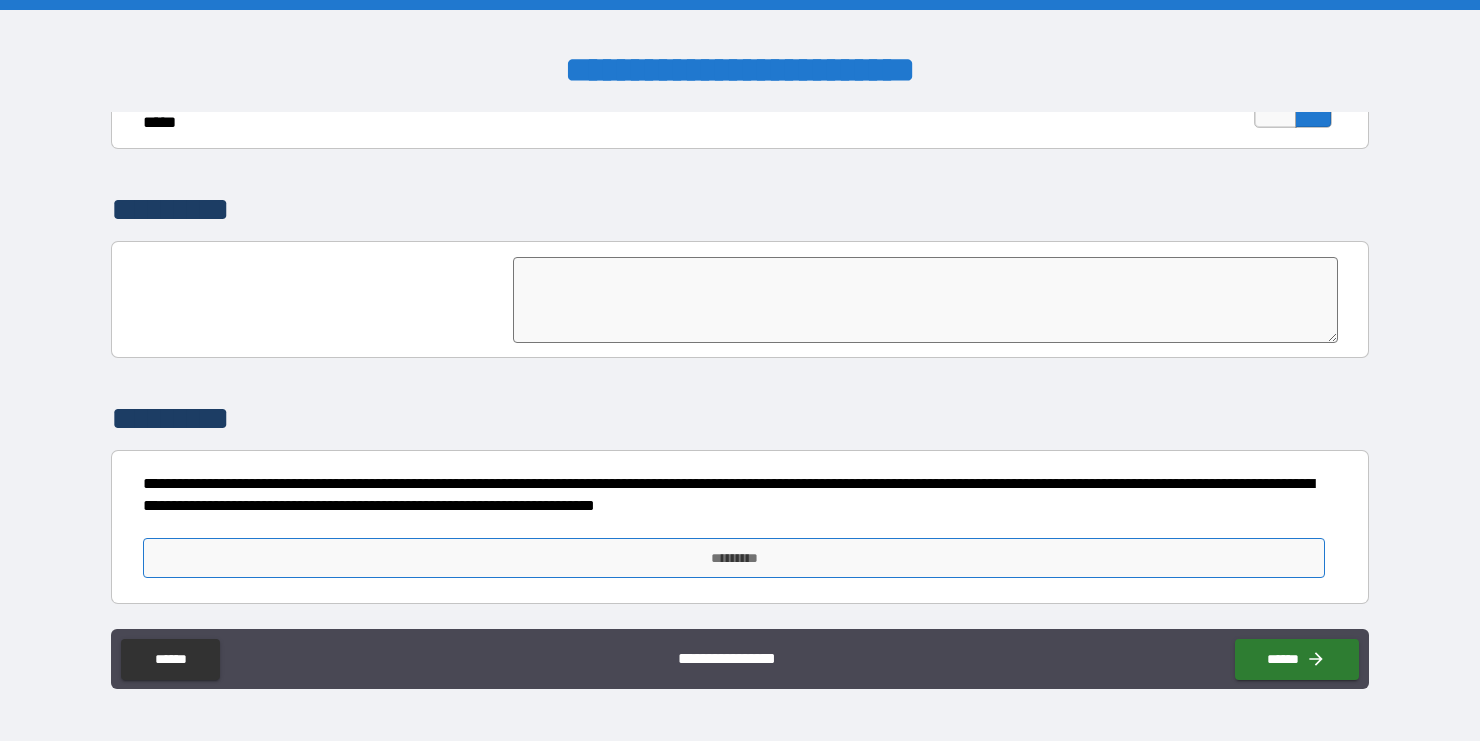 click on "*********" at bounding box center (733, 558) 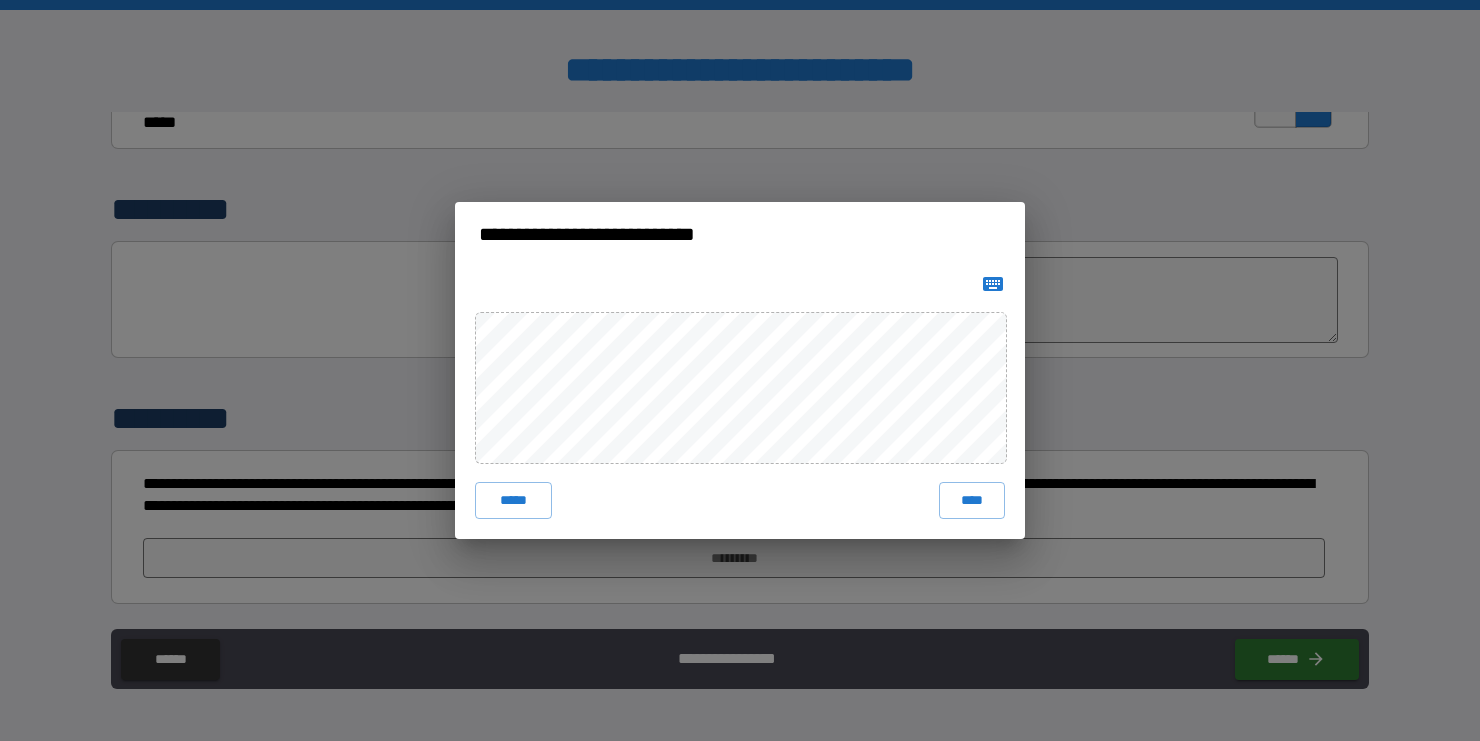 click on "**********" at bounding box center (740, 370) 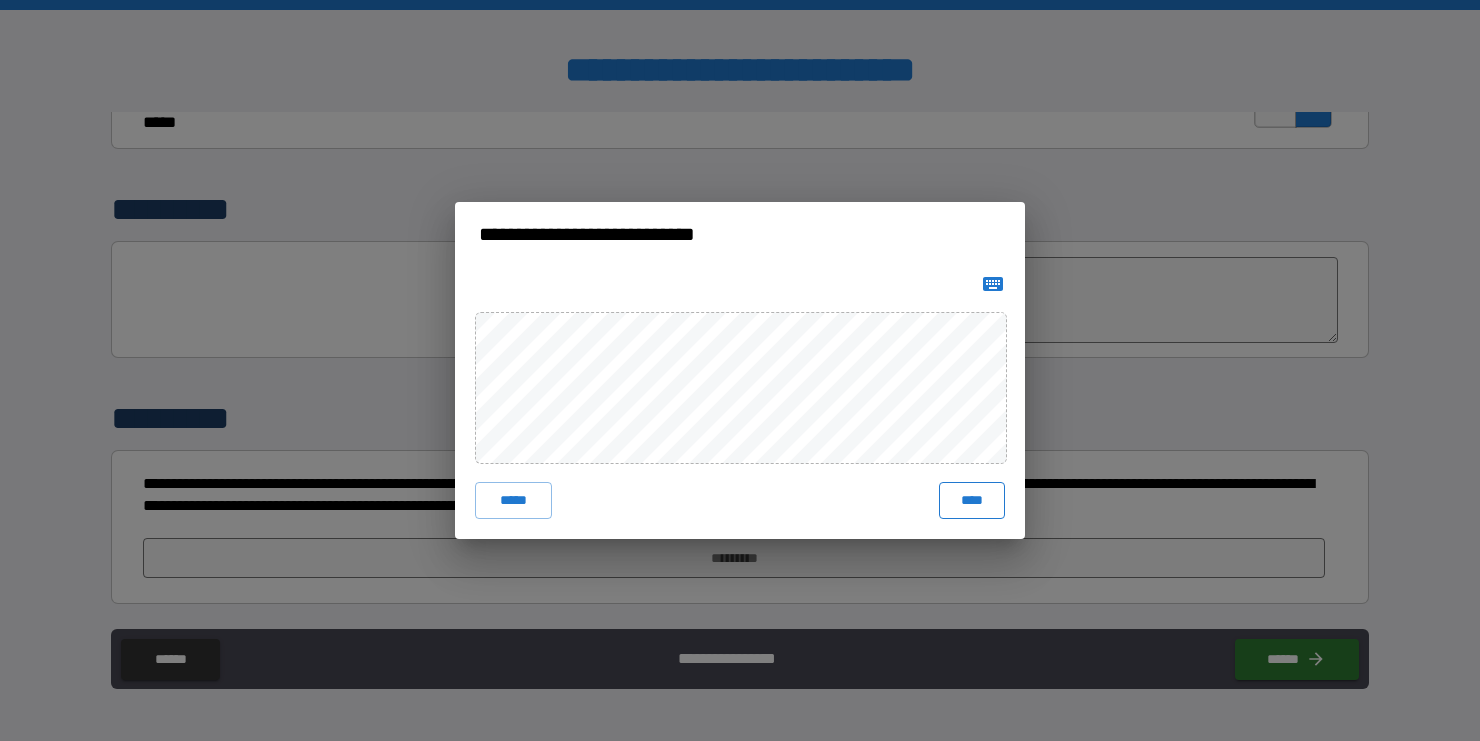 click on "****" at bounding box center (972, 500) 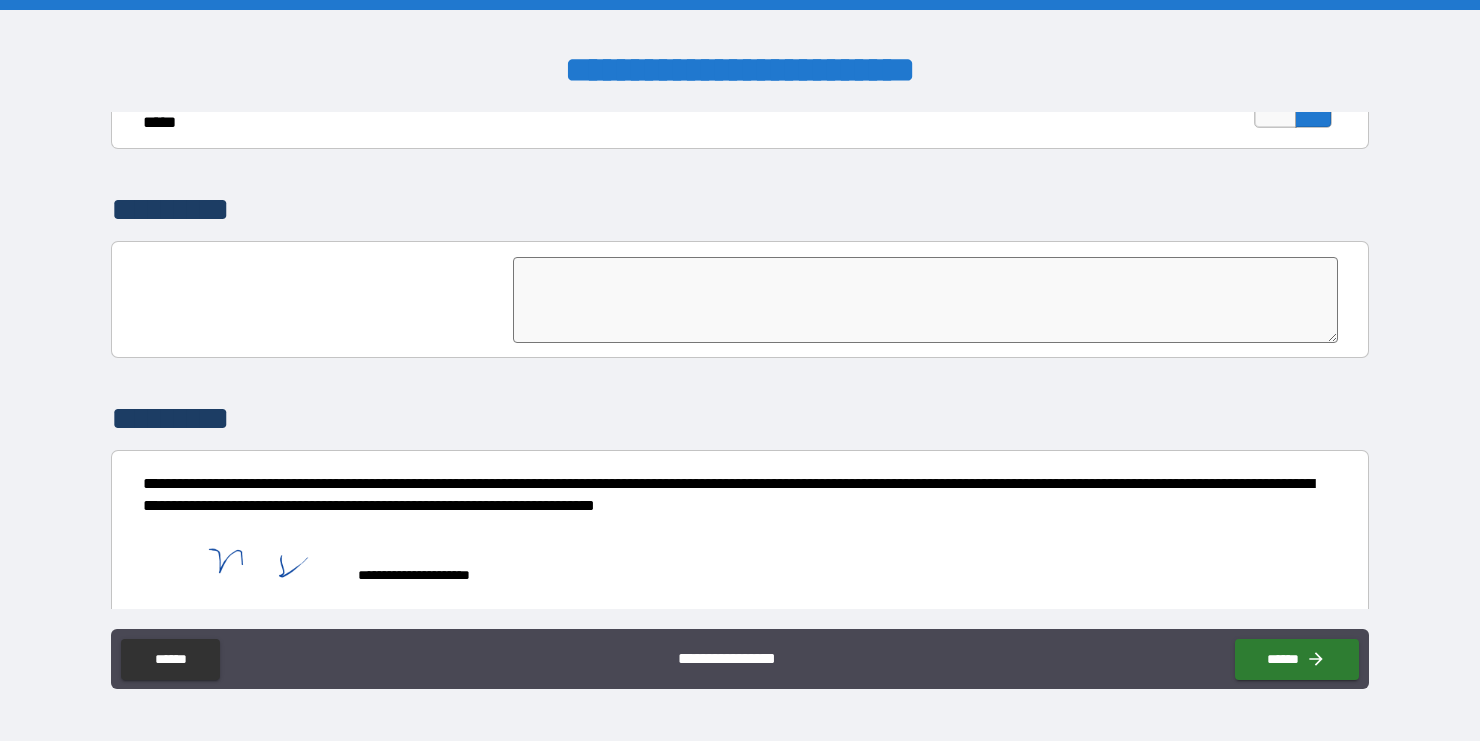 scroll, scrollTop: 4733, scrollLeft: 0, axis: vertical 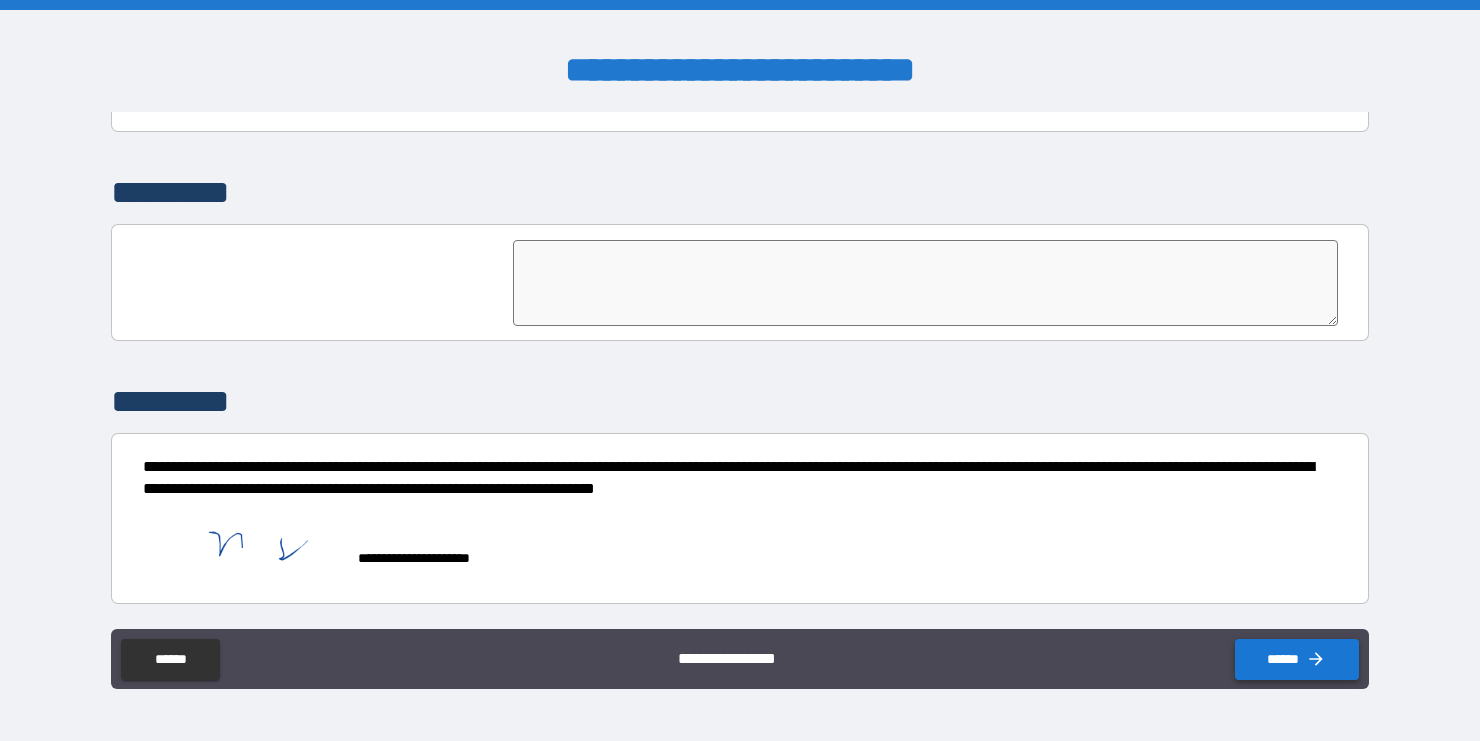 click on "******" at bounding box center (1297, 659) 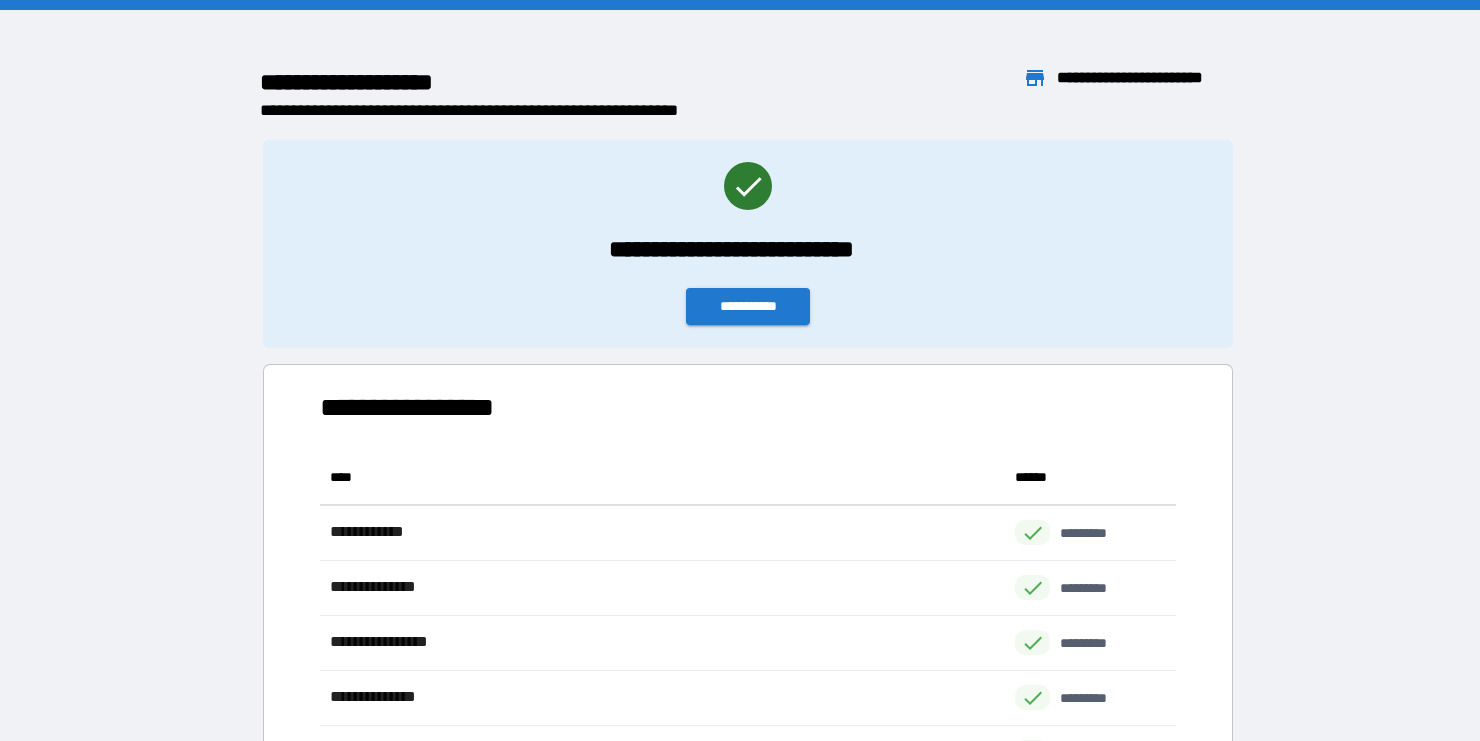 scroll, scrollTop: 1, scrollLeft: 1, axis: both 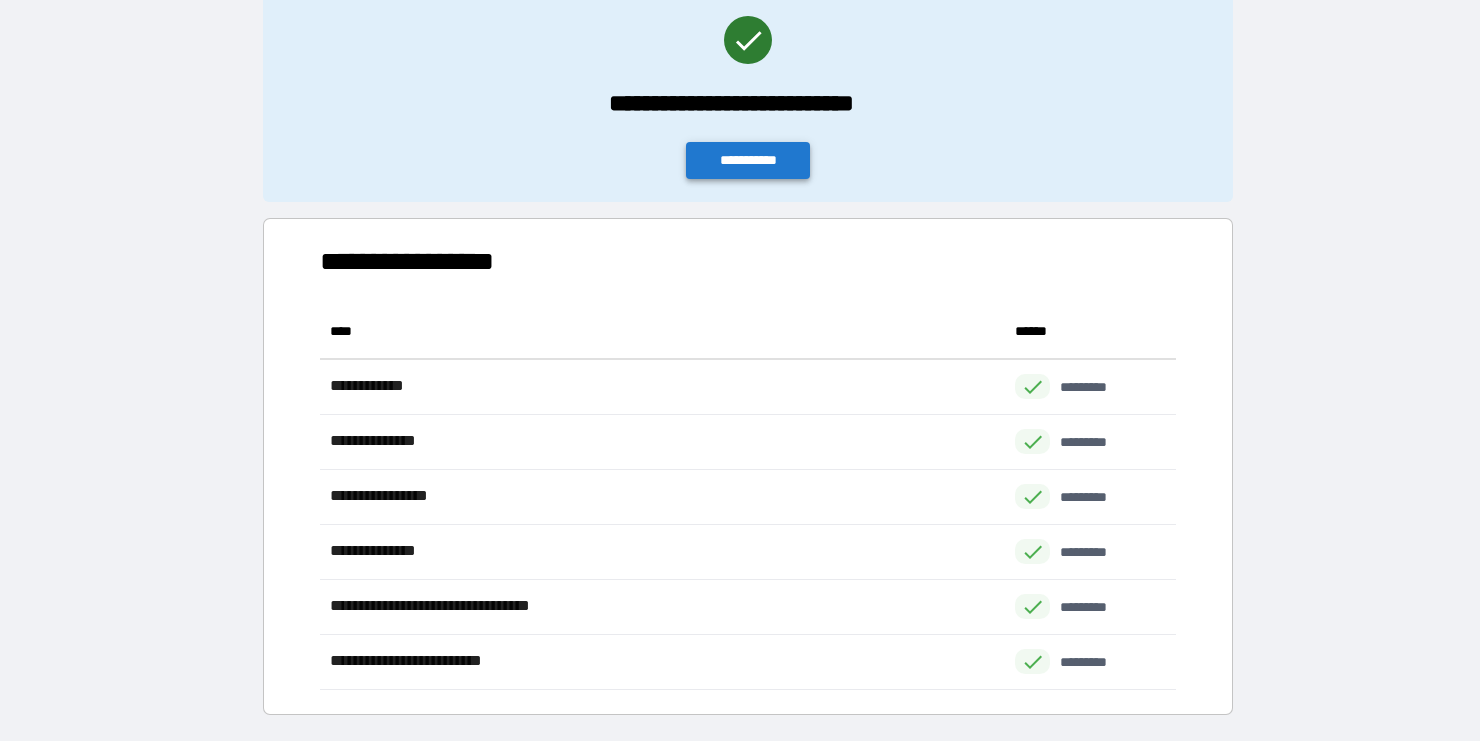 click on "**********" at bounding box center [748, 160] 